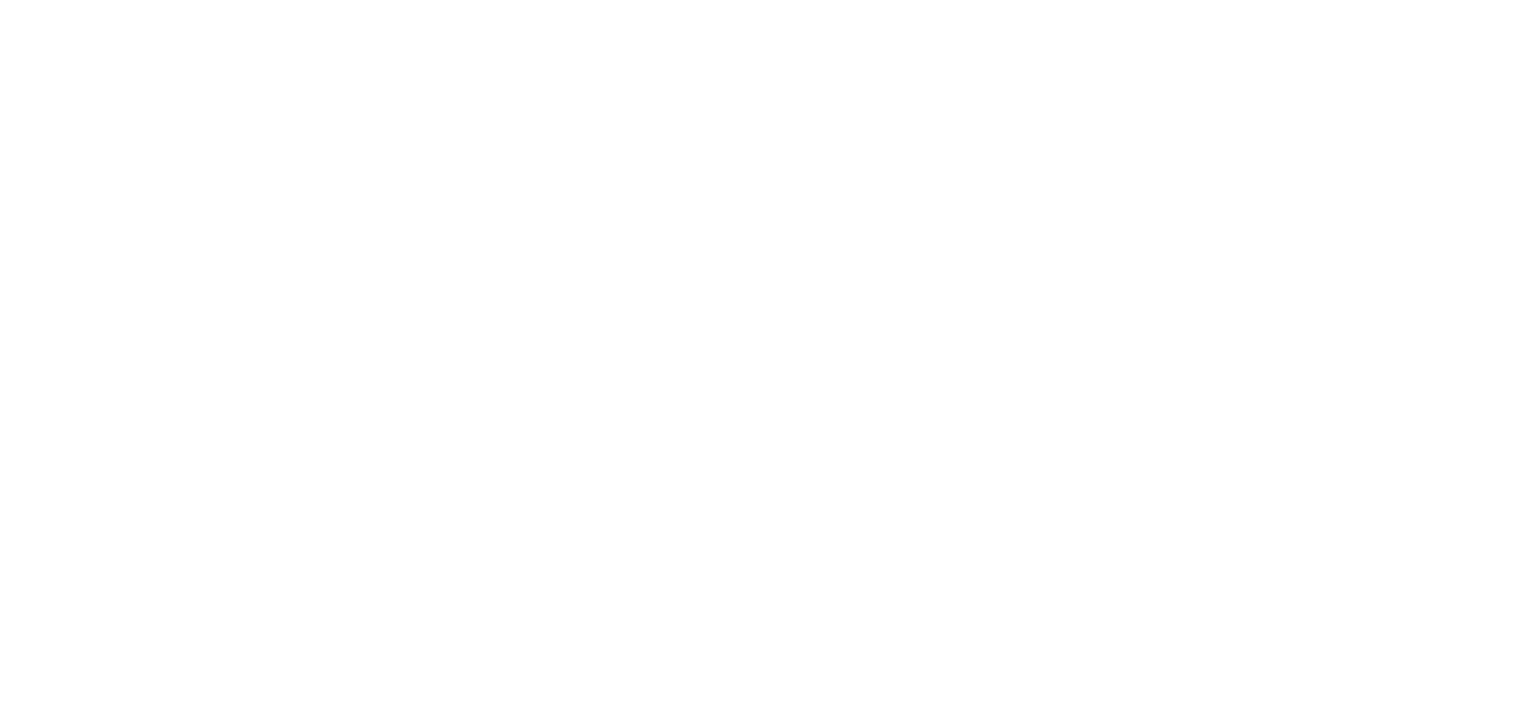 scroll, scrollTop: 0, scrollLeft: 0, axis: both 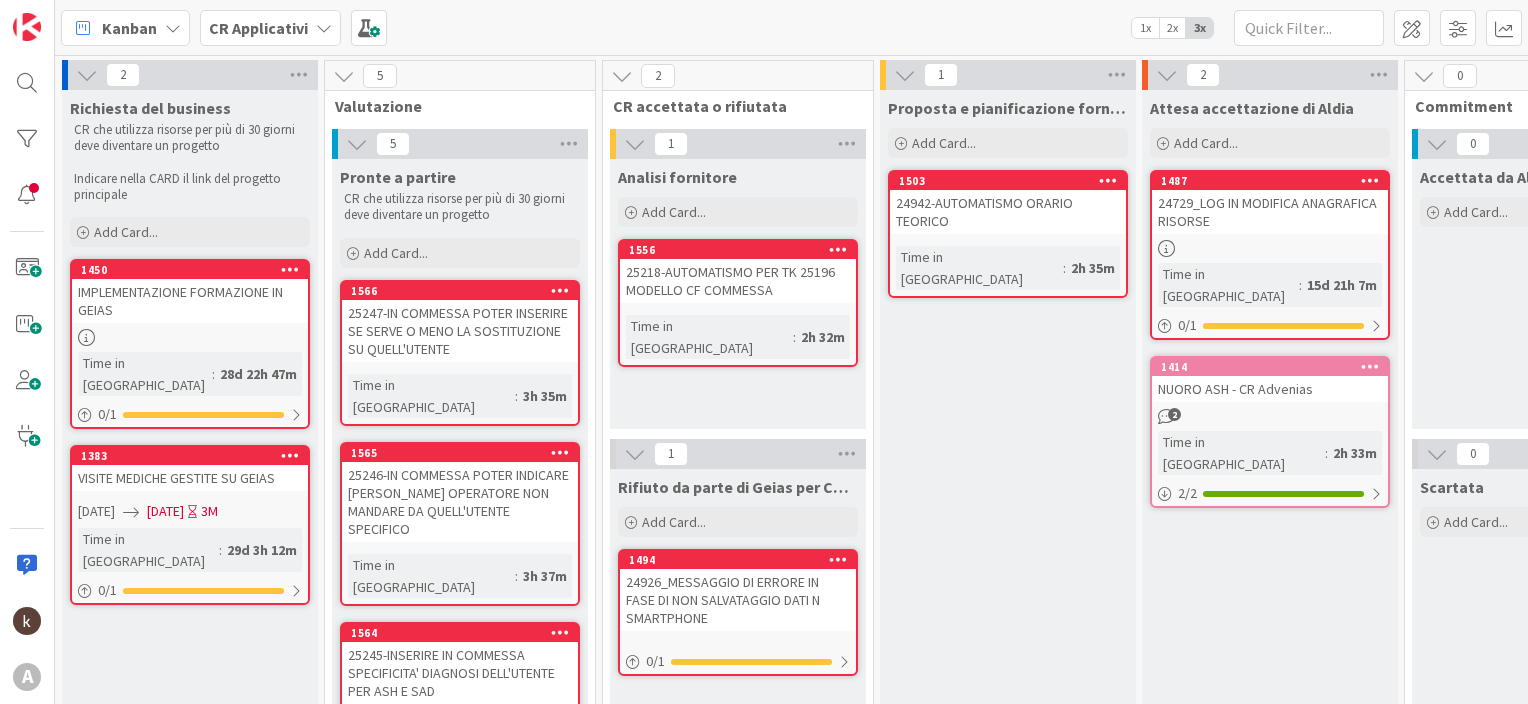 click on "25247-IN COMMESSA POTER INSERIRE SE SERVE O MENO LA SOSTITUZIONE SU QUELL'UTENTE" at bounding box center [460, 331] 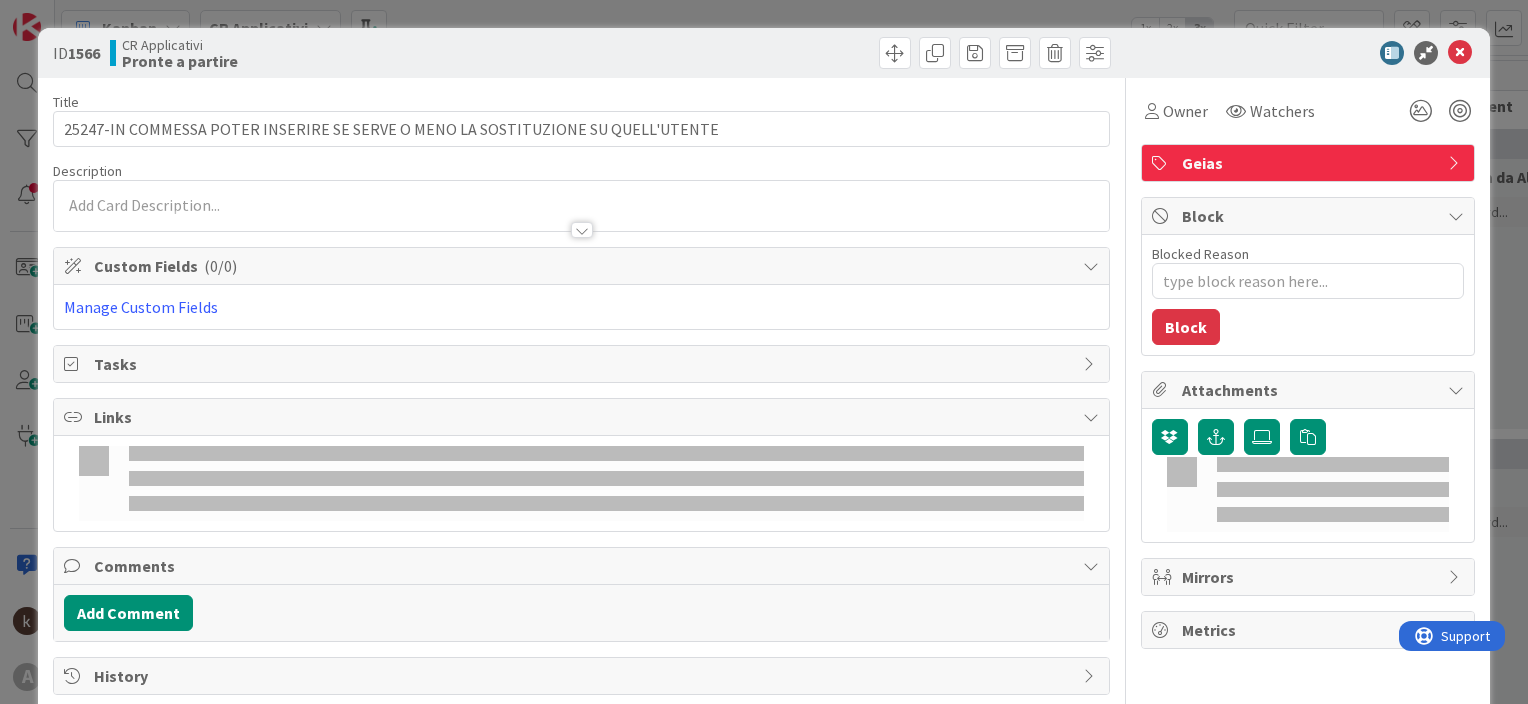 scroll, scrollTop: 0, scrollLeft: 0, axis: both 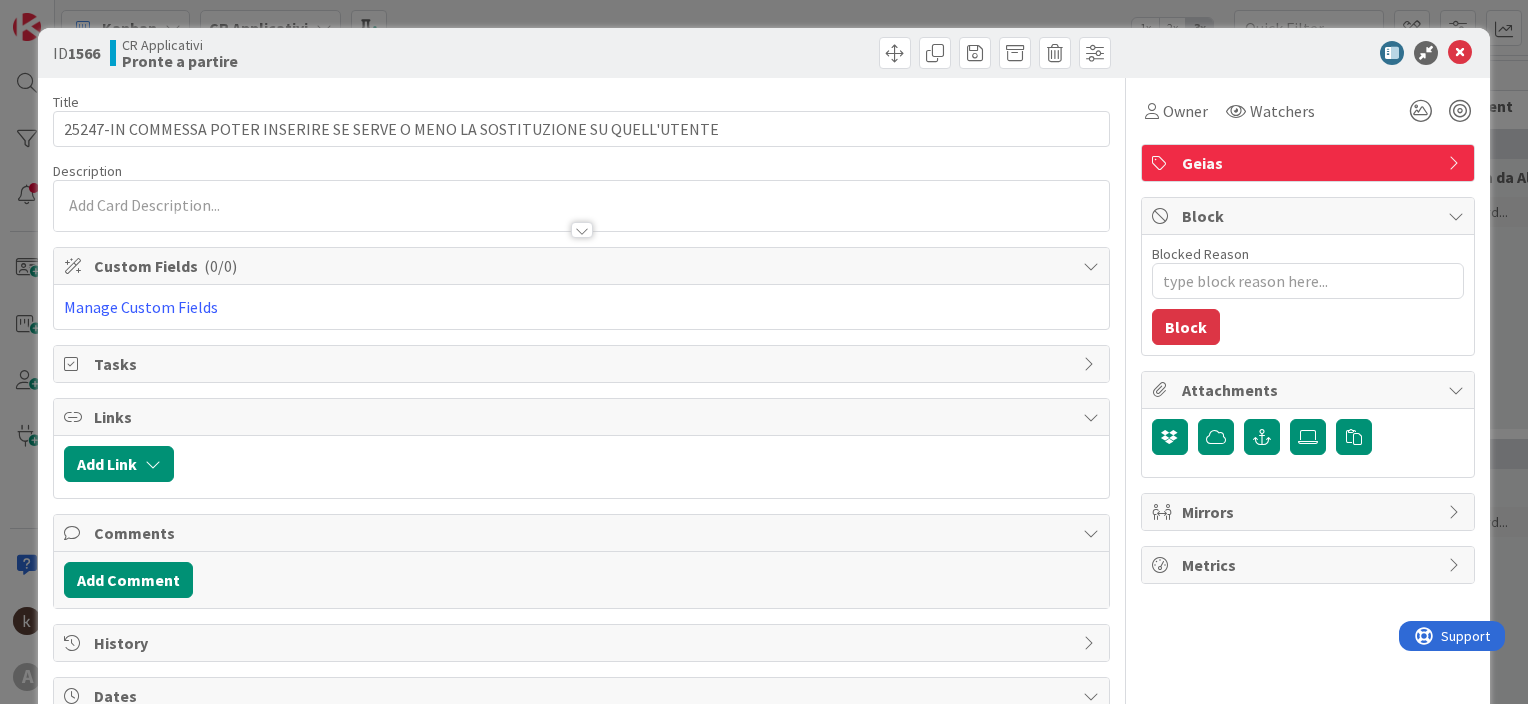 type on "x" 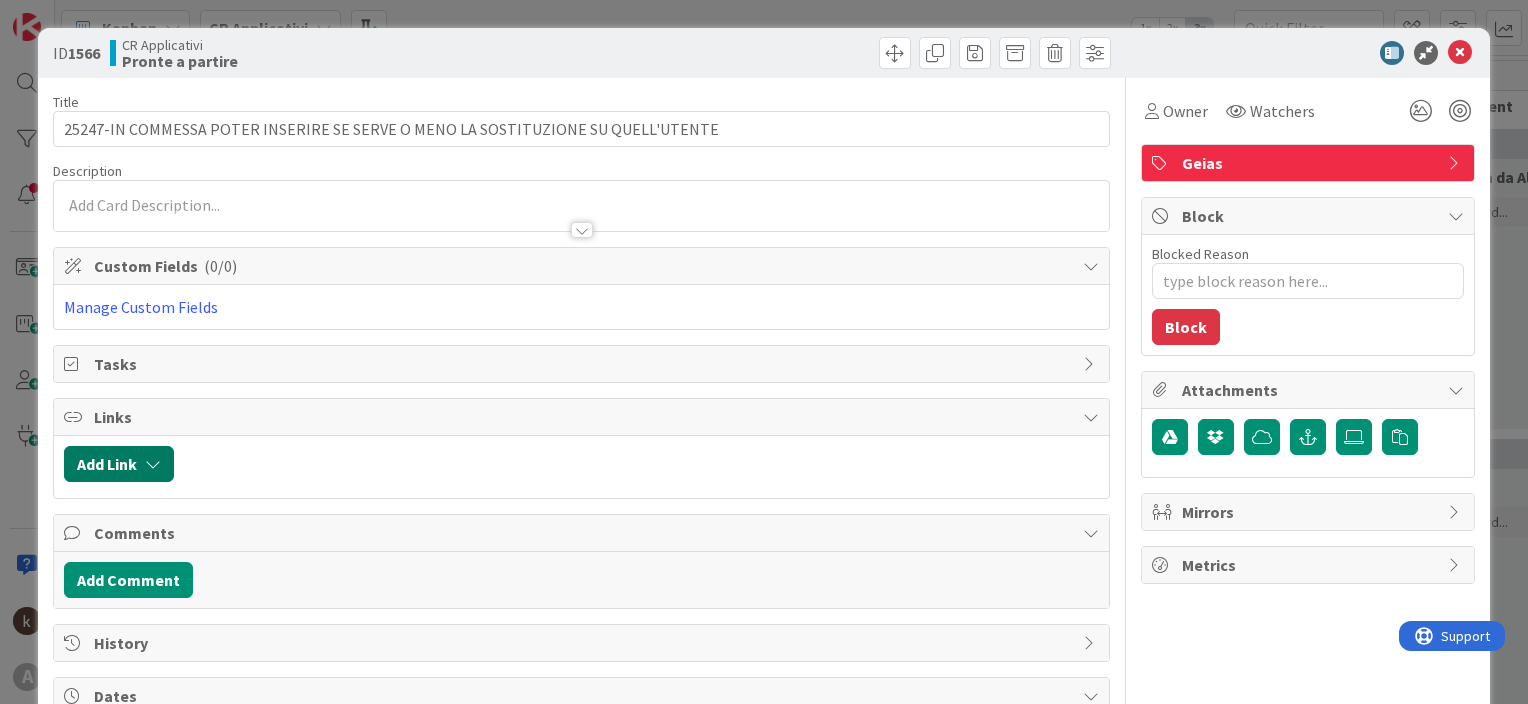 scroll, scrollTop: 0, scrollLeft: 0, axis: both 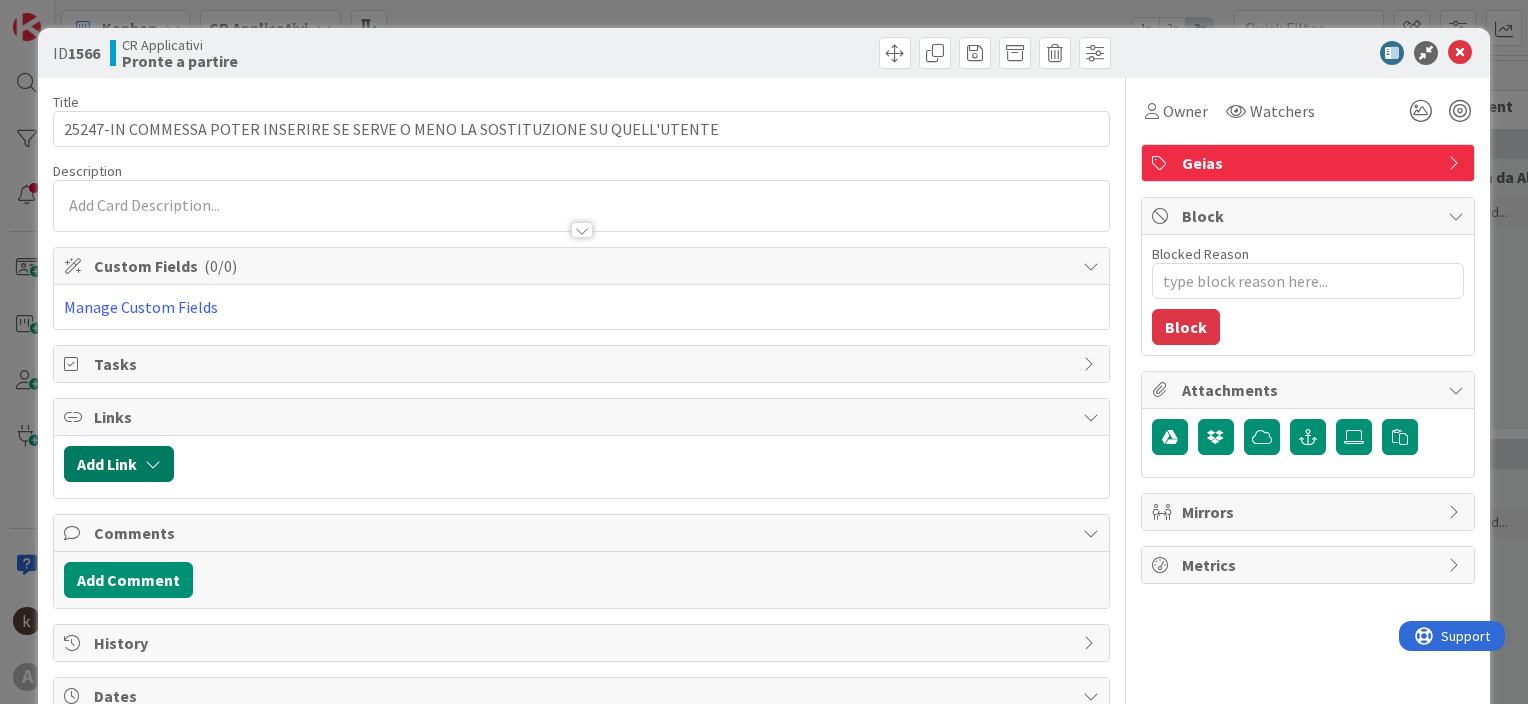 click on "Add Link" at bounding box center [119, 464] 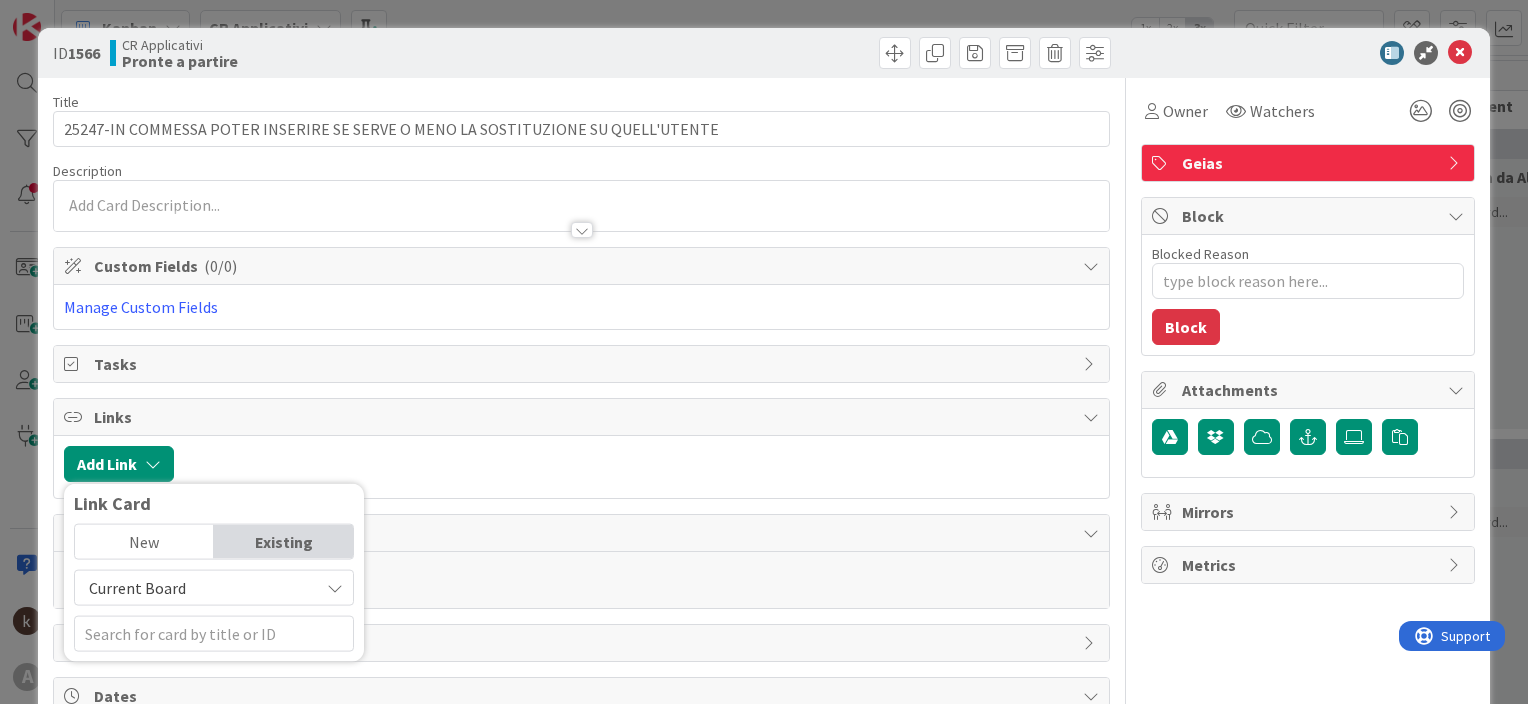 click on "Current Board" at bounding box center [197, 588] 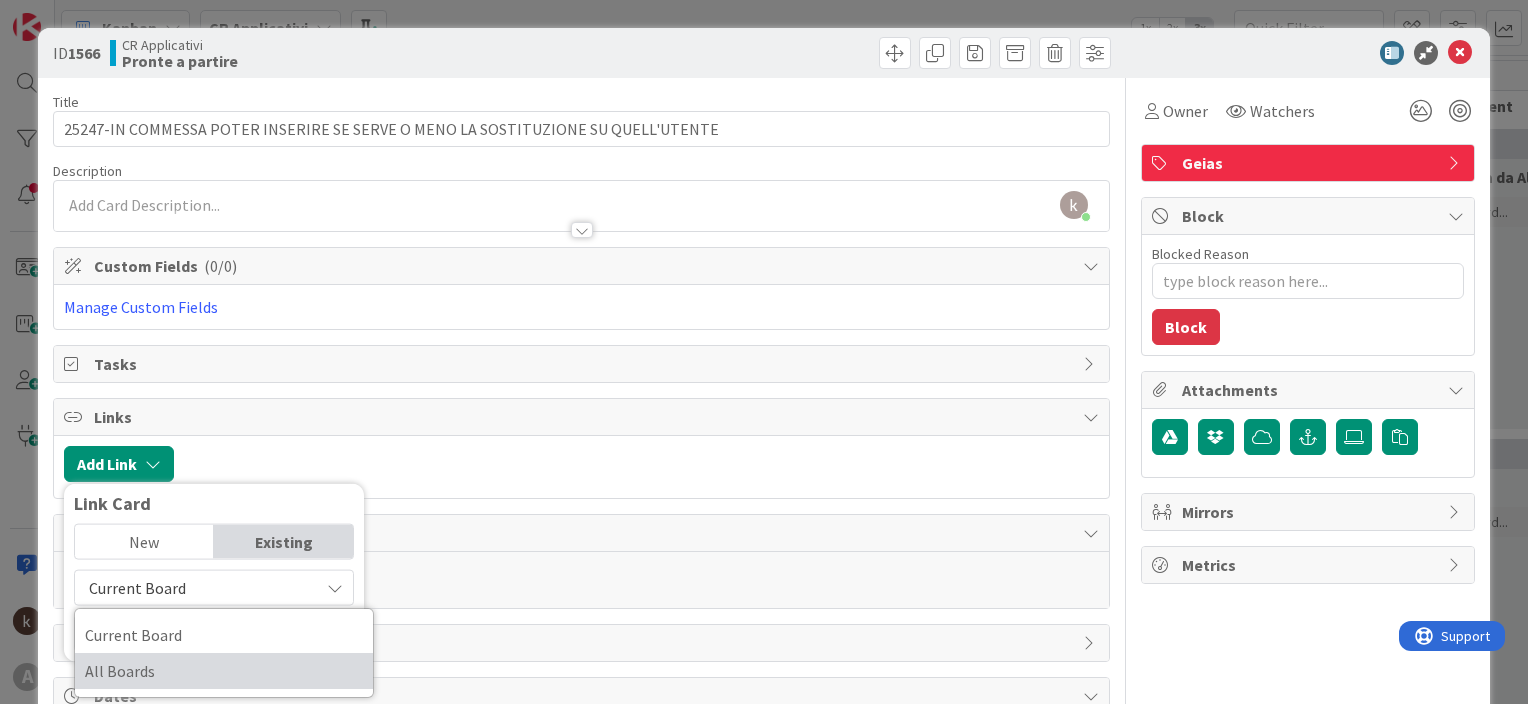 click on "All Boards" at bounding box center [224, 671] 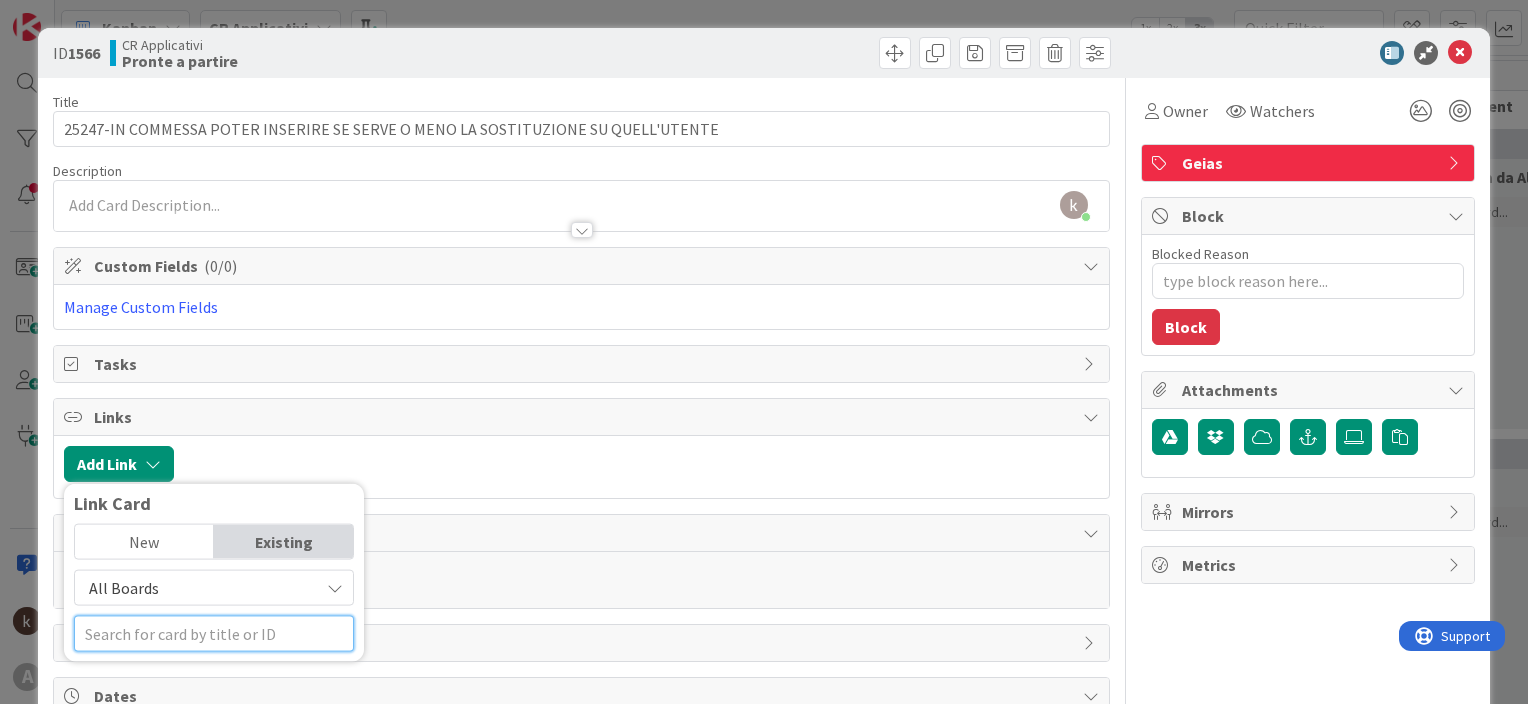 click at bounding box center (214, 634) 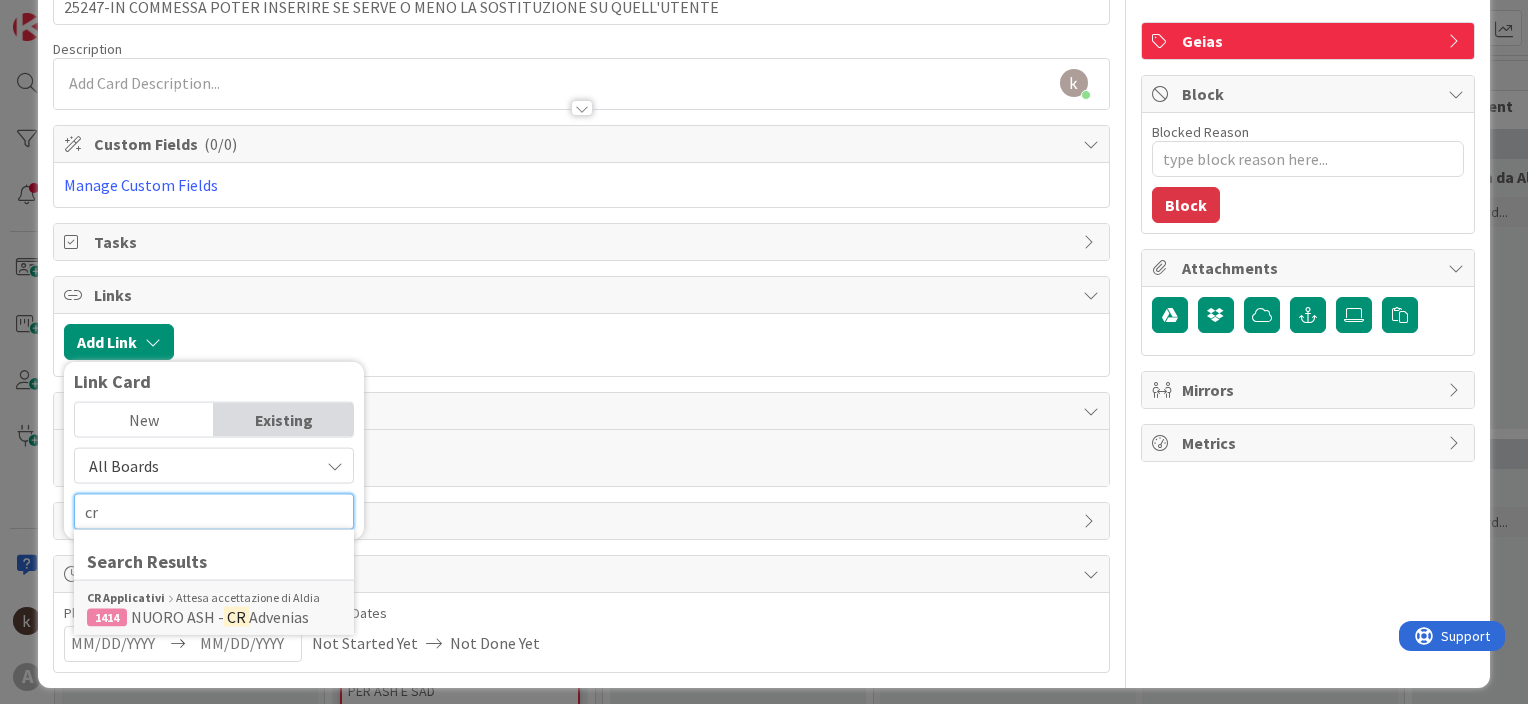 scroll, scrollTop: 128, scrollLeft: 0, axis: vertical 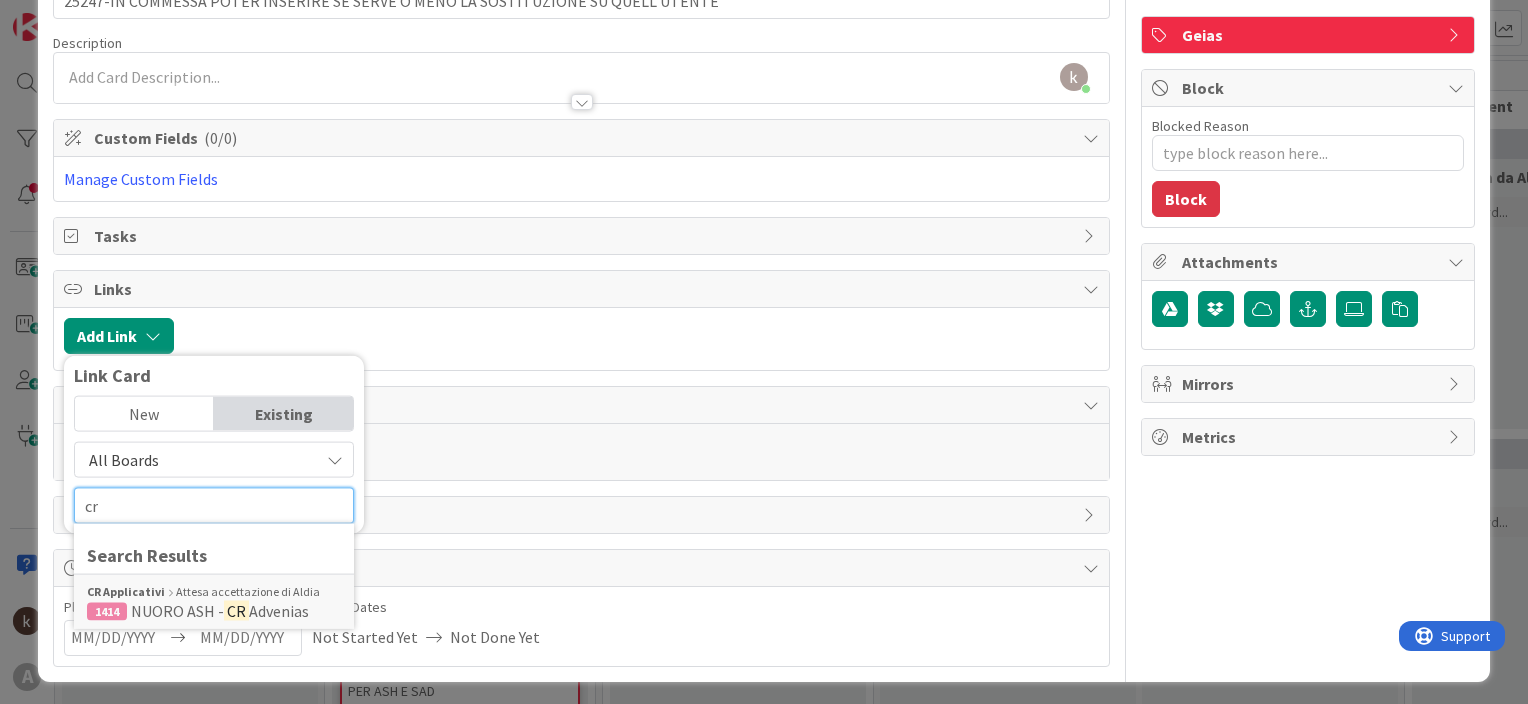 type on "cr" 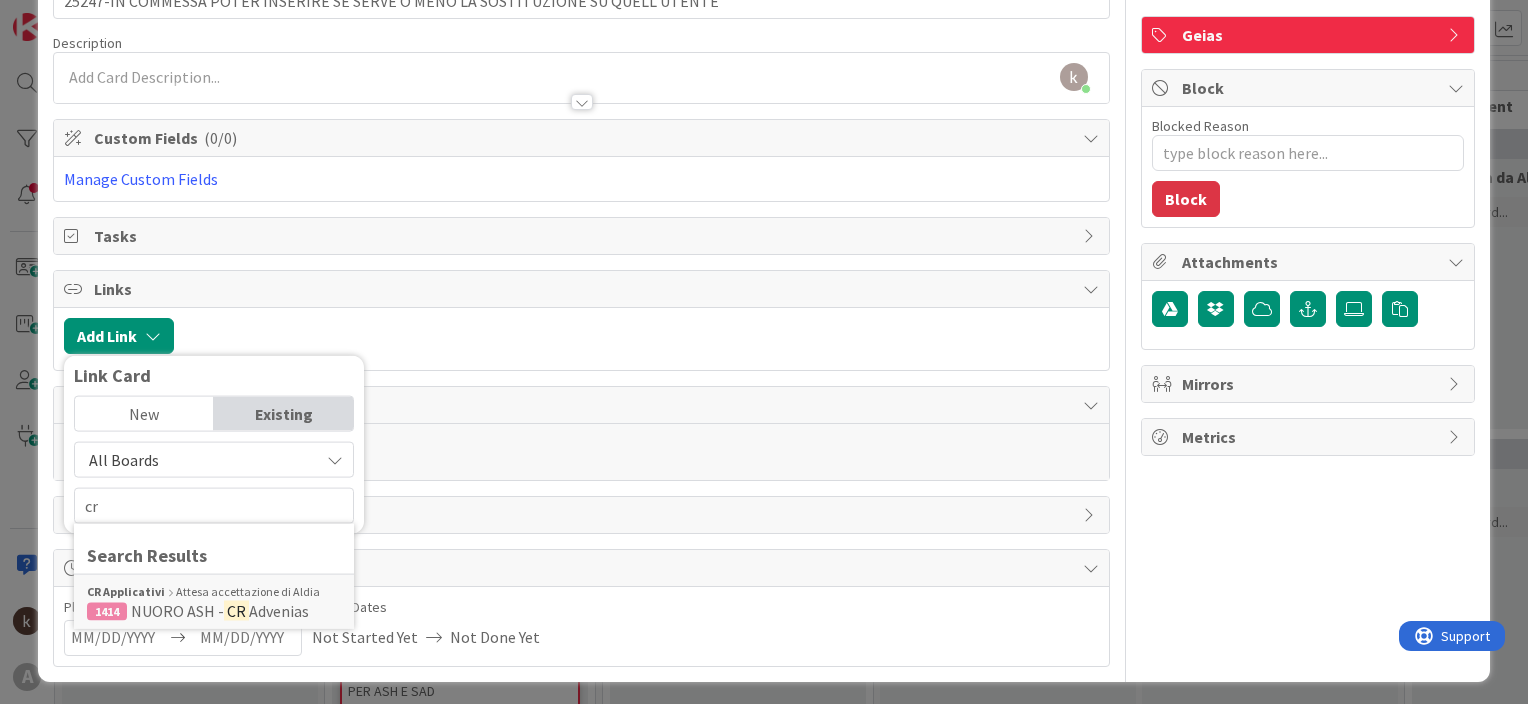 click on "Owner Watchers Geias Block Blocked Reason 0 / 256 Block Attachments Mirrors Metrics" at bounding box center [1308, 308] 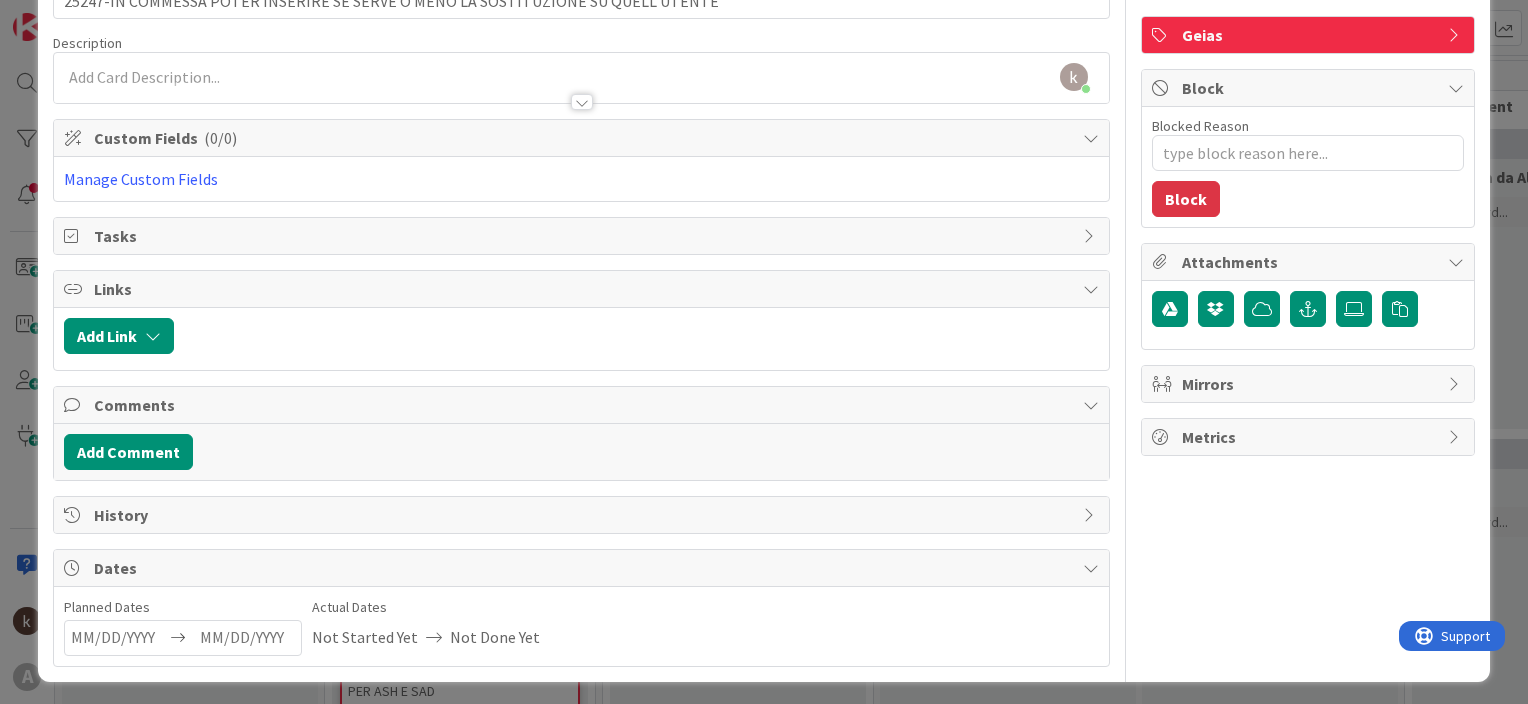 scroll, scrollTop: 0, scrollLeft: 0, axis: both 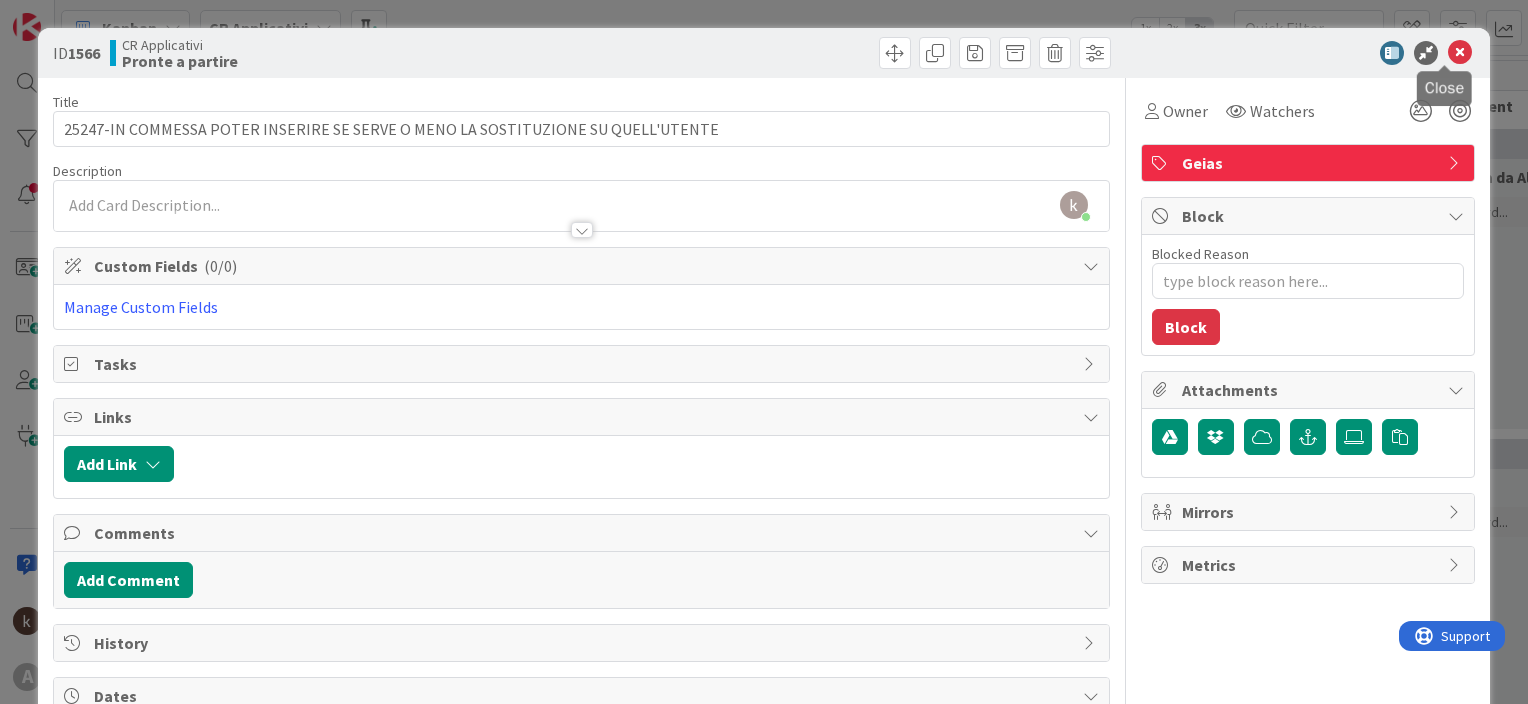 click at bounding box center [1460, 53] 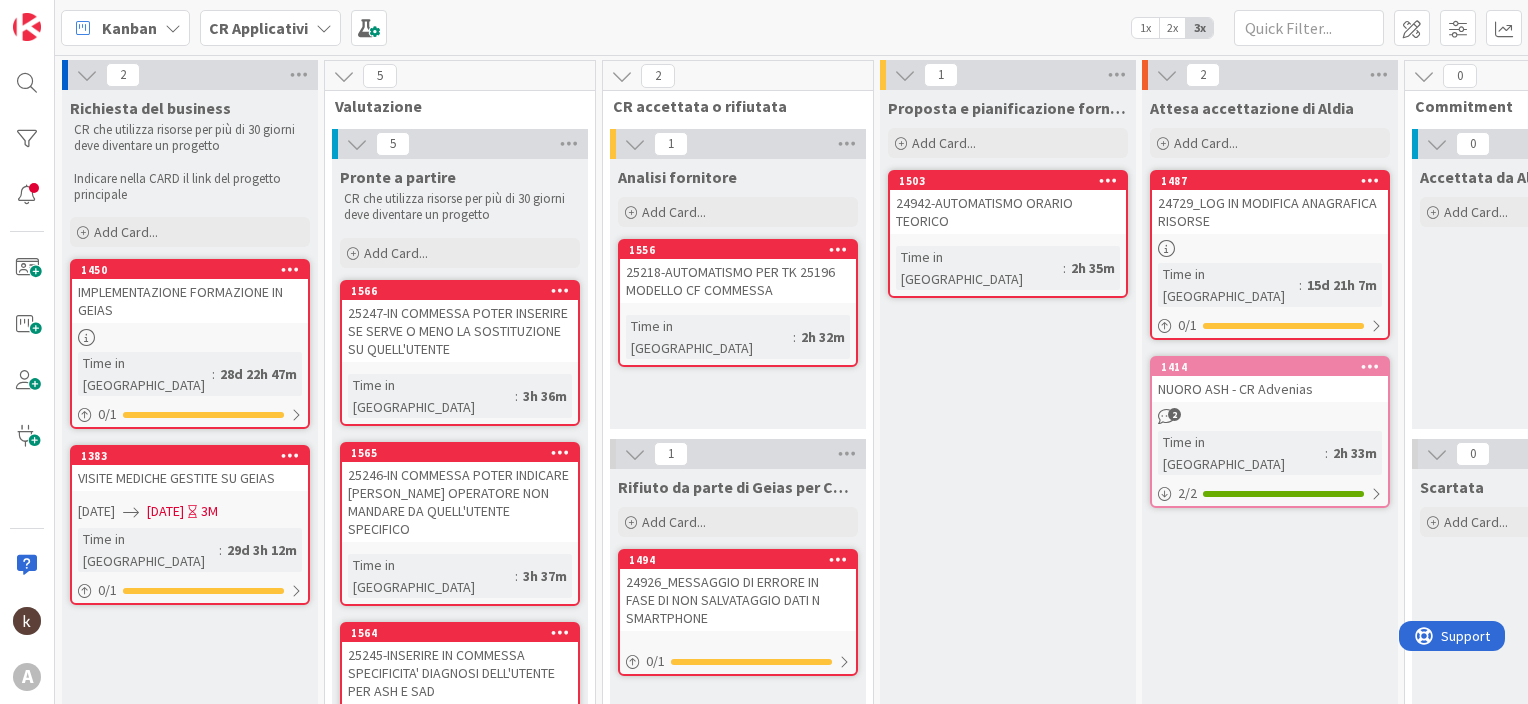 scroll, scrollTop: 0, scrollLeft: 0, axis: both 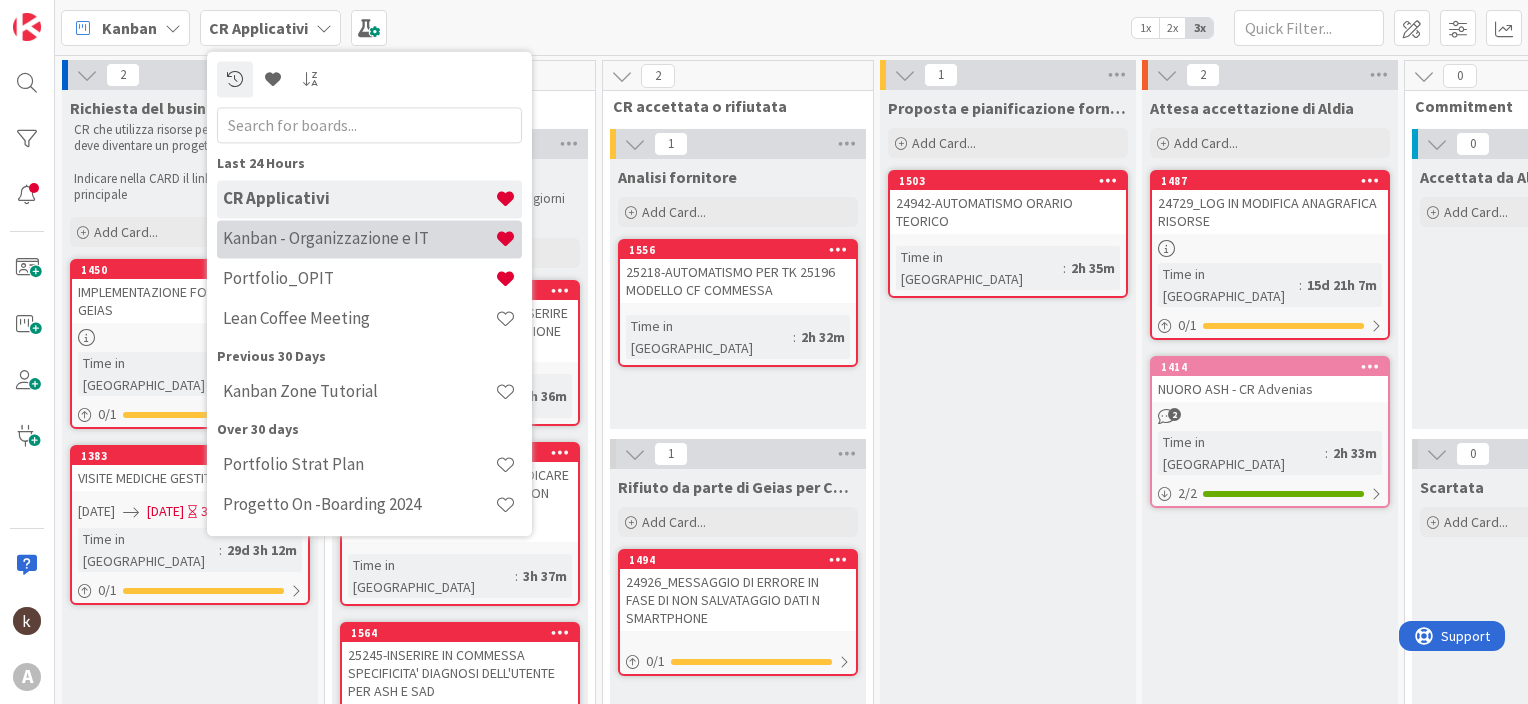 click on "Kanban - Organizzazione e IT" at bounding box center (369, 239) 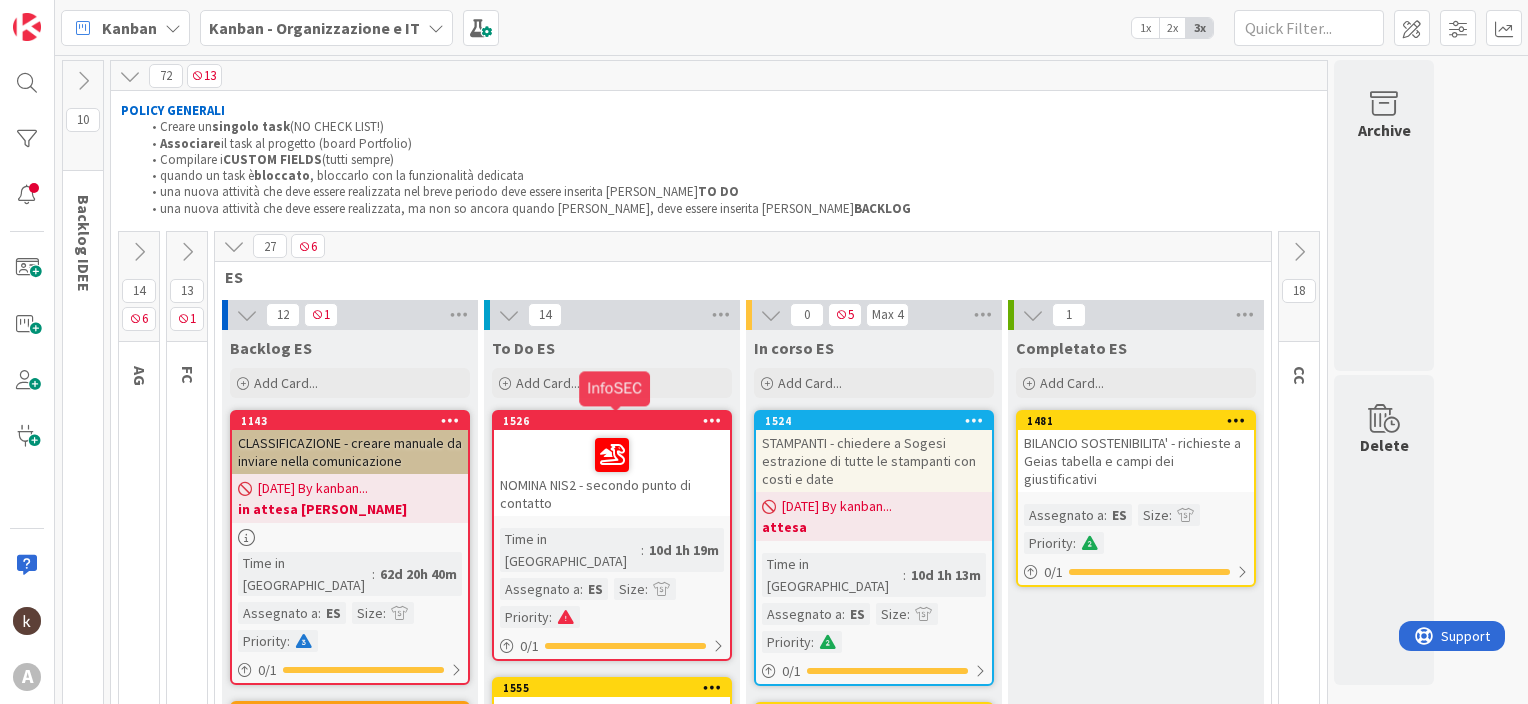 scroll, scrollTop: 0, scrollLeft: 0, axis: both 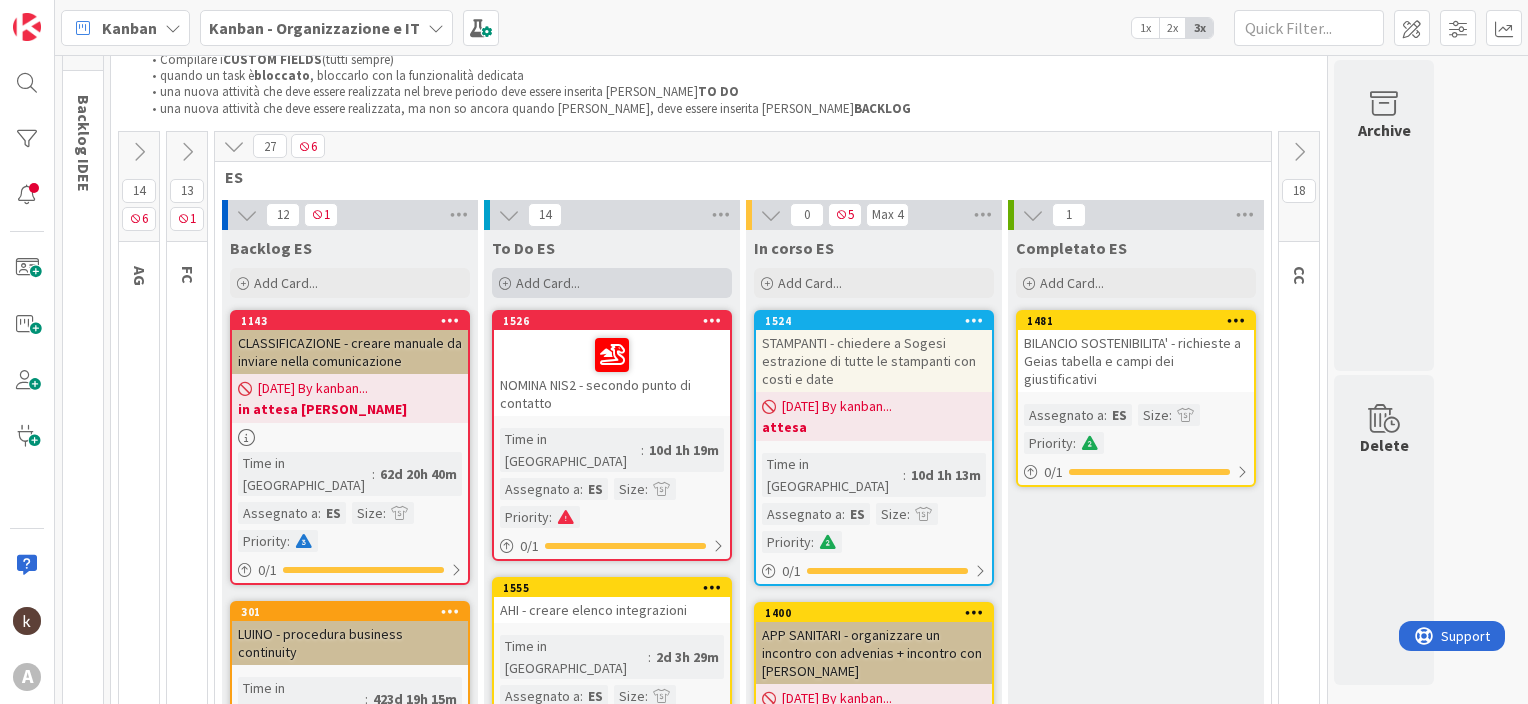 click on "Add Card..." at bounding box center (548, 283) 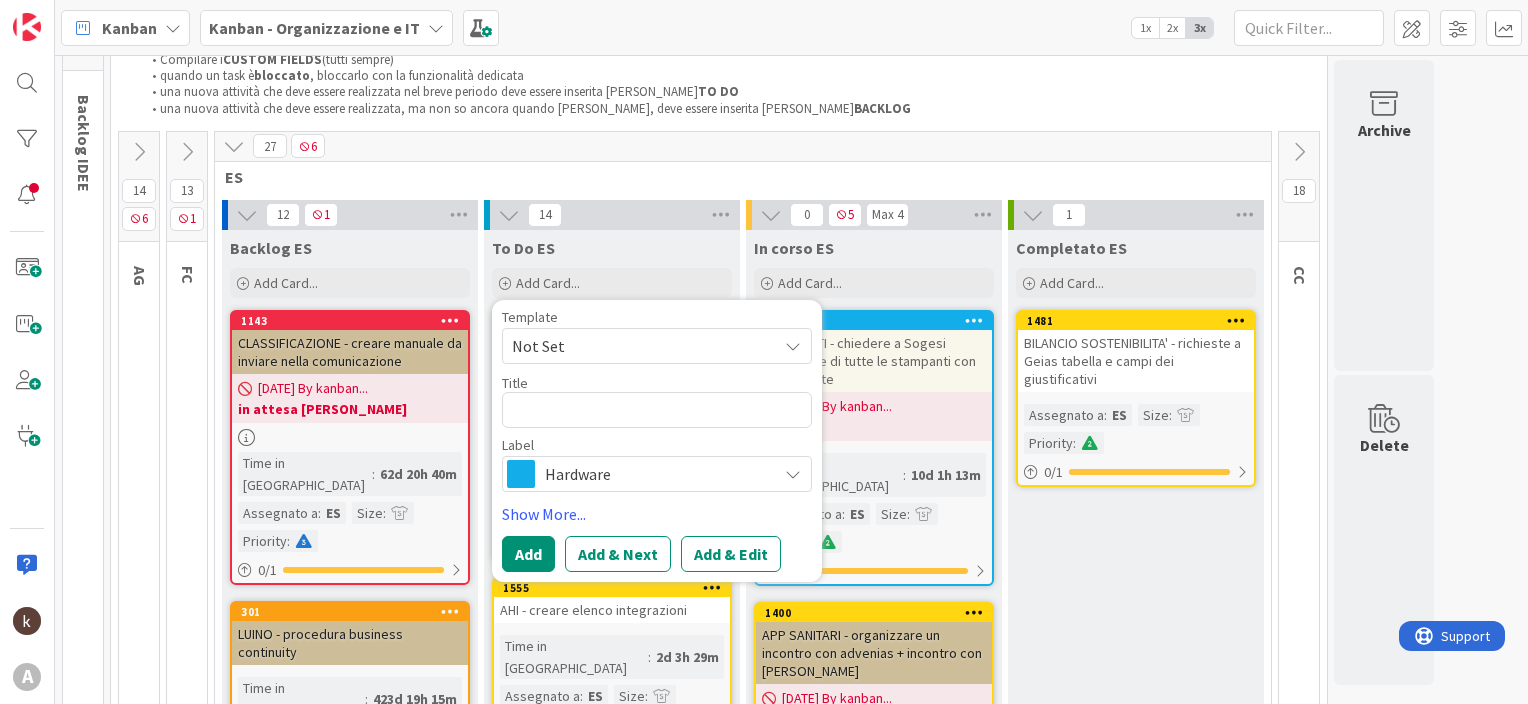 click on "Hardware" at bounding box center [656, 474] 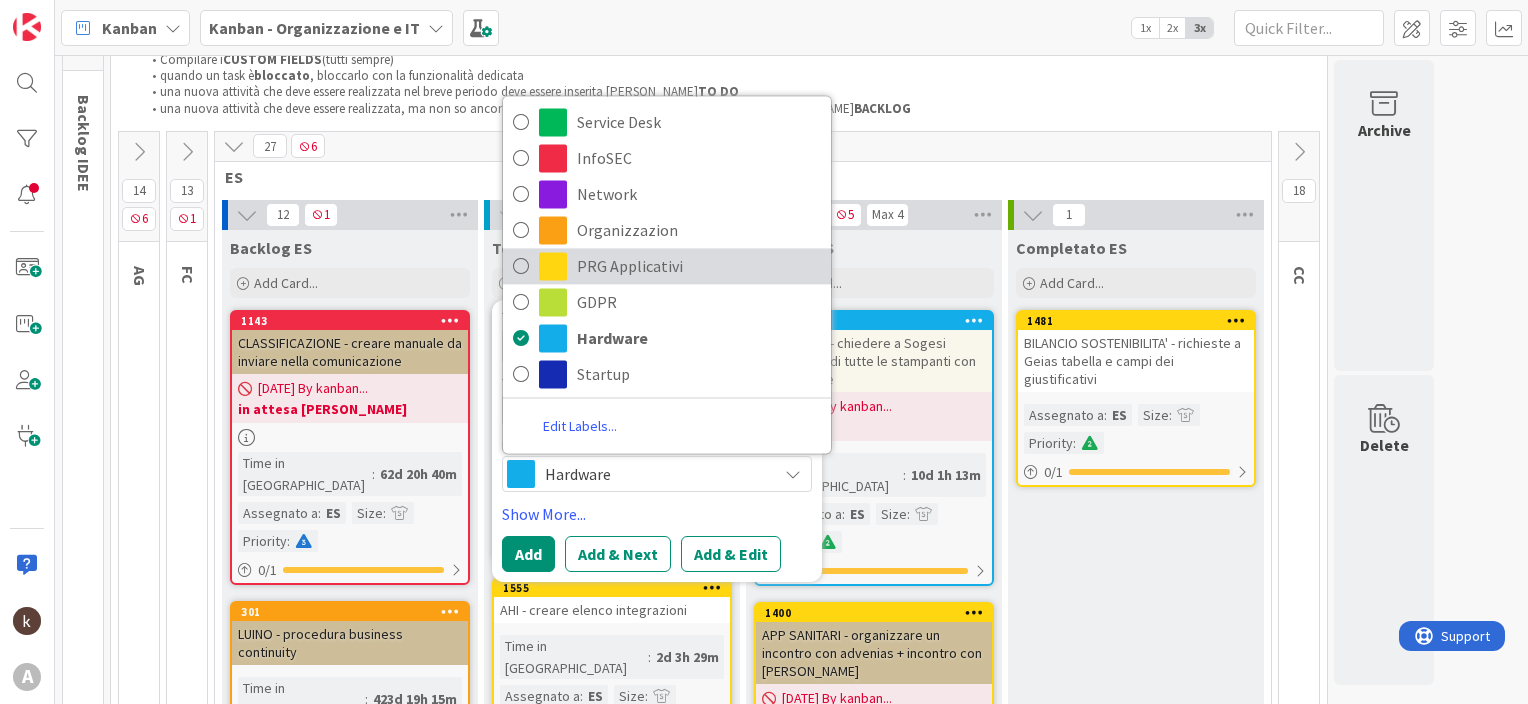 click on "PRG Applicativi" at bounding box center [699, 266] 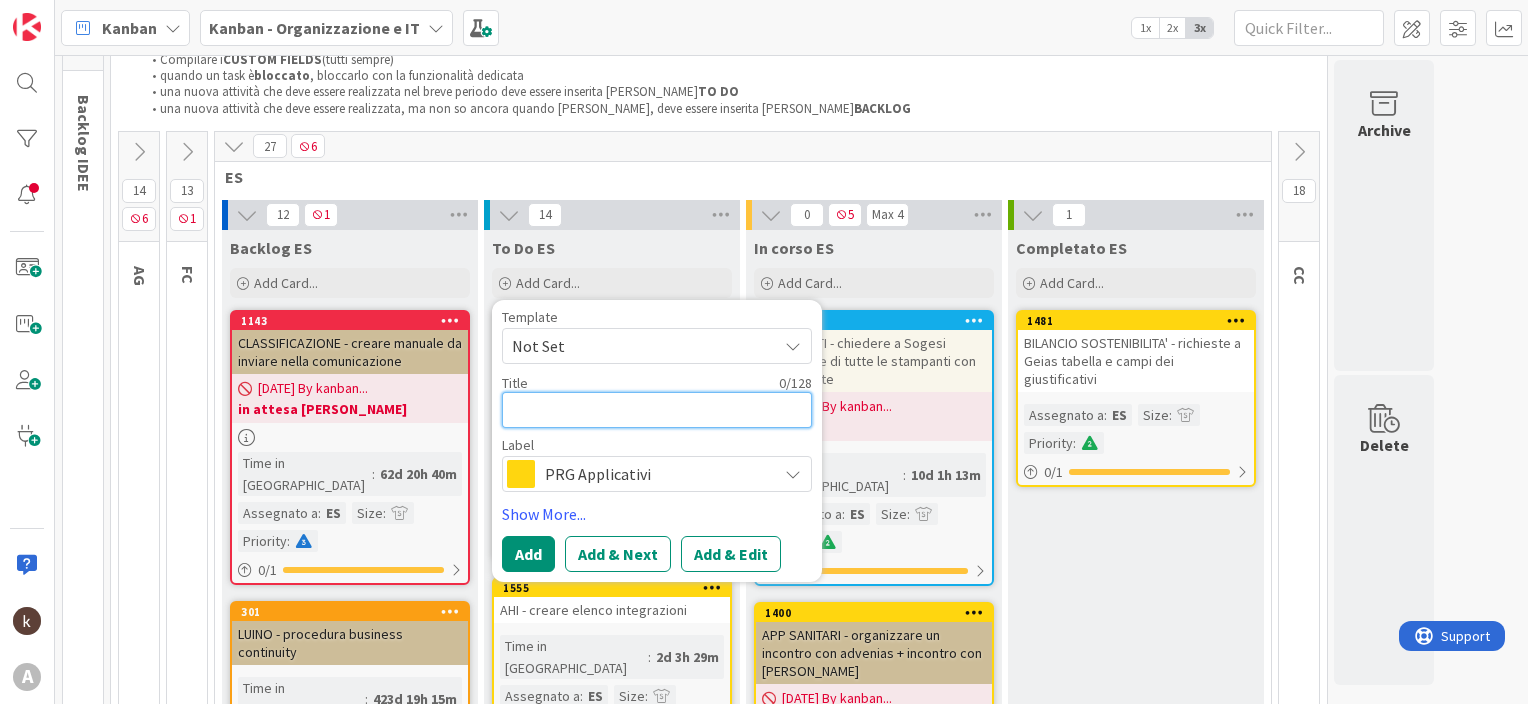 click at bounding box center [657, 410] 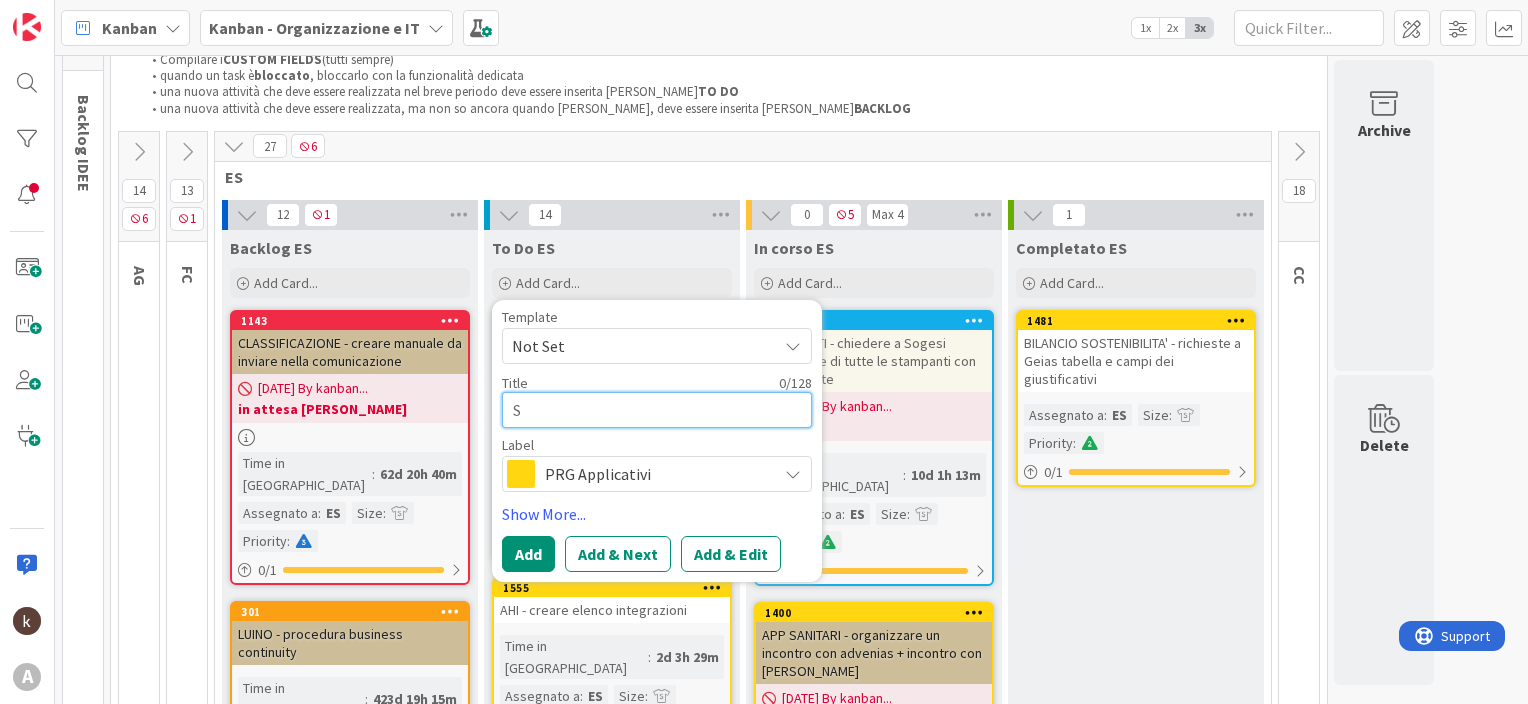 type on "x" 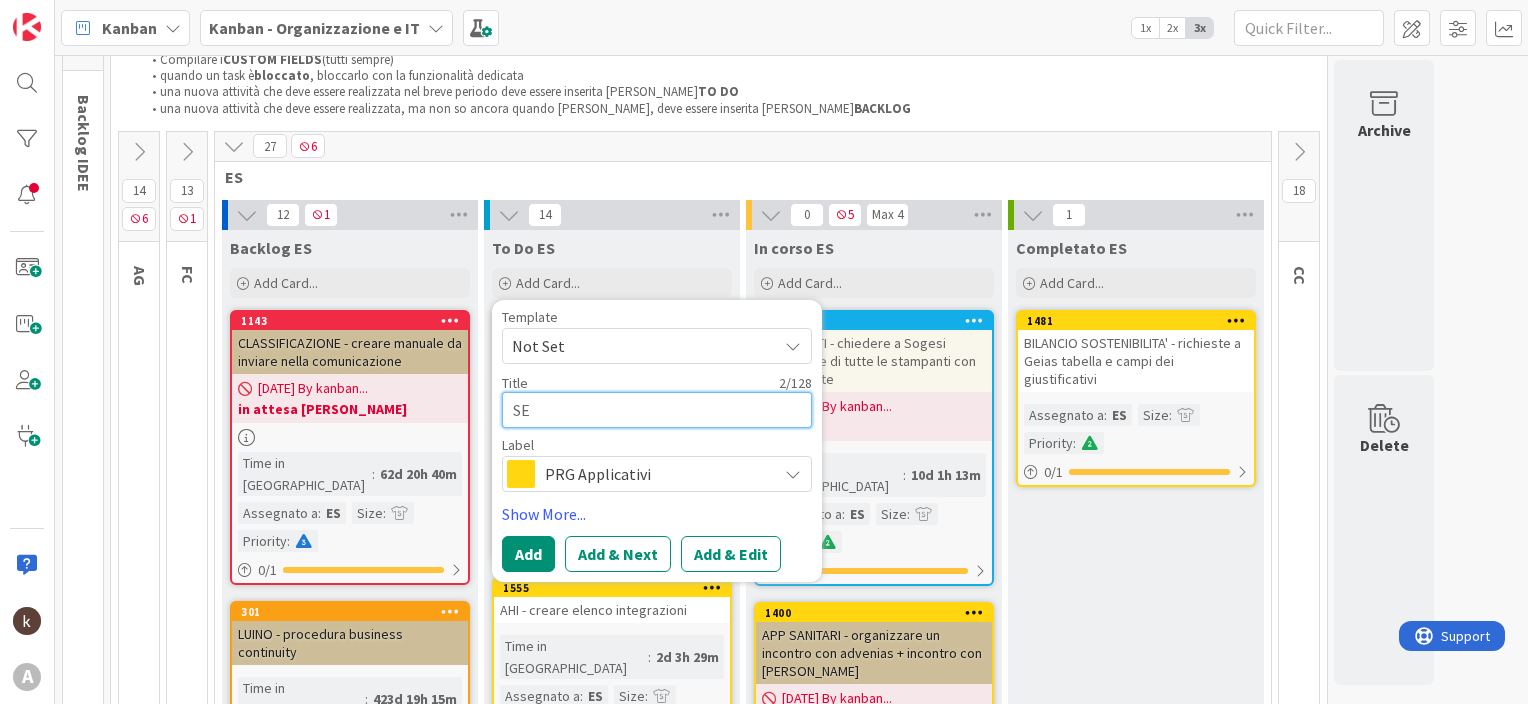 type on "x" 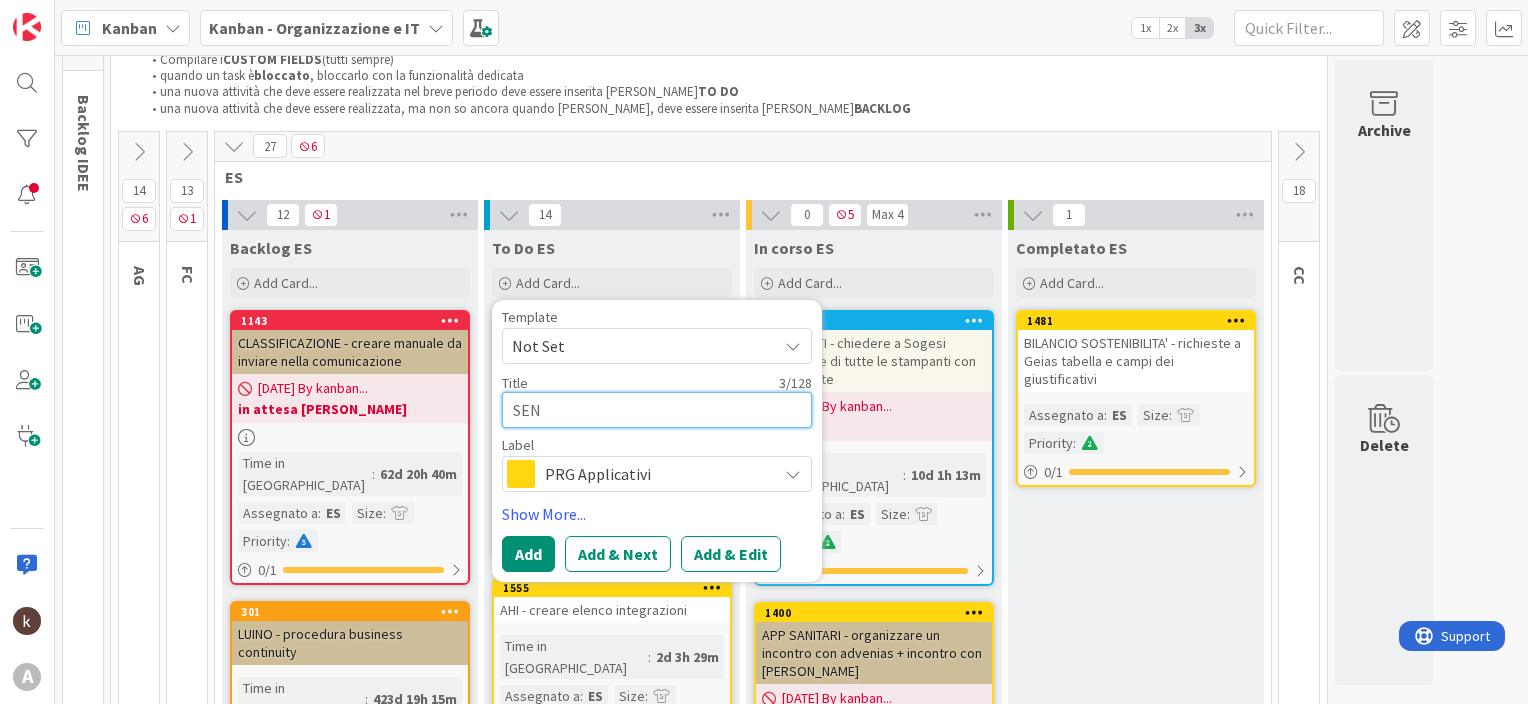 type on "x" 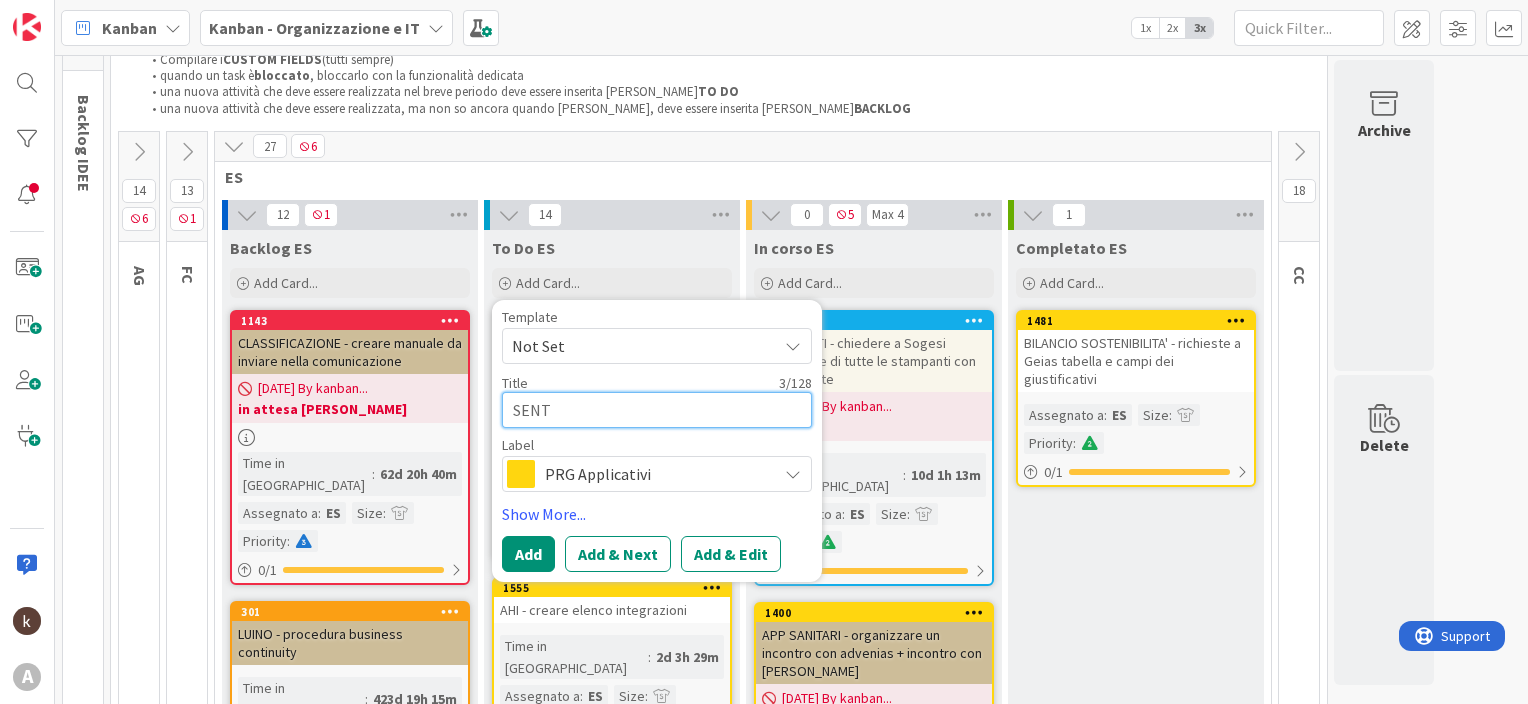 type on "SENTI" 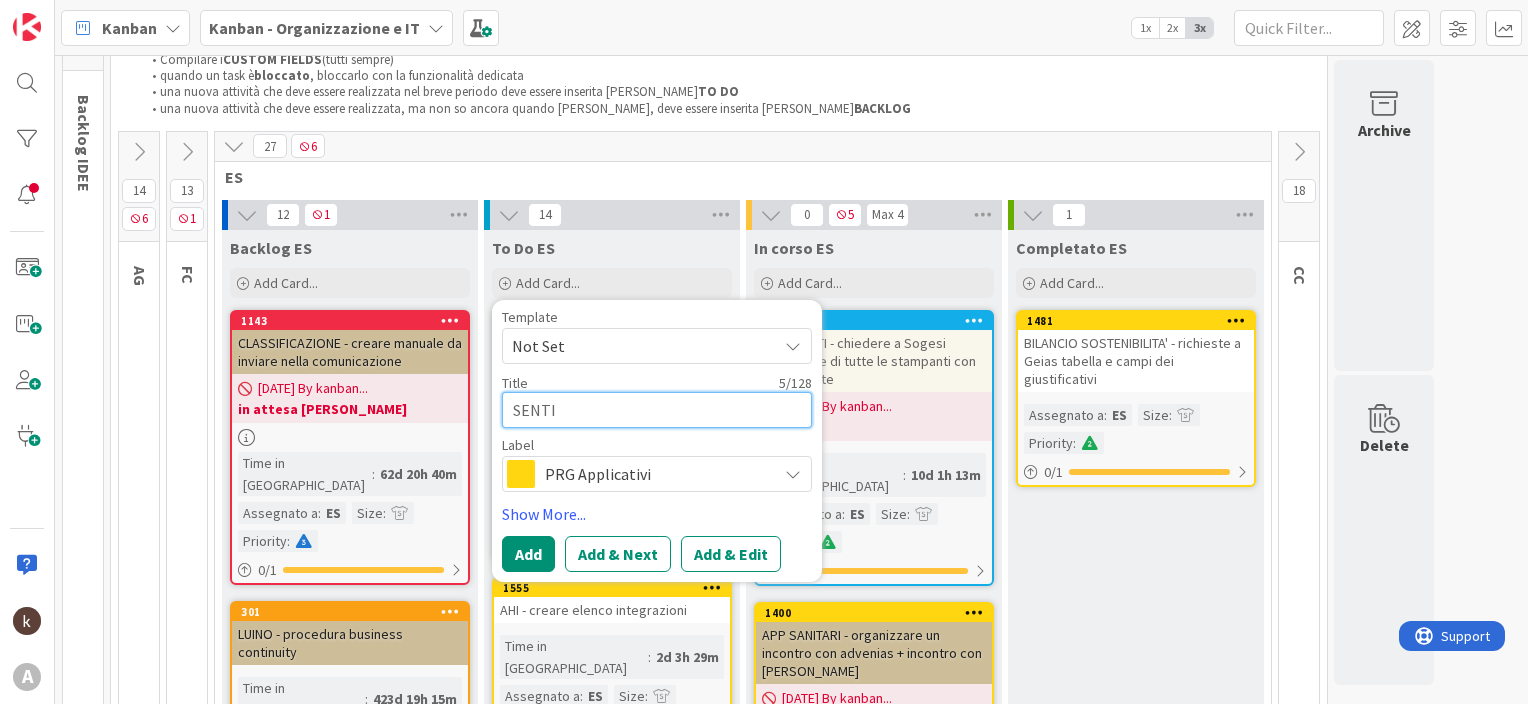 type on "x" 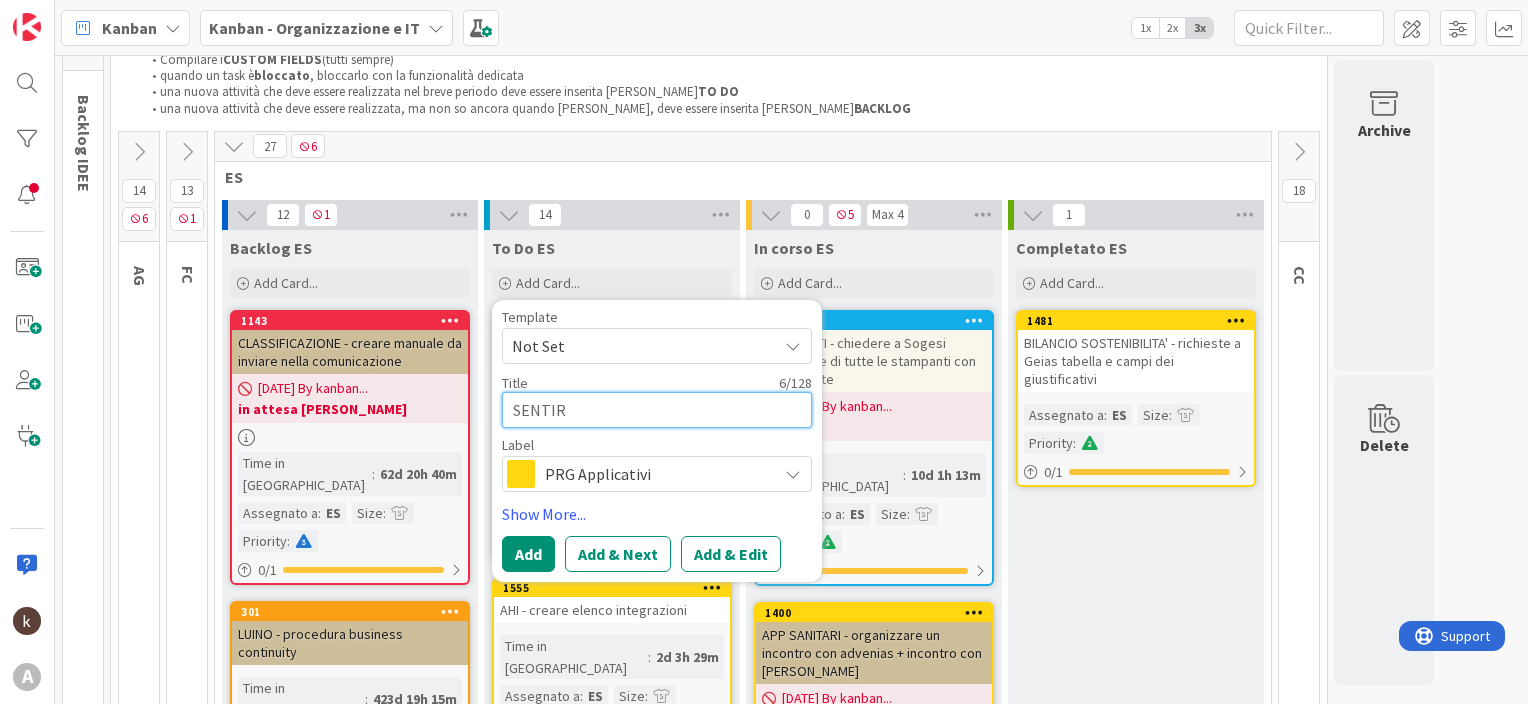 type on "x" 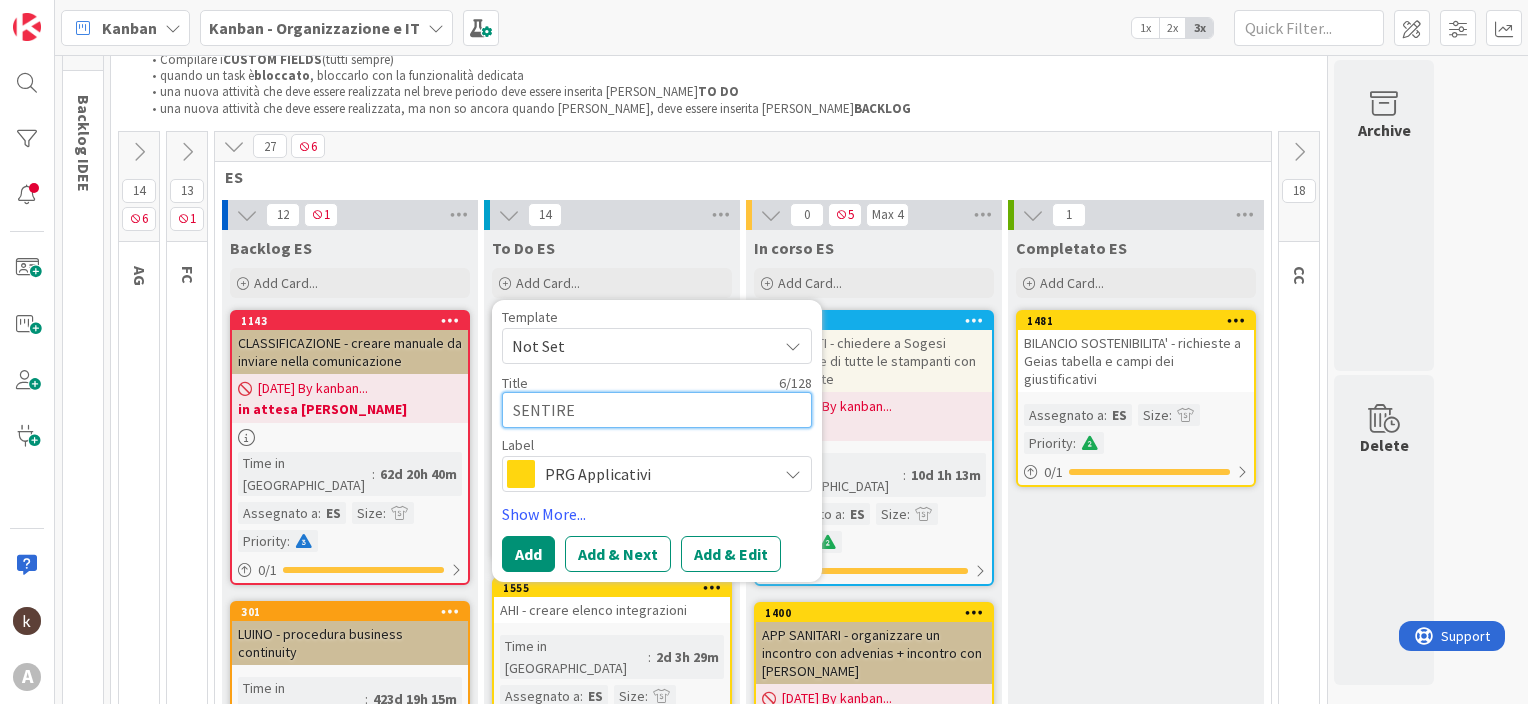 type on "x" 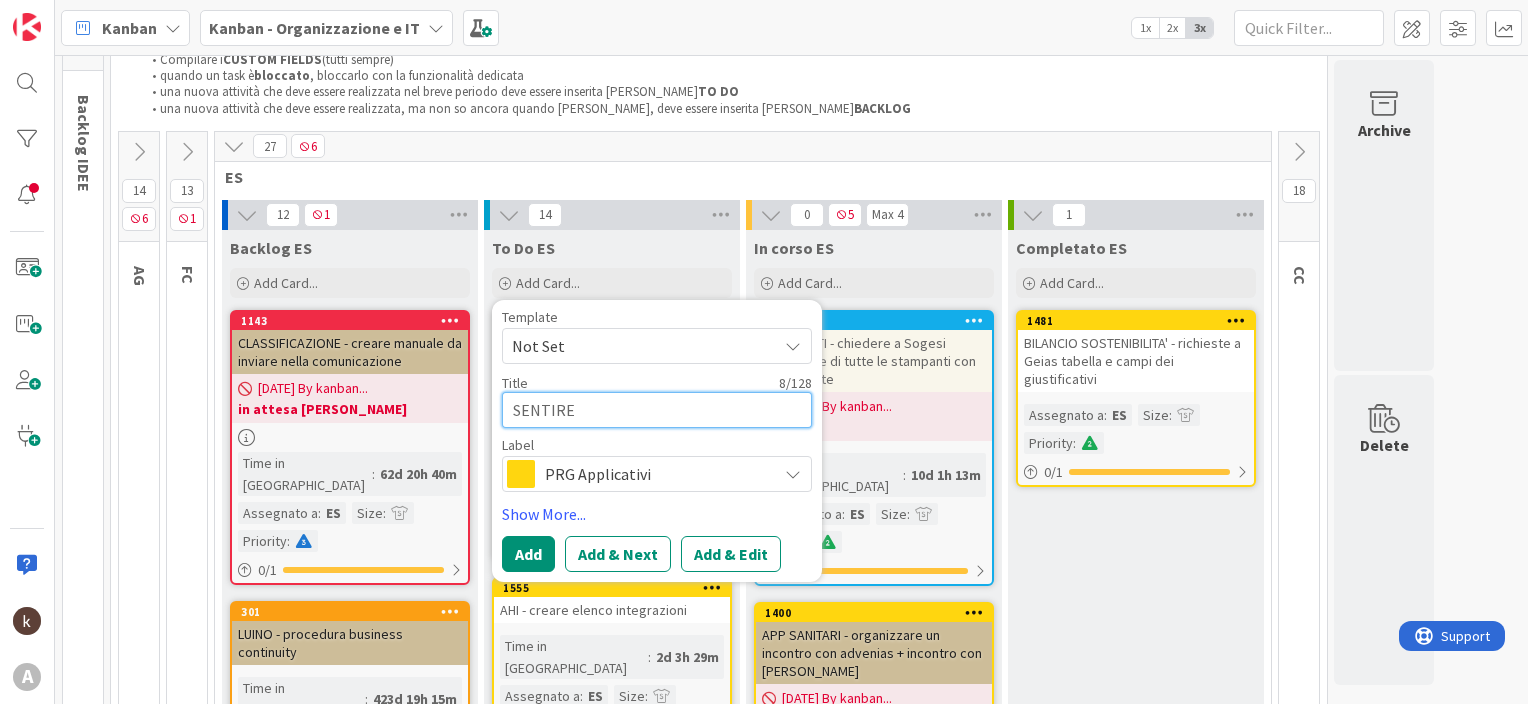 type on "x" 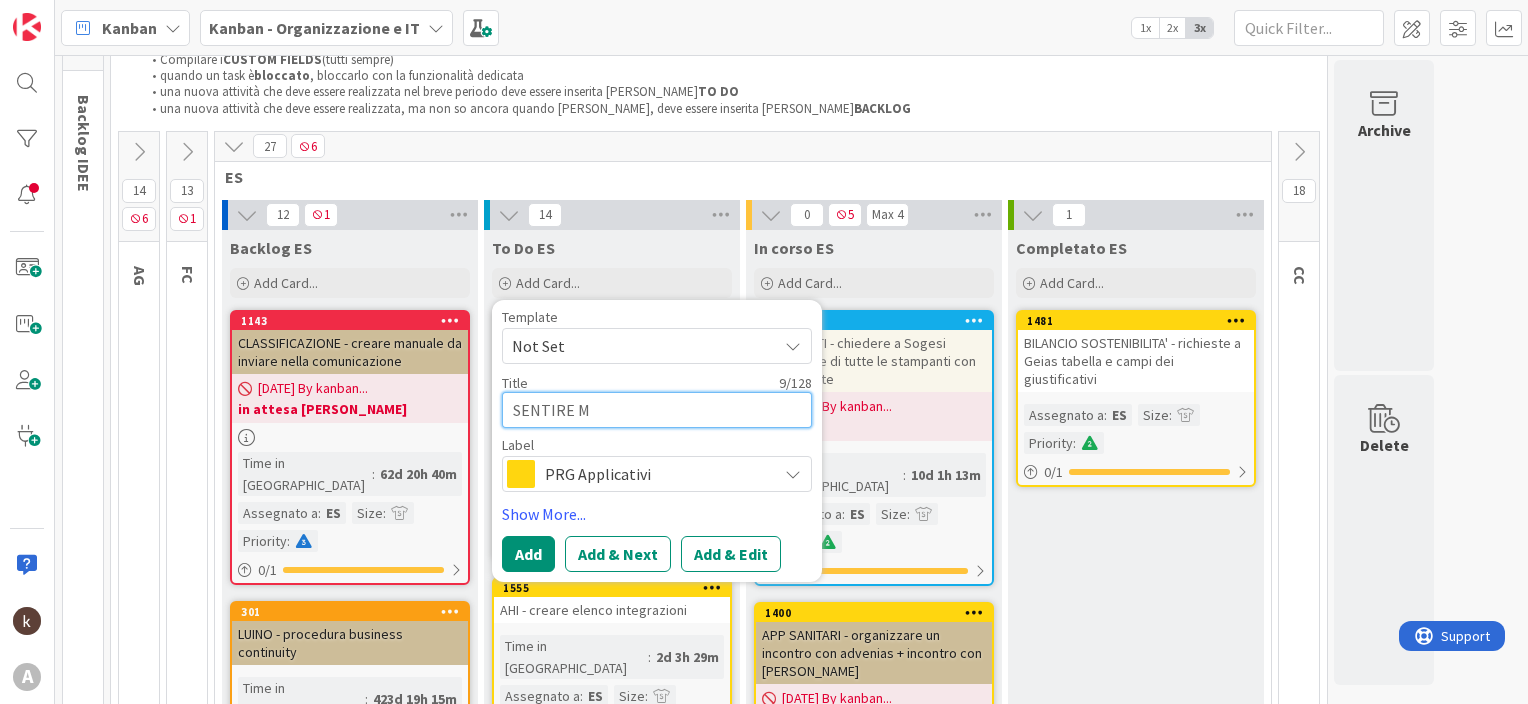 type on "x" 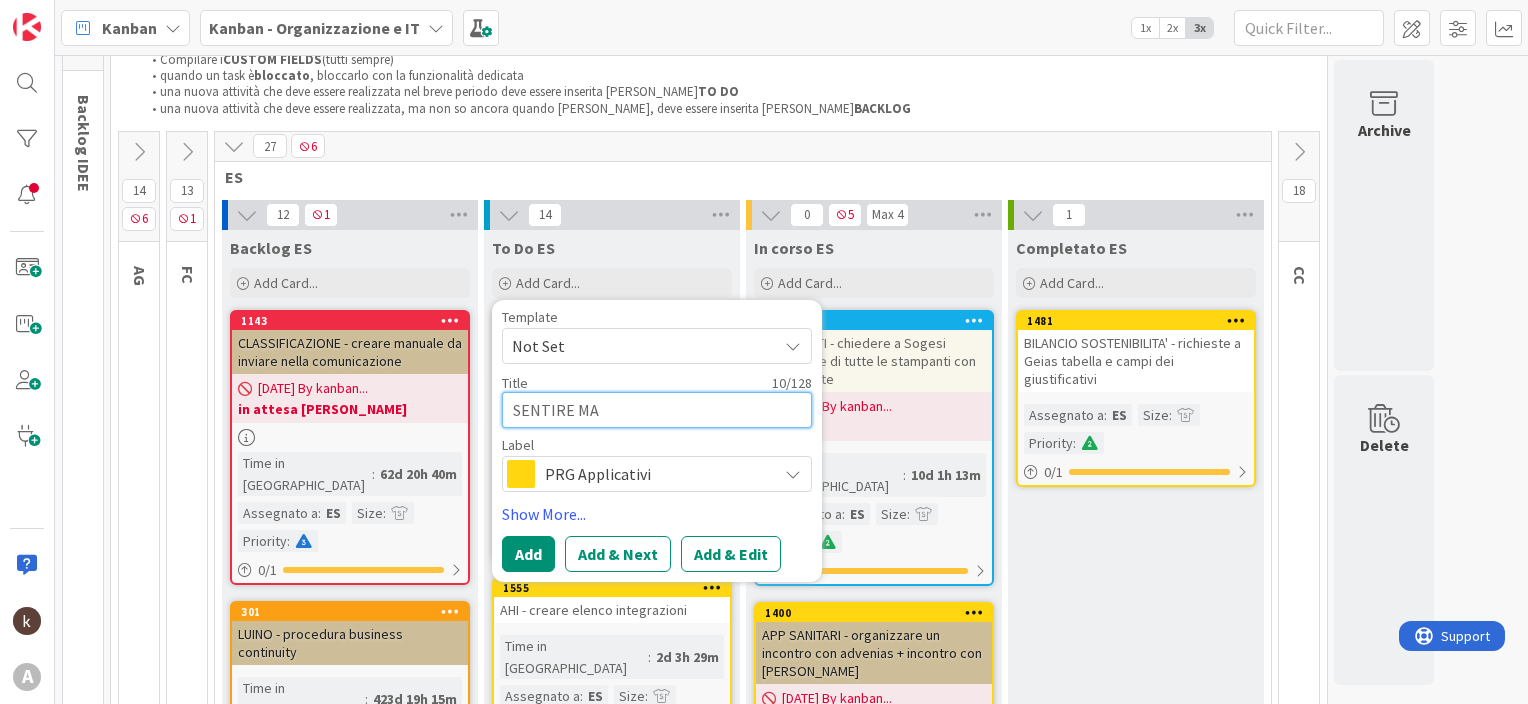 type on "x" 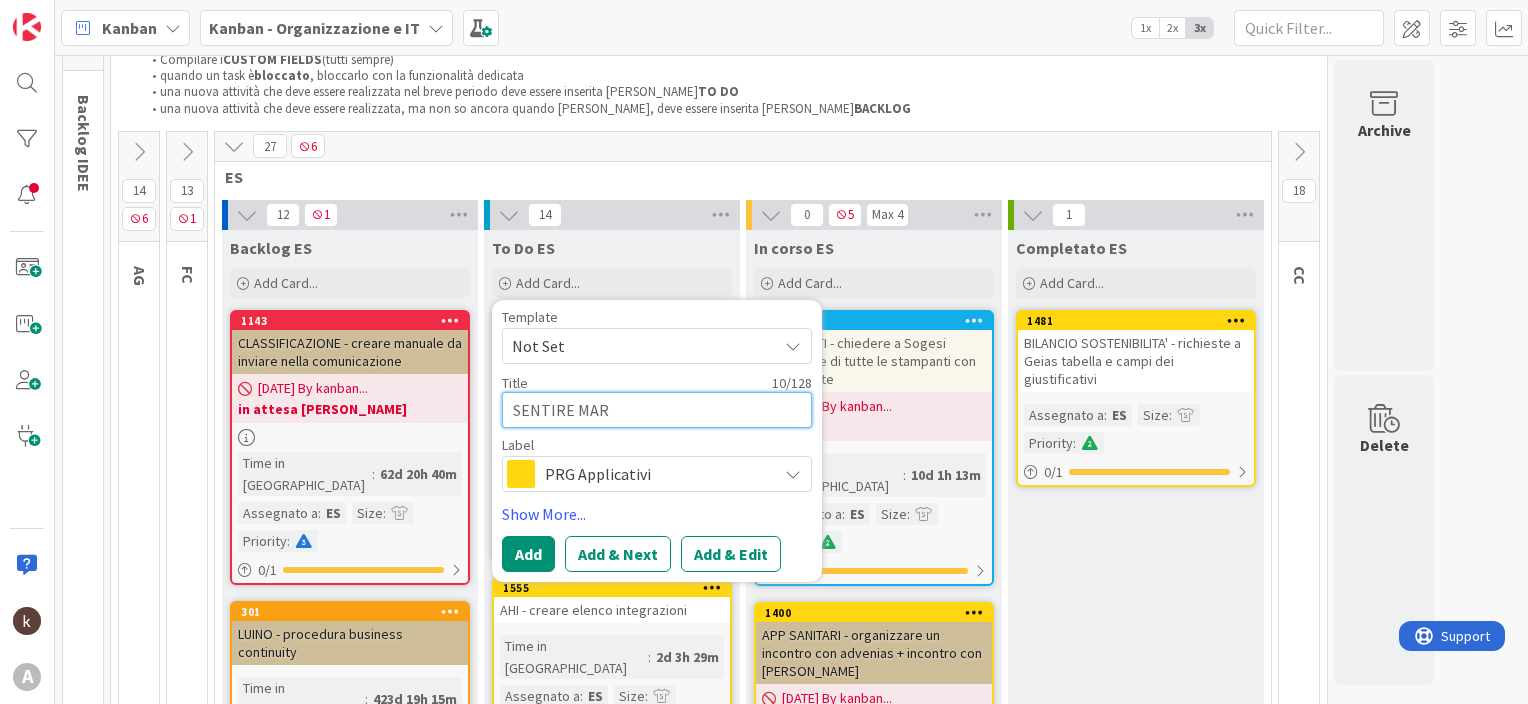 type on "x" 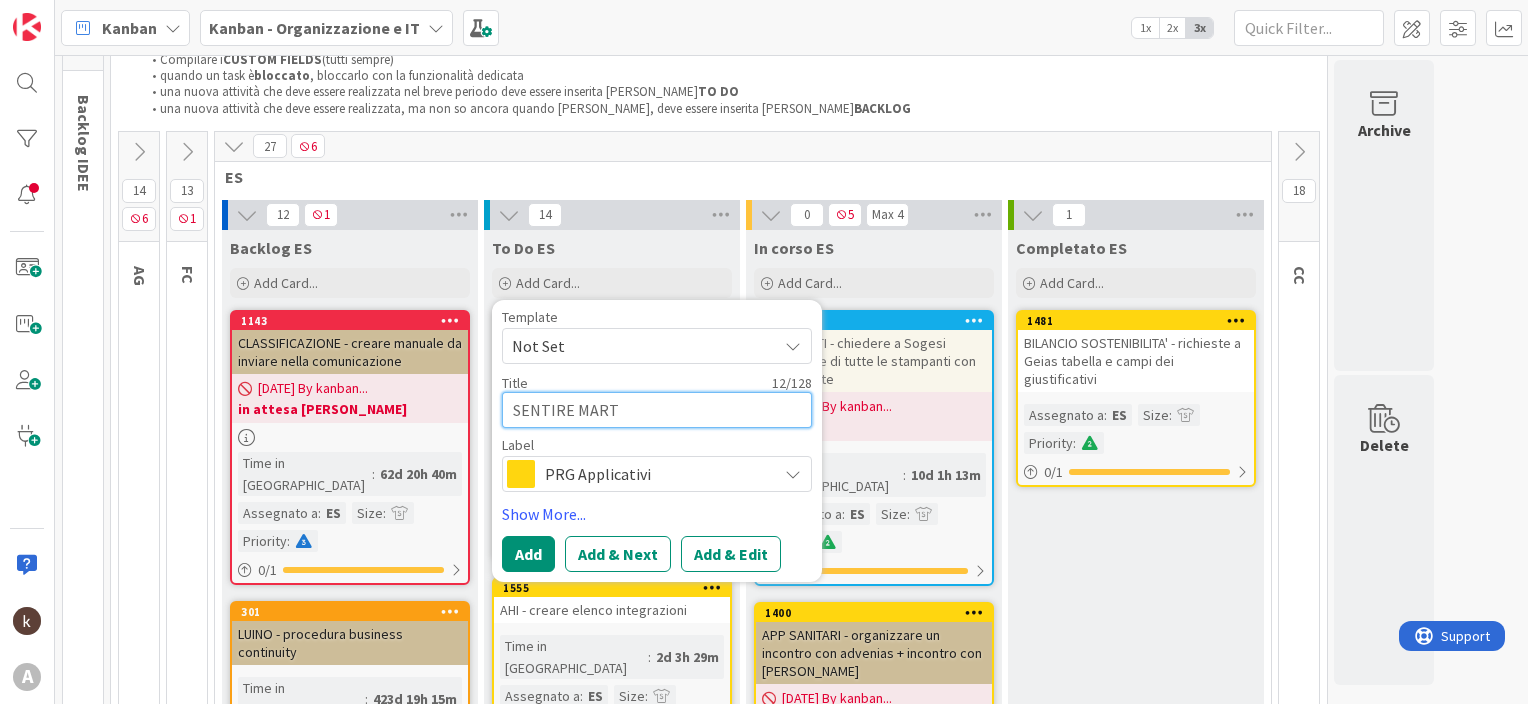 type on "x" 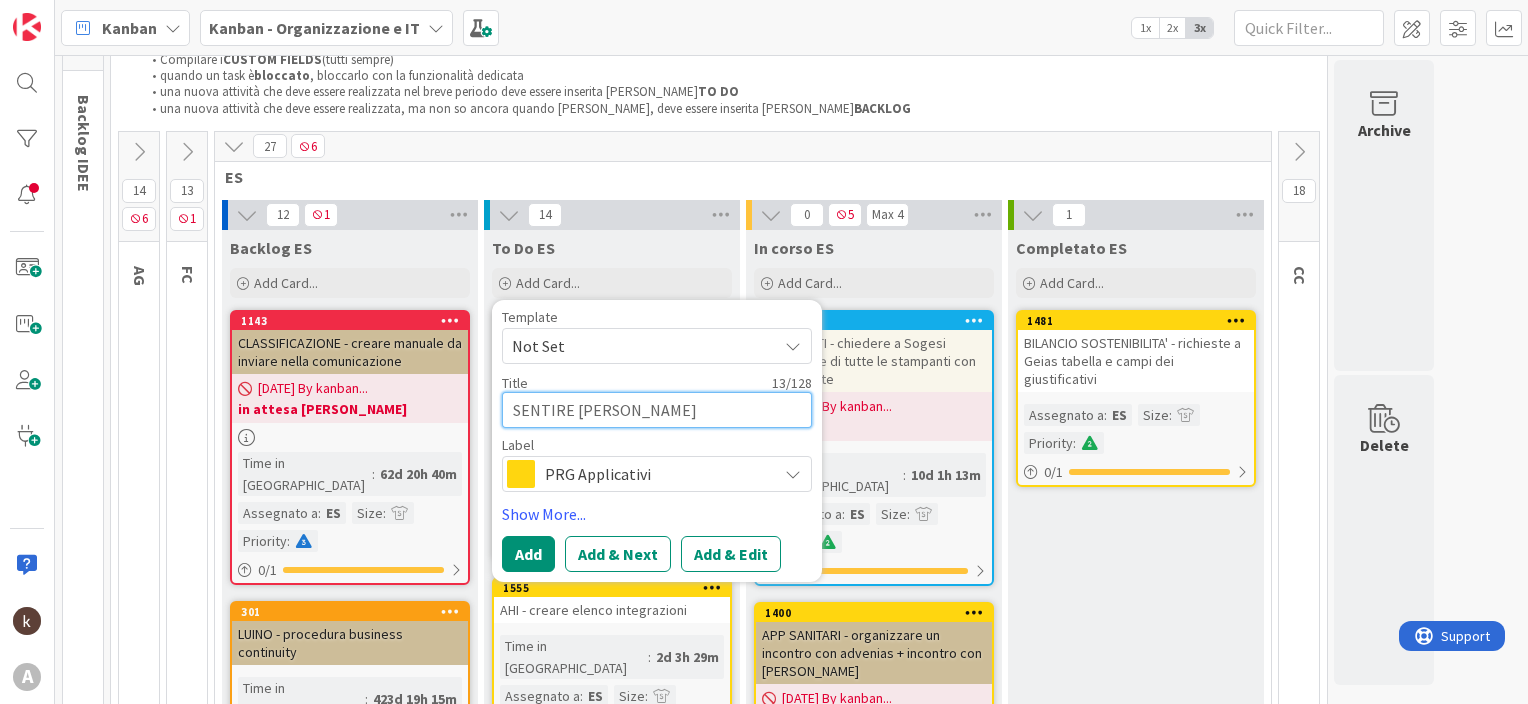 type on "x" 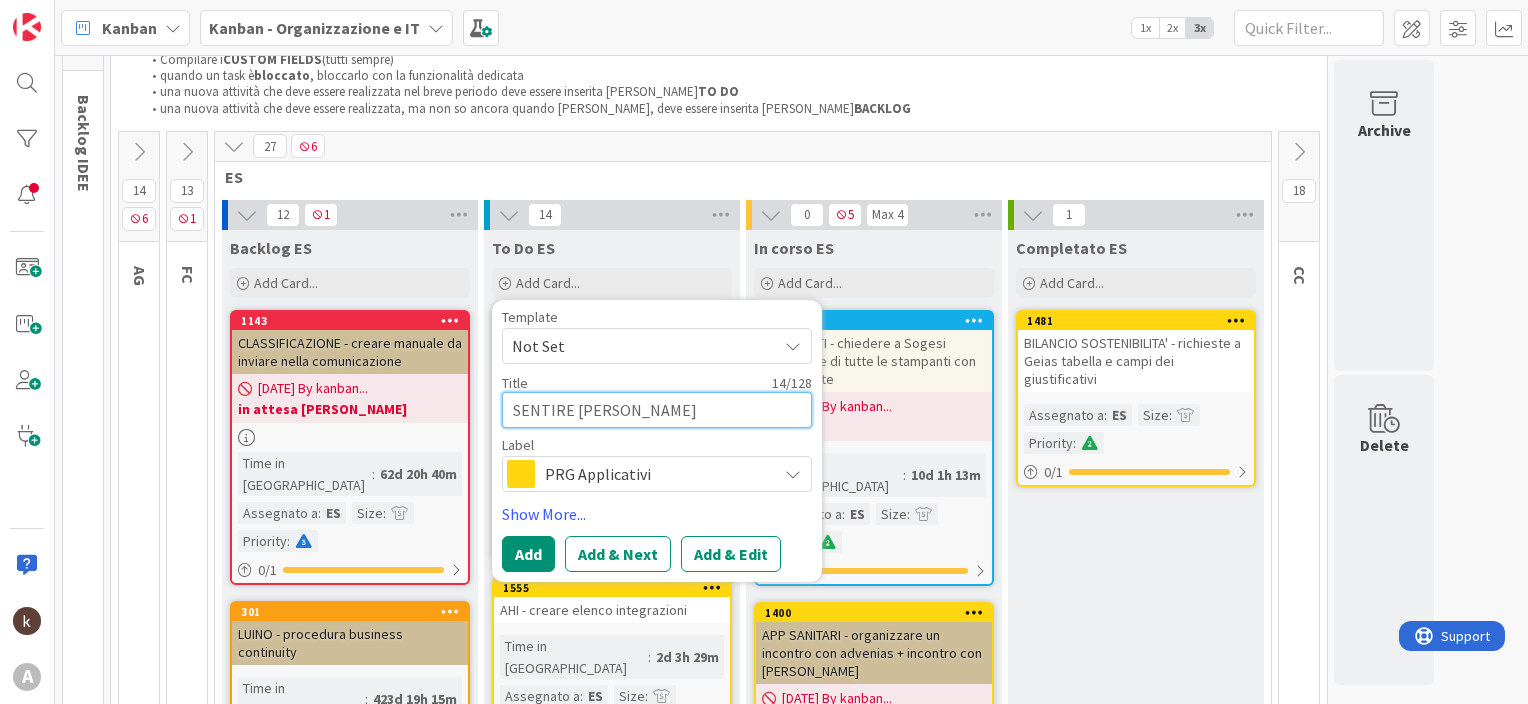 type on "x" 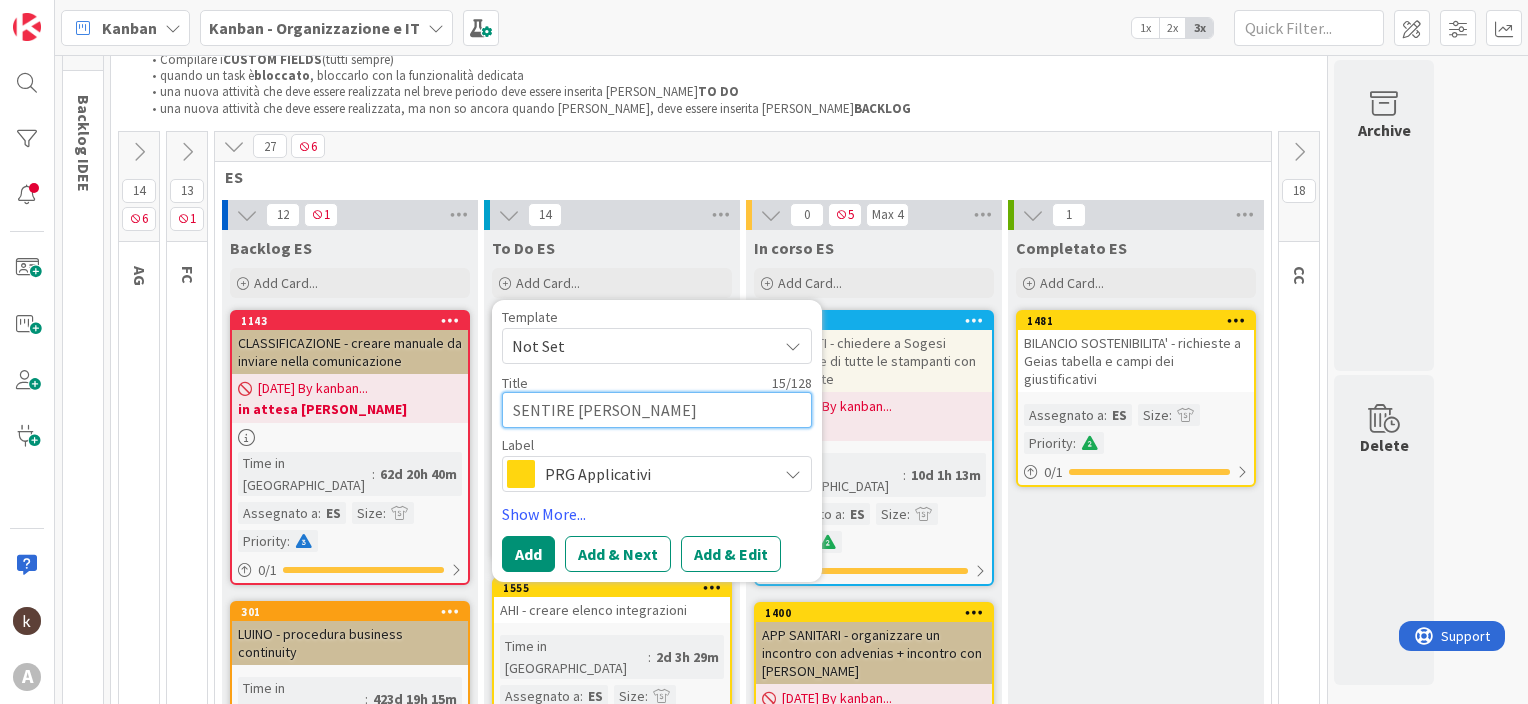 type on "x" 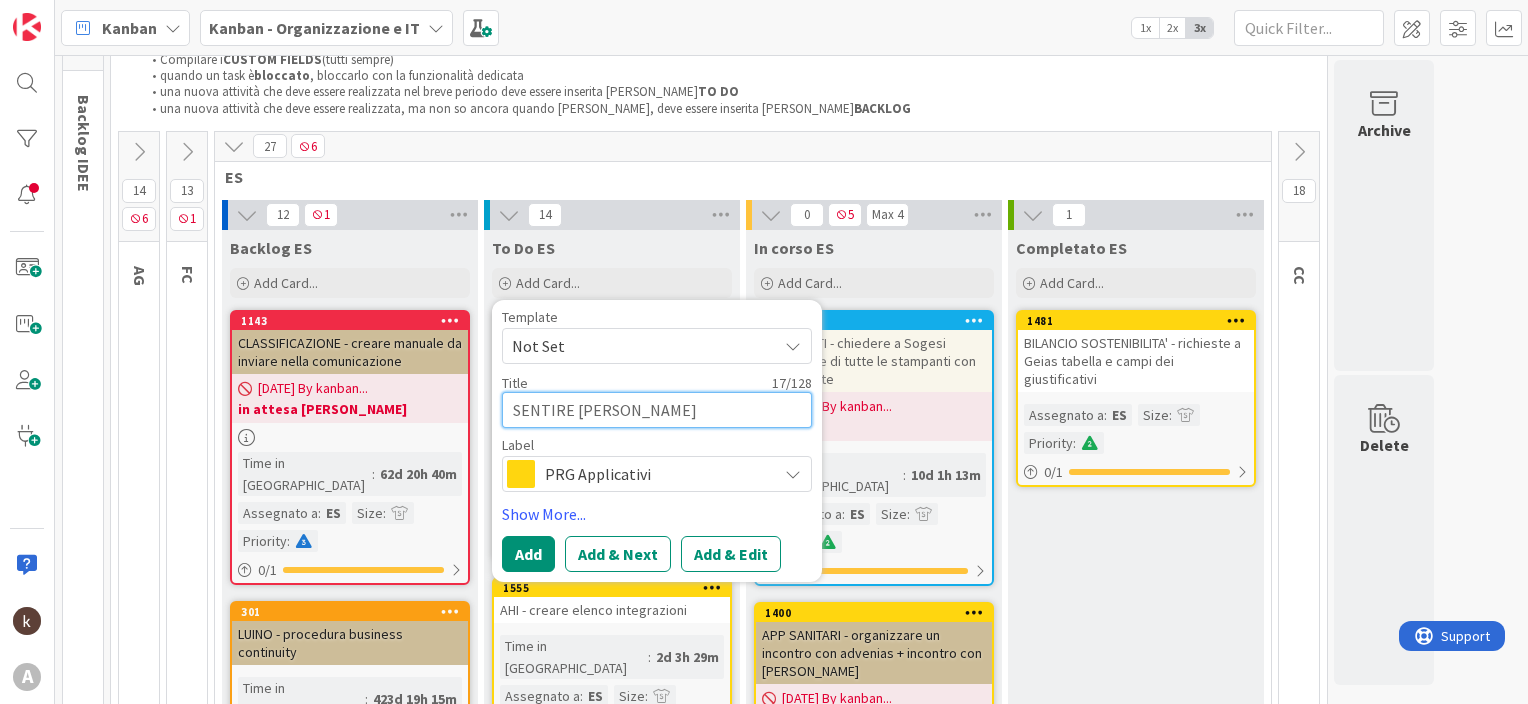 type on "x" 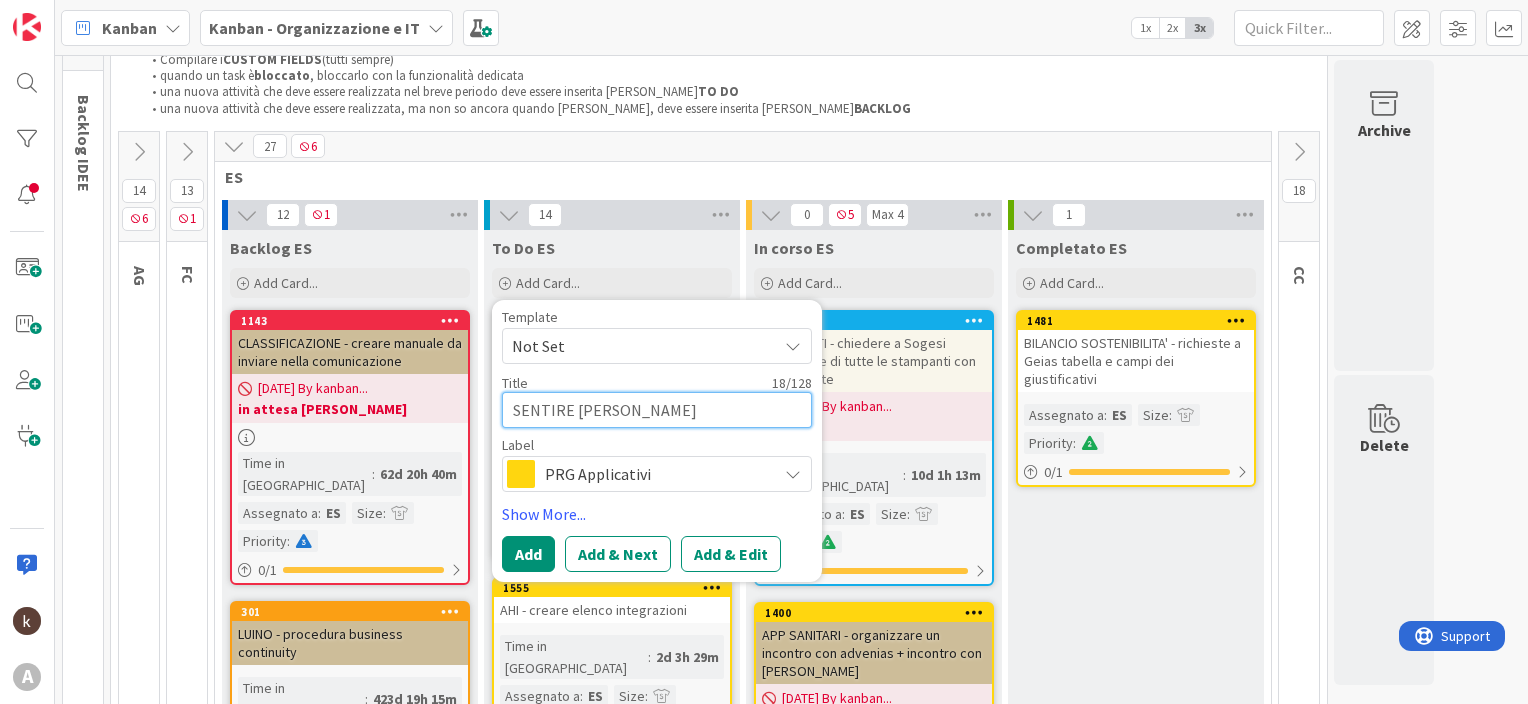 type on "x" 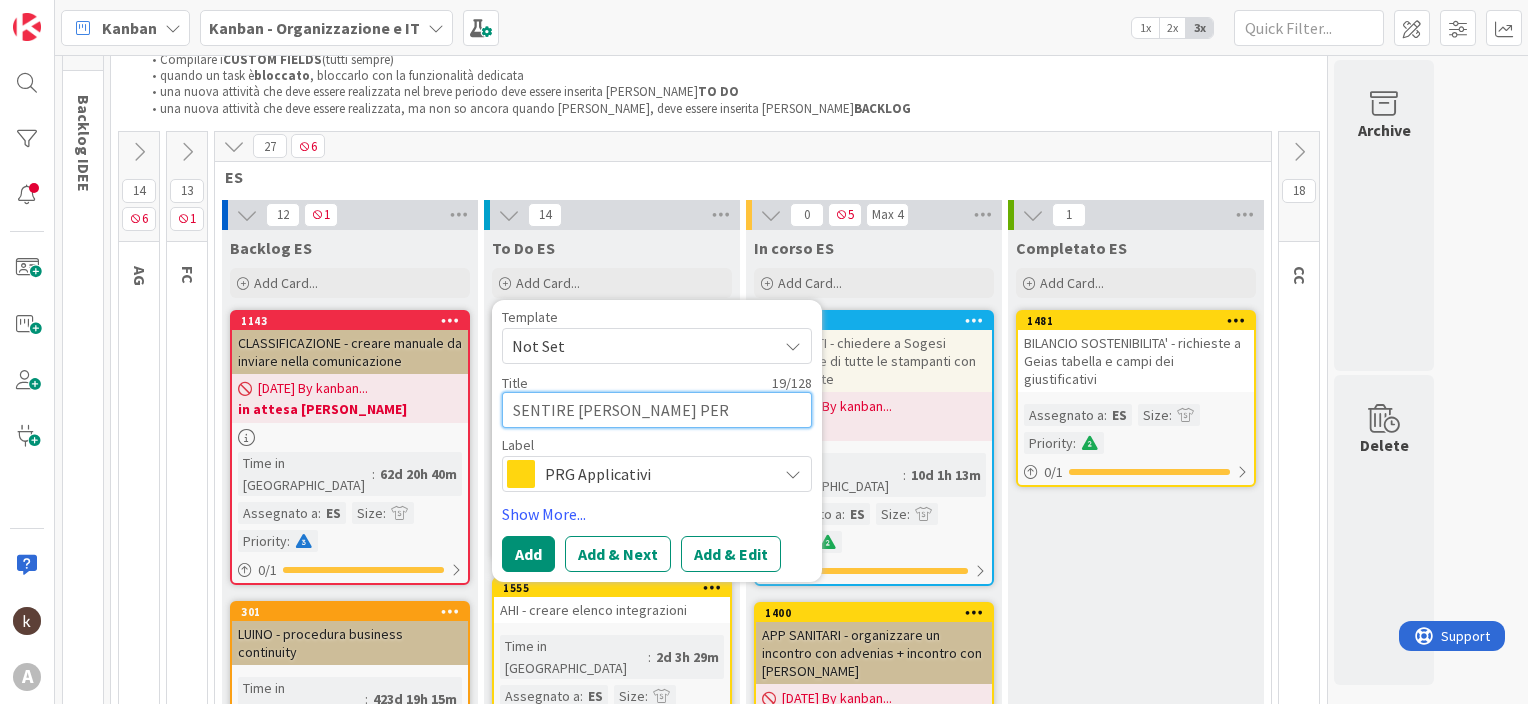 type on "x" 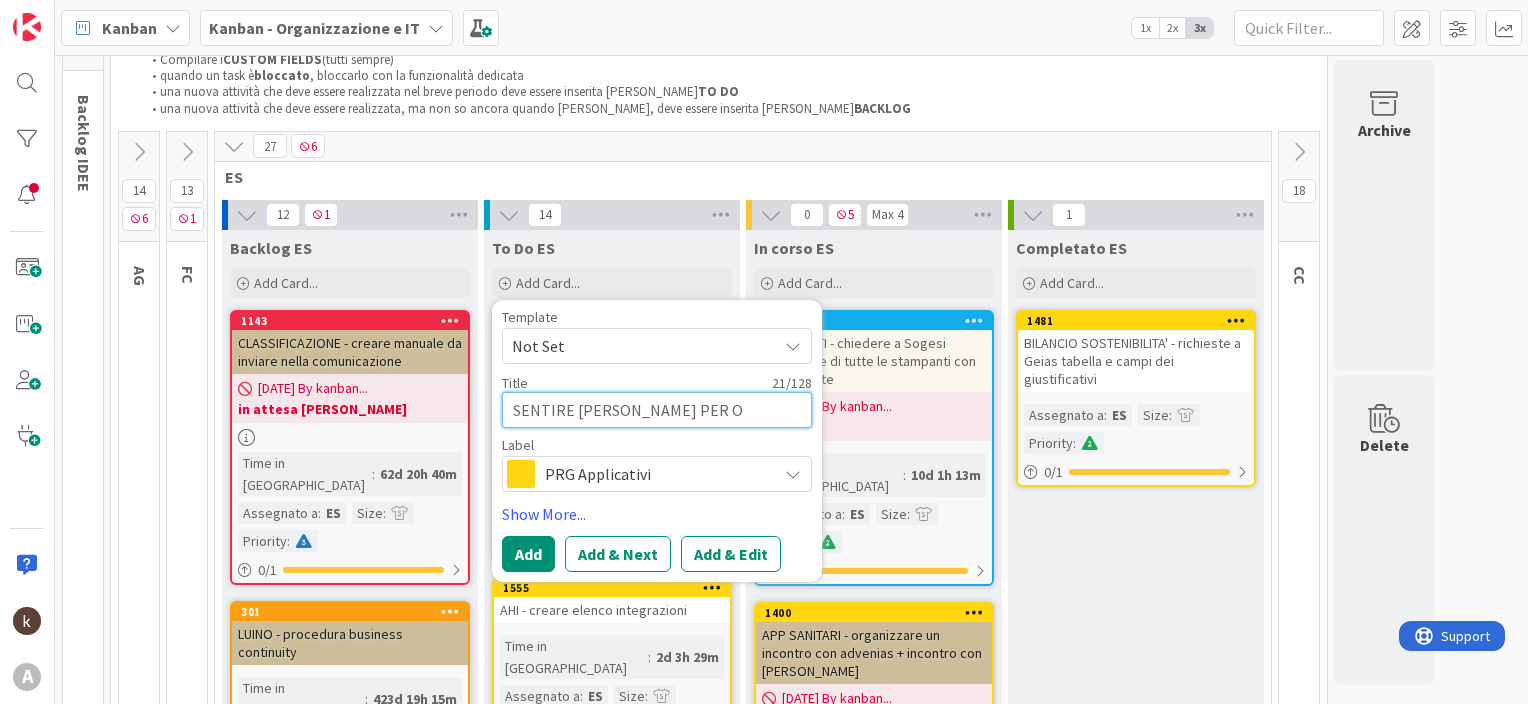 type on "x" 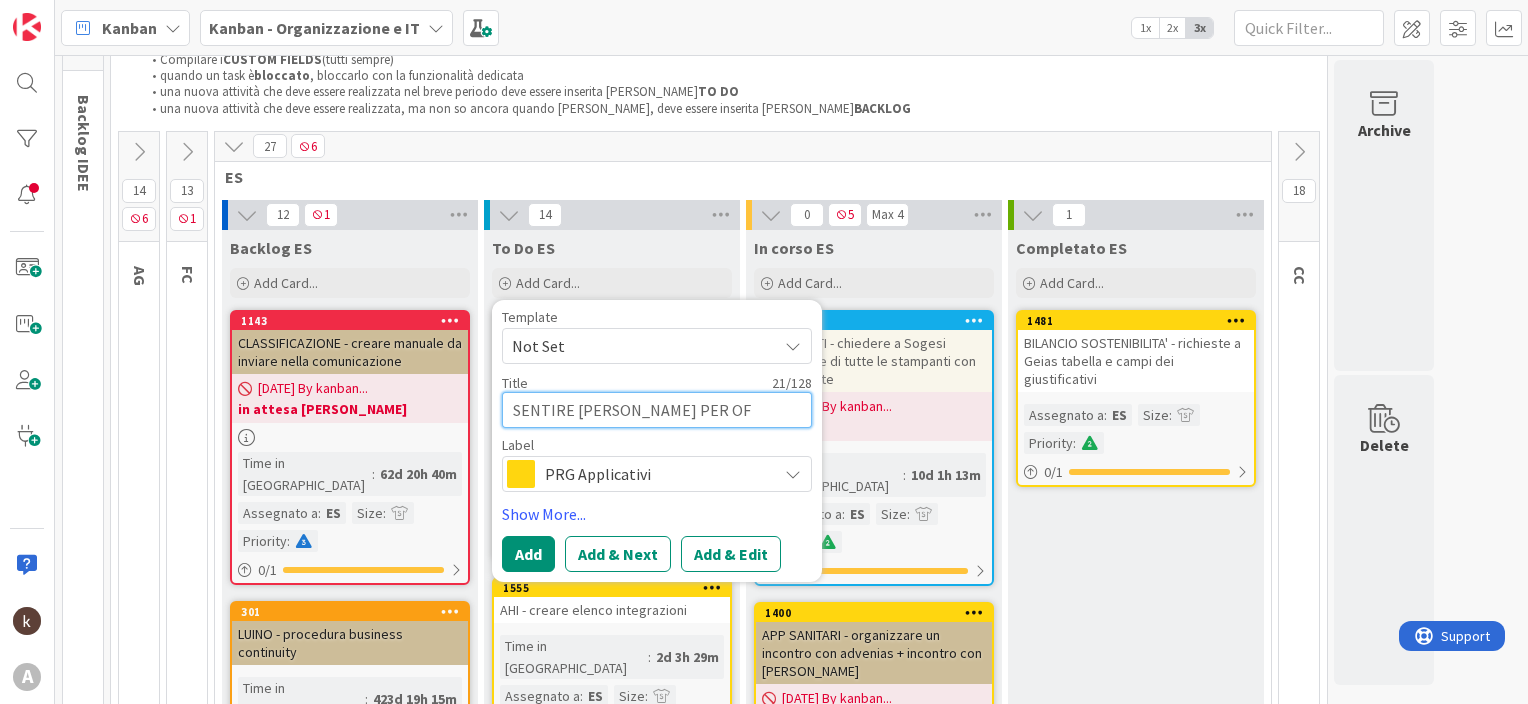 type on "x" 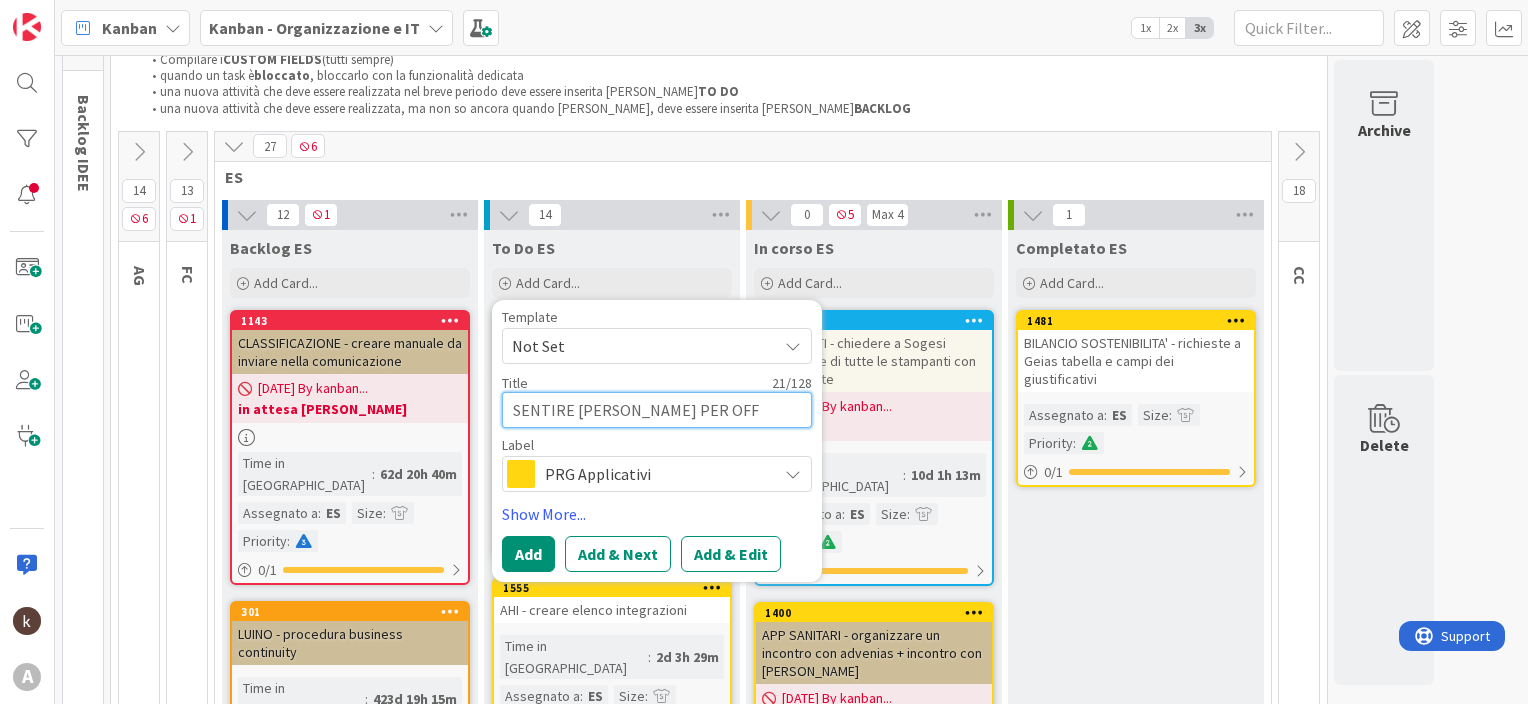 type on "x" 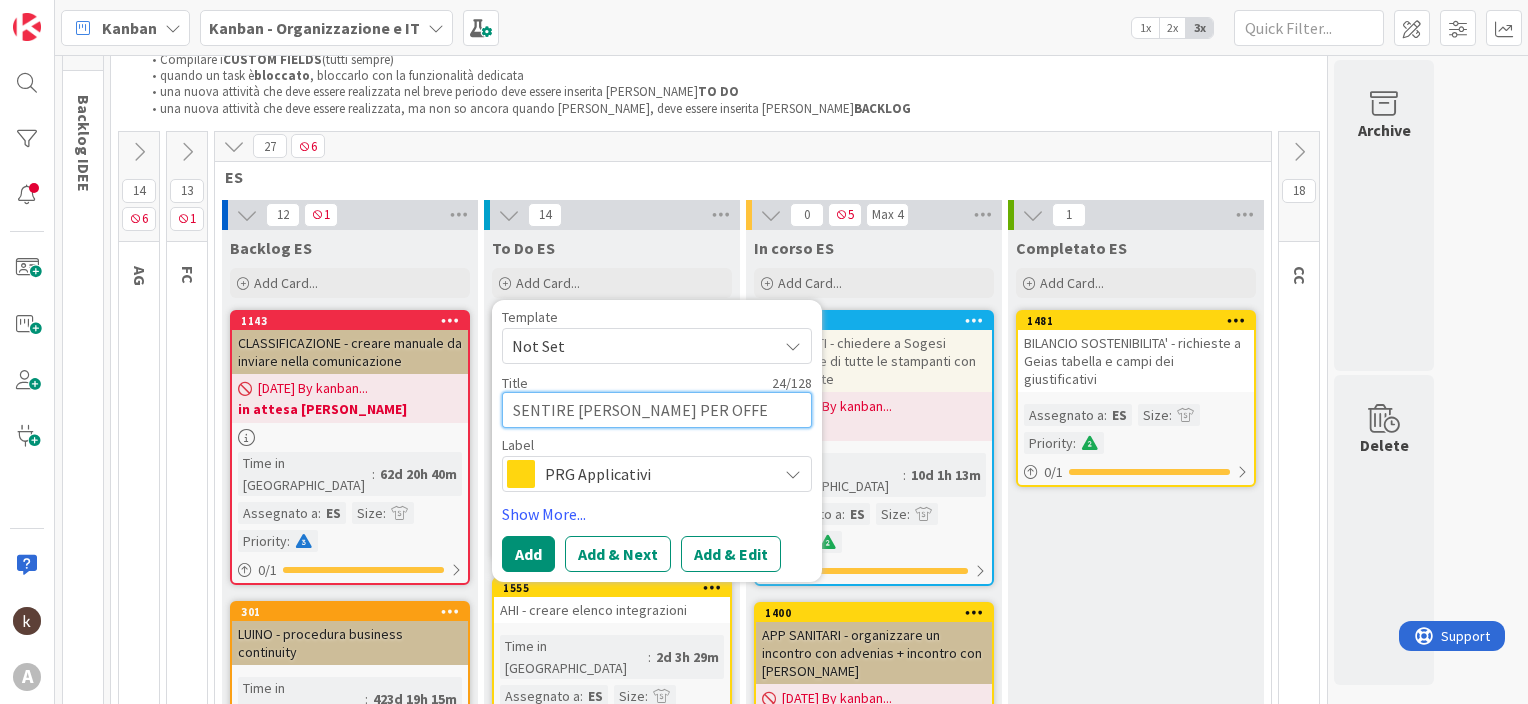 type on "x" 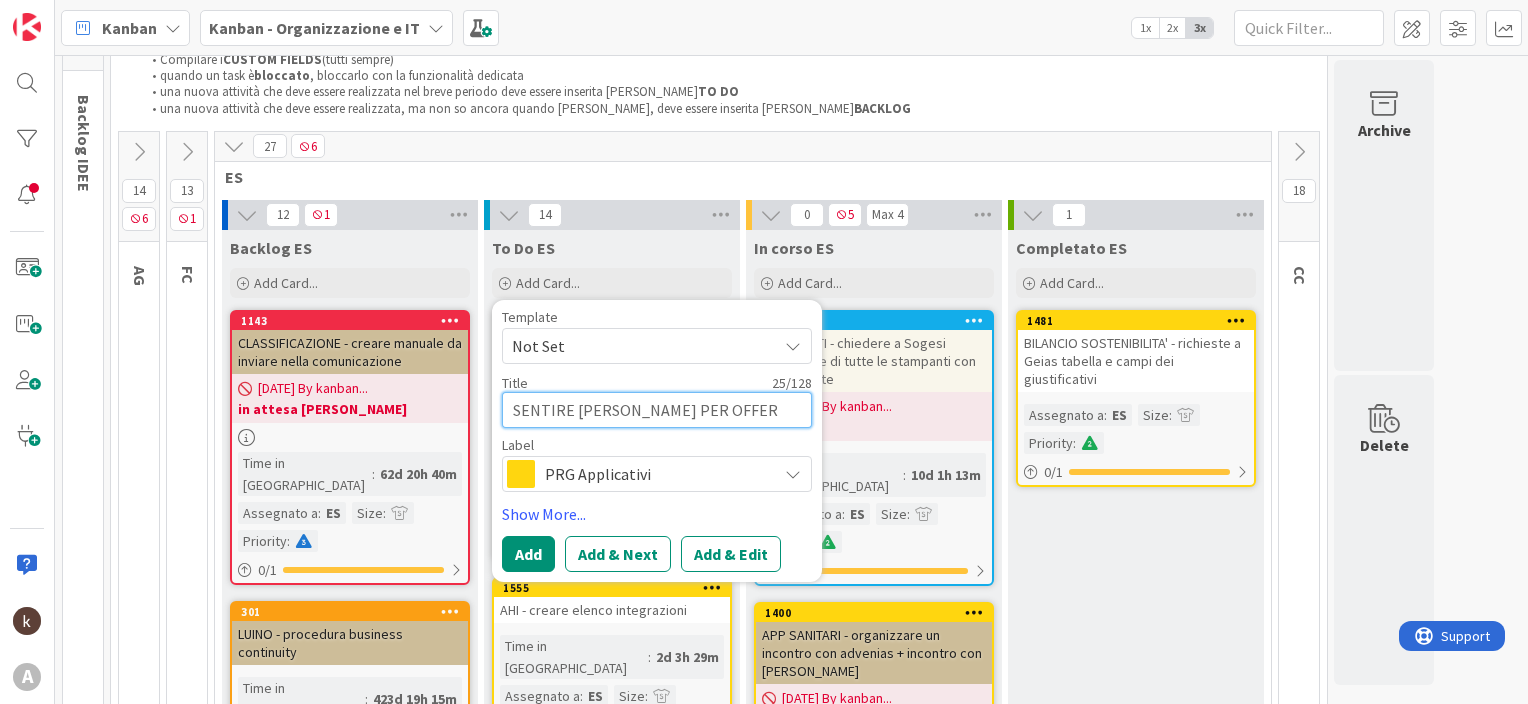 type on "x" 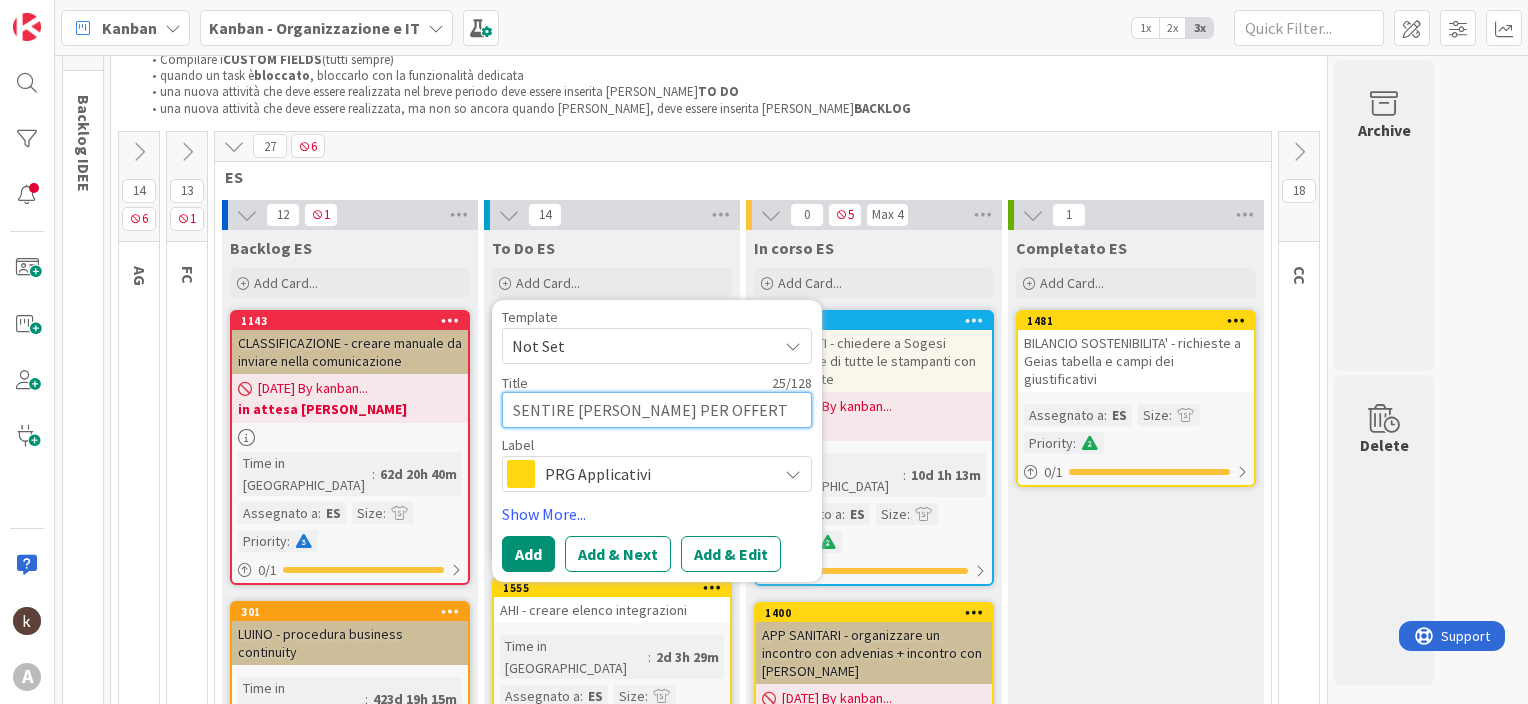 type on "x" 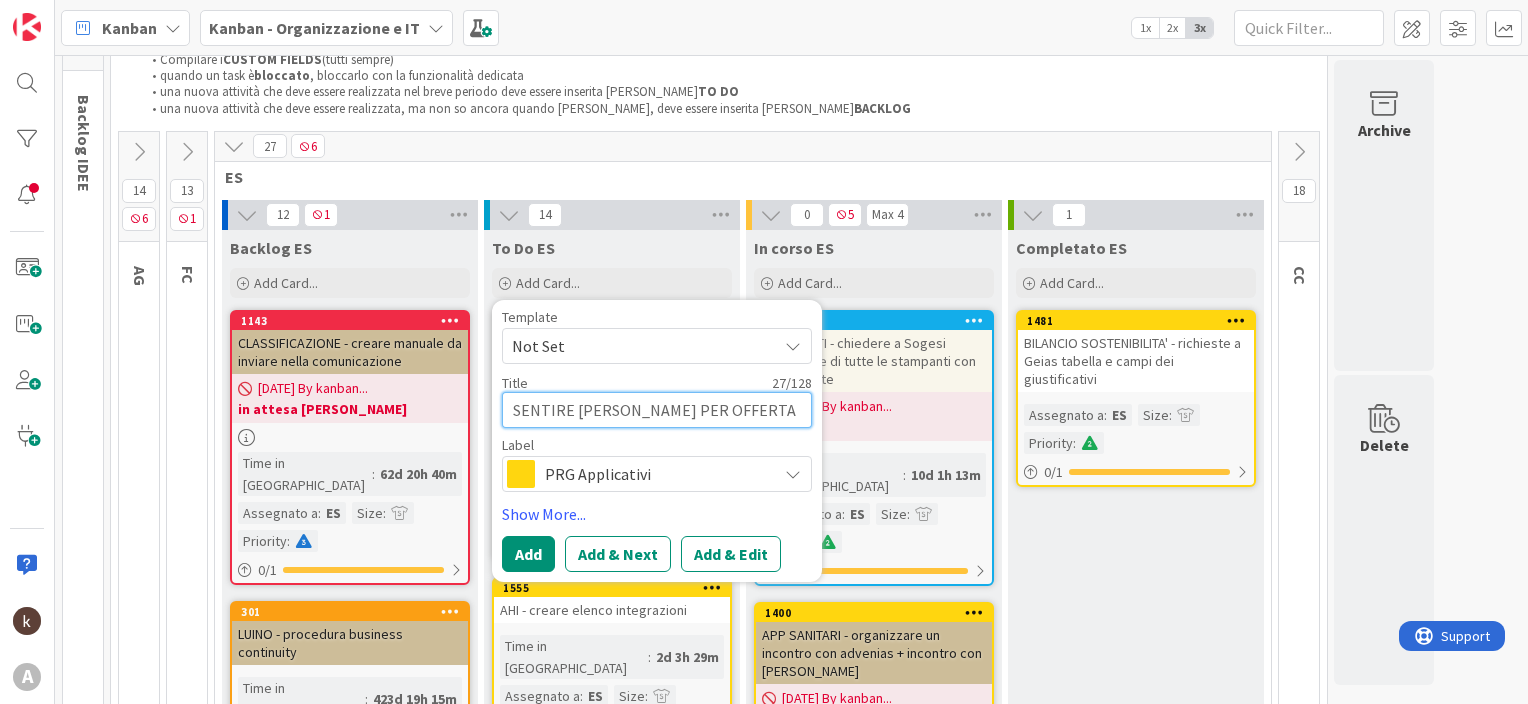 type on "x" 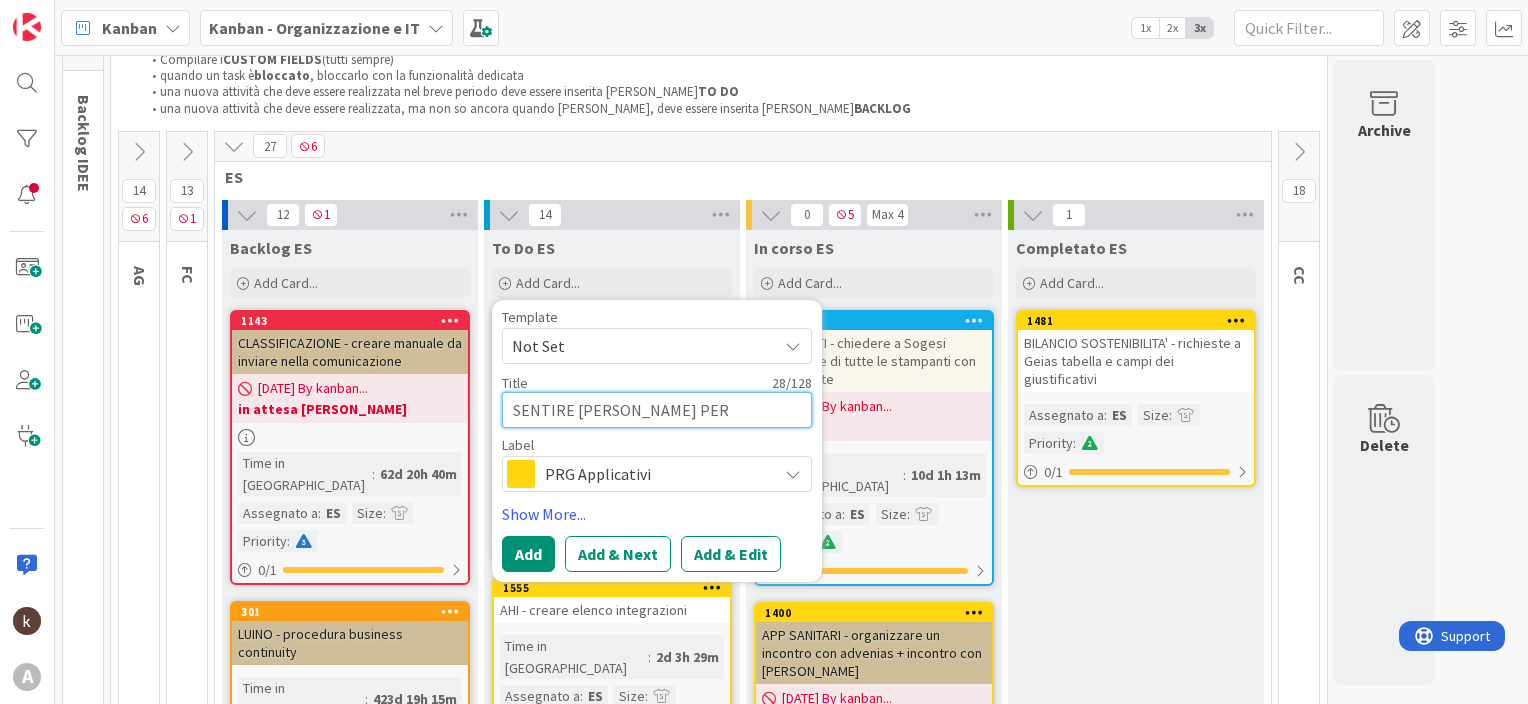 type on "x" 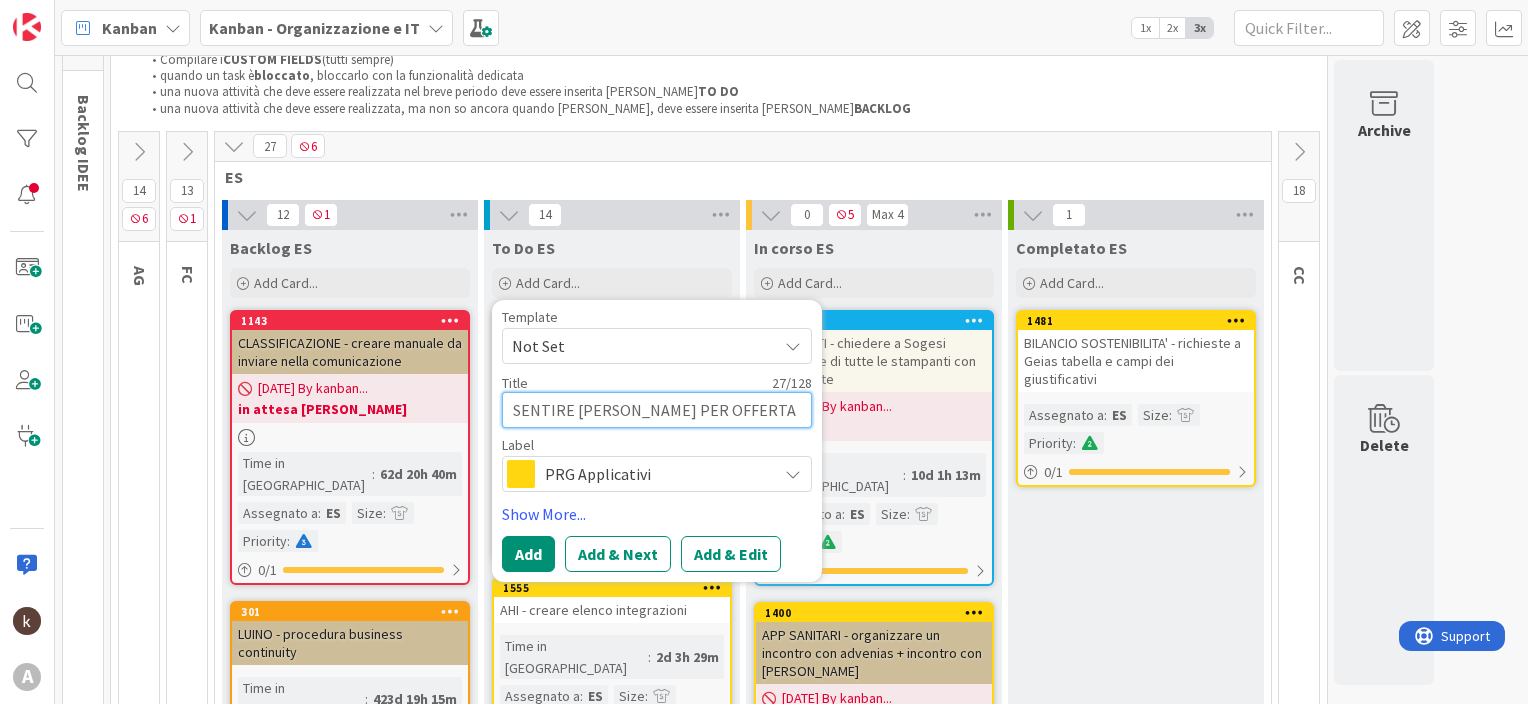 type on "x" 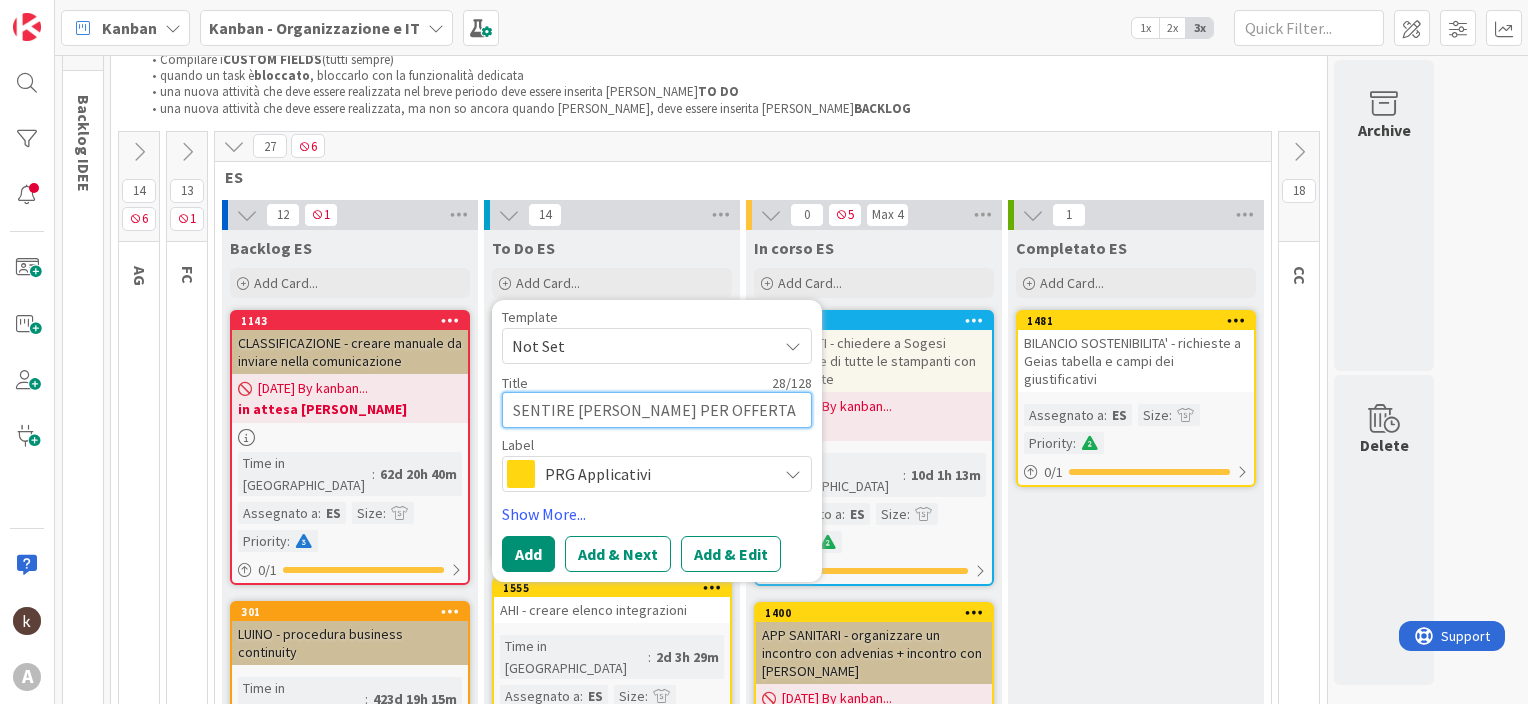 type on "x" 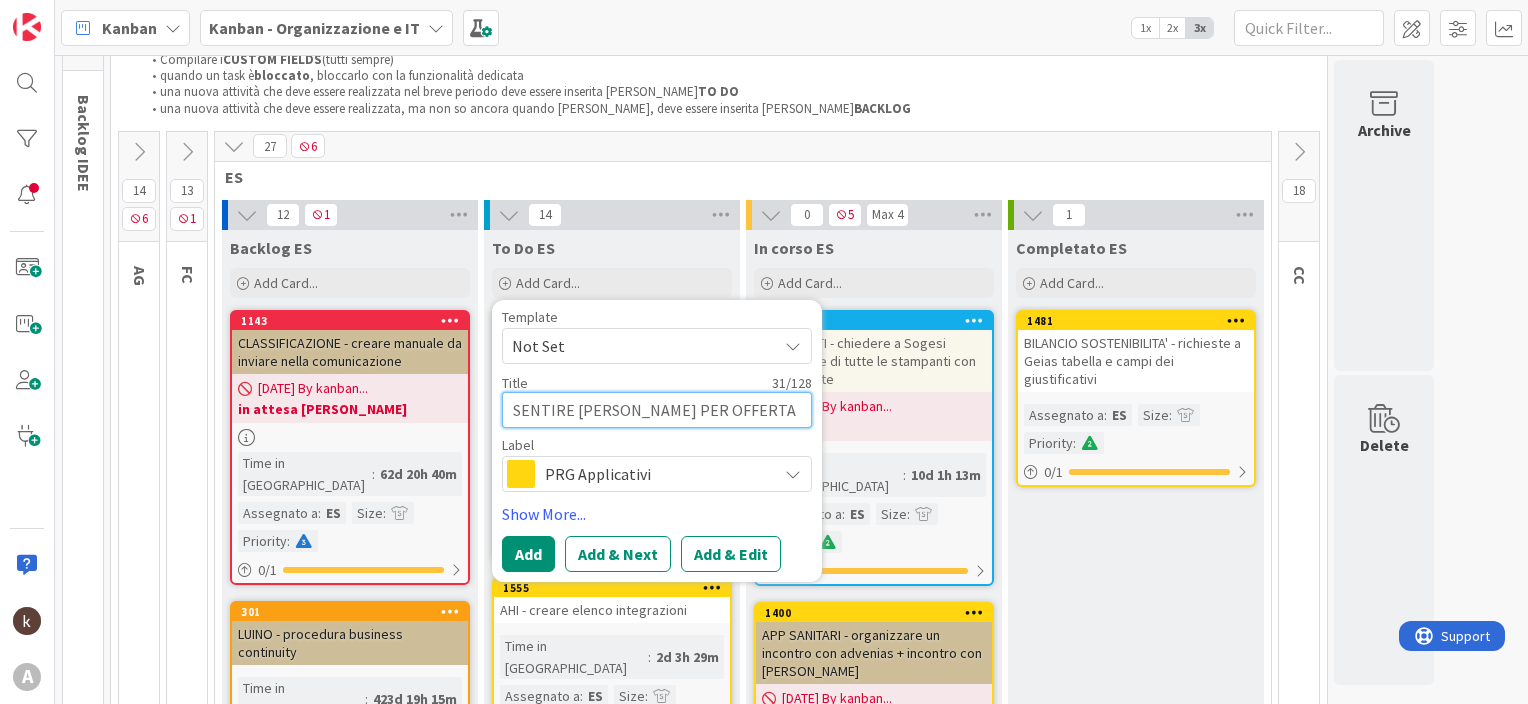 type on "x" 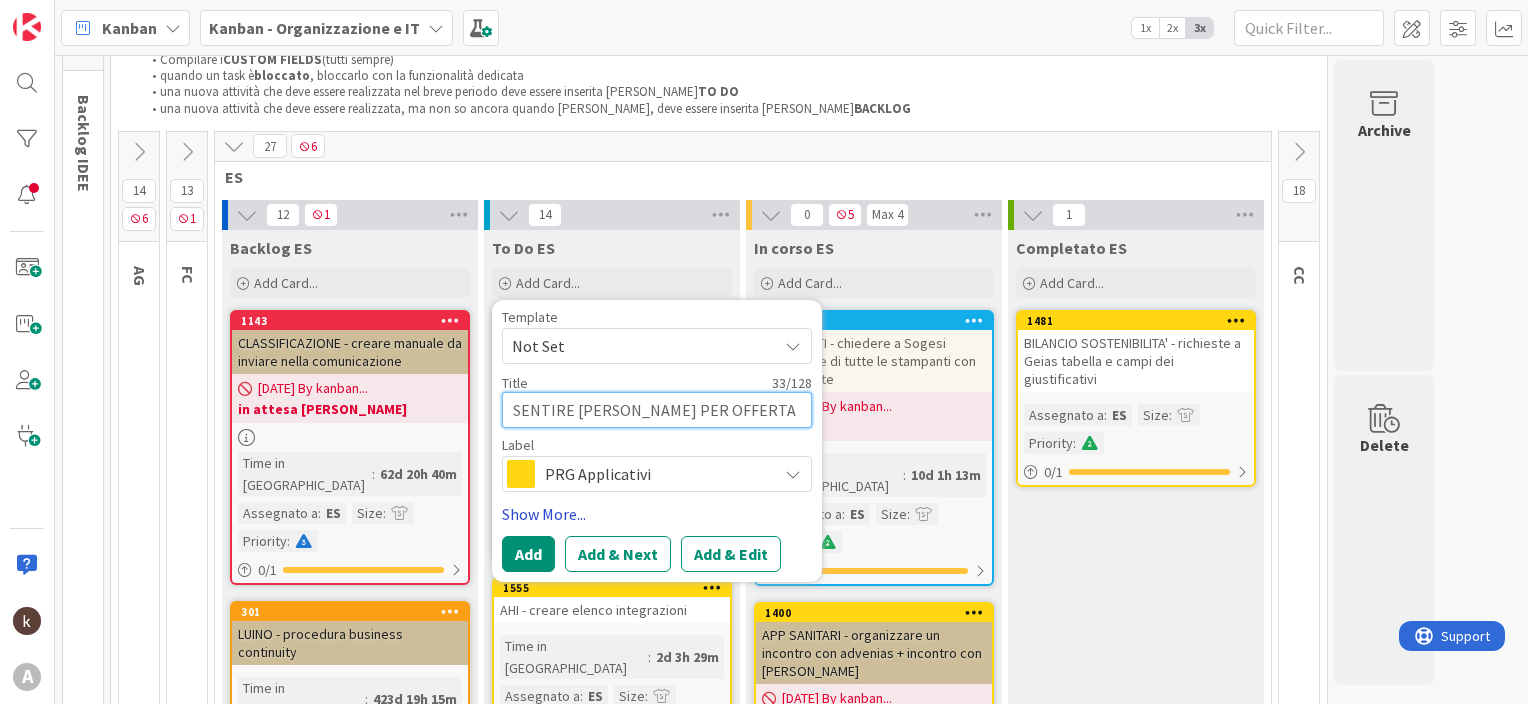 type on "SENTIRE [PERSON_NAME] PER OFFERTA JAMIO" 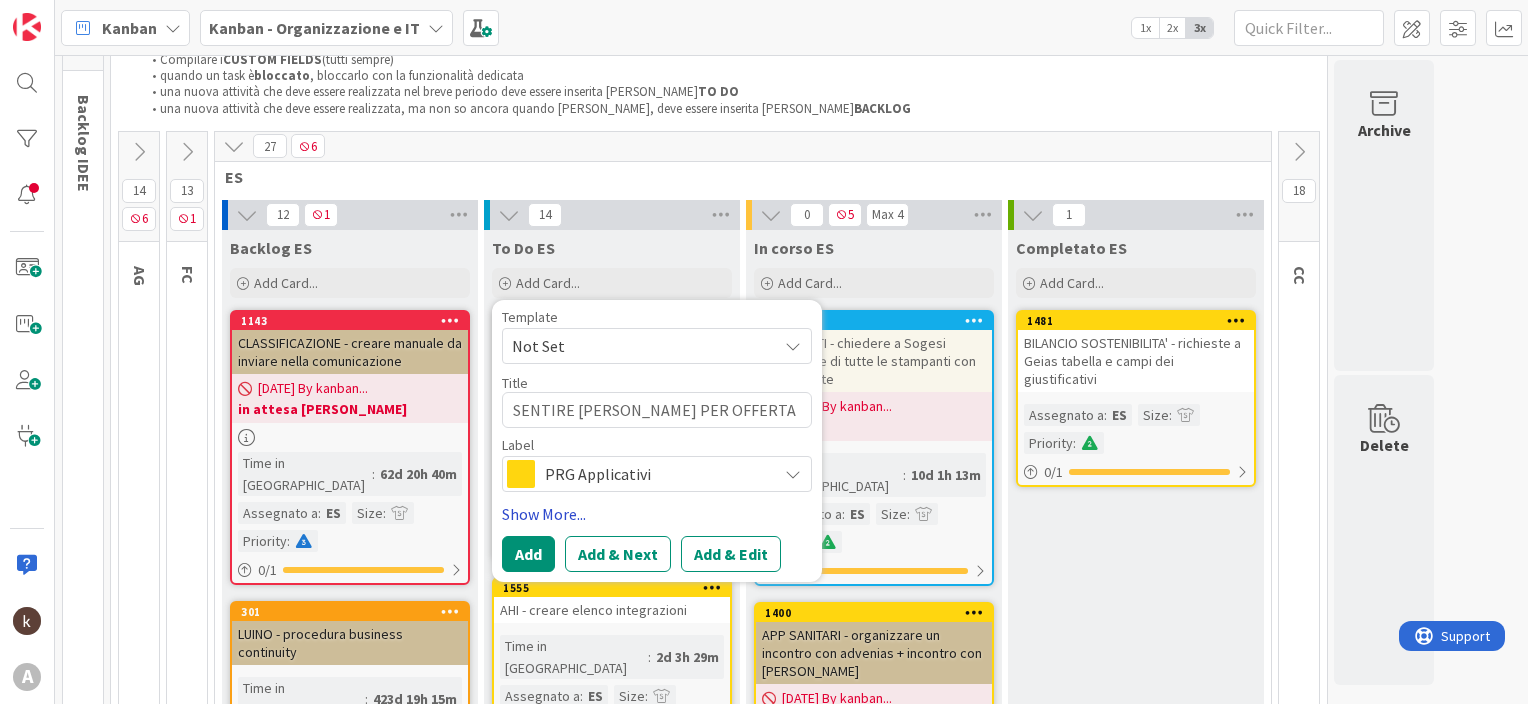 click on "Show More..." at bounding box center (657, 514) 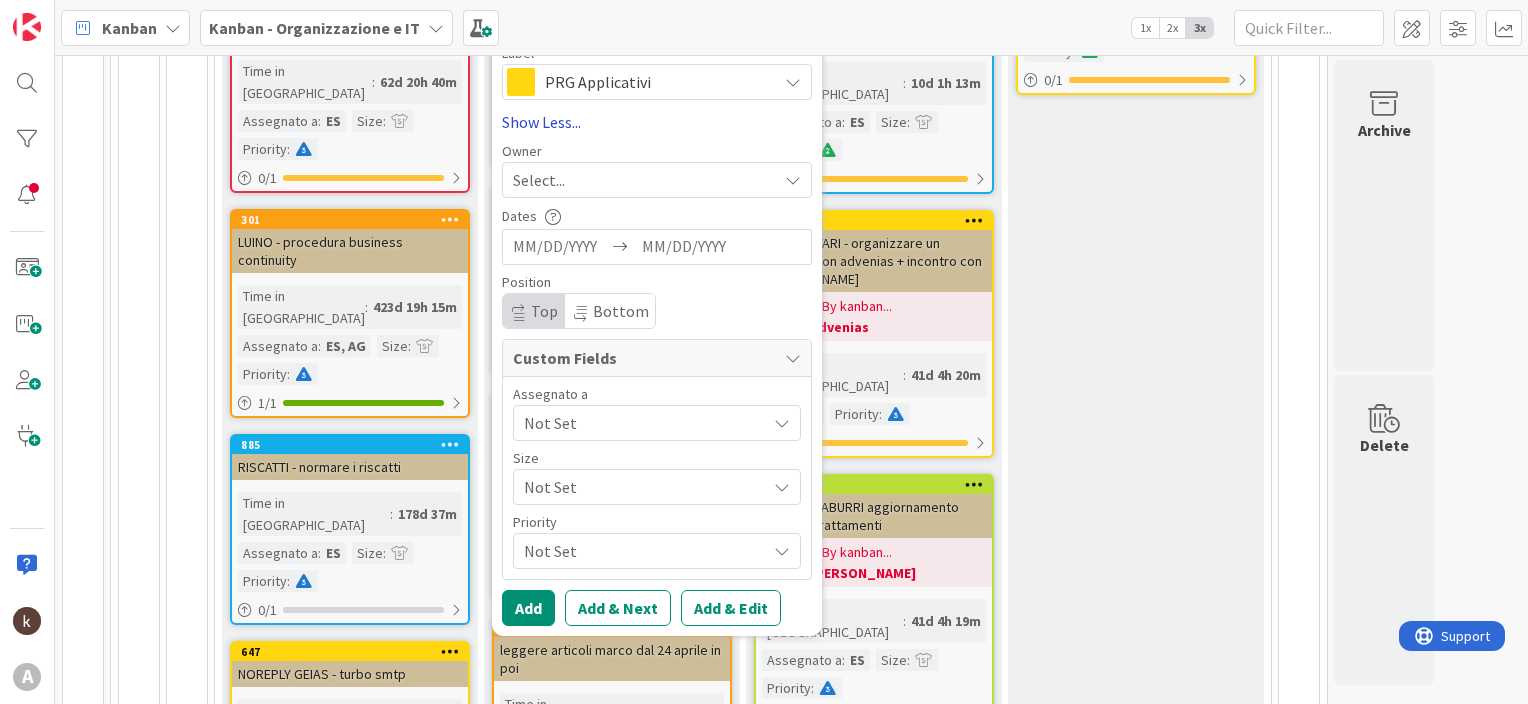 scroll, scrollTop: 500, scrollLeft: 0, axis: vertical 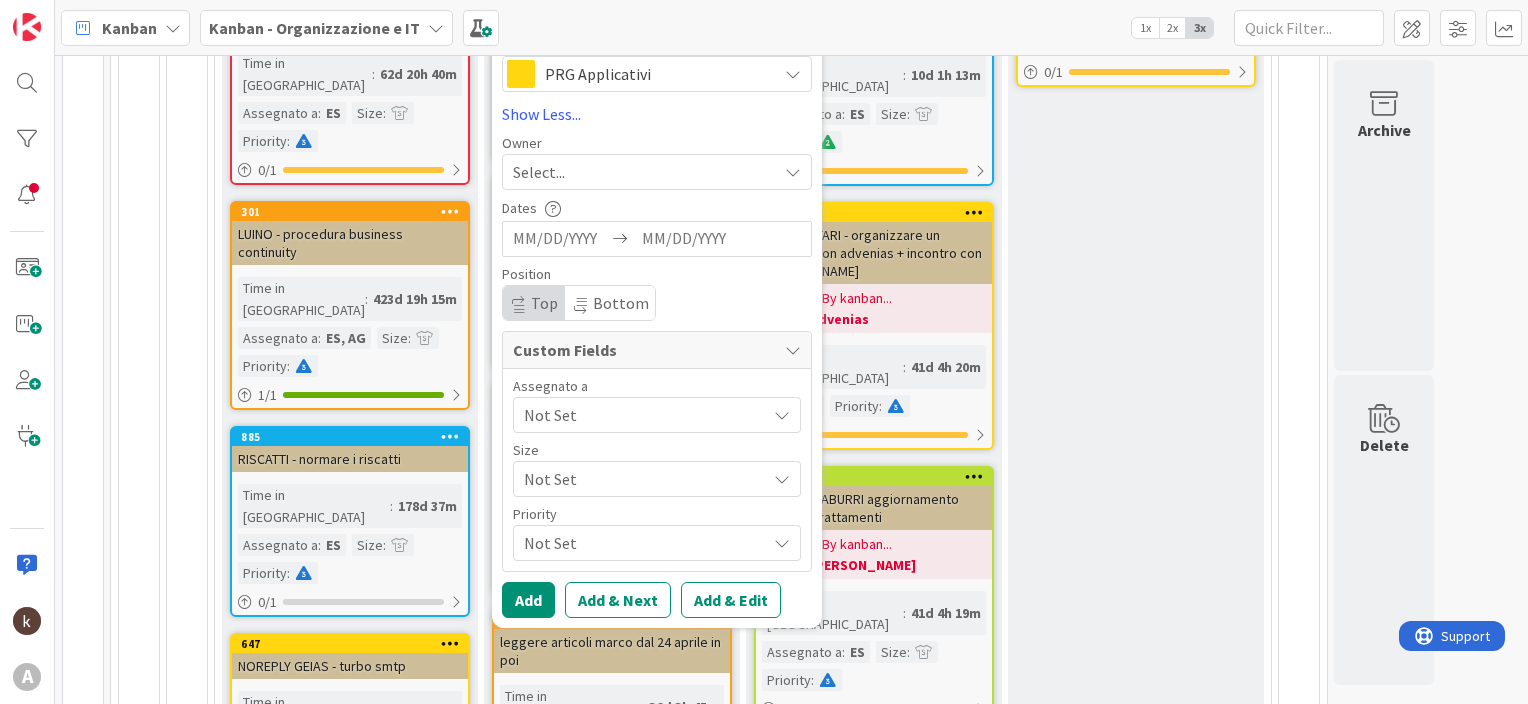 click on "Not Set" at bounding box center [645, 415] 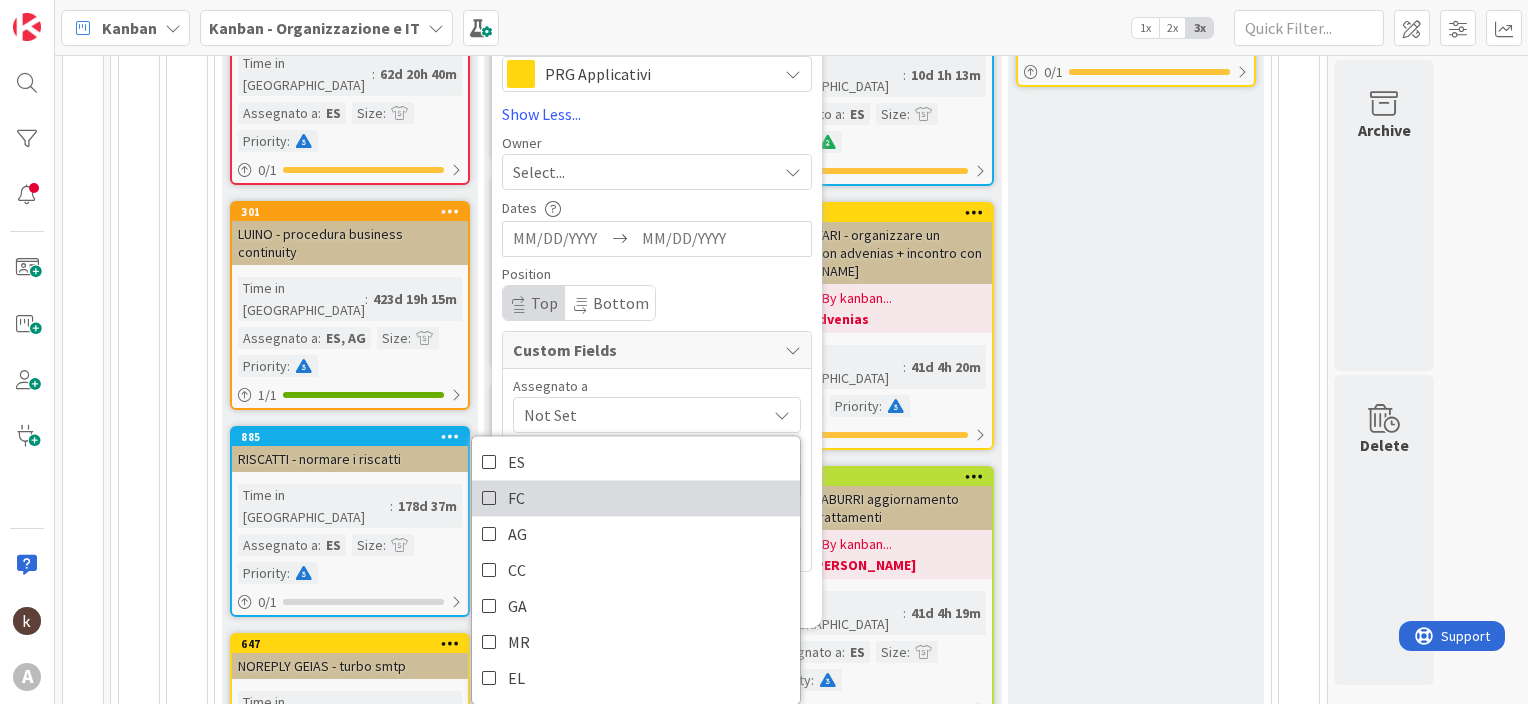 click on "FC" at bounding box center [636, 498] 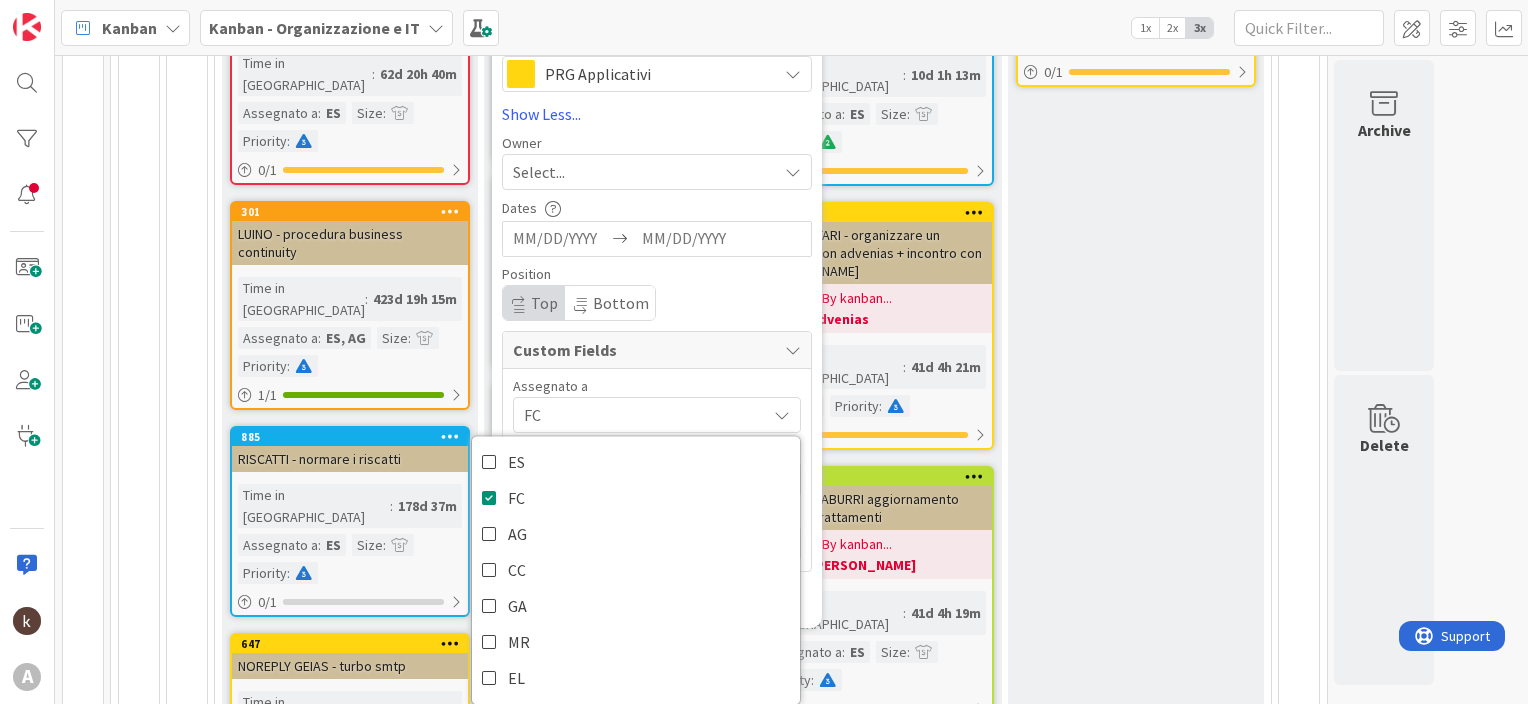 click on "Assegnato a" at bounding box center [657, 386] 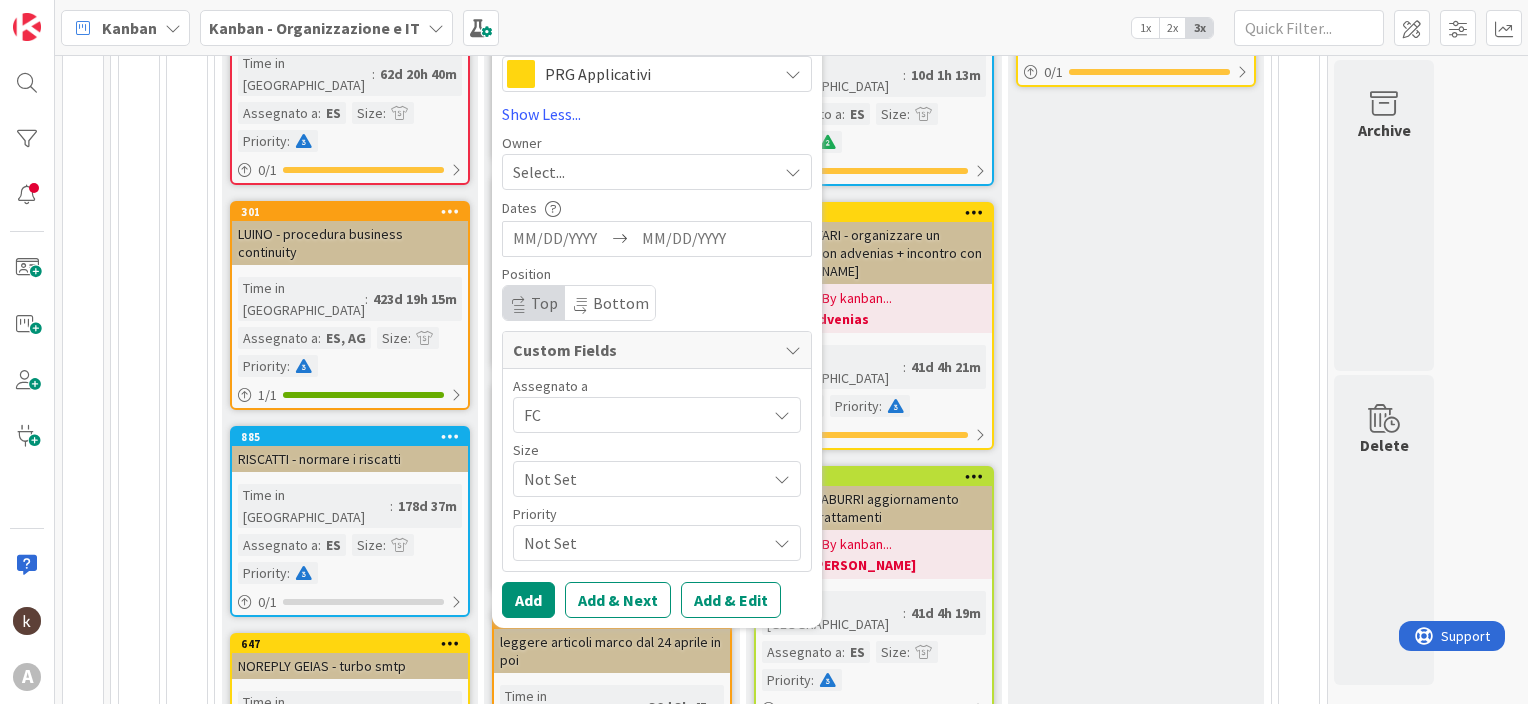 click on "Not Set" at bounding box center (640, 479) 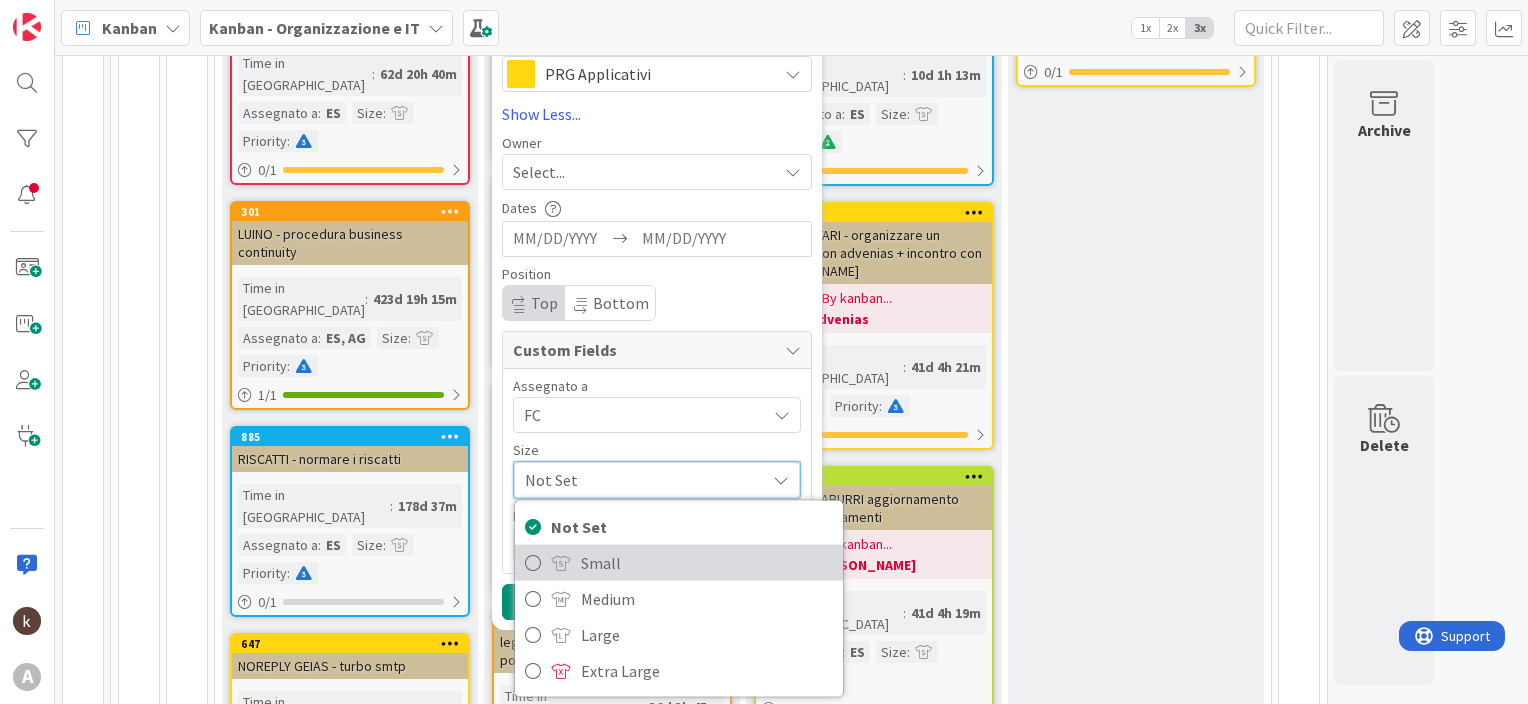 click at bounding box center [533, 562] 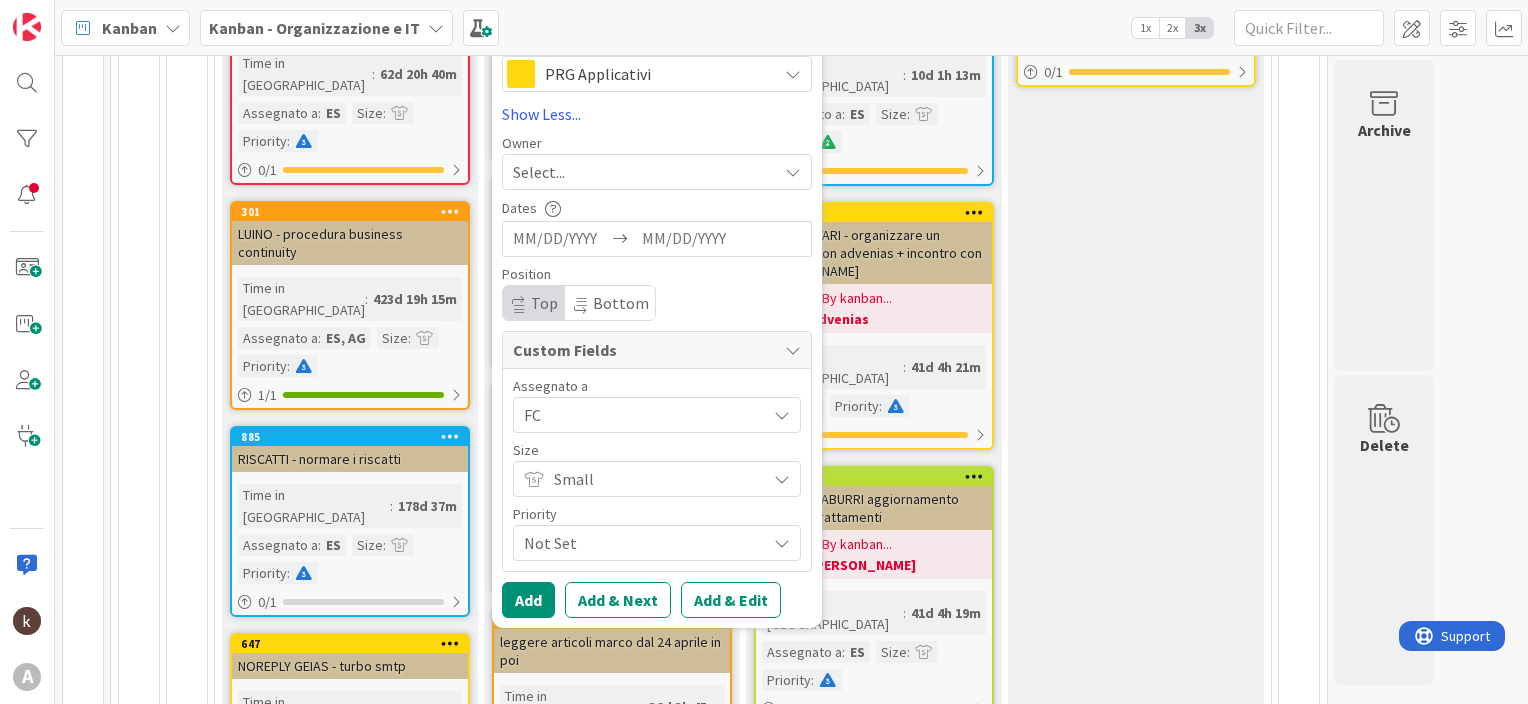 click on "Not Set" at bounding box center [640, 543] 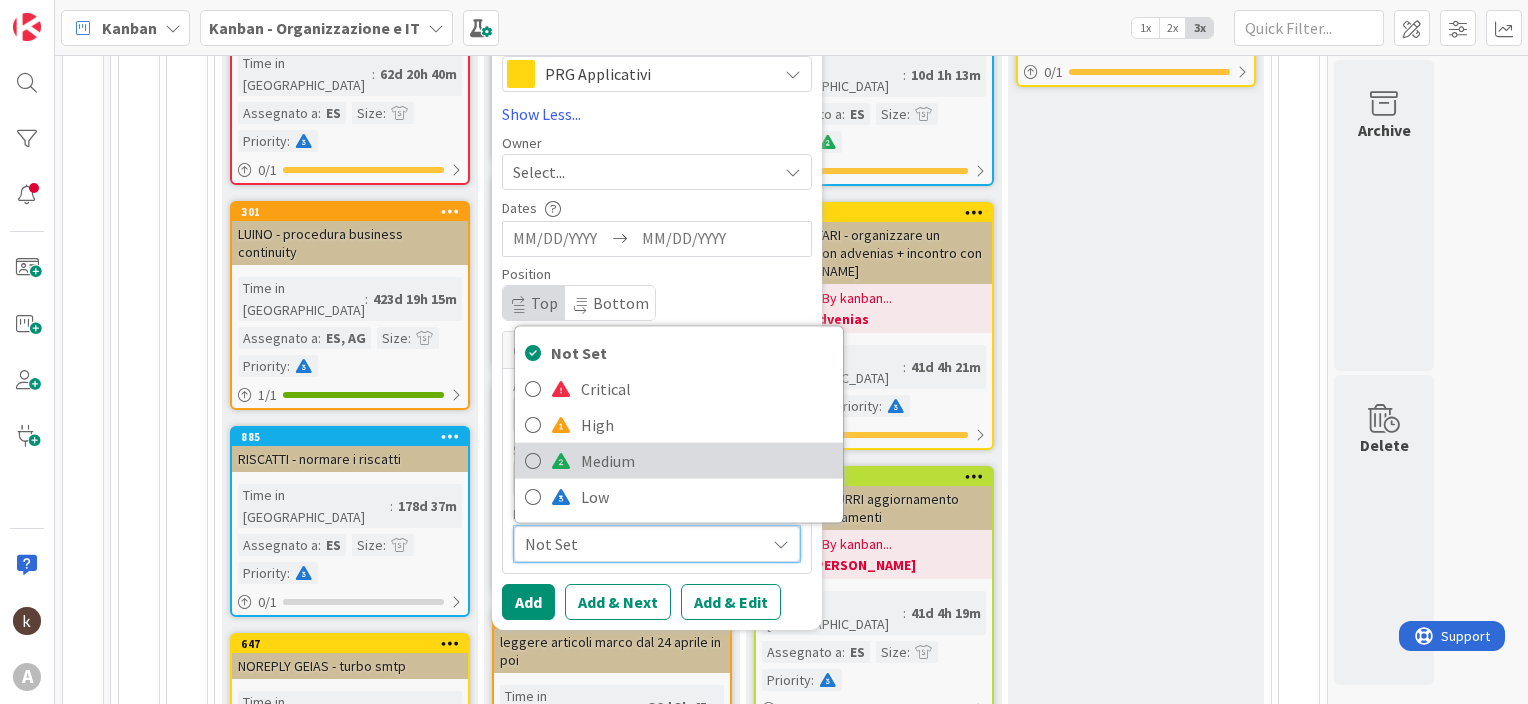 drag, startPoint x: 529, startPoint y: 459, endPoint x: 539, endPoint y: 492, distance: 34.48188 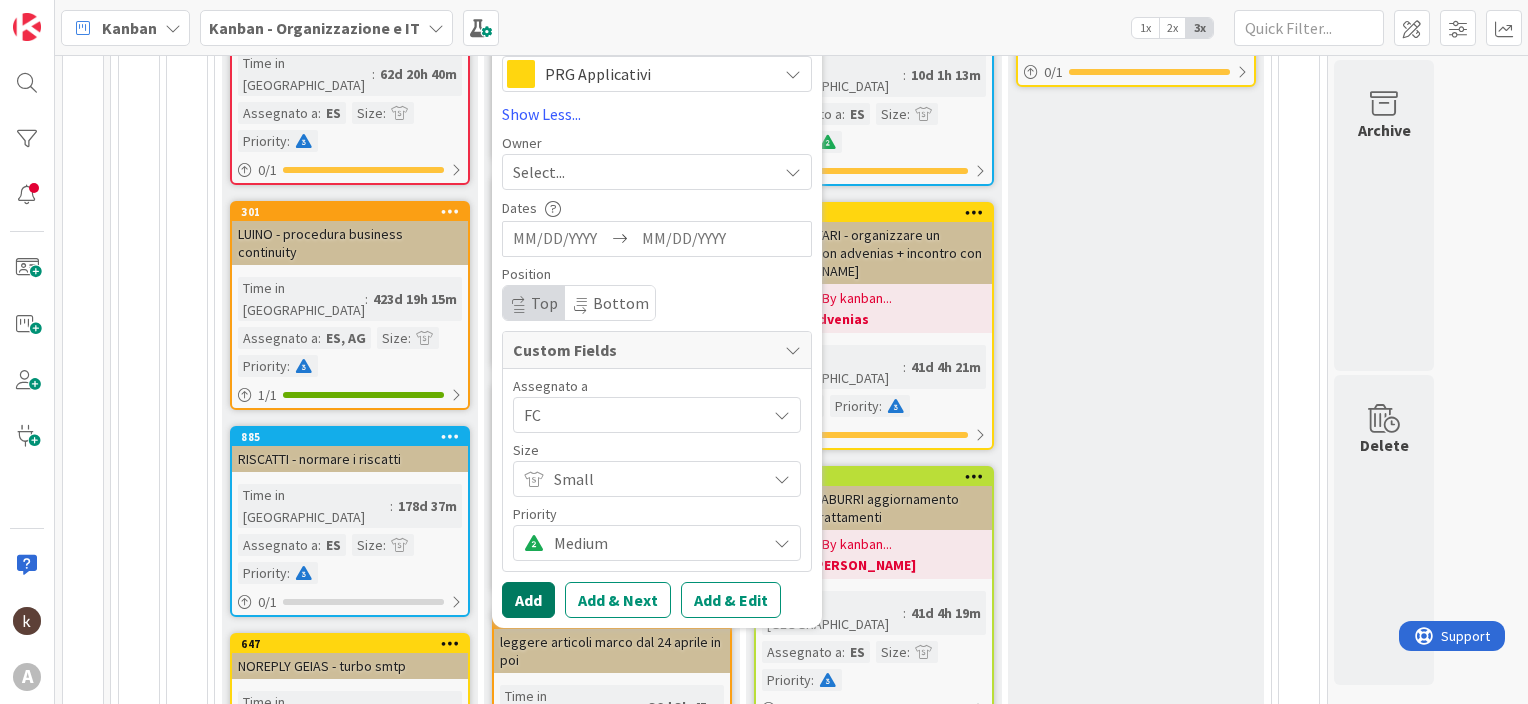 click on "Add" at bounding box center [528, 600] 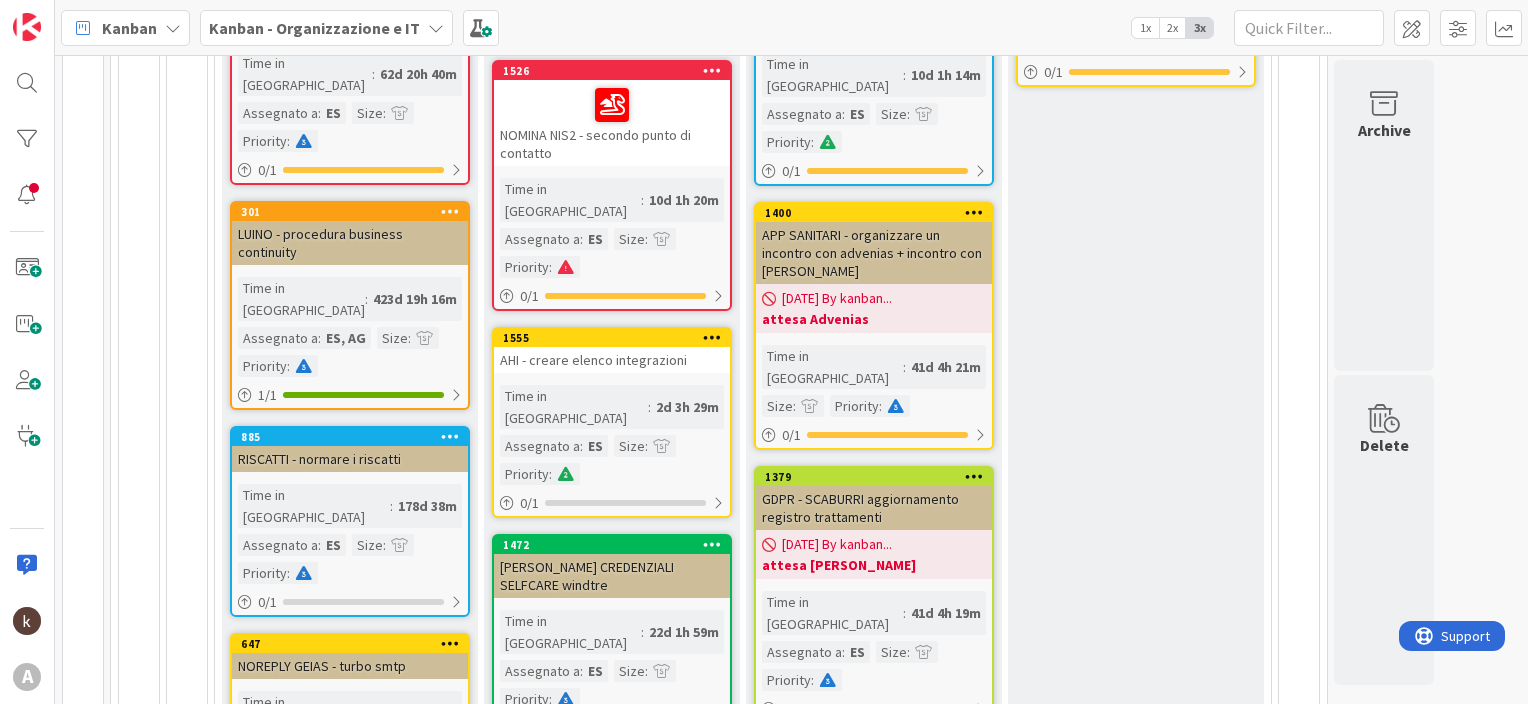scroll, scrollTop: 300, scrollLeft: 0, axis: vertical 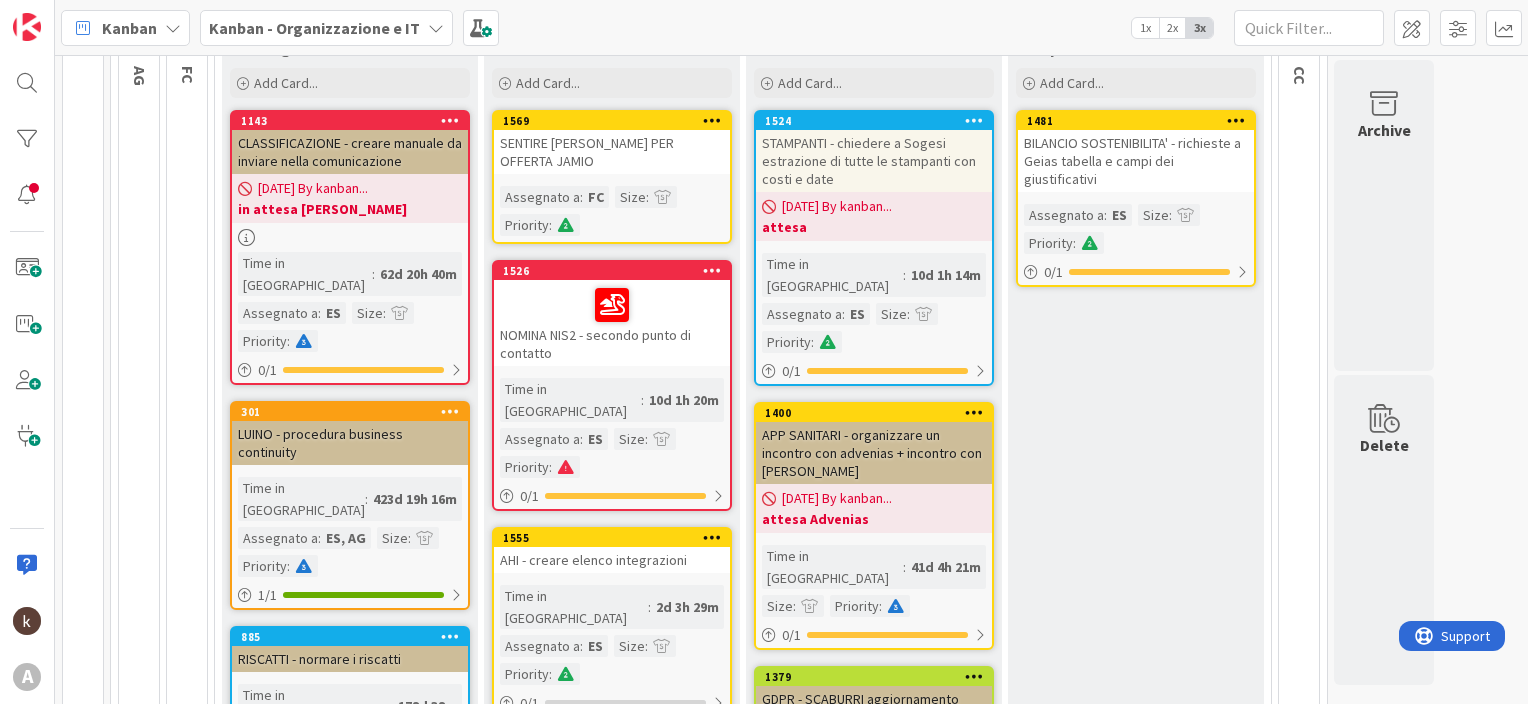 click on "SENTIRE [PERSON_NAME] PER OFFERTA JAMIO" at bounding box center (612, 152) 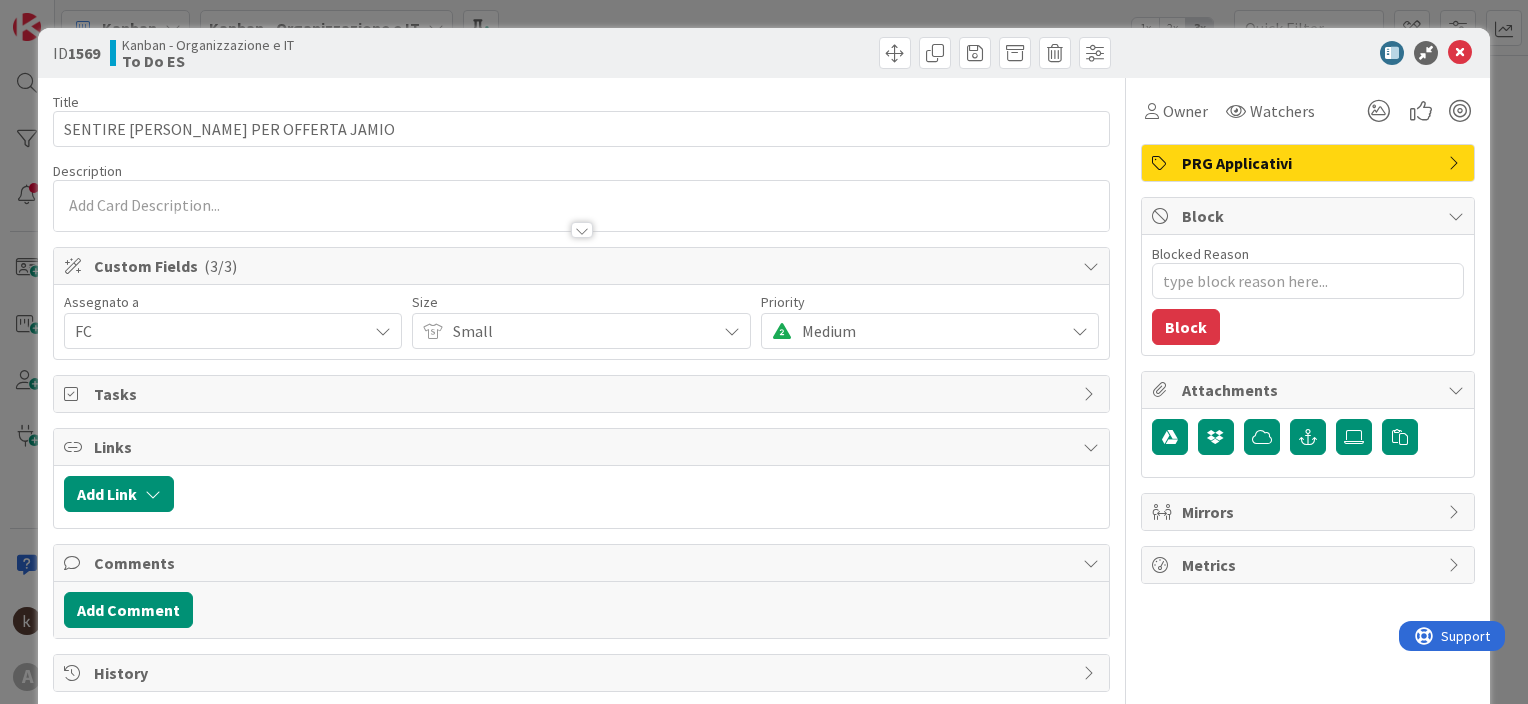 scroll, scrollTop: 0, scrollLeft: 0, axis: both 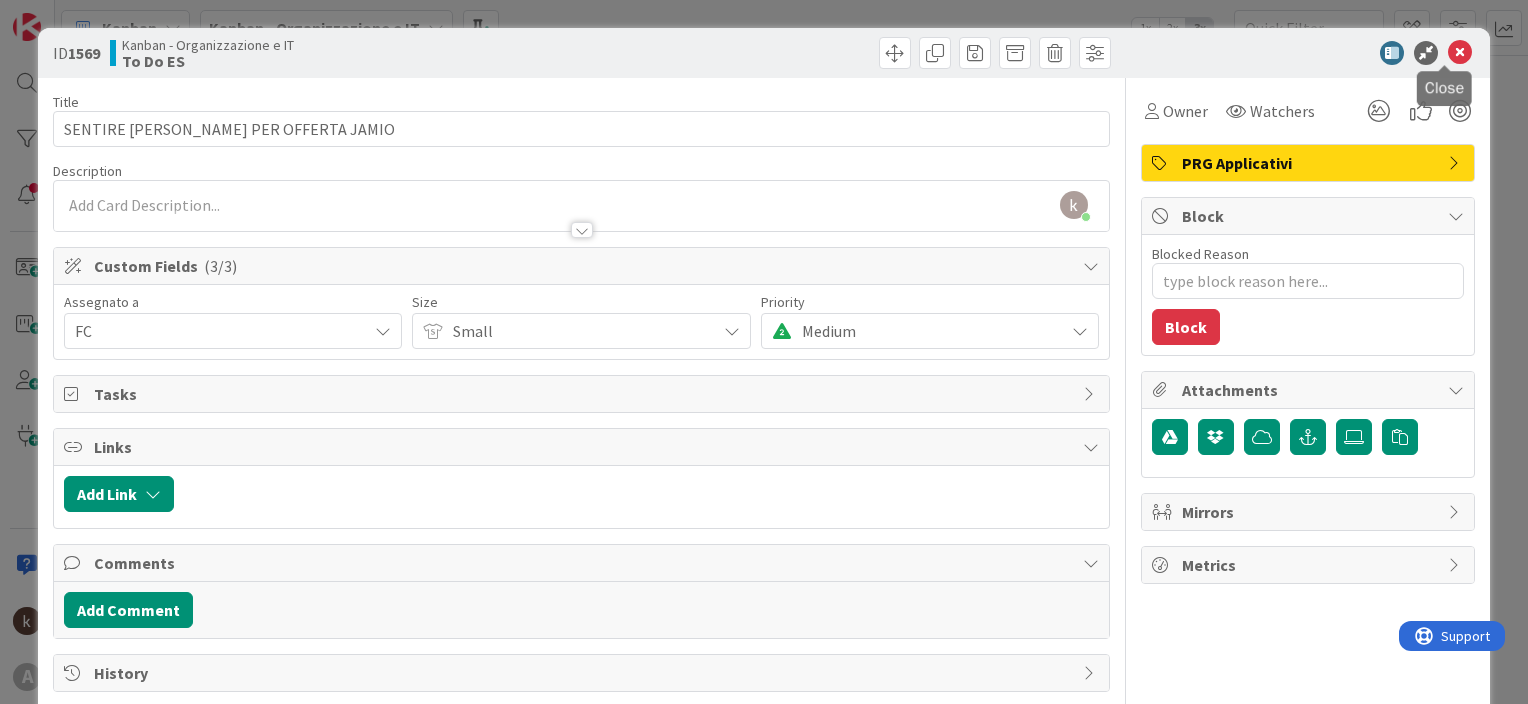 click at bounding box center (1460, 53) 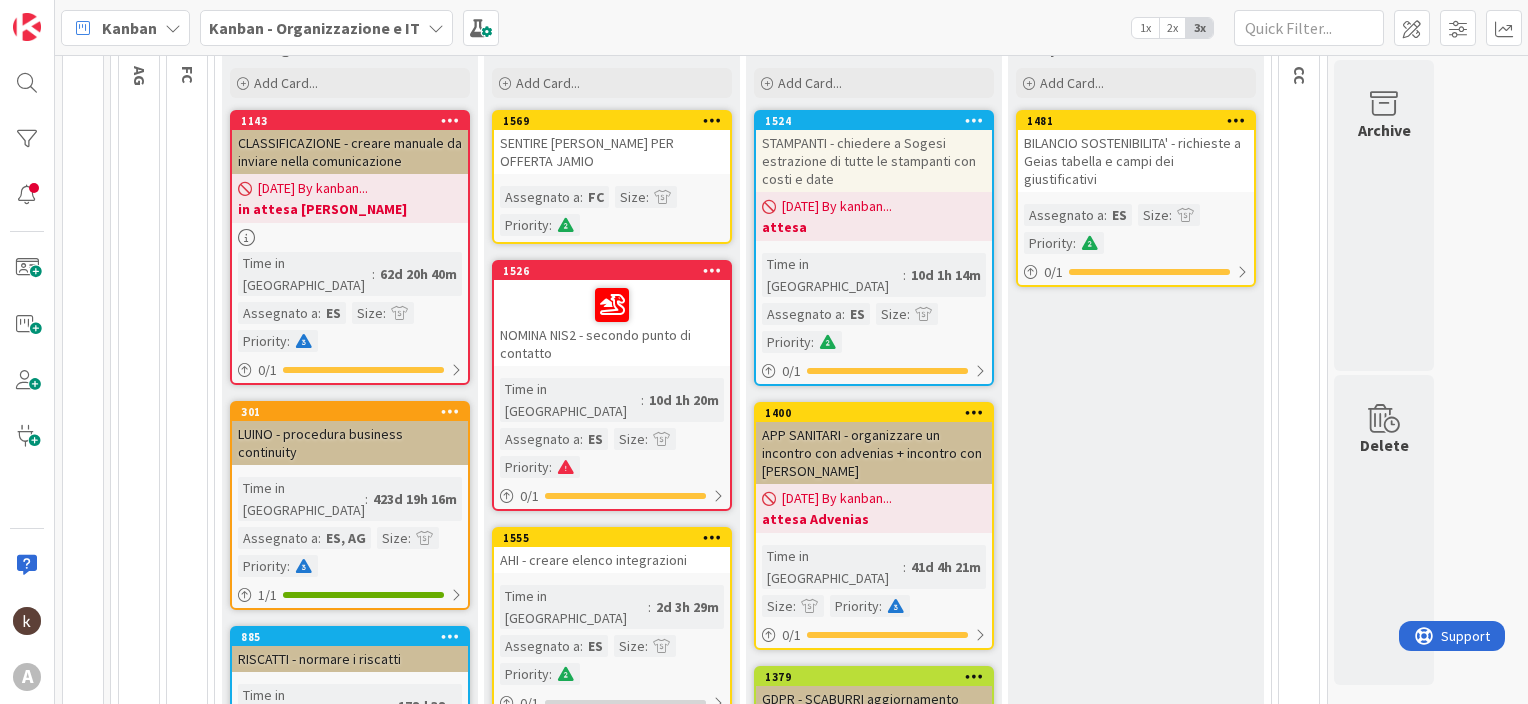scroll, scrollTop: 0, scrollLeft: 0, axis: both 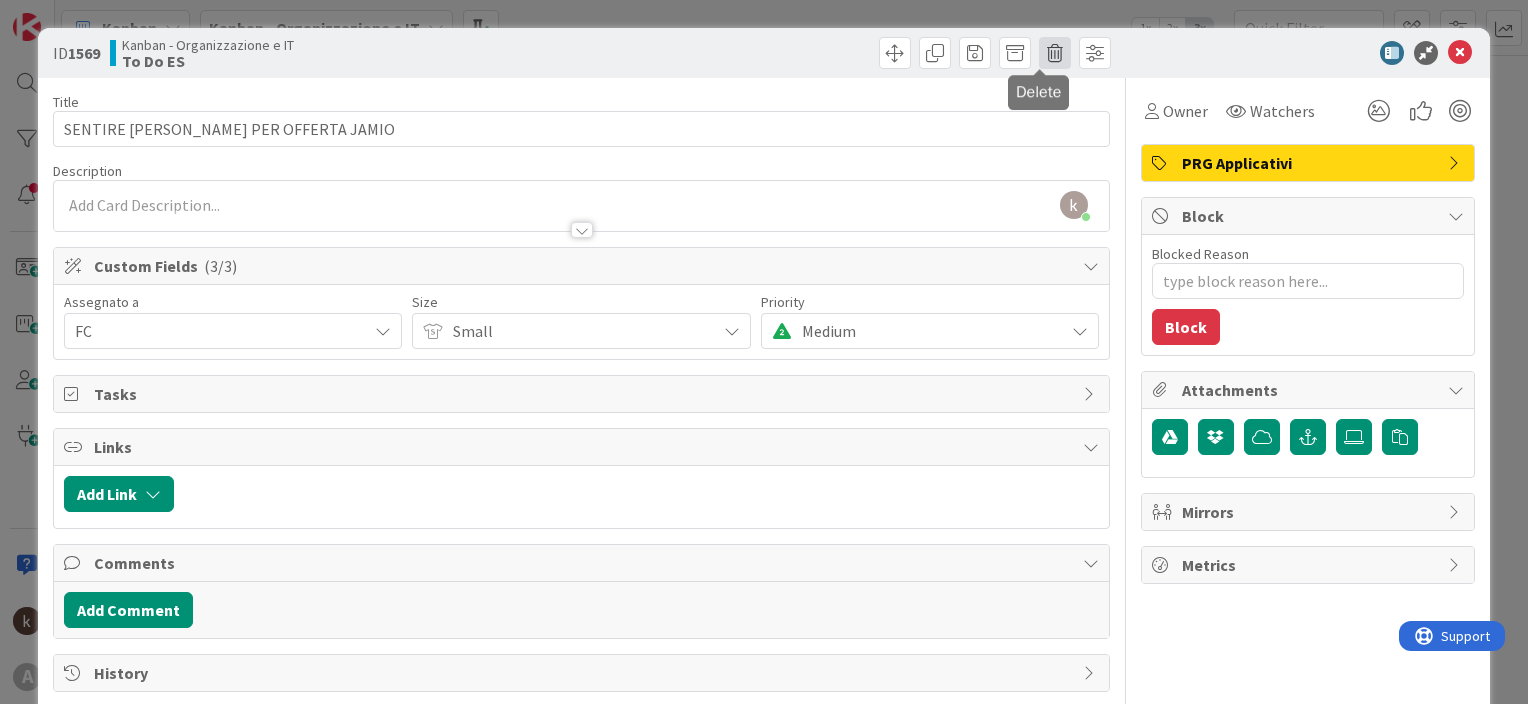 click at bounding box center (1055, 53) 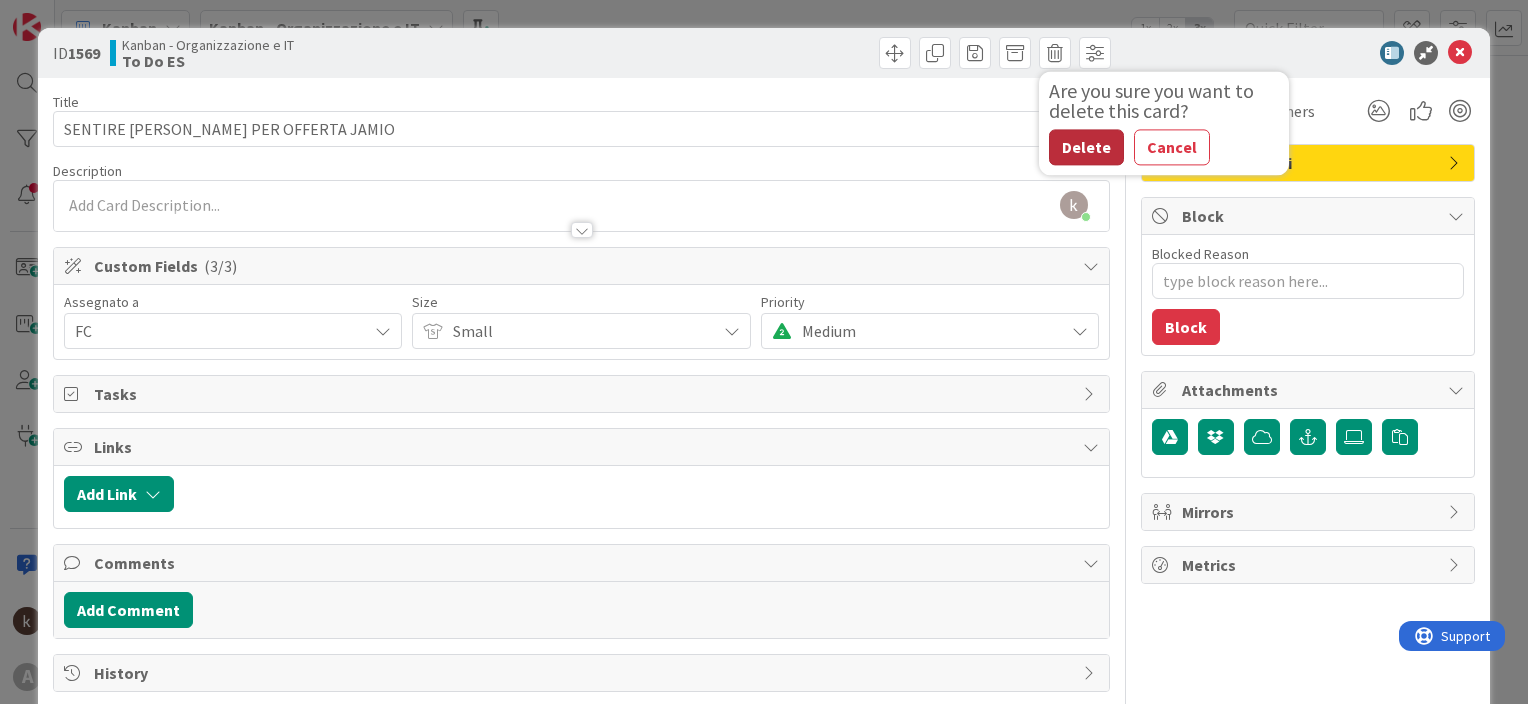 click on "Delete" at bounding box center (1086, 147) 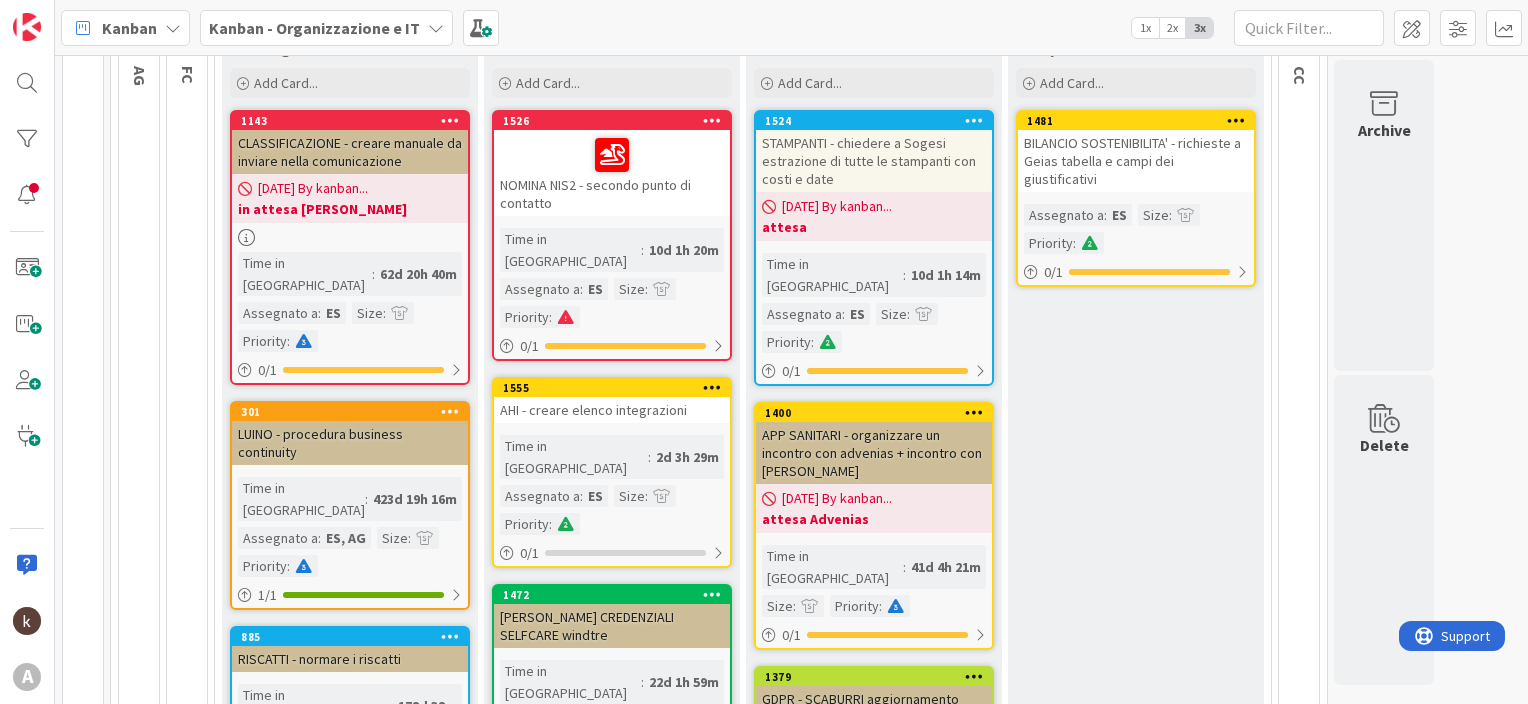 scroll, scrollTop: 0, scrollLeft: 0, axis: both 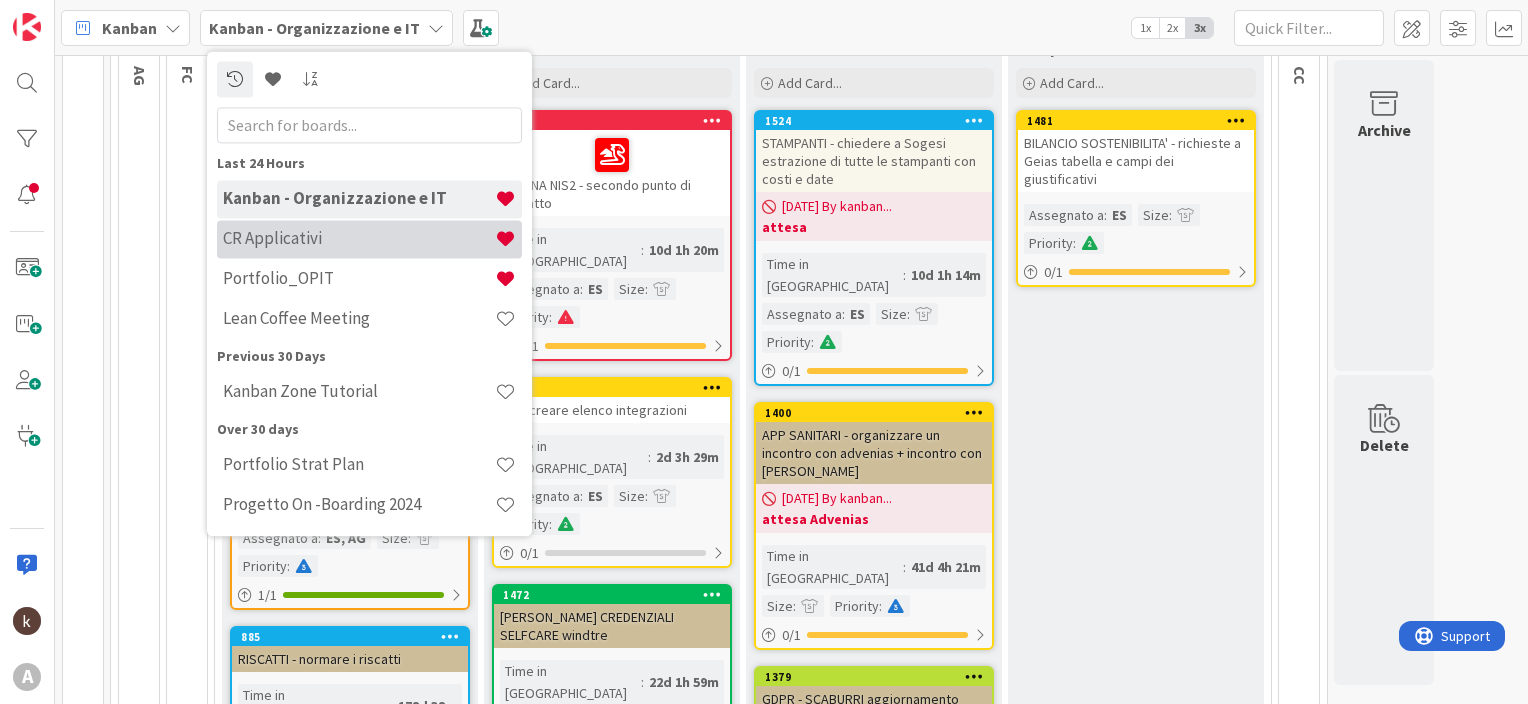 click on "CR Applicativi" at bounding box center (359, 239) 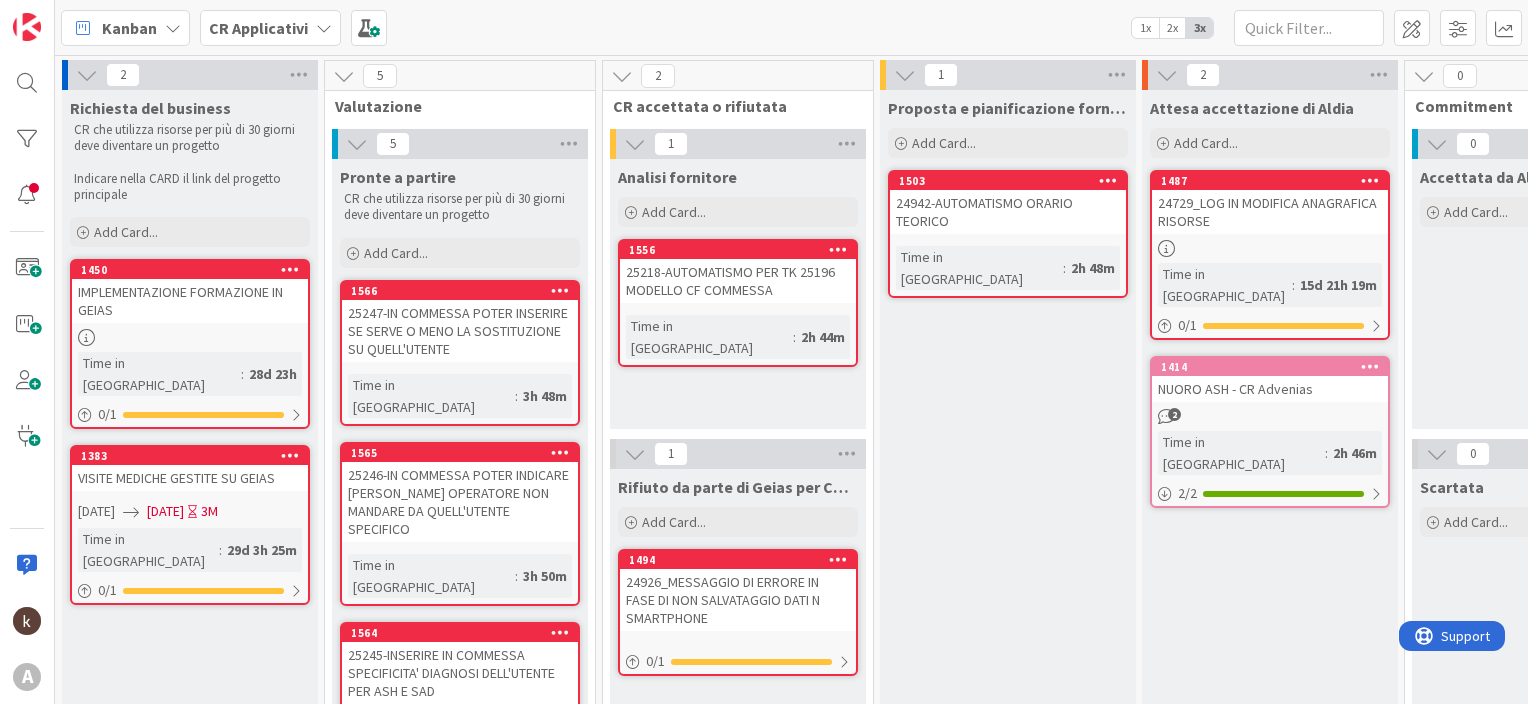 scroll, scrollTop: 0, scrollLeft: 0, axis: both 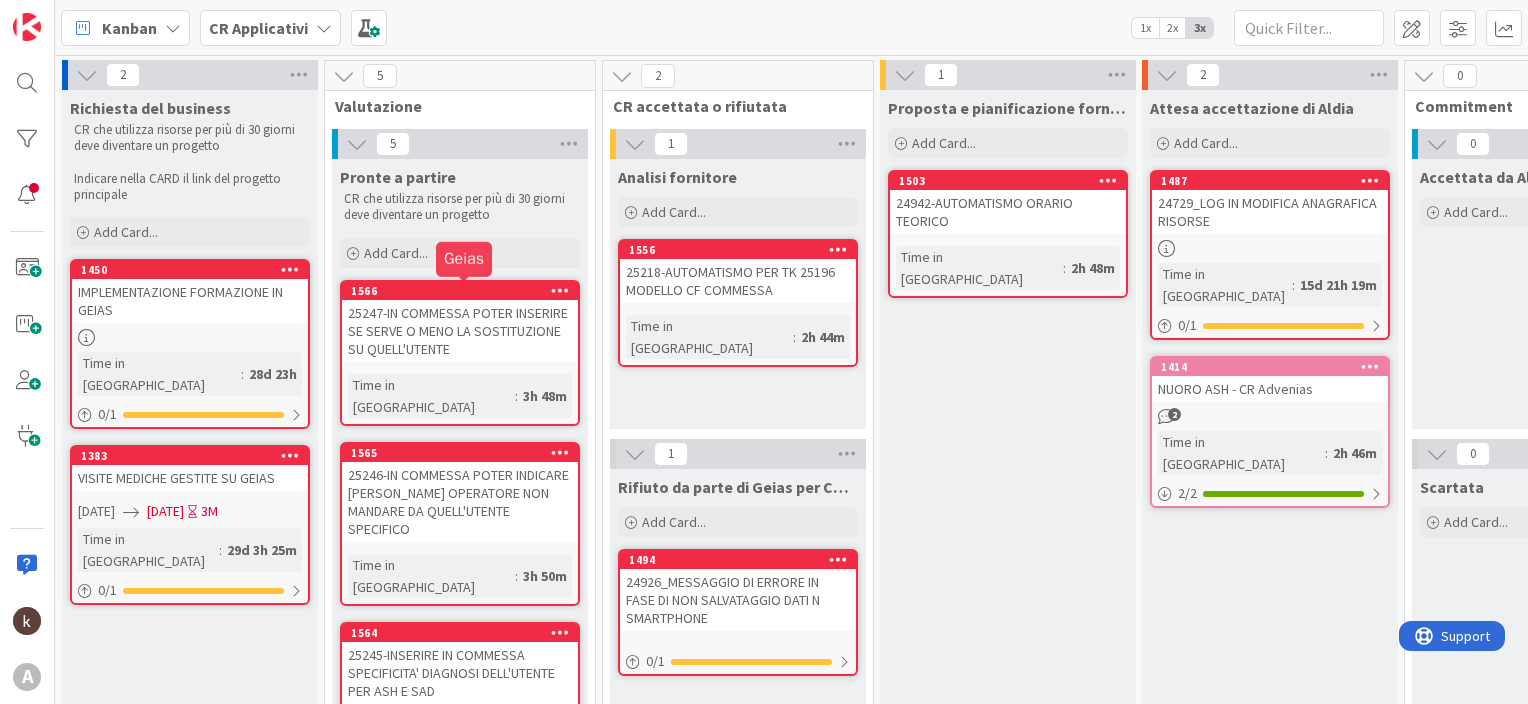 click on "1566" at bounding box center (464, 291) 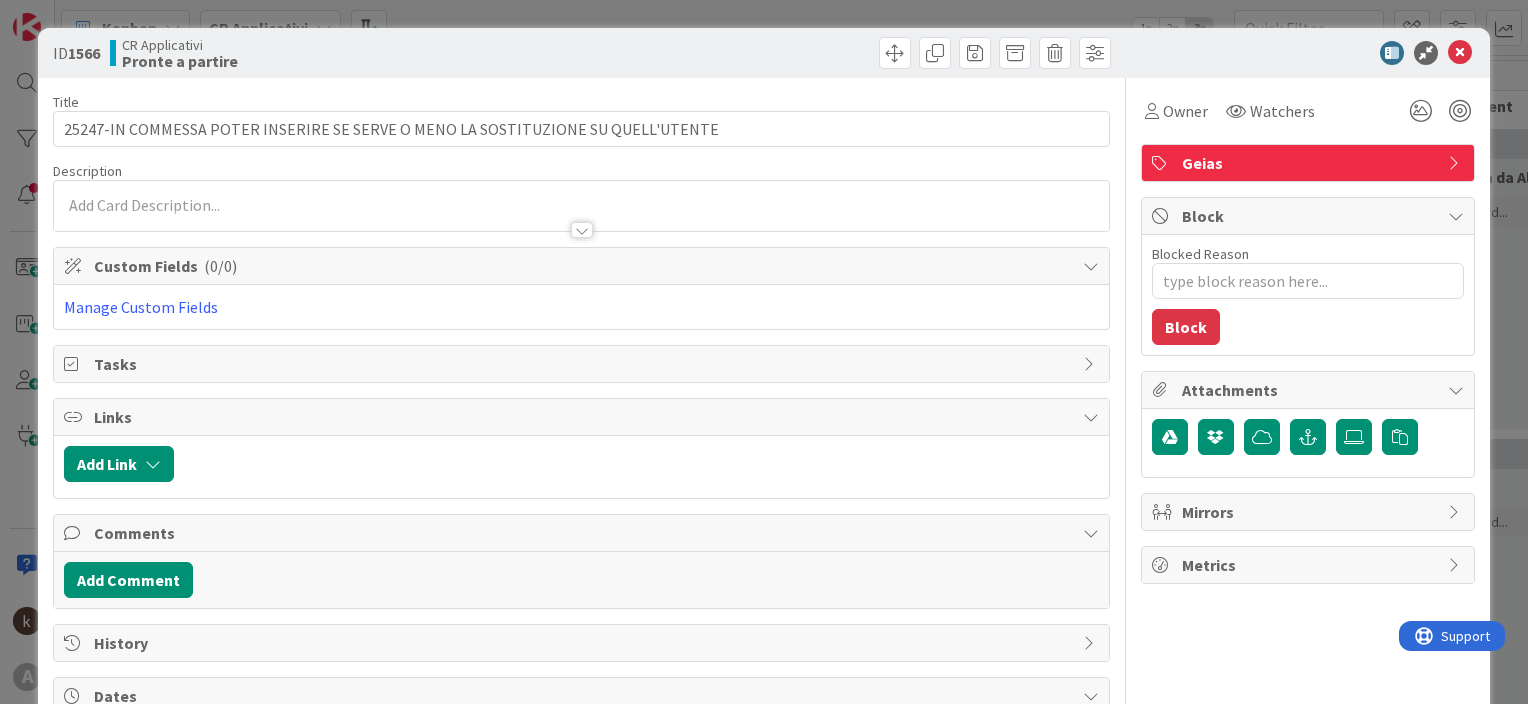 type on "x" 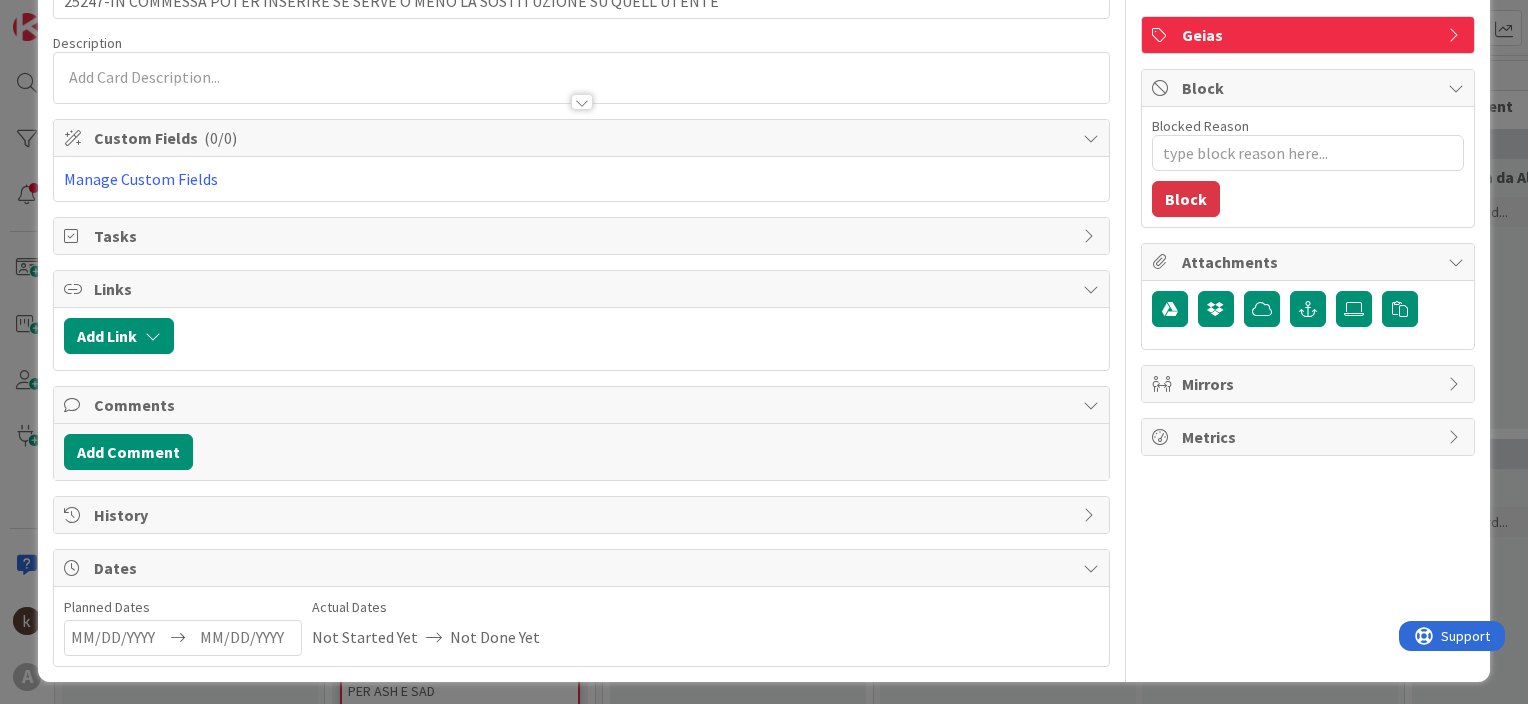 scroll, scrollTop: 0, scrollLeft: 0, axis: both 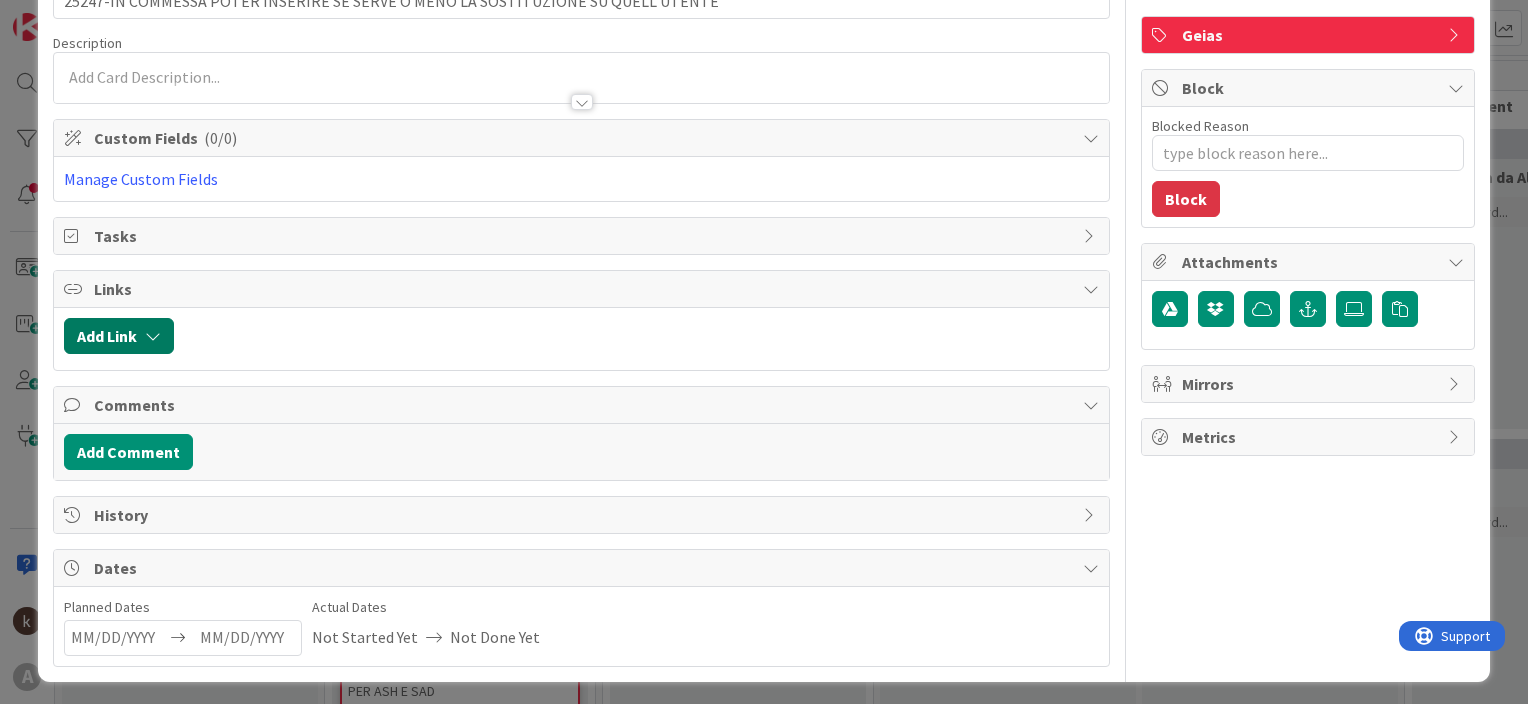 click on "Add Link" at bounding box center [119, 336] 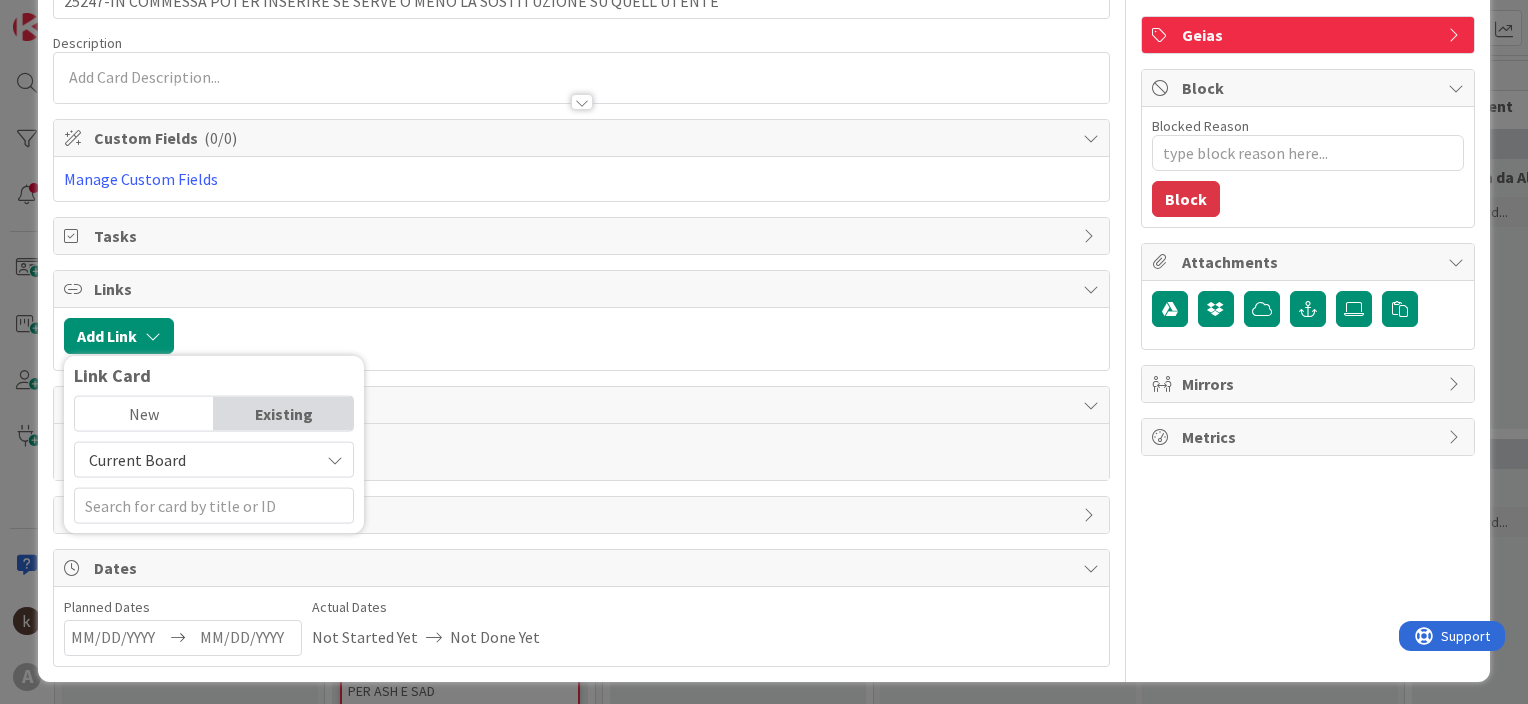 click on "Current Board" at bounding box center (137, 460) 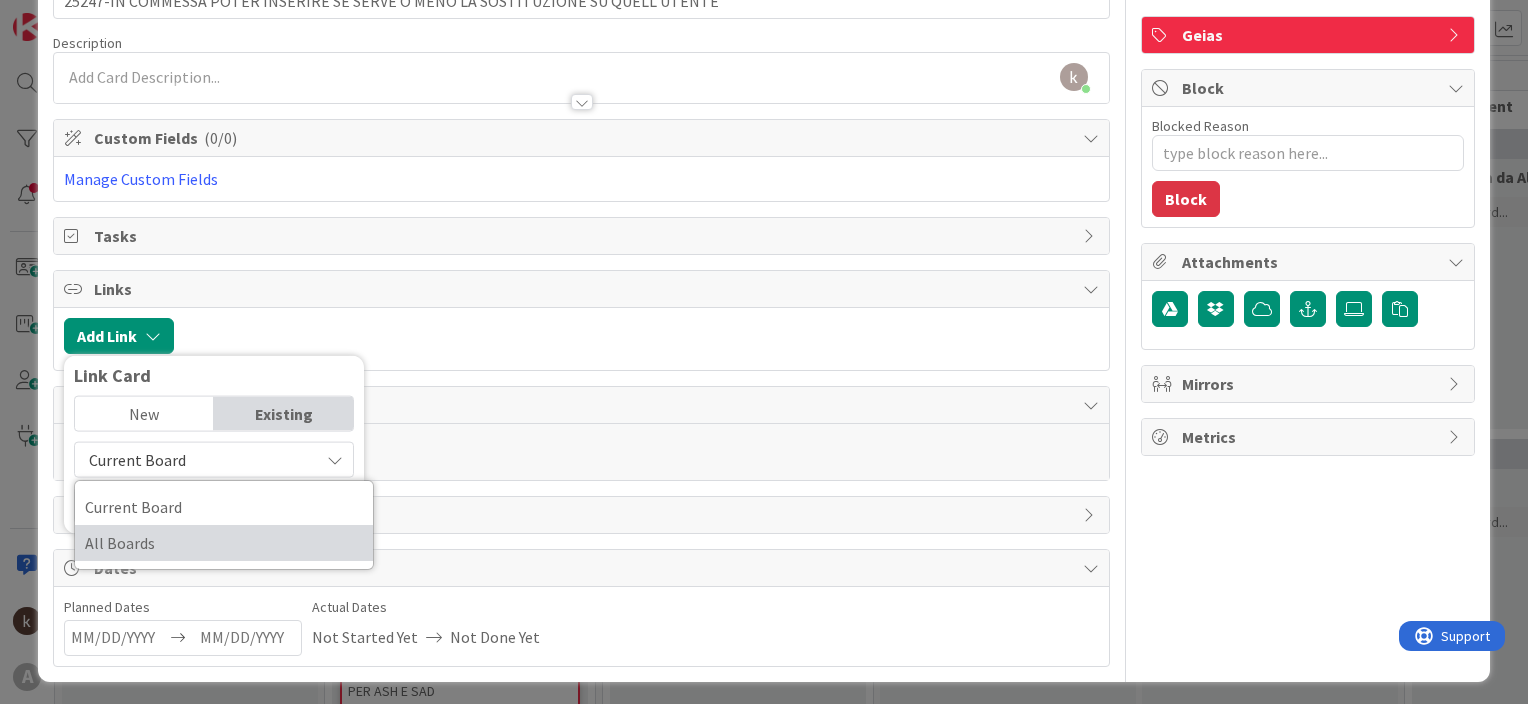 click on "All Boards" at bounding box center (224, 543) 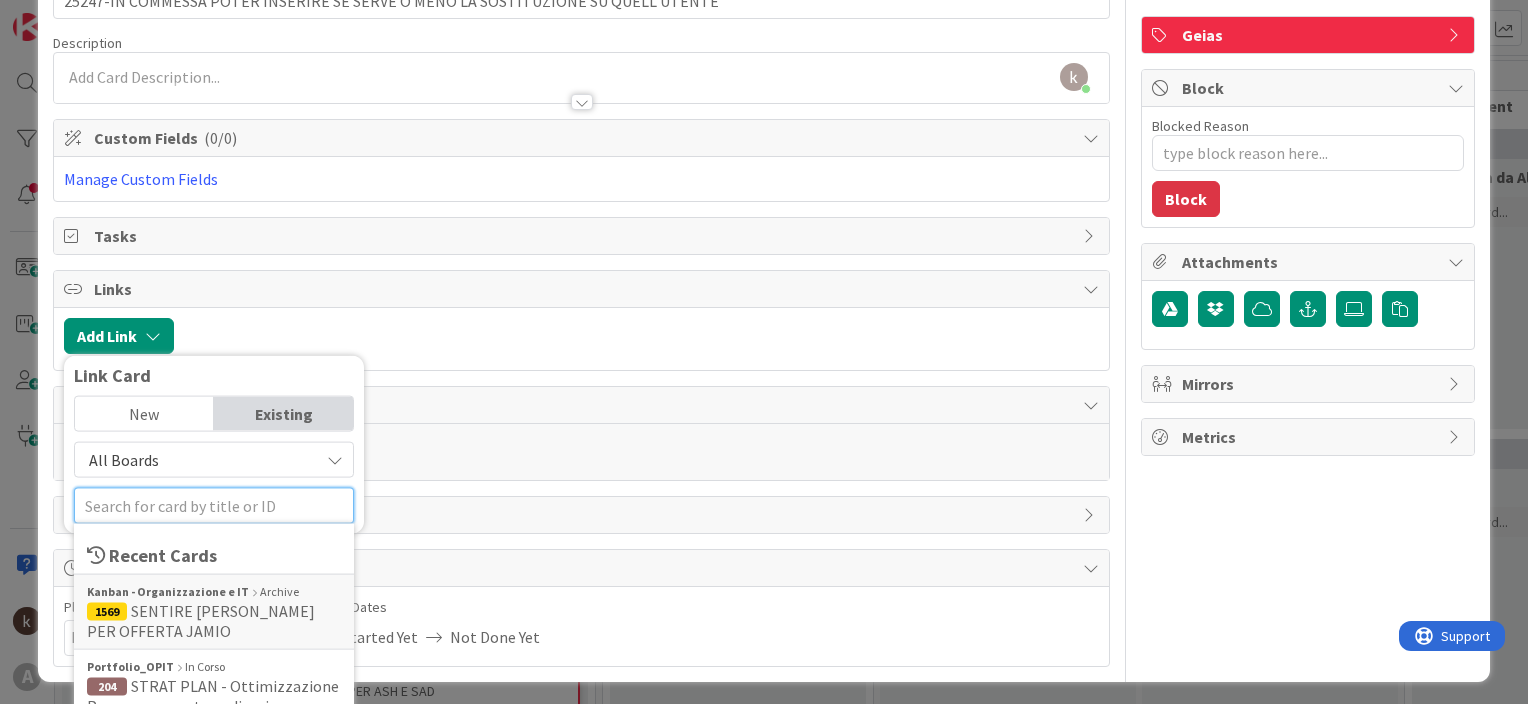 click at bounding box center (214, 506) 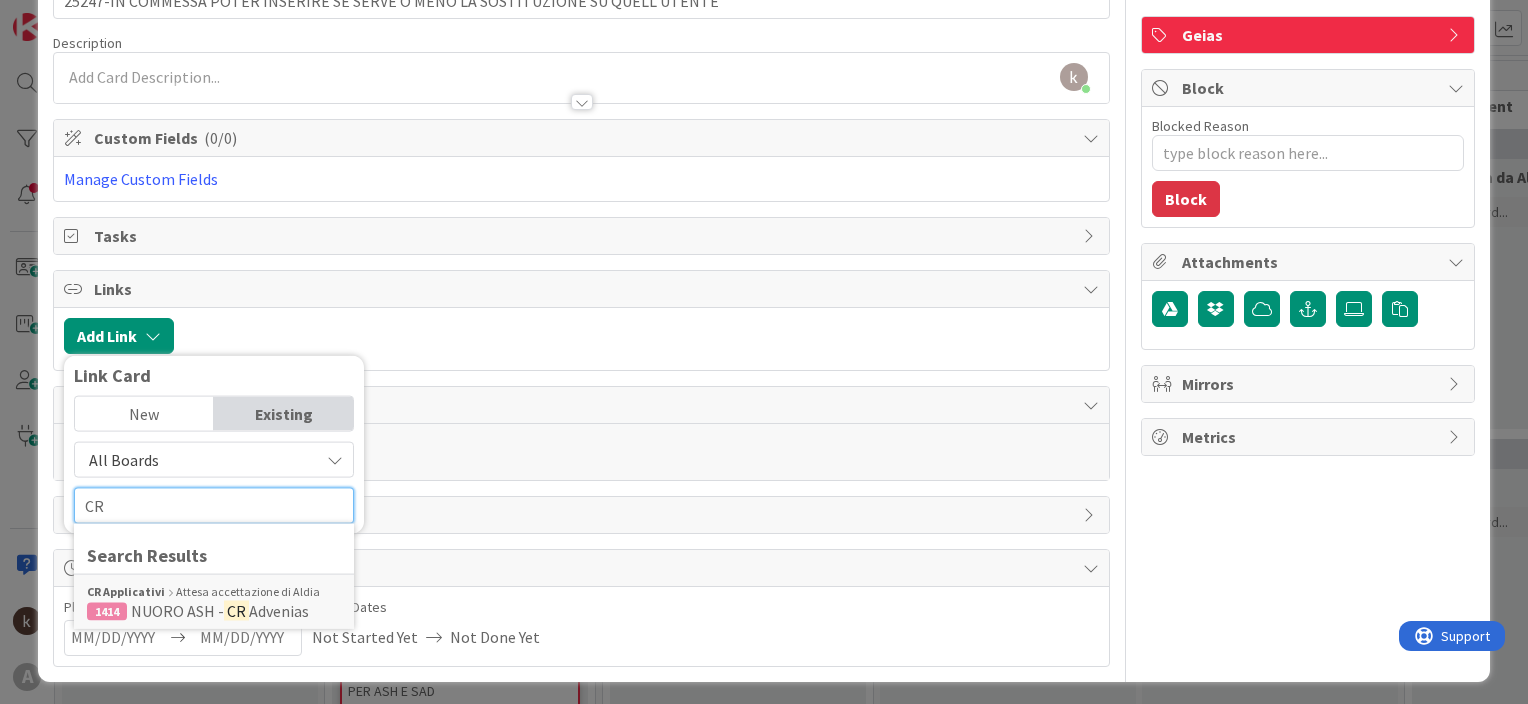 type on "CR" 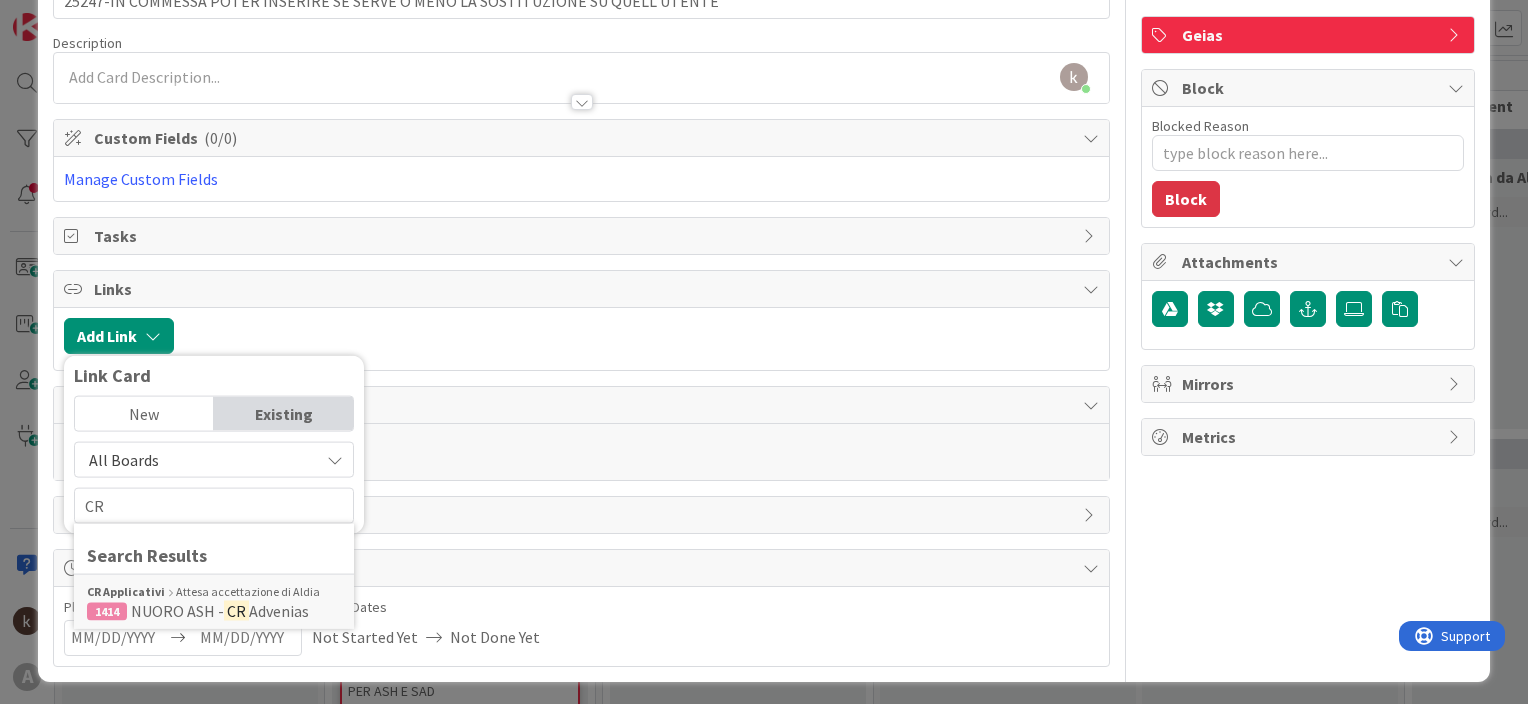 scroll, scrollTop: 0, scrollLeft: 0, axis: both 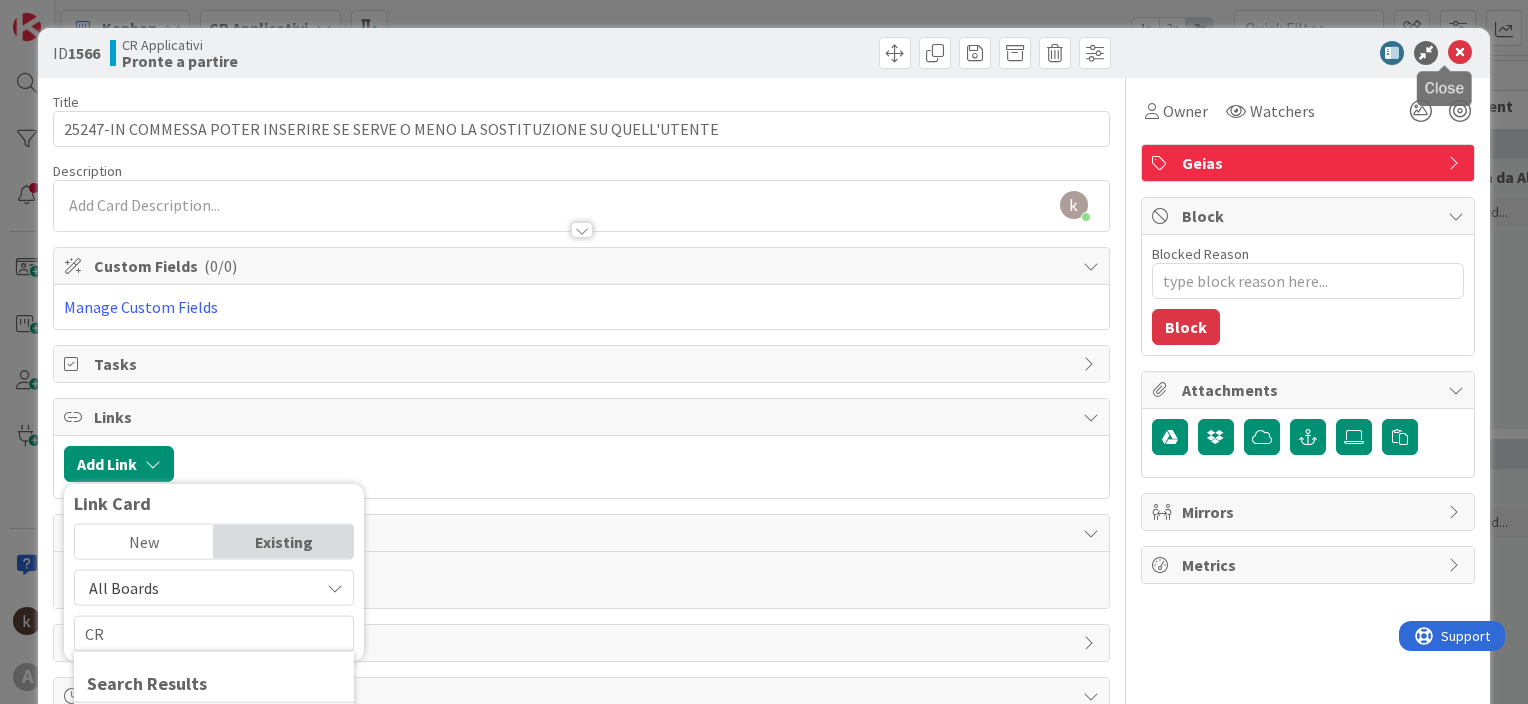 click at bounding box center [1460, 53] 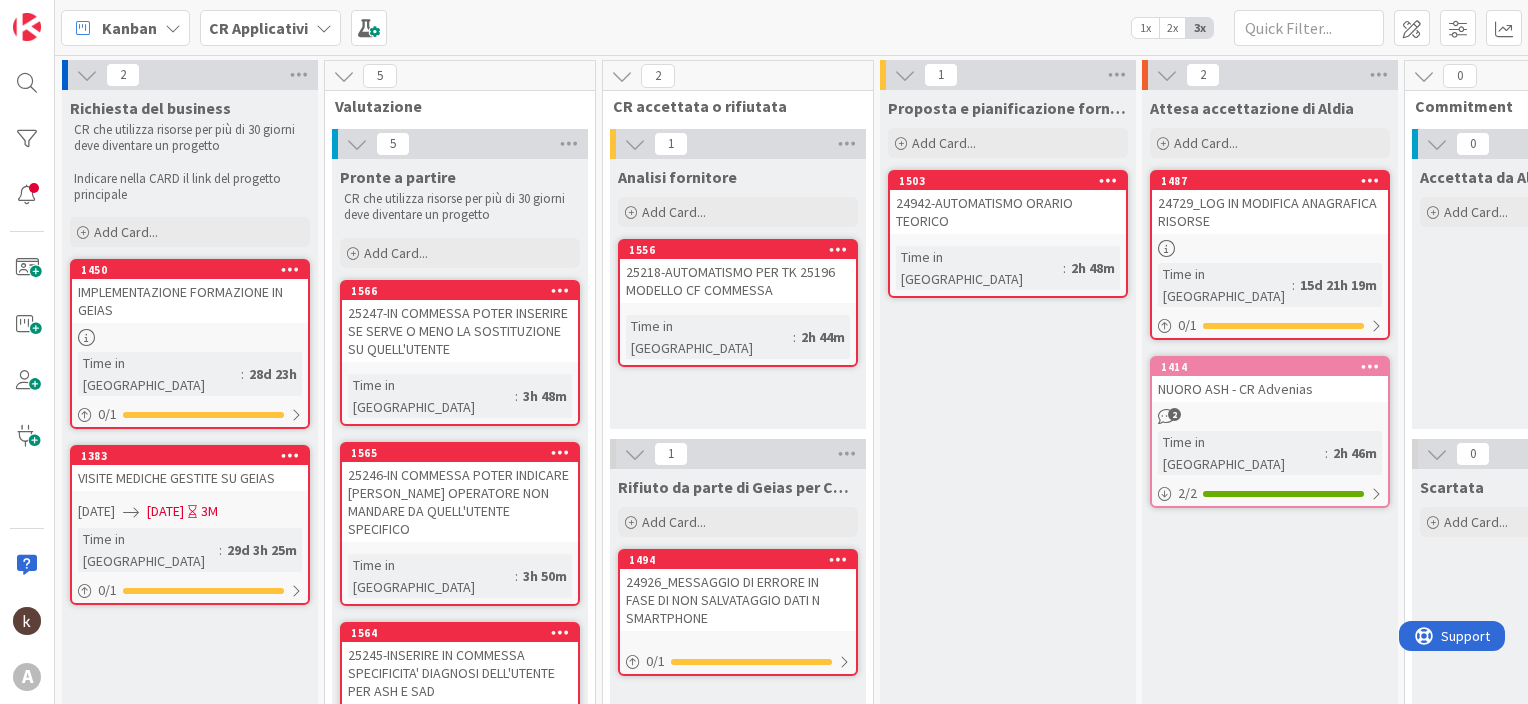 scroll, scrollTop: 0, scrollLeft: 0, axis: both 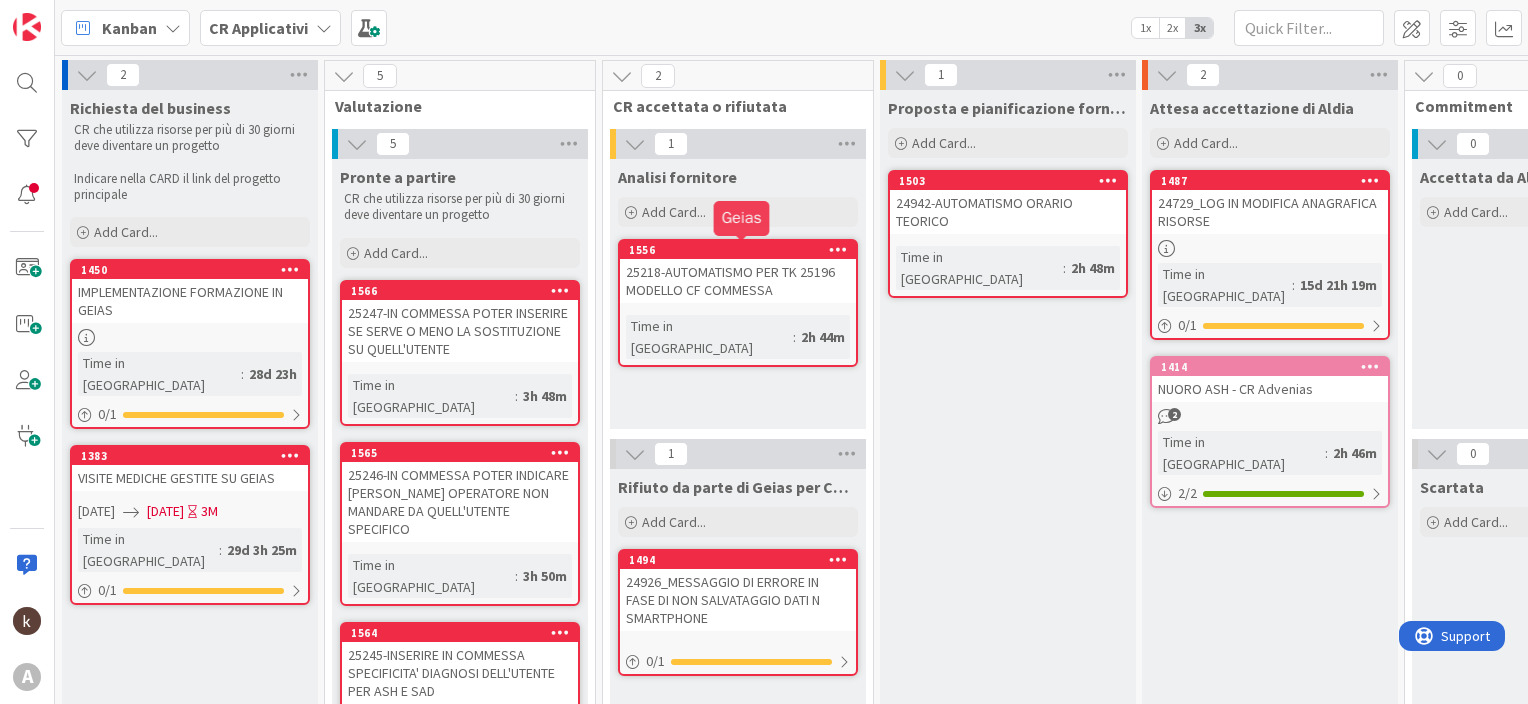 click on "1556" at bounding box center [742, 250] 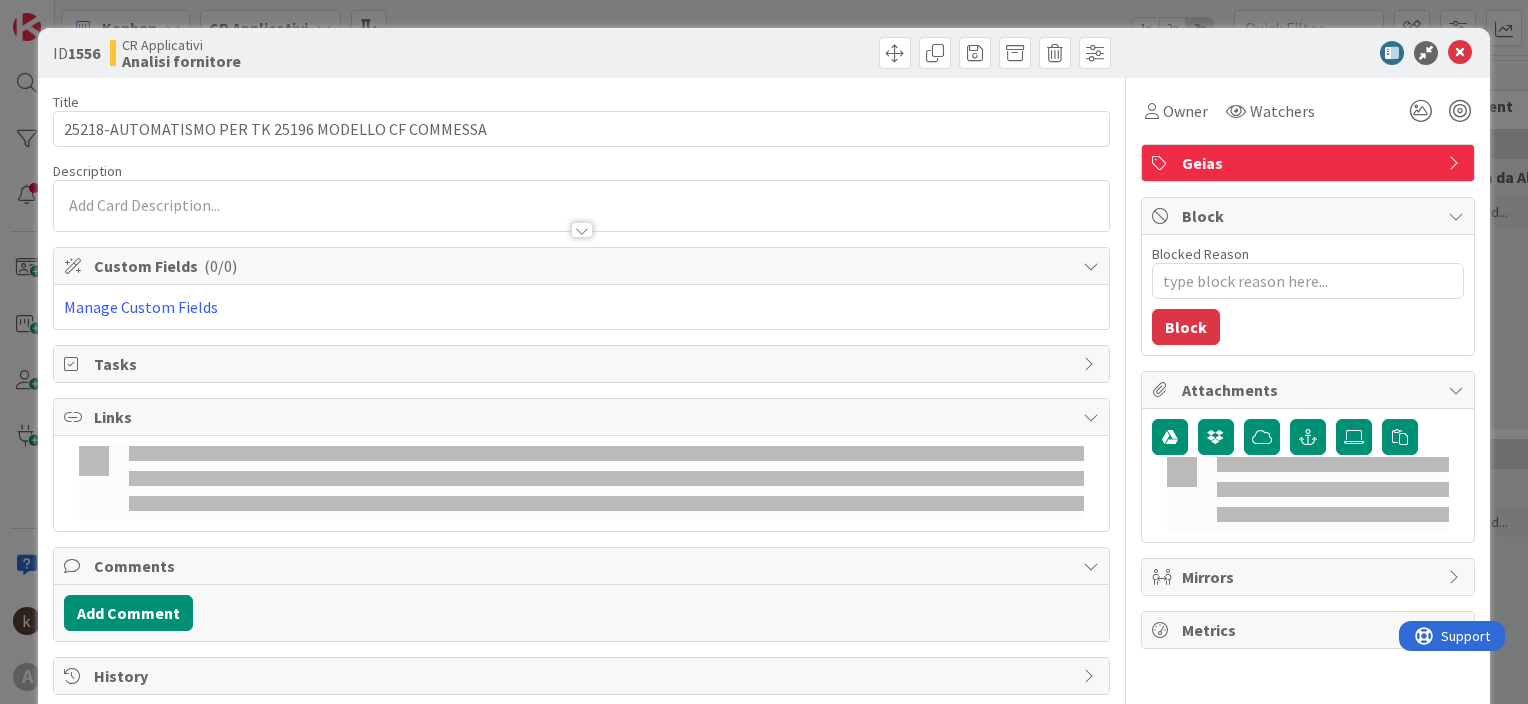 scroll, scrollTop: 0, scrollLeft: 0, axis: both 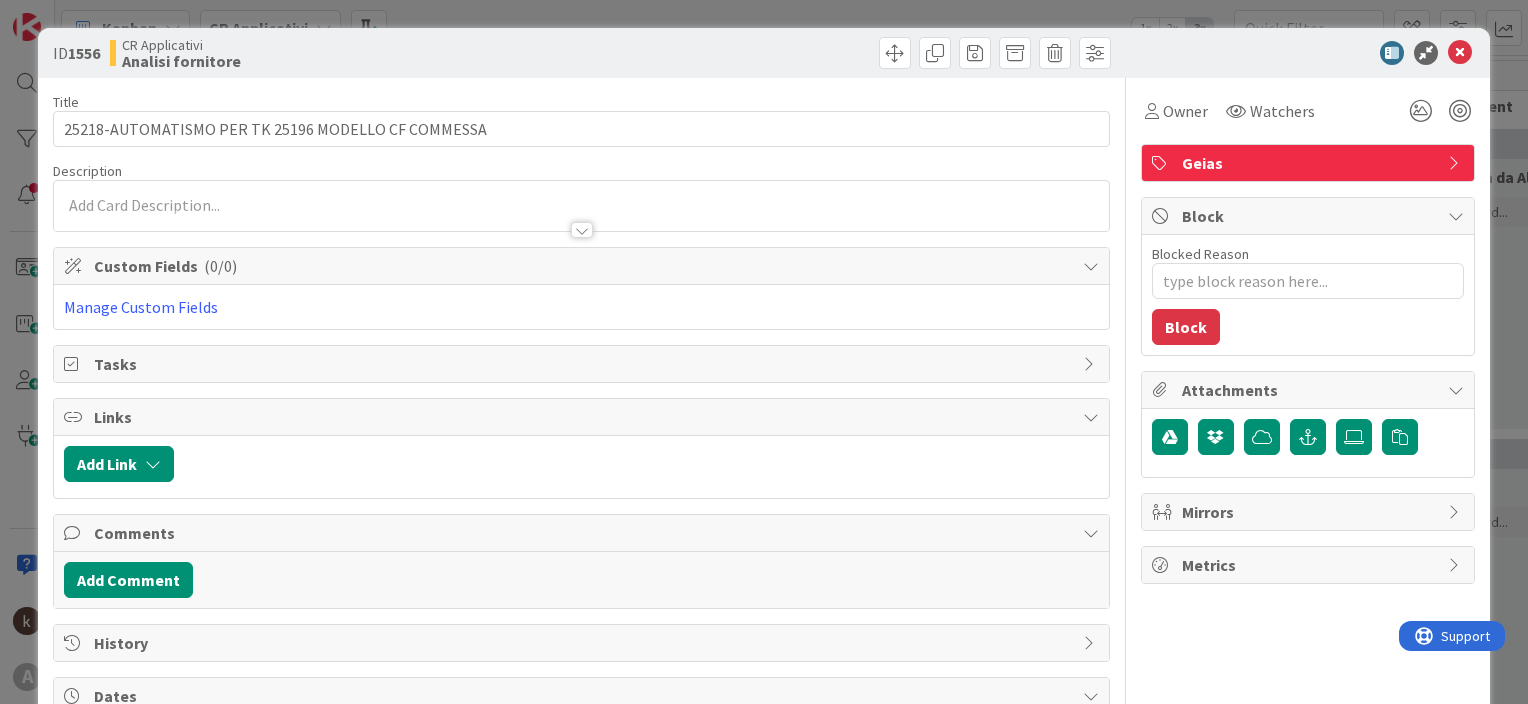 type on "x" 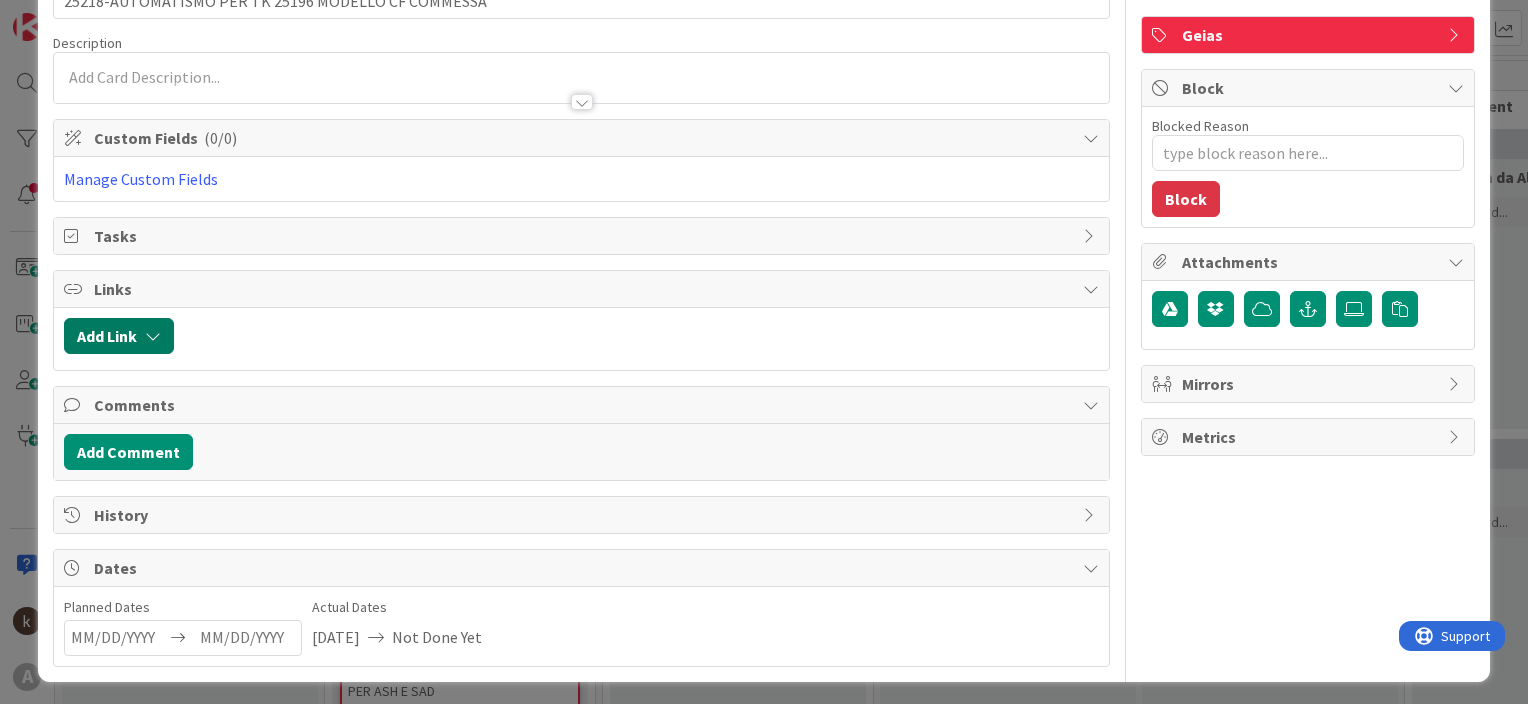 click on "Add Link" at bounding box center (119, 336) 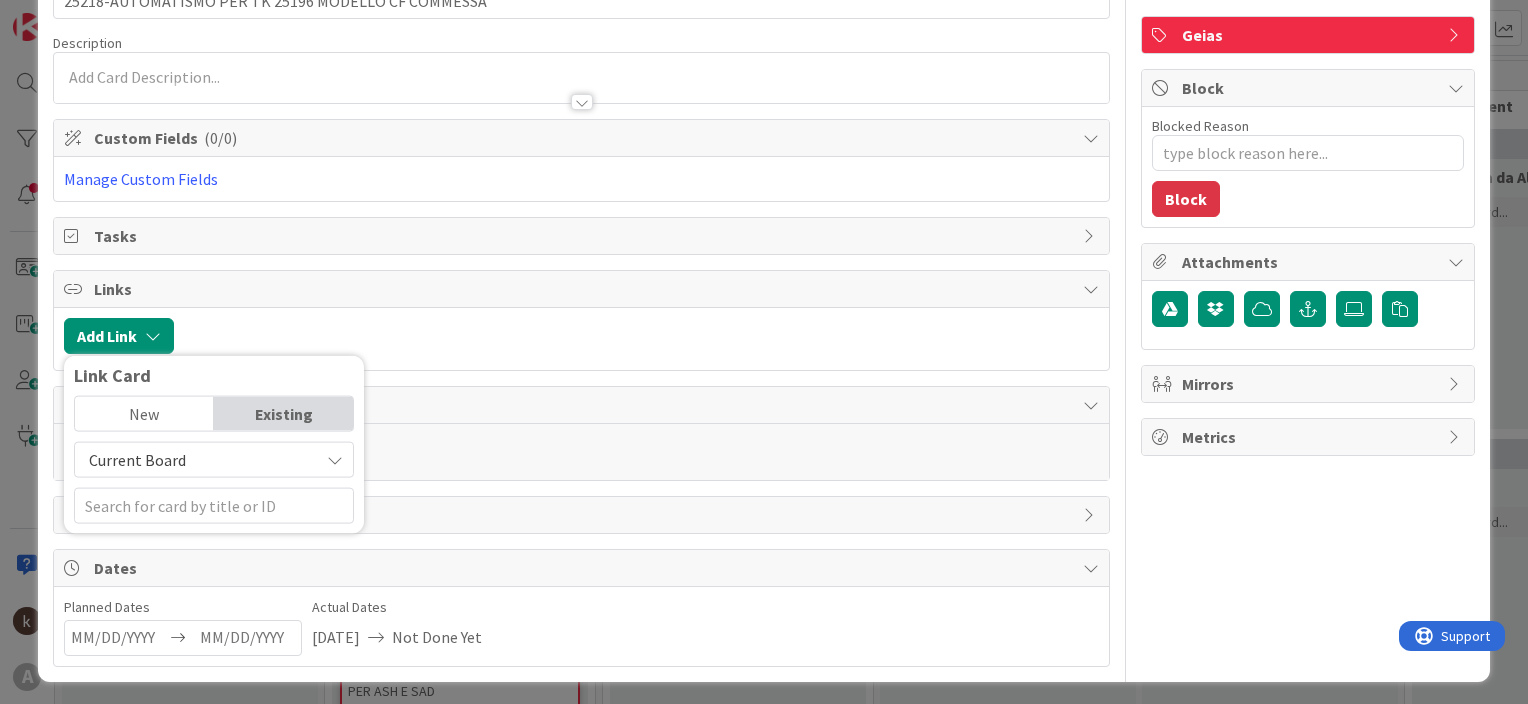 click on "Current Board" at bounding box center [197, 460] 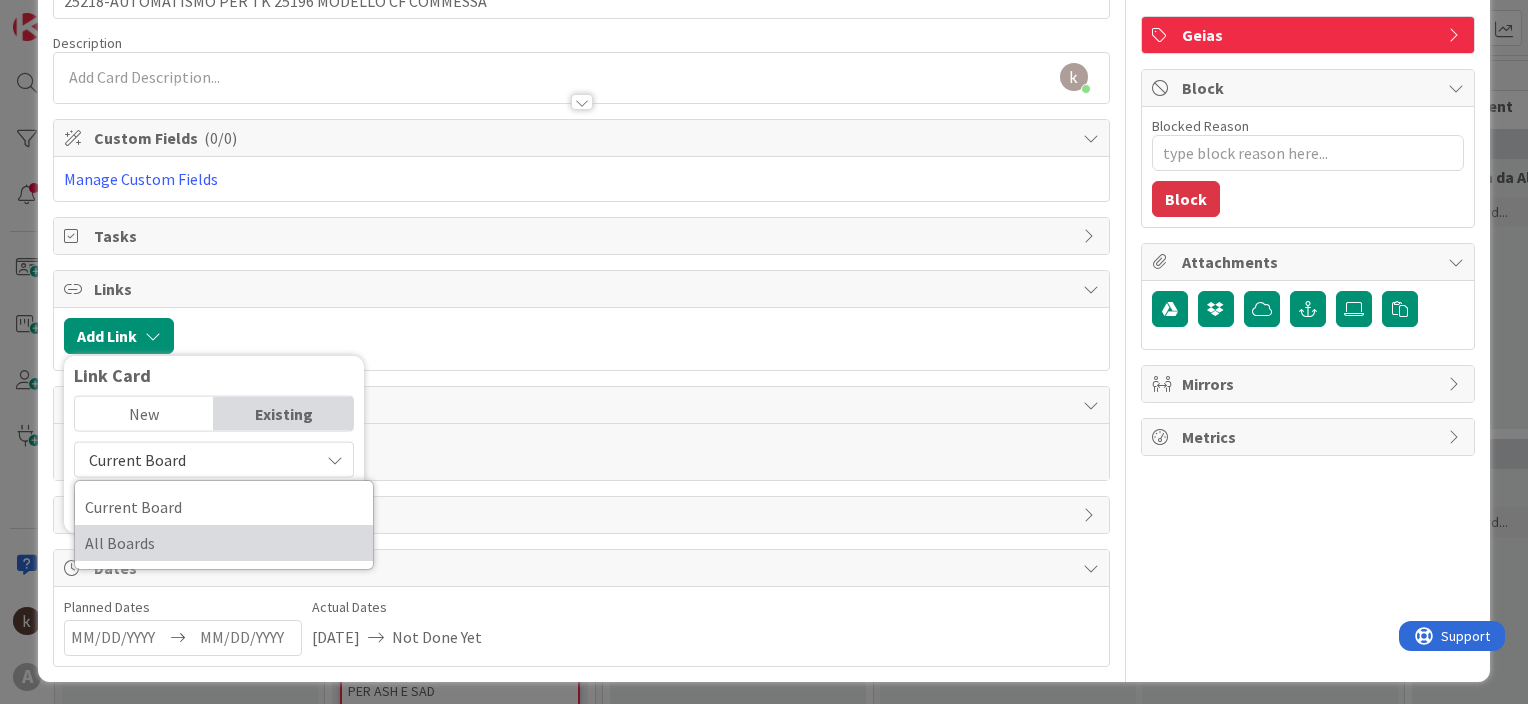 click on "All Boards" at bounding box center (224, 543) 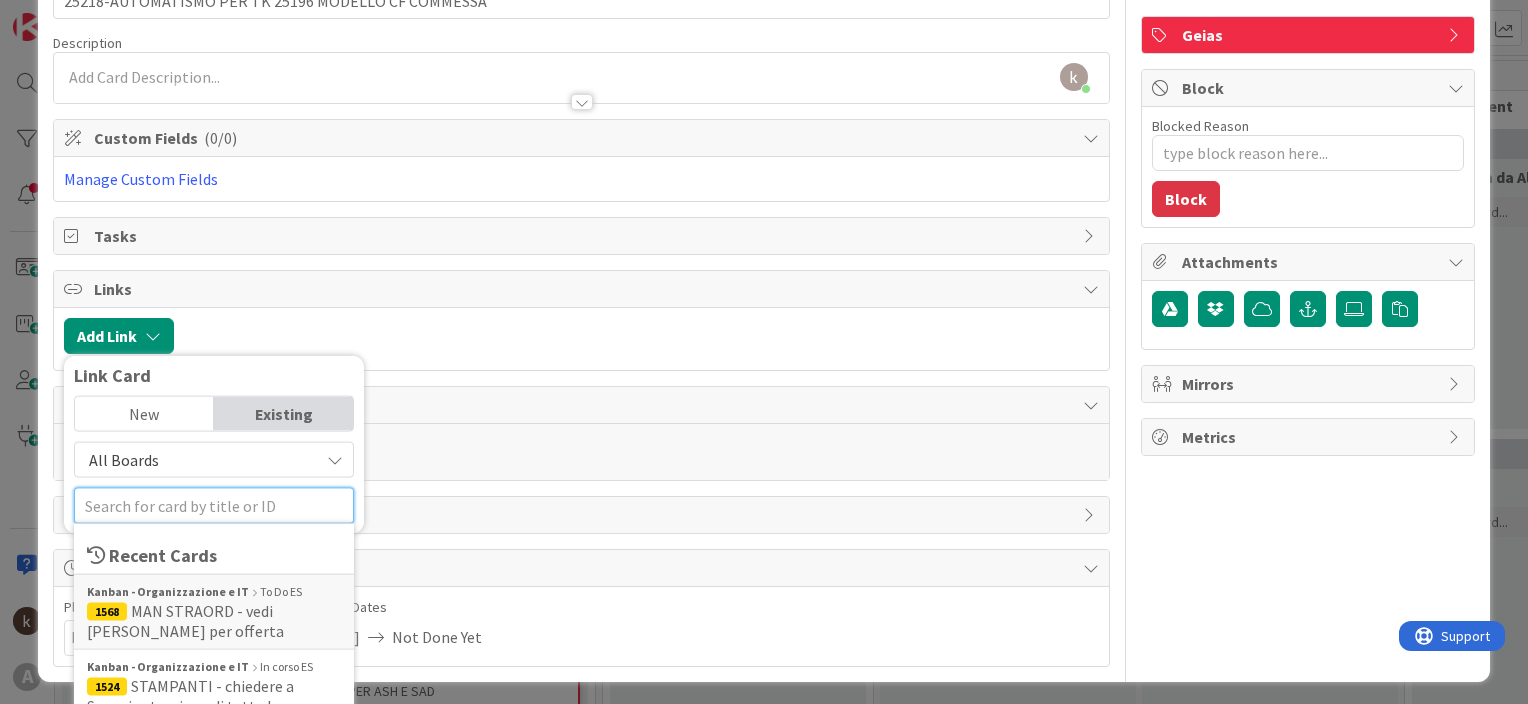 click at bounding box center [214, 506] 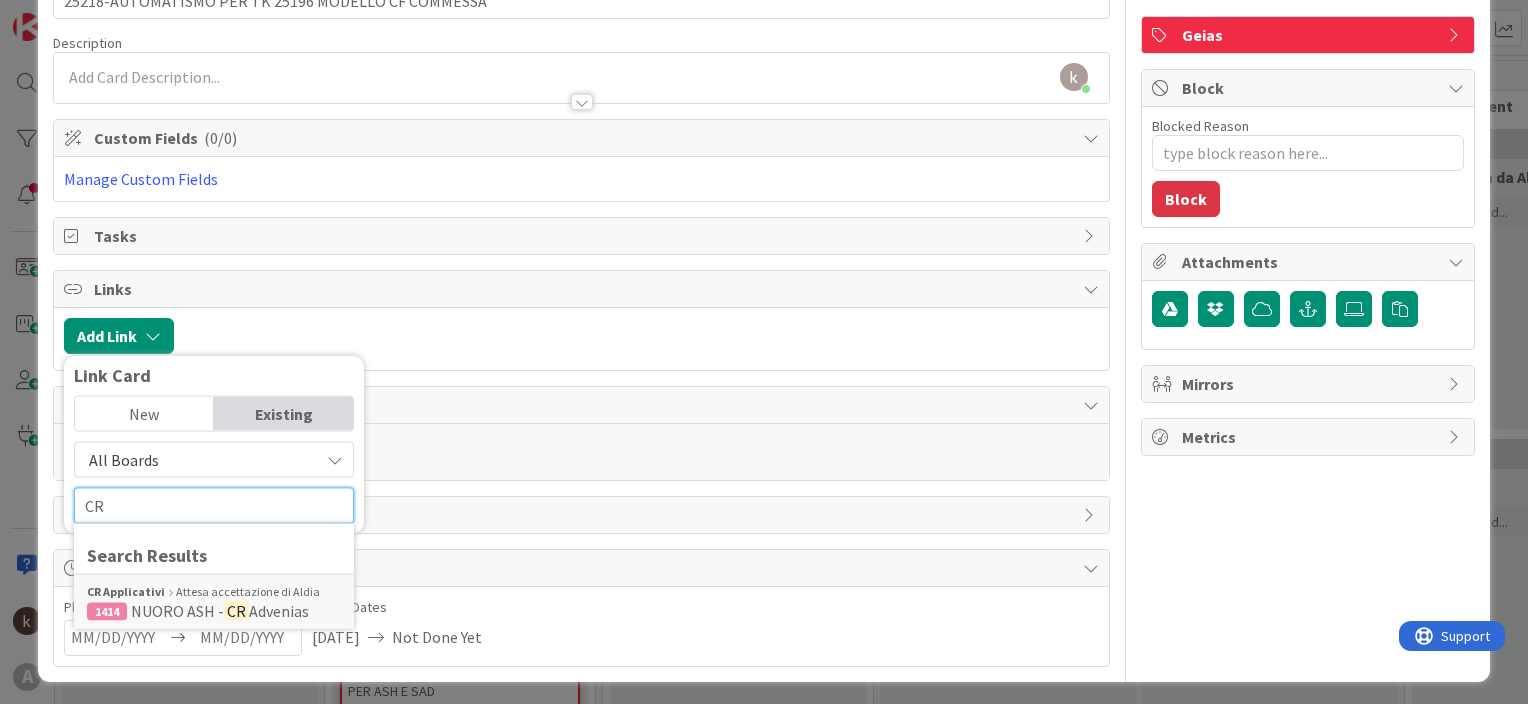 type on "C" 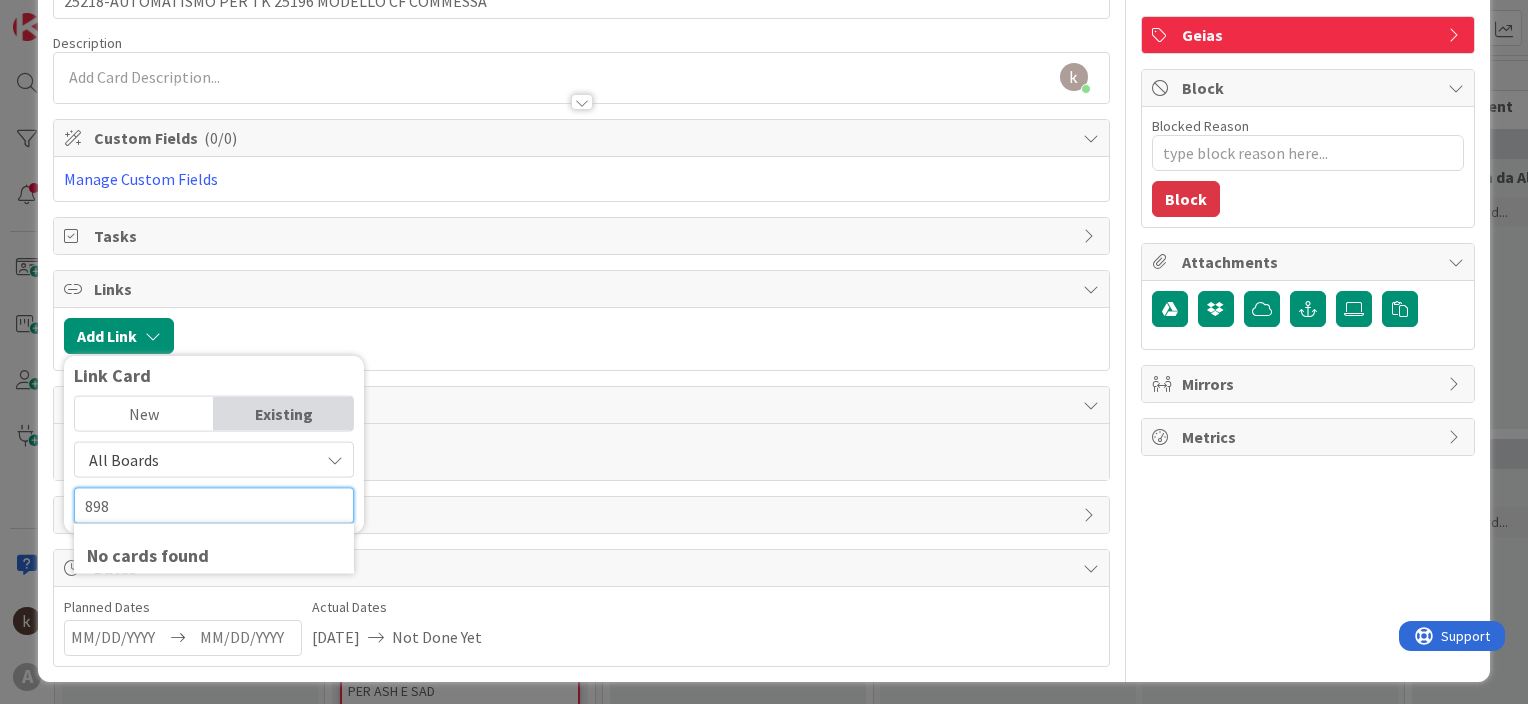 type on "898" 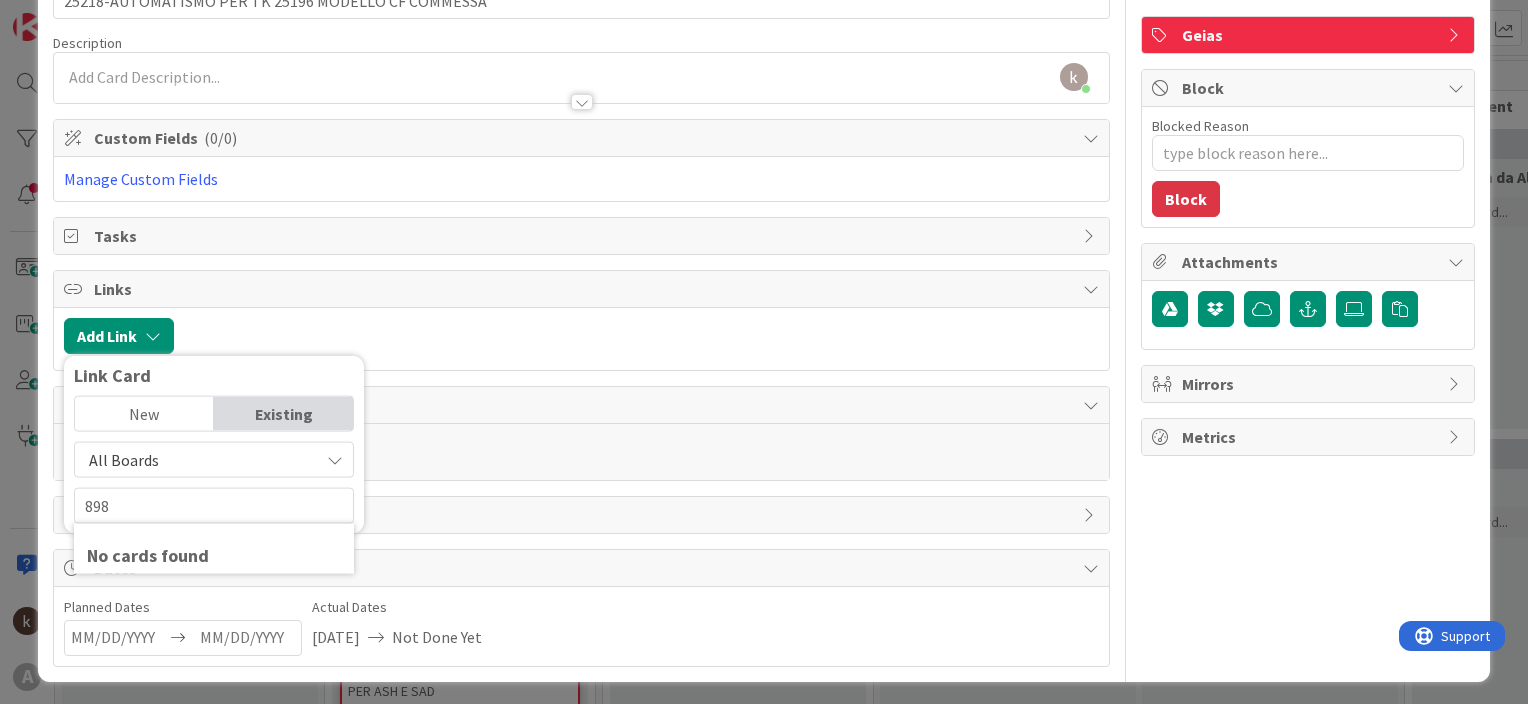 click on "No cards found" at bounding box center [214, 555] 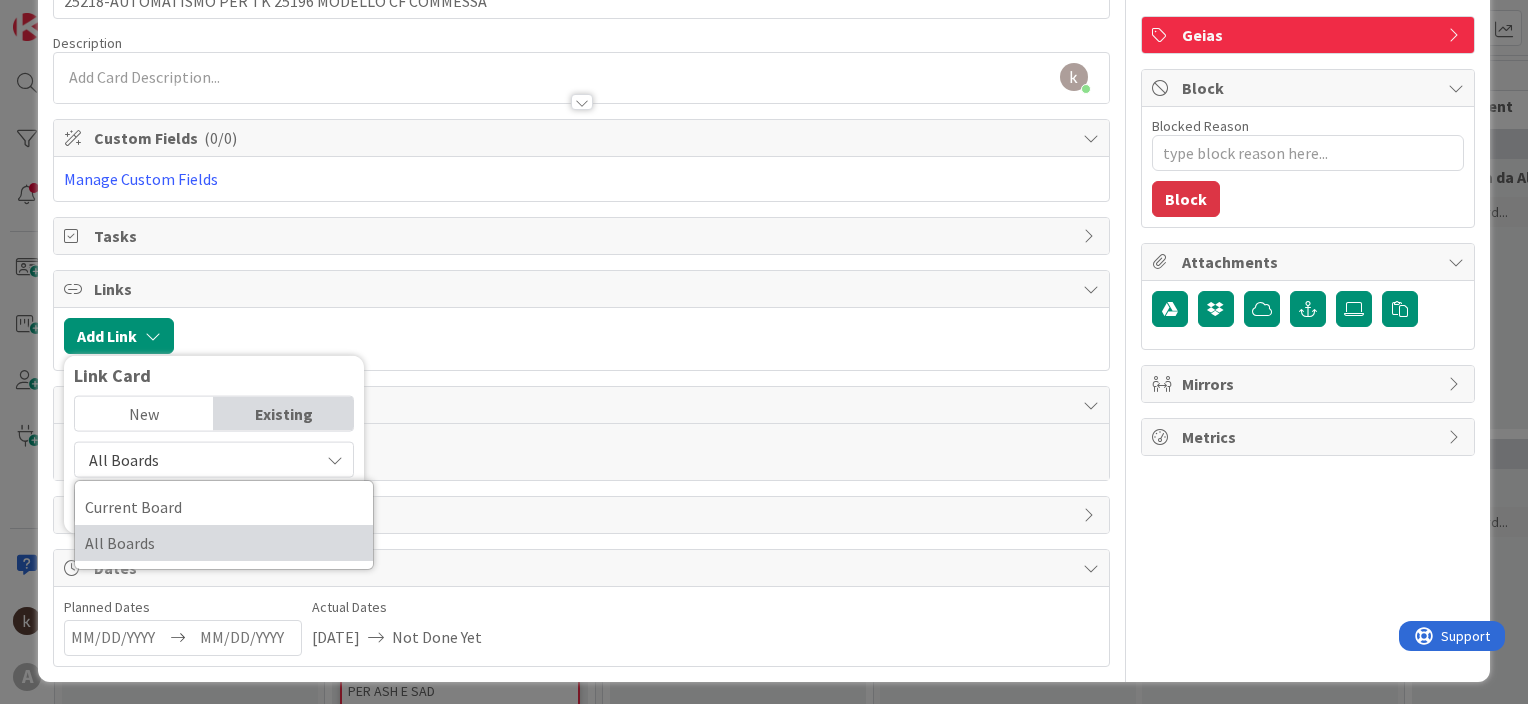 click on "All Boards" at bounding box center (224, 543) 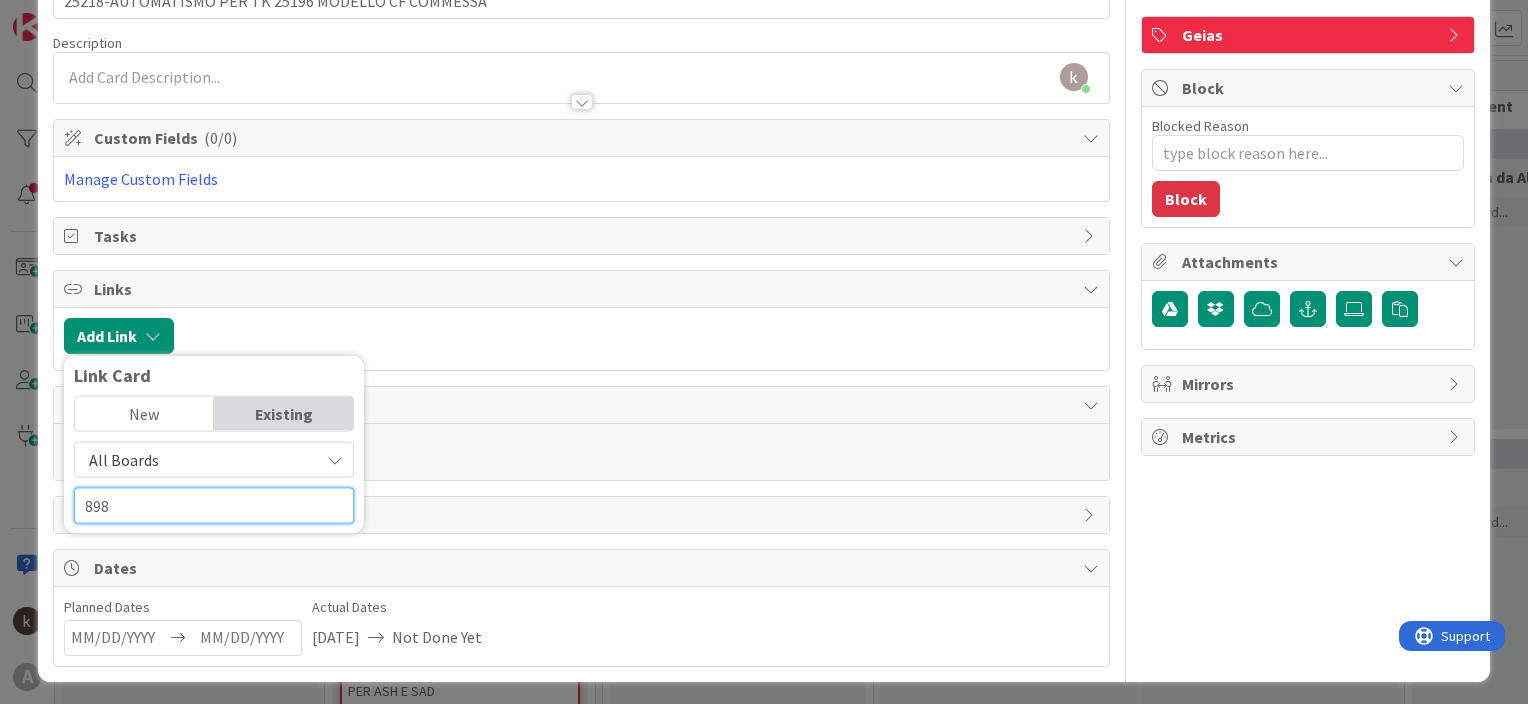click on "898" at bounding box center (214, 506) 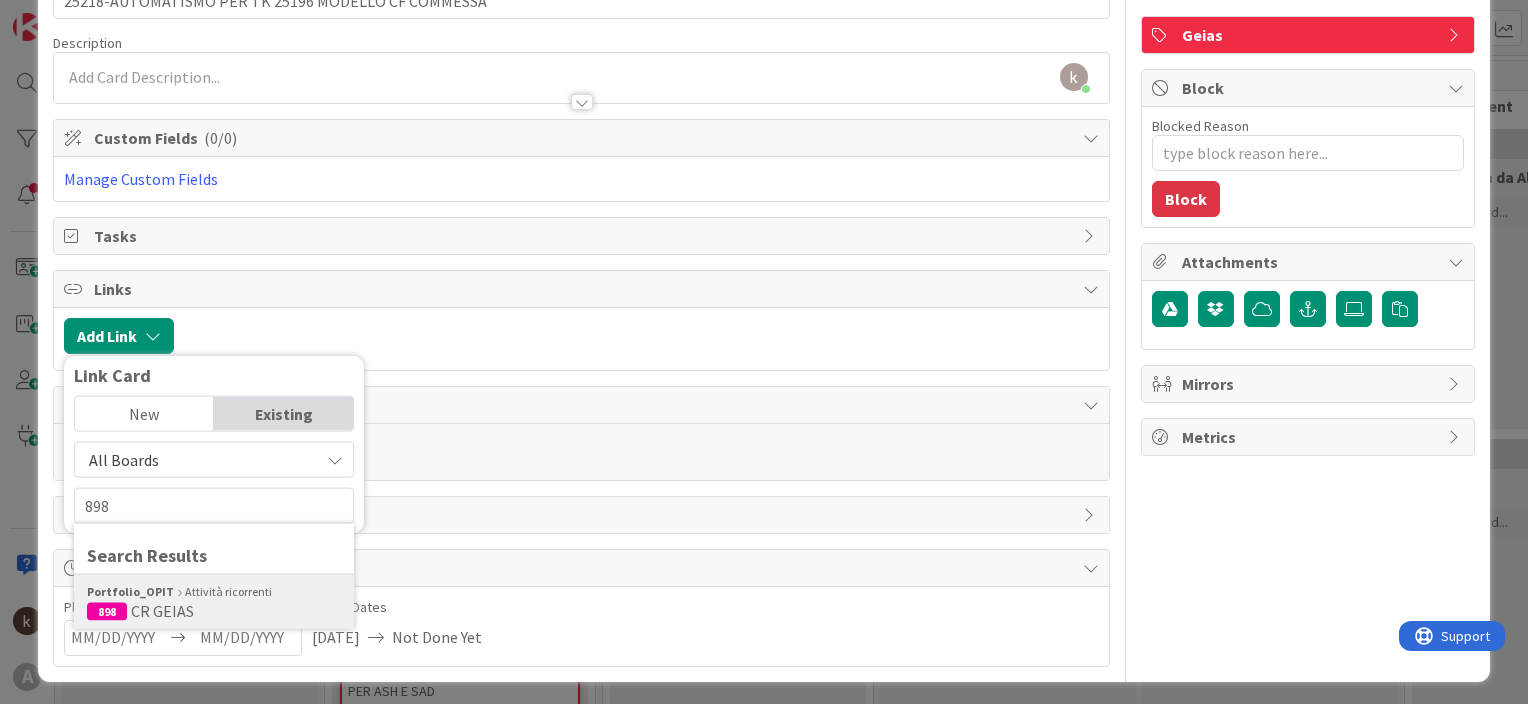 click on "Portfolio_OPIT Attività ricorrenti" at bounding box center (214, 592) 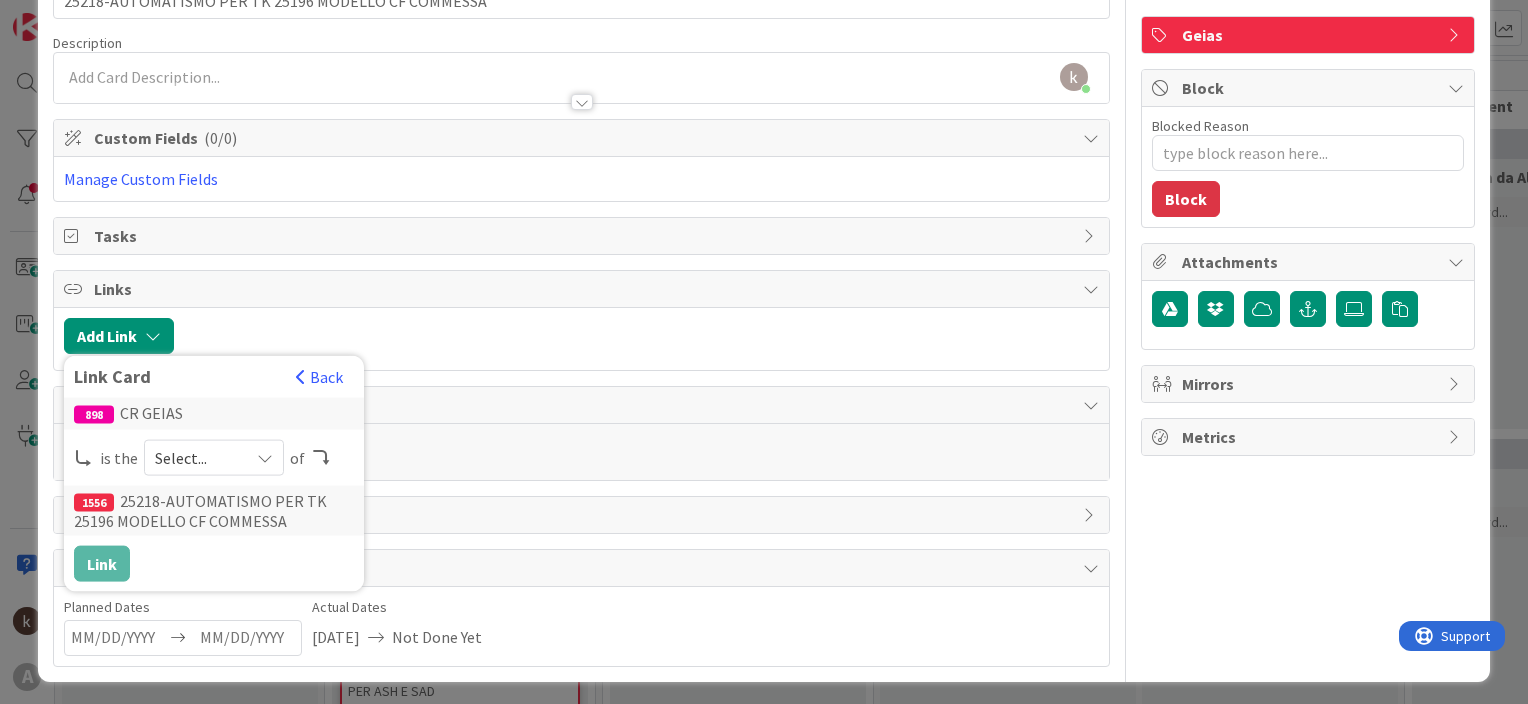 click on "Select..." at bounding box center [214, 458] 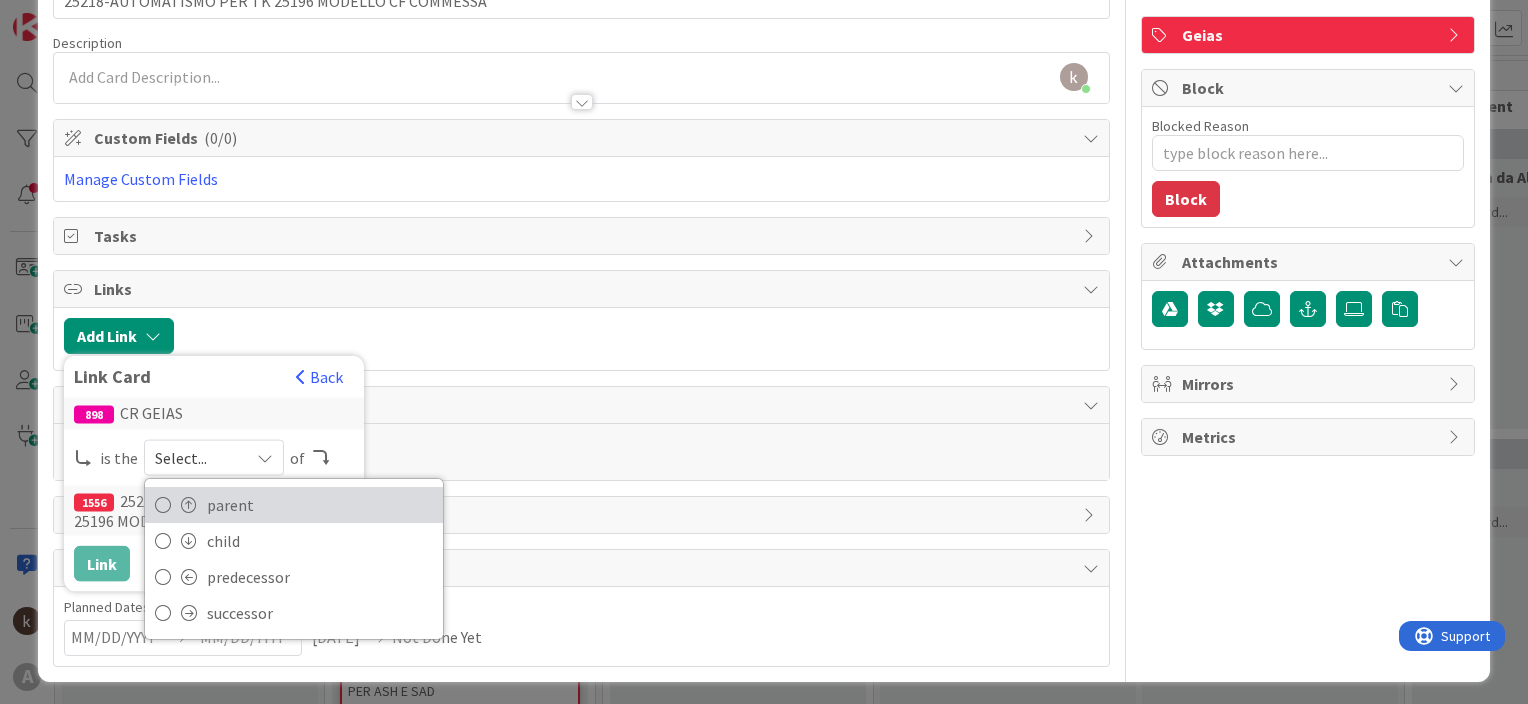 click on "parent" at bounding box center (320, 505) 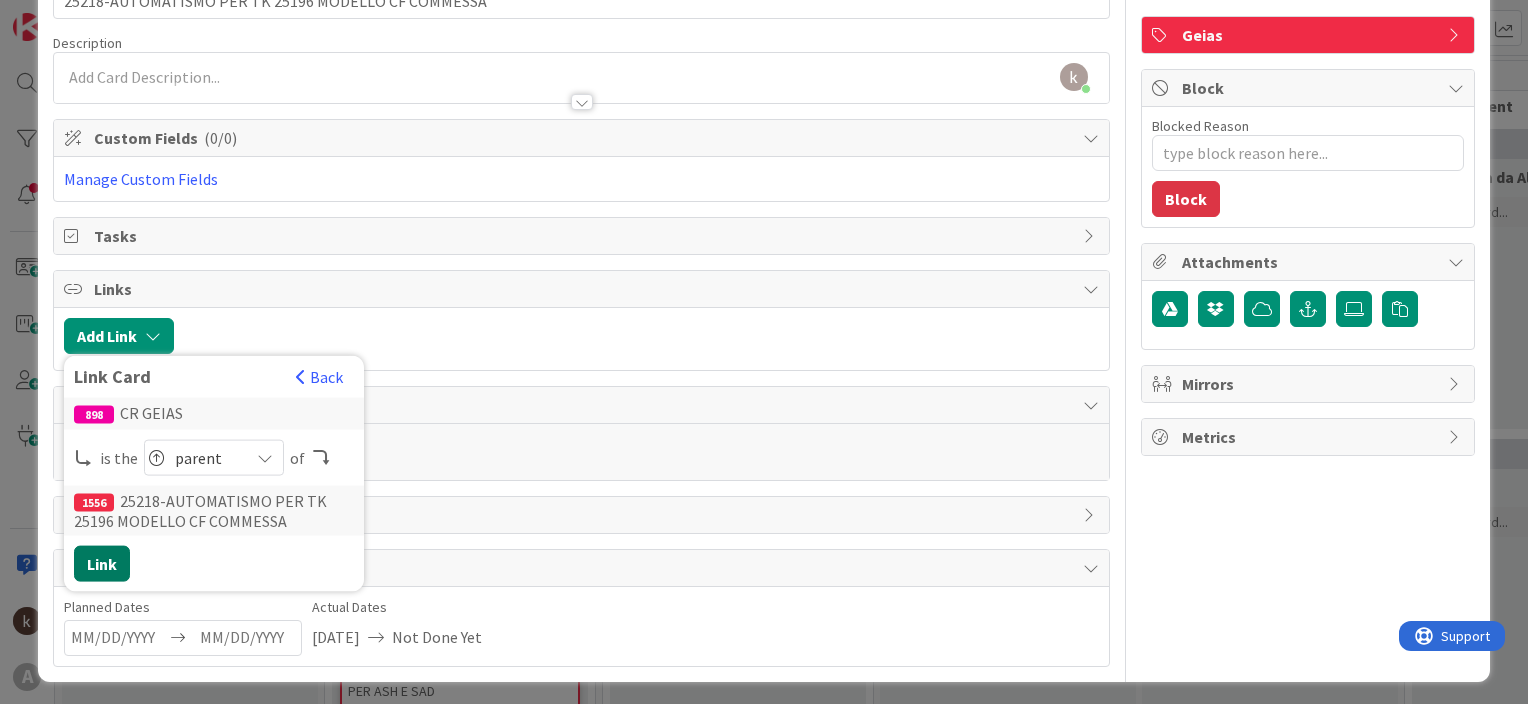 click on "Link" at bounding box center (102, 564) 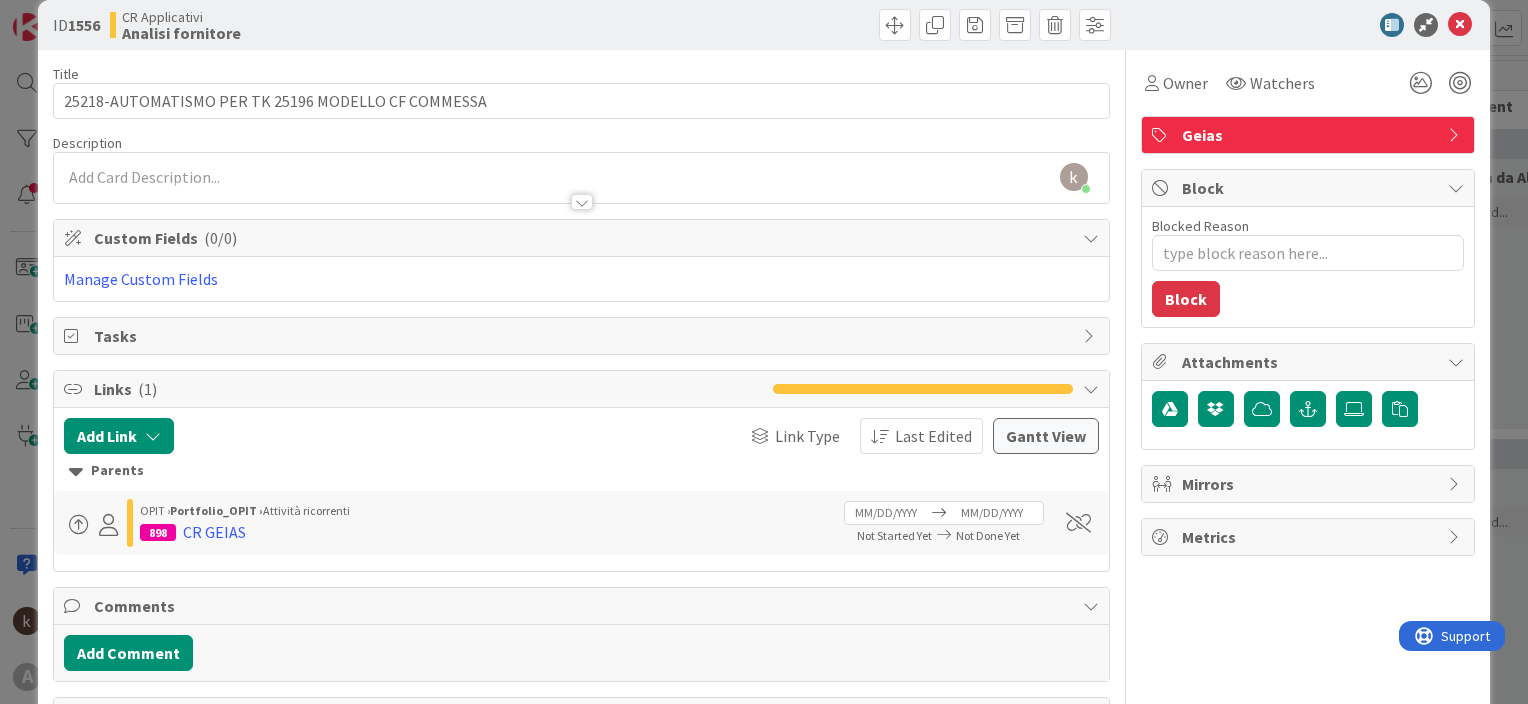 scroll, scrollTop: 0, scrollLeft: 0, axis: both 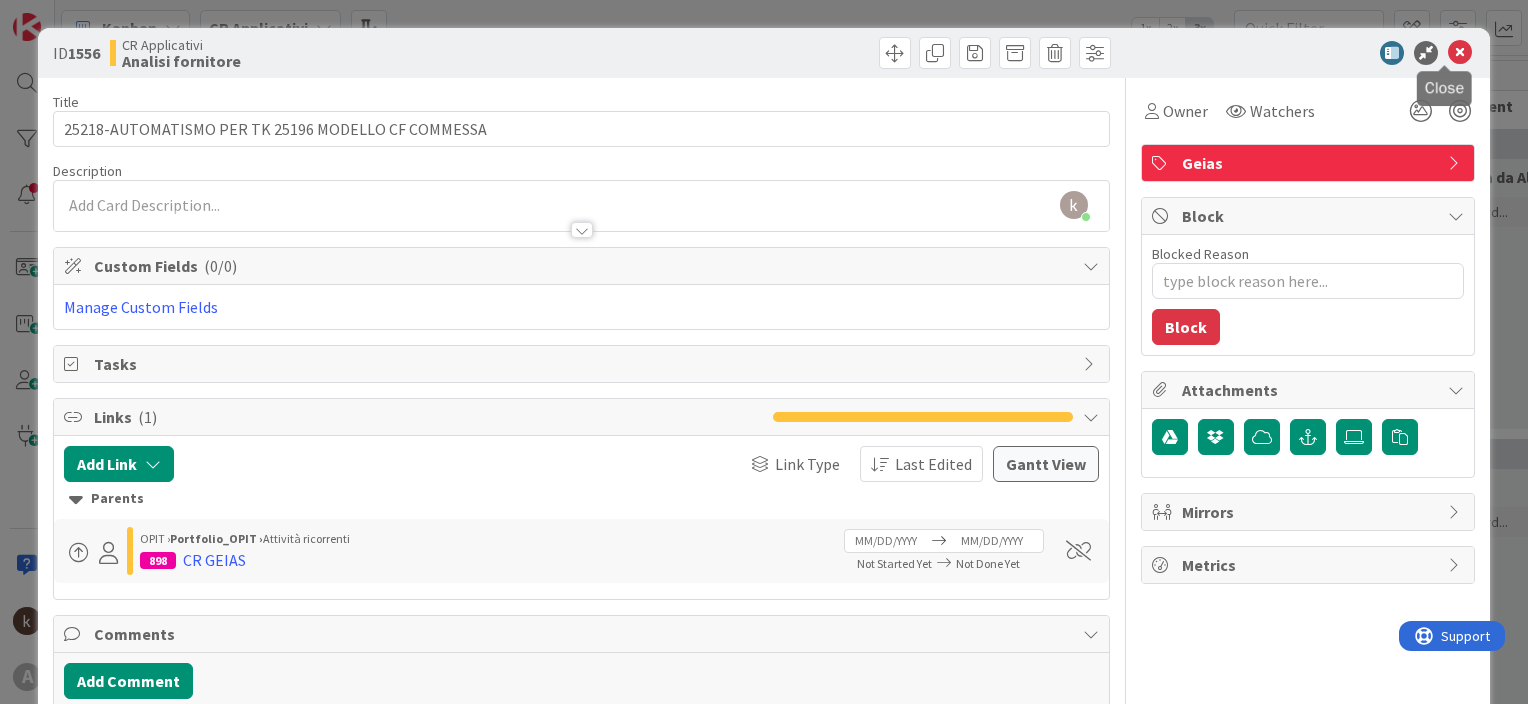 click at bounding box center [1460, 53] 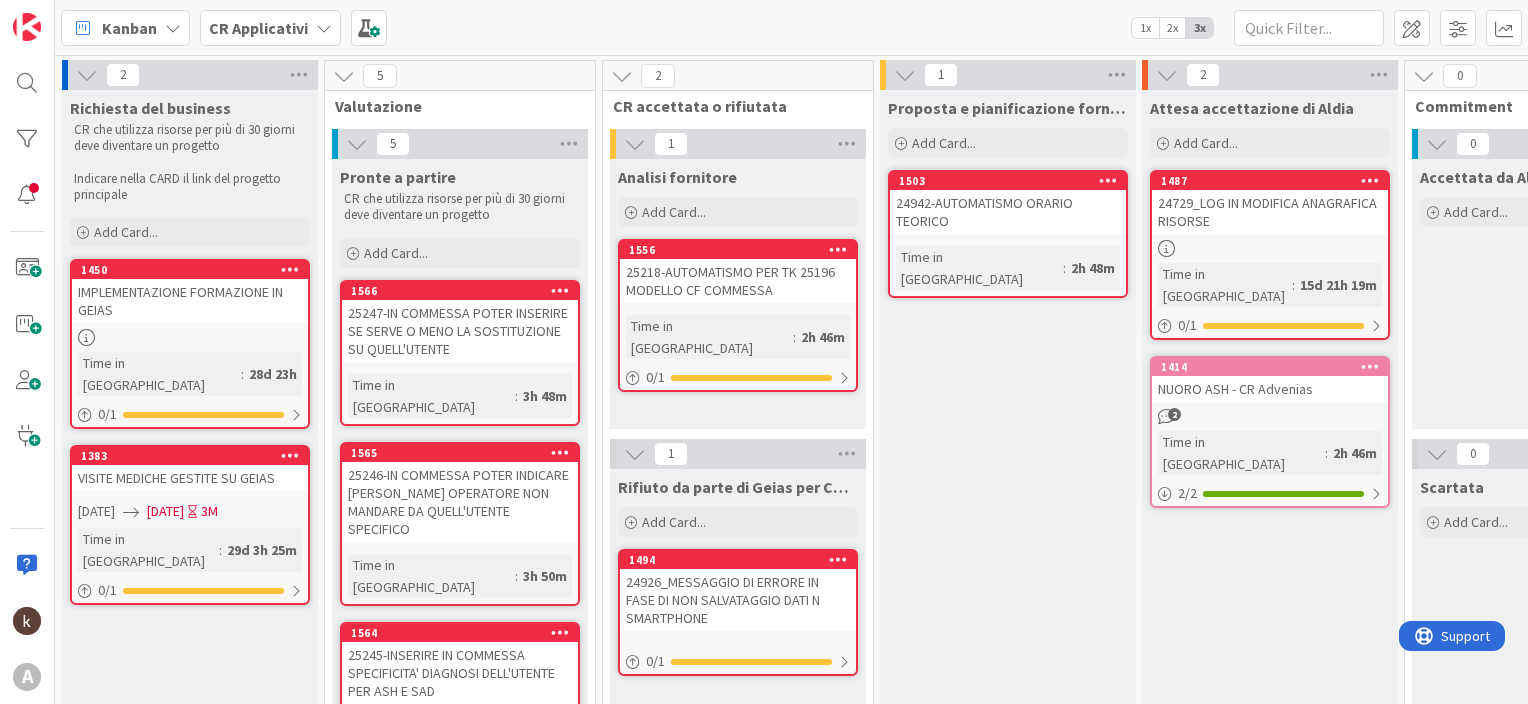 scroll, scrollTop: 0, scrollLeft: 0, axis: both 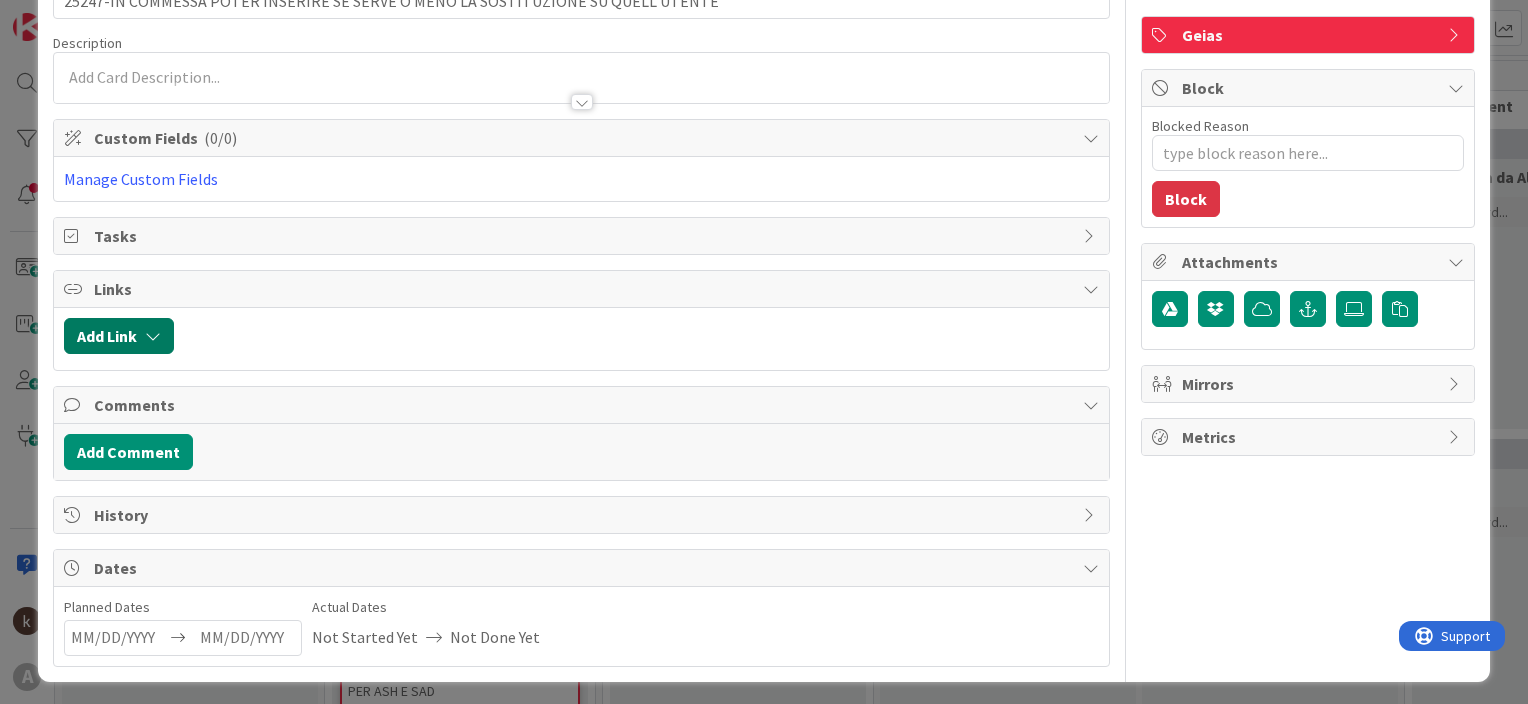 click on "Add Link" at bounding box center (119, 336) 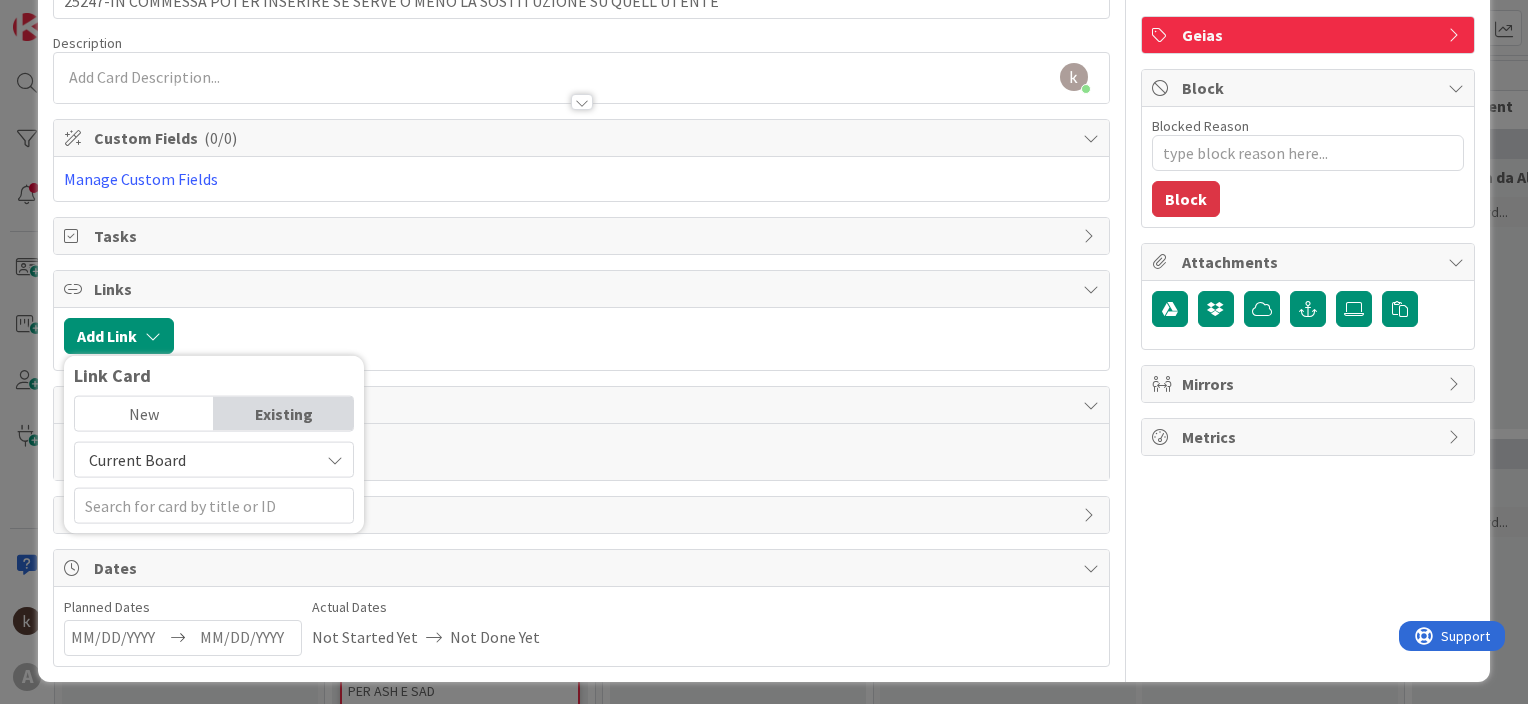 click on "Current Board" at bounding box center (137, 460) 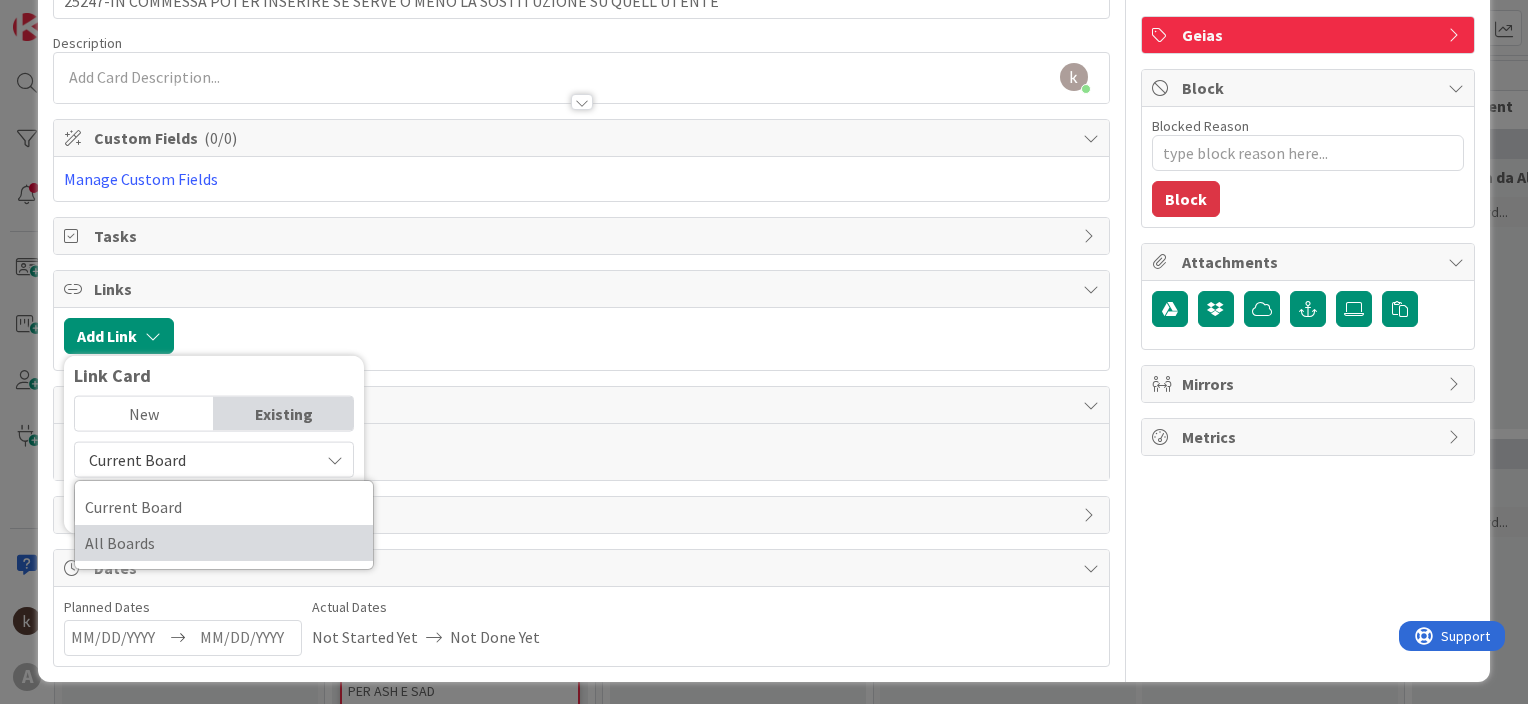 click on "All Boards" at bounding box center [224, 543] 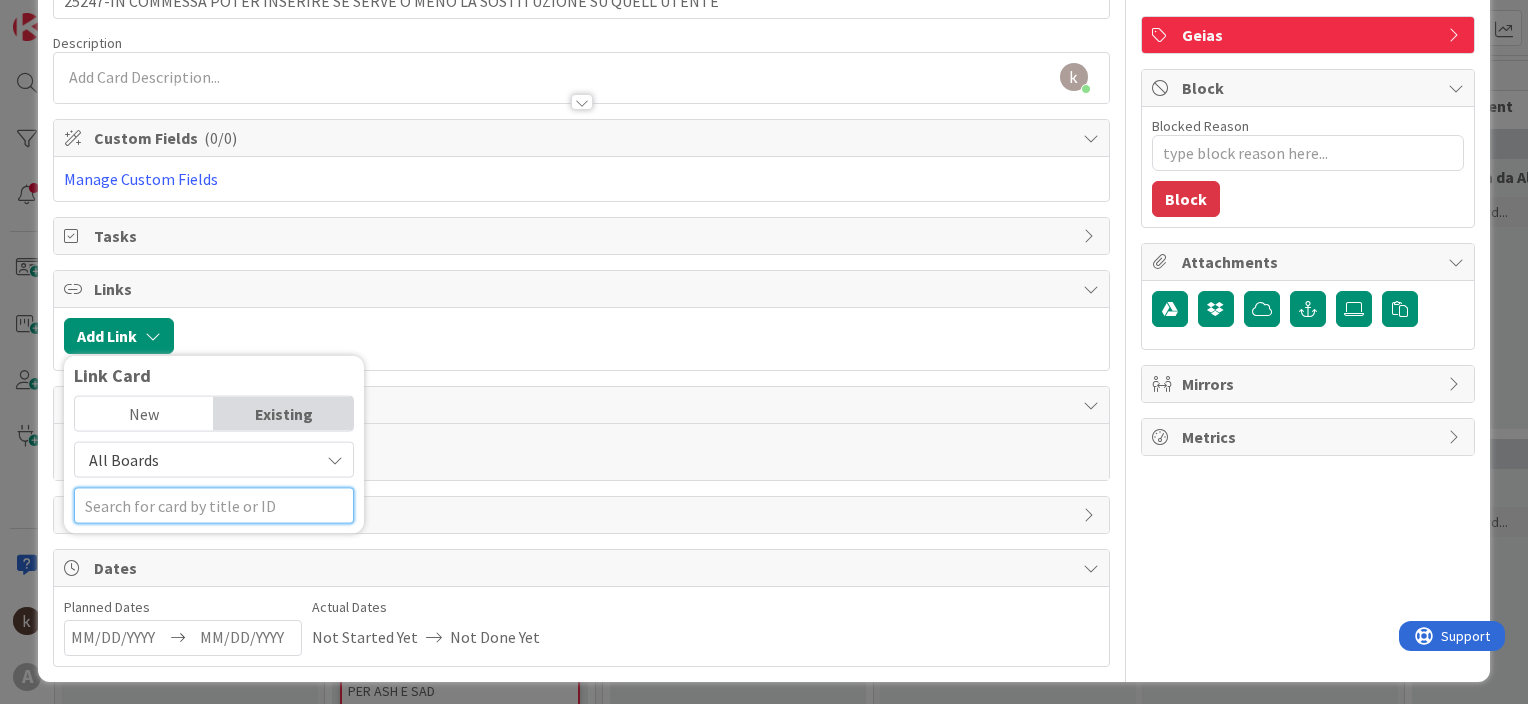click at bounding box center [214, 506] 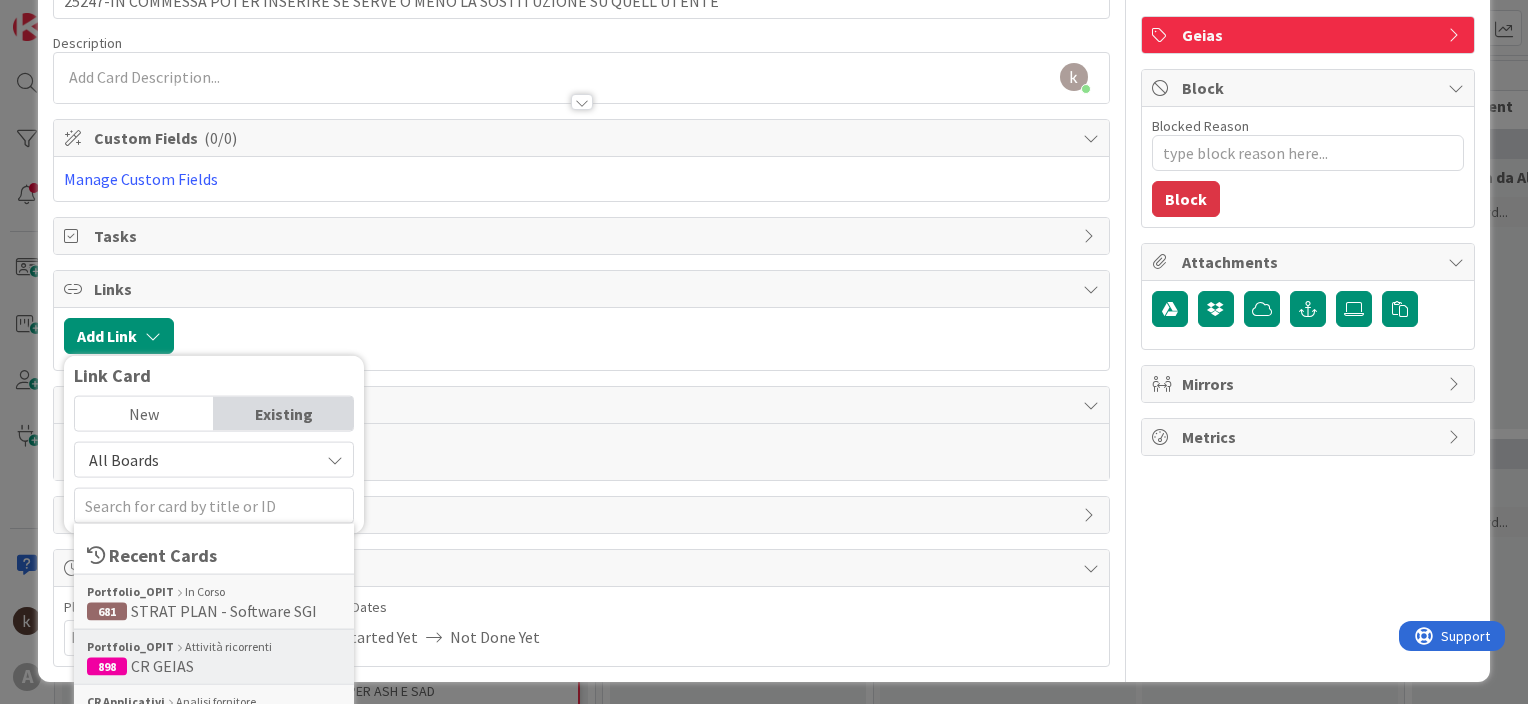 click on "Portfolio_OPIT" at bounding box center [130, 647] 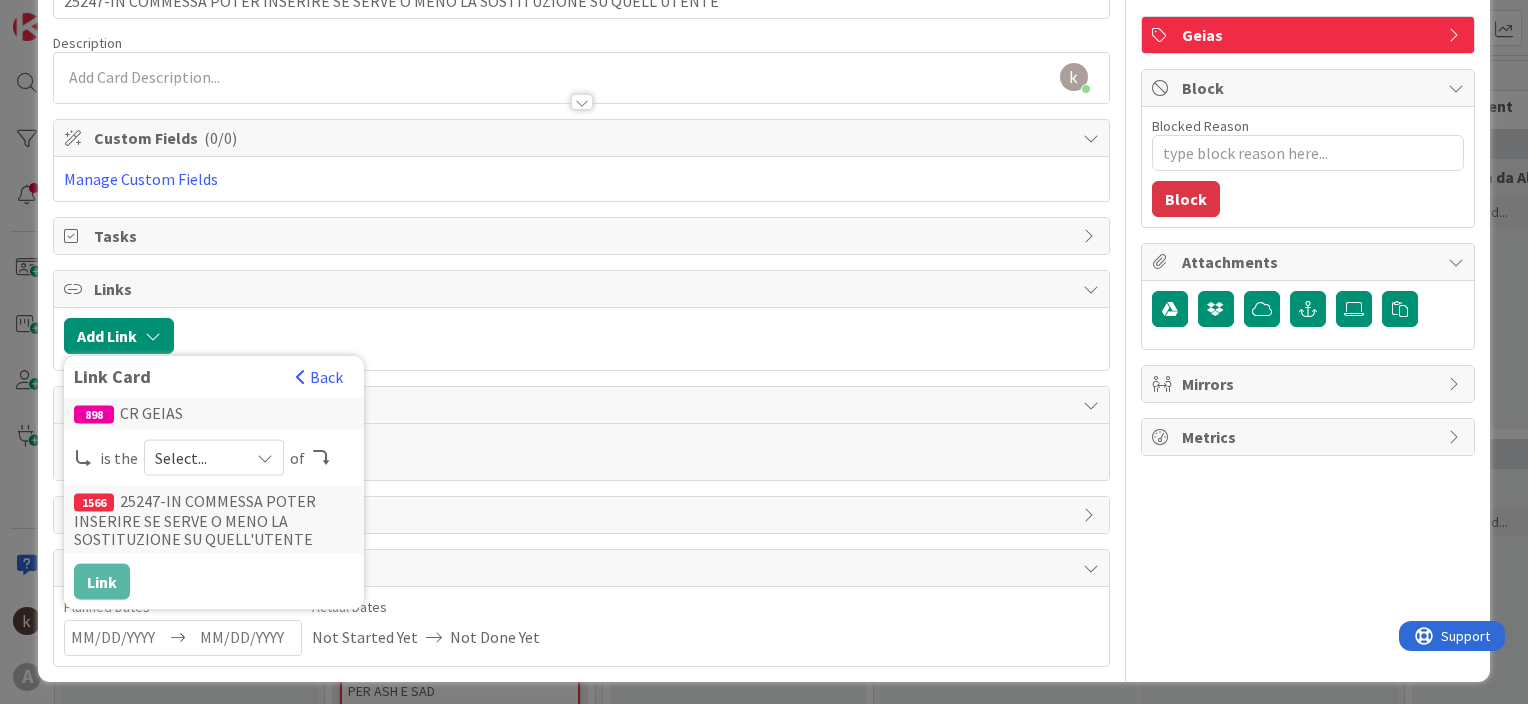 click on "Select..." at bounding box center (214, 458) 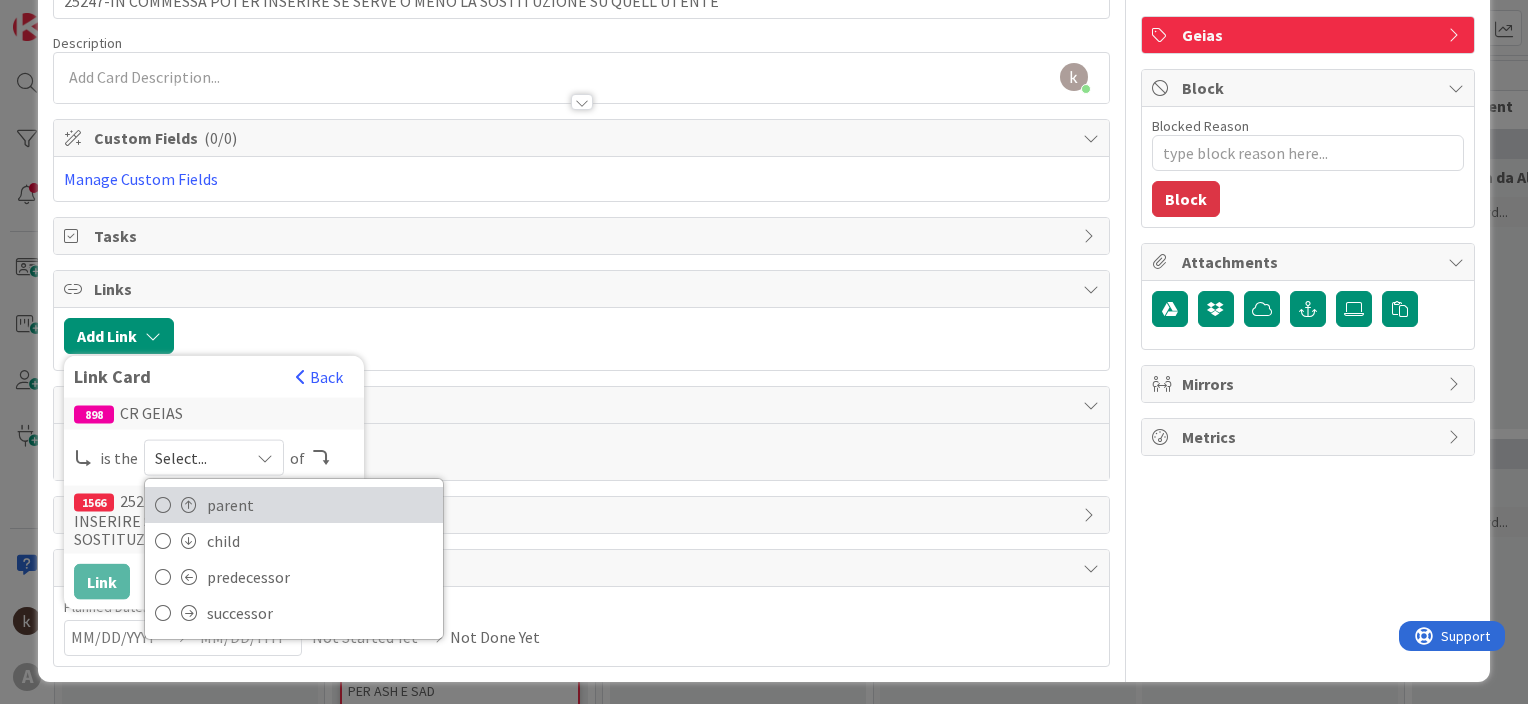 click on "parent" at bounding box center [320, 505] 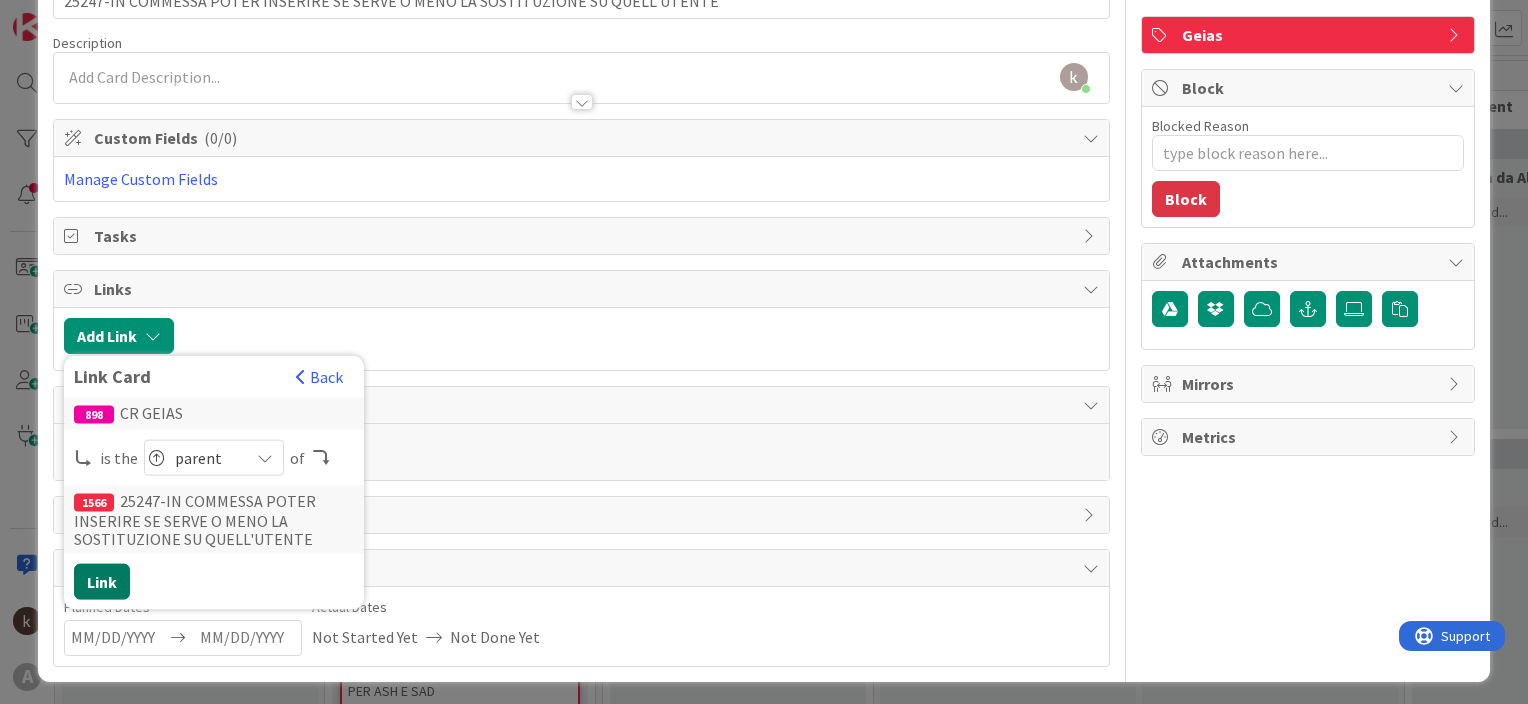 click on "Link" at bounding box center [102, 582] 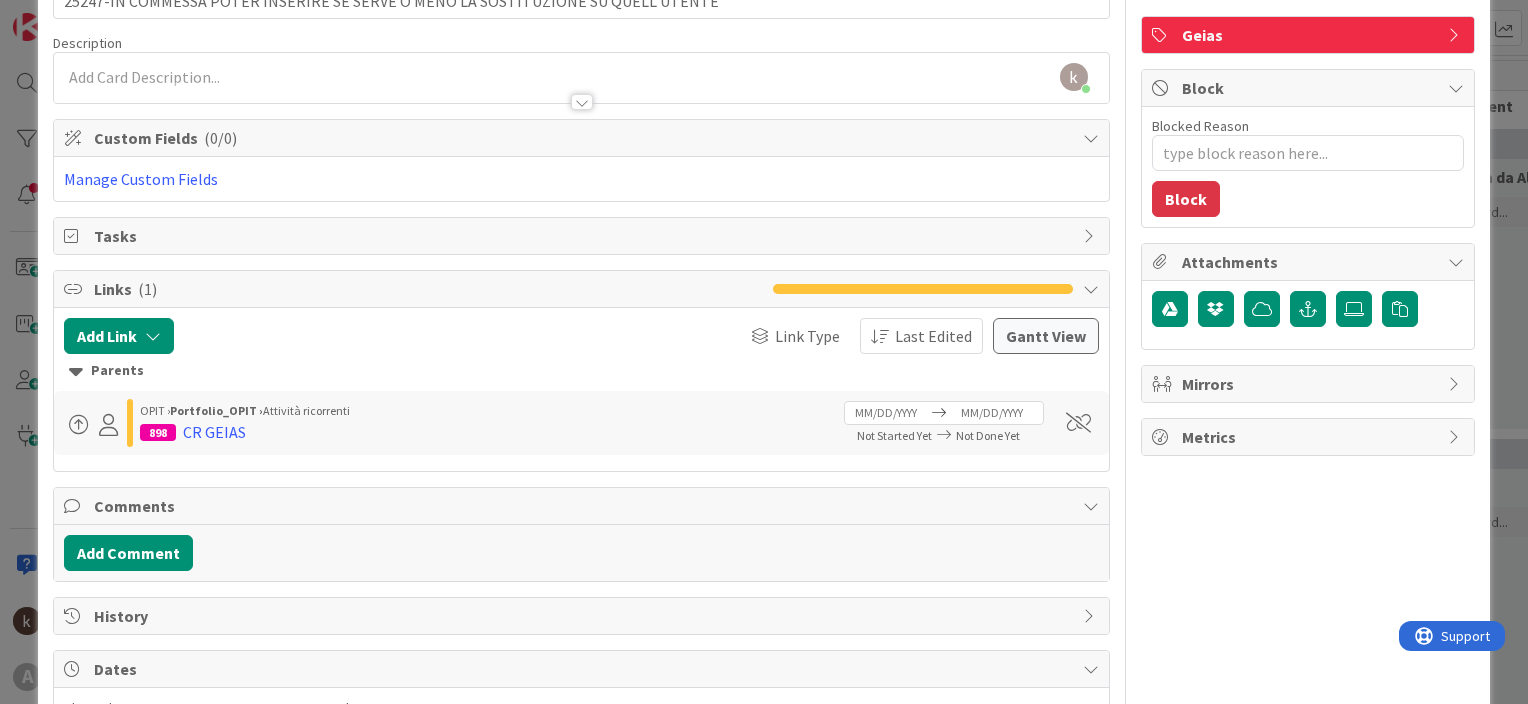 scroll, scrollTop: 0, scrollLeft: 0, axis: both 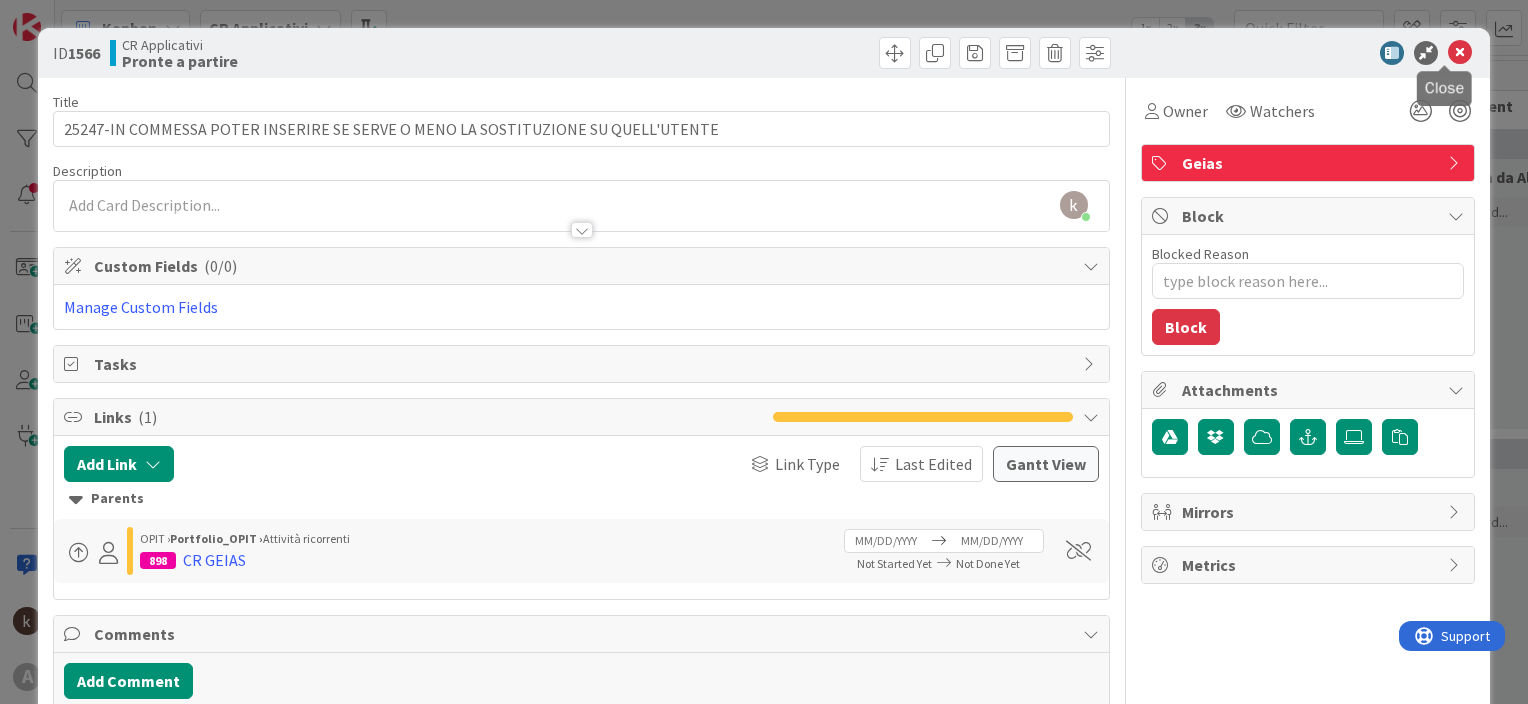 click at bounding box center [1460, 53] 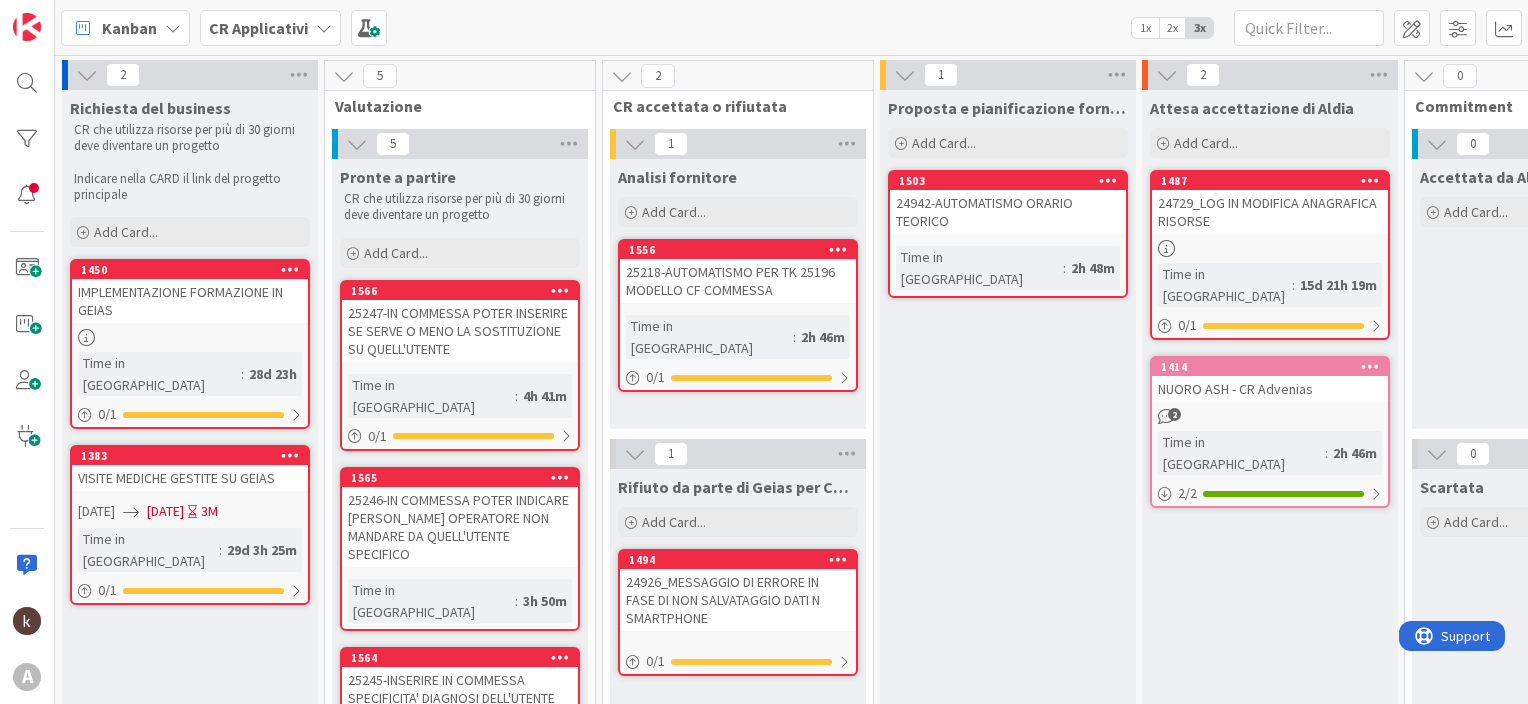 scroll, scrollTop: 0, scrollLeft: 0, axis: both 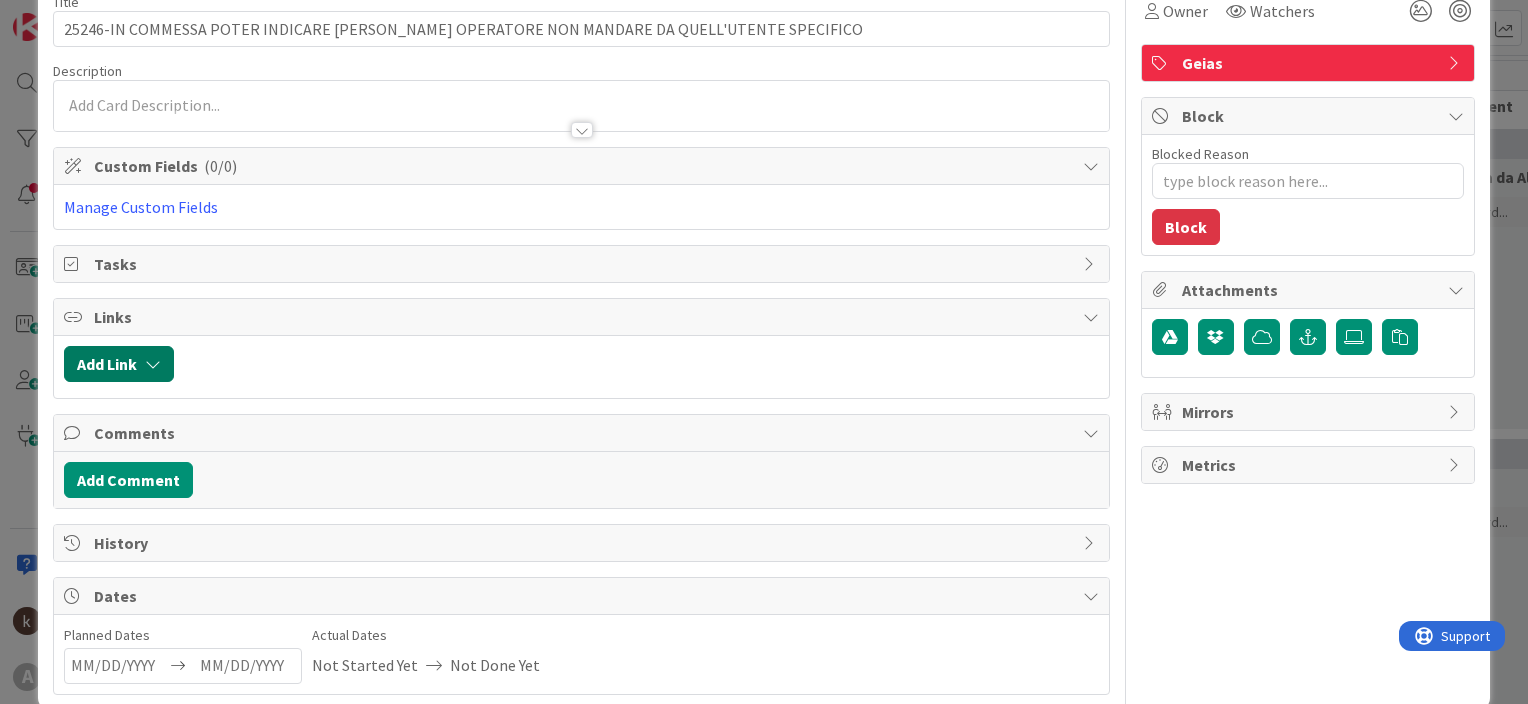 click at bounding box center [153, 364] 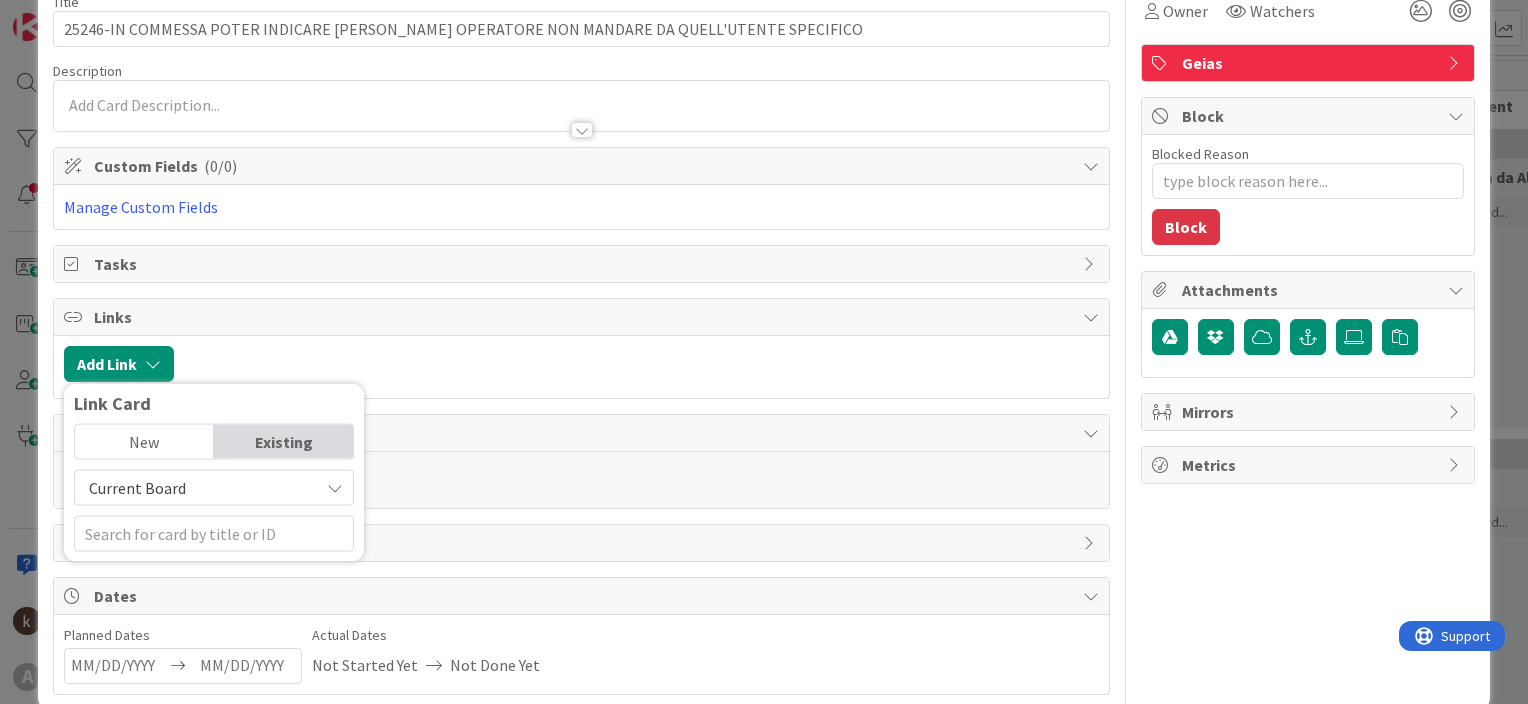 click on "Current Board" at bounding box center [137, 488] 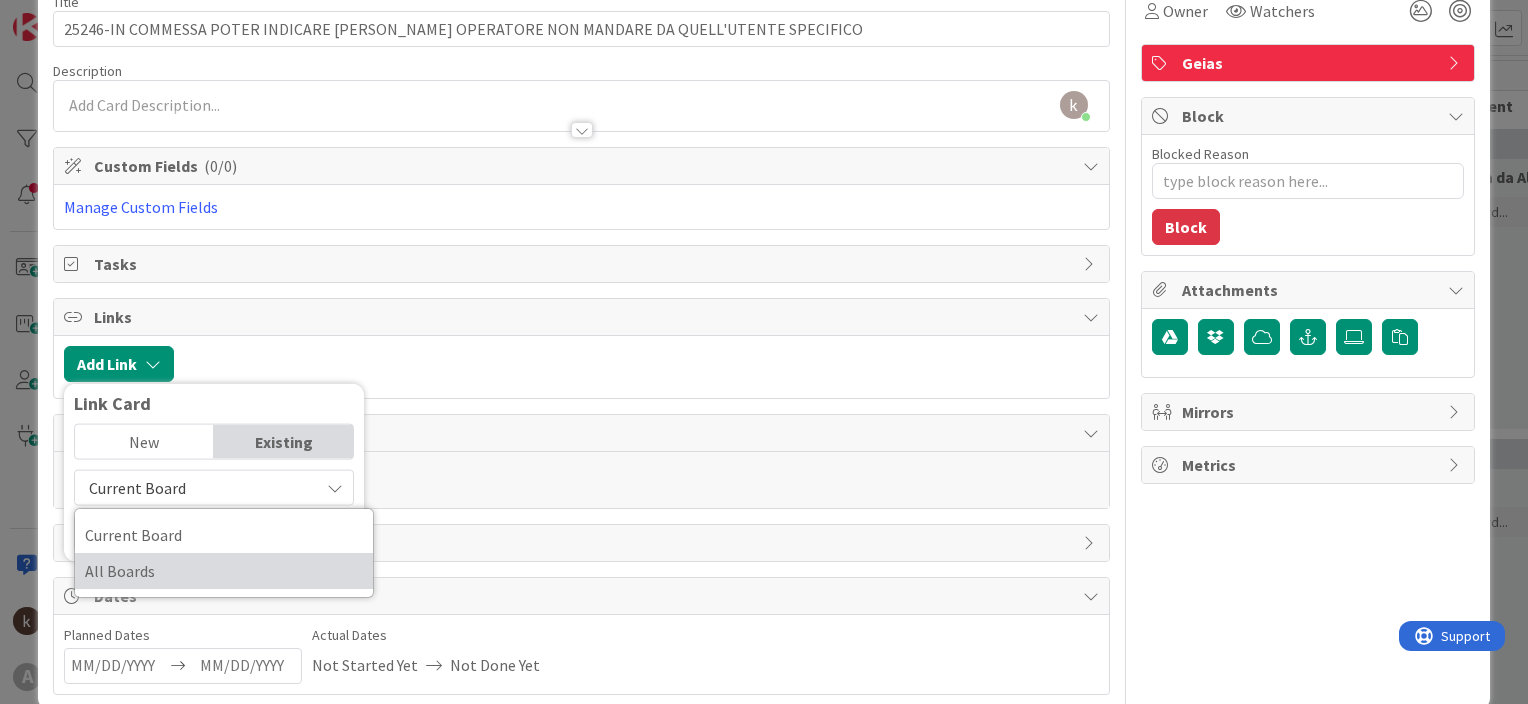 click on "All Boards" at bounding box center (224, 571) 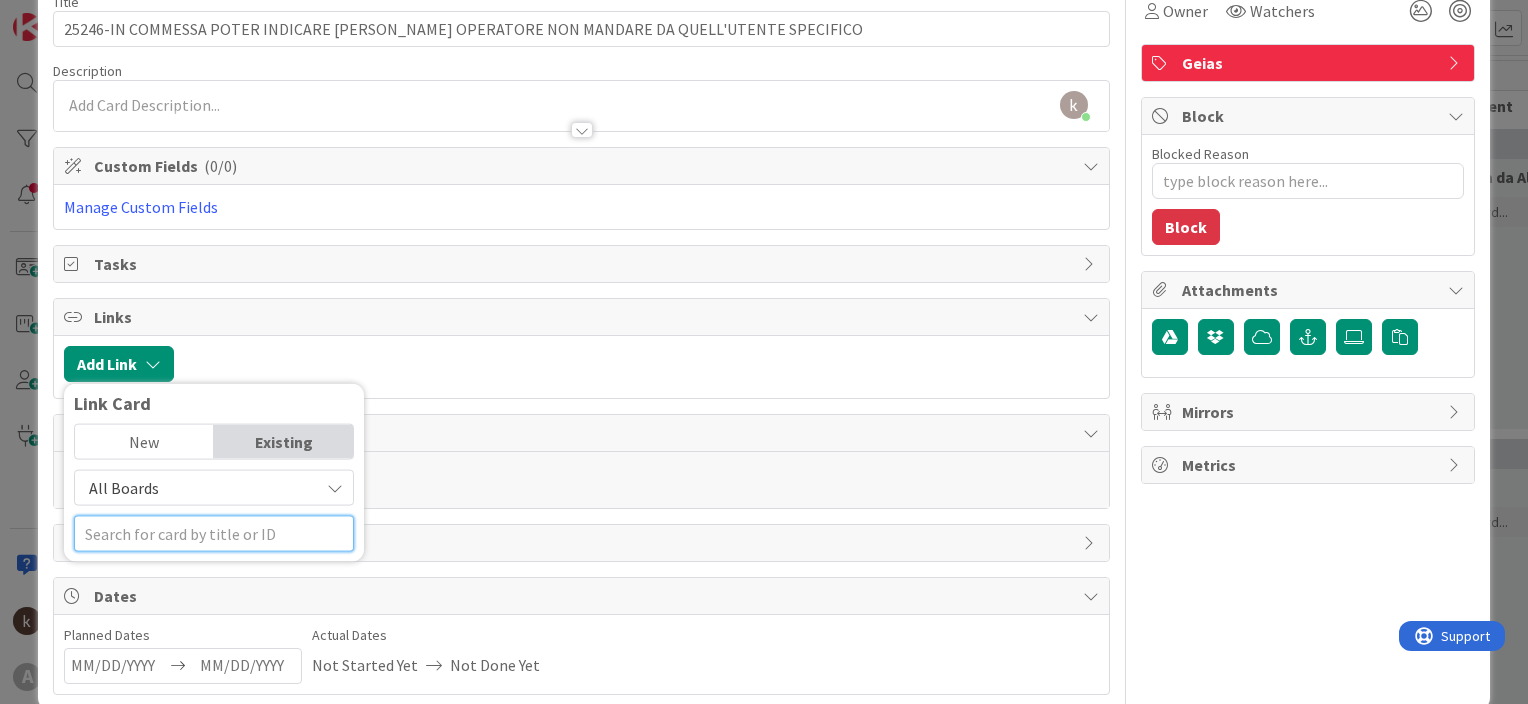 click at bounding box center (214, 534) 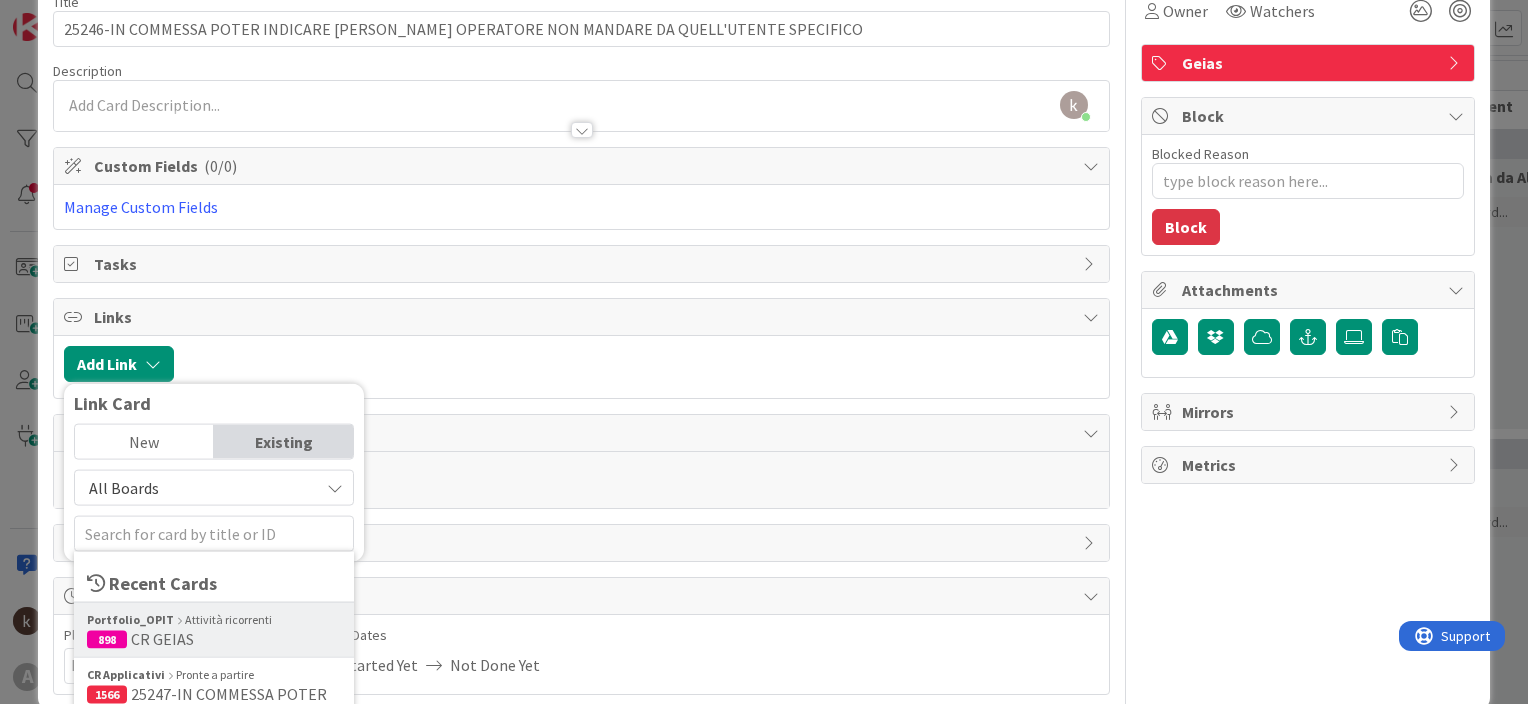 click on "Portfolio_OPIT" at bounding box center (130, 620) 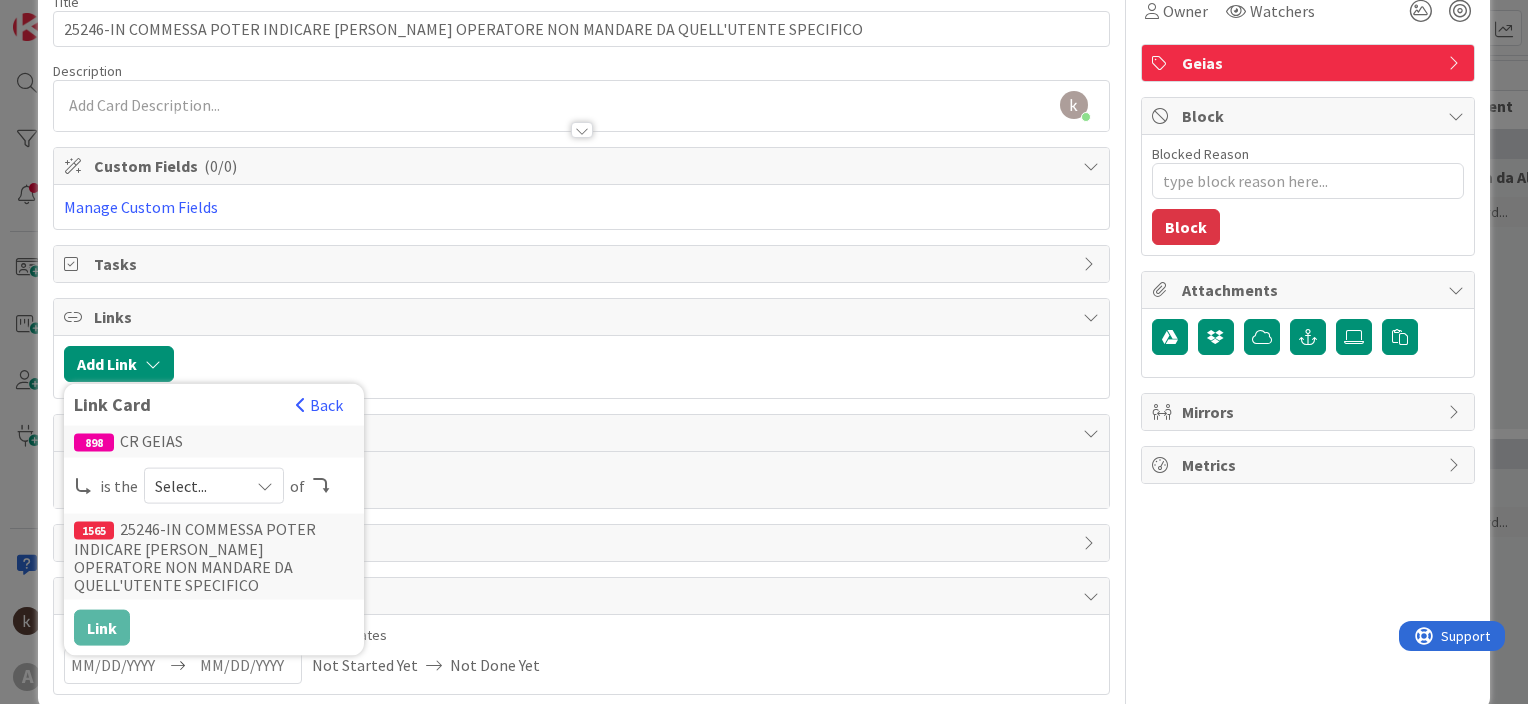 click on "Select..." at bounding box center [197, 486] 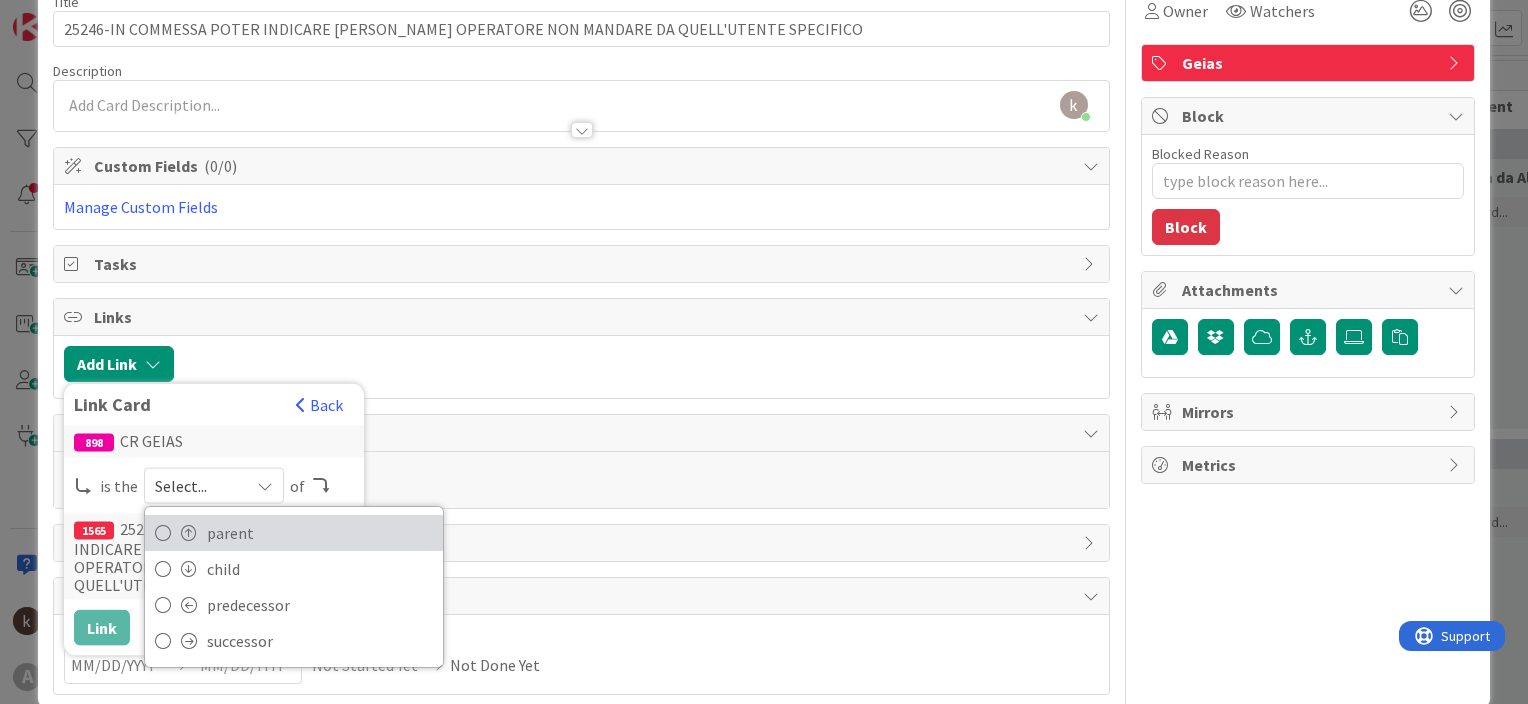click on "parent" at bounding box center [320, 533] 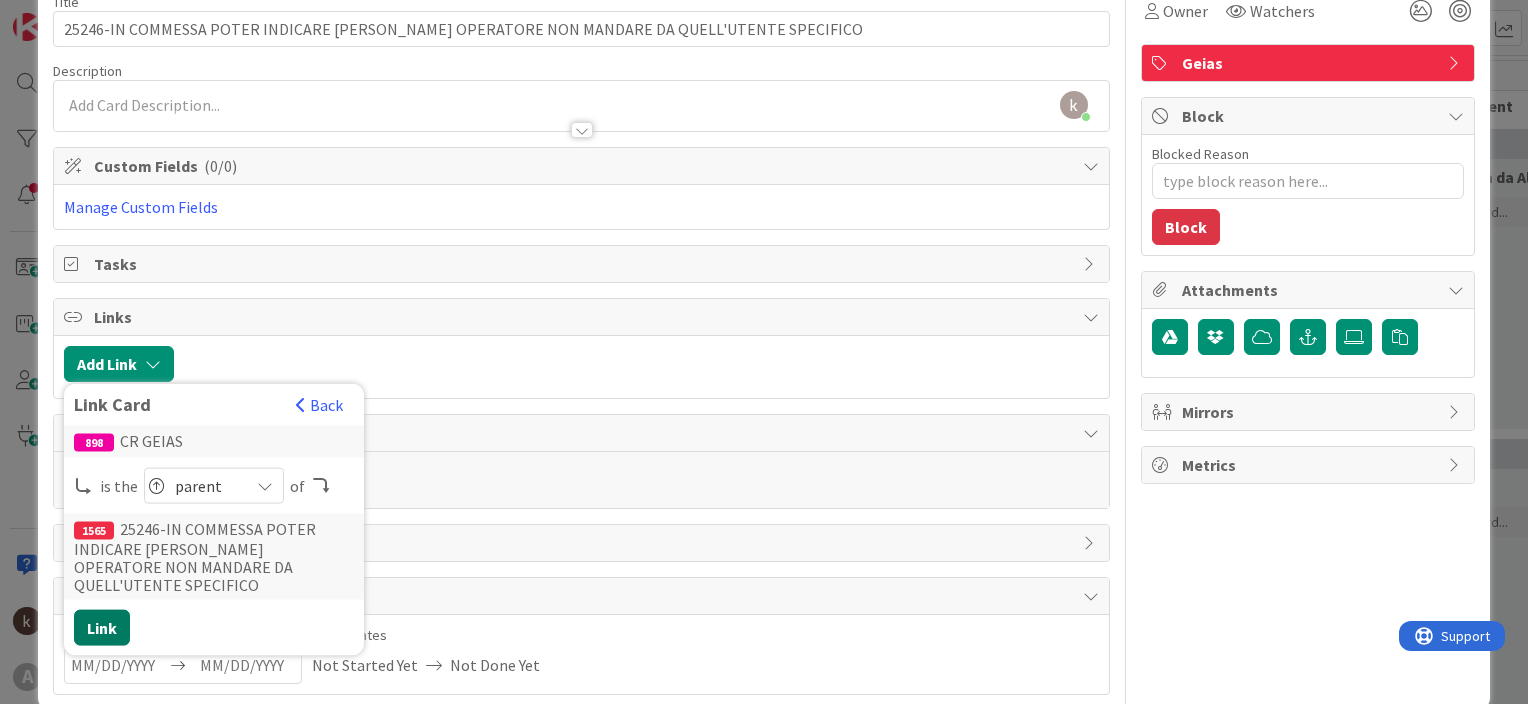 click on "Link" at bounding box center [102, 628] 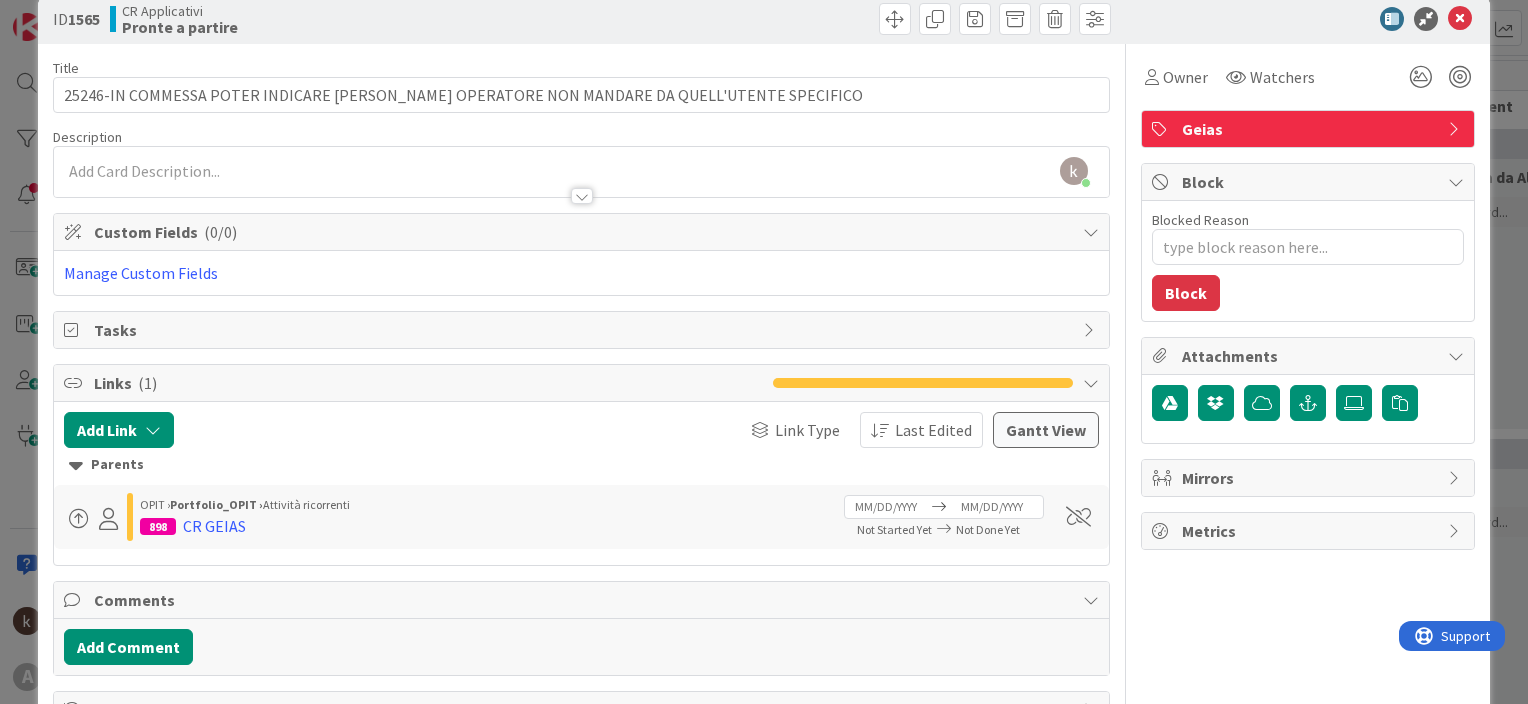 scroll, scrollTop: 0, scrollLeft: 0, axis: both 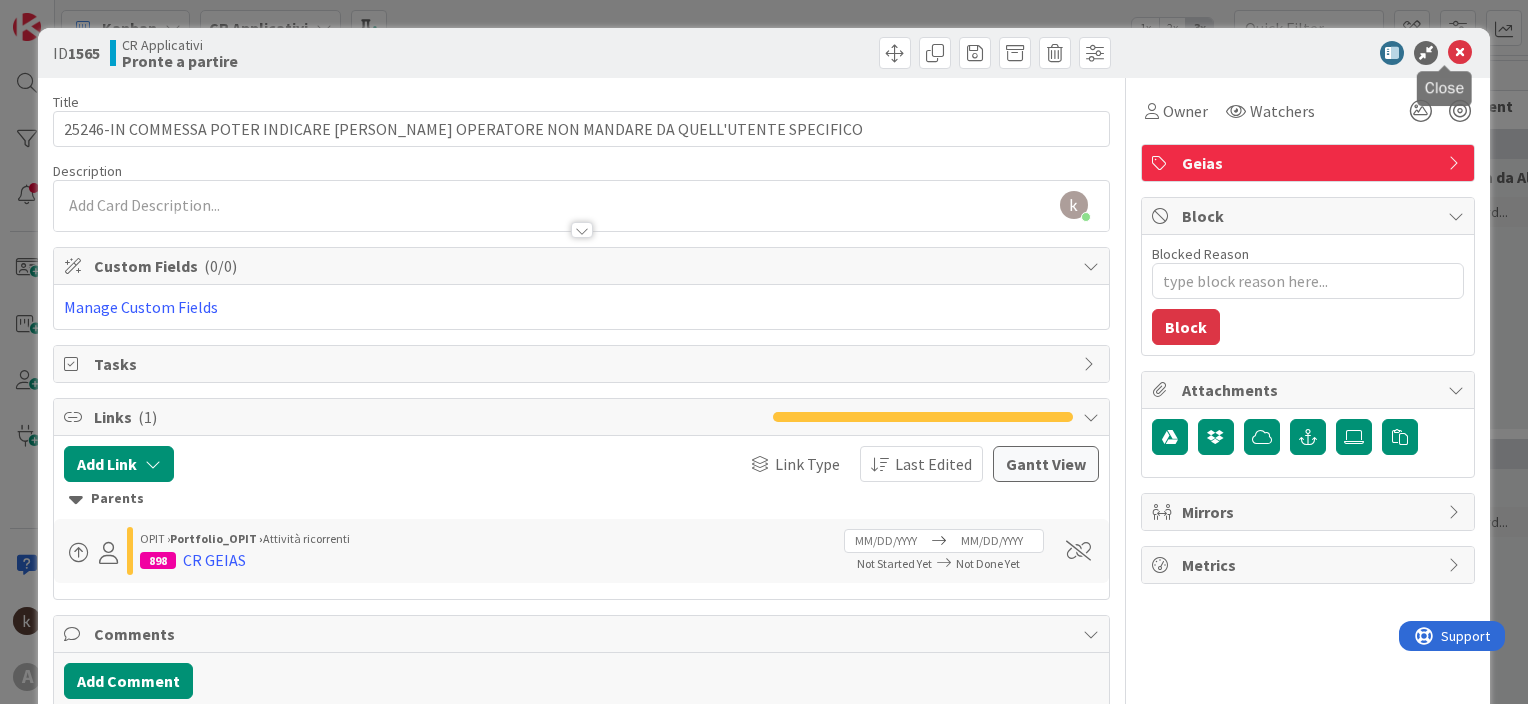 click at bounding box center [1460, 53] 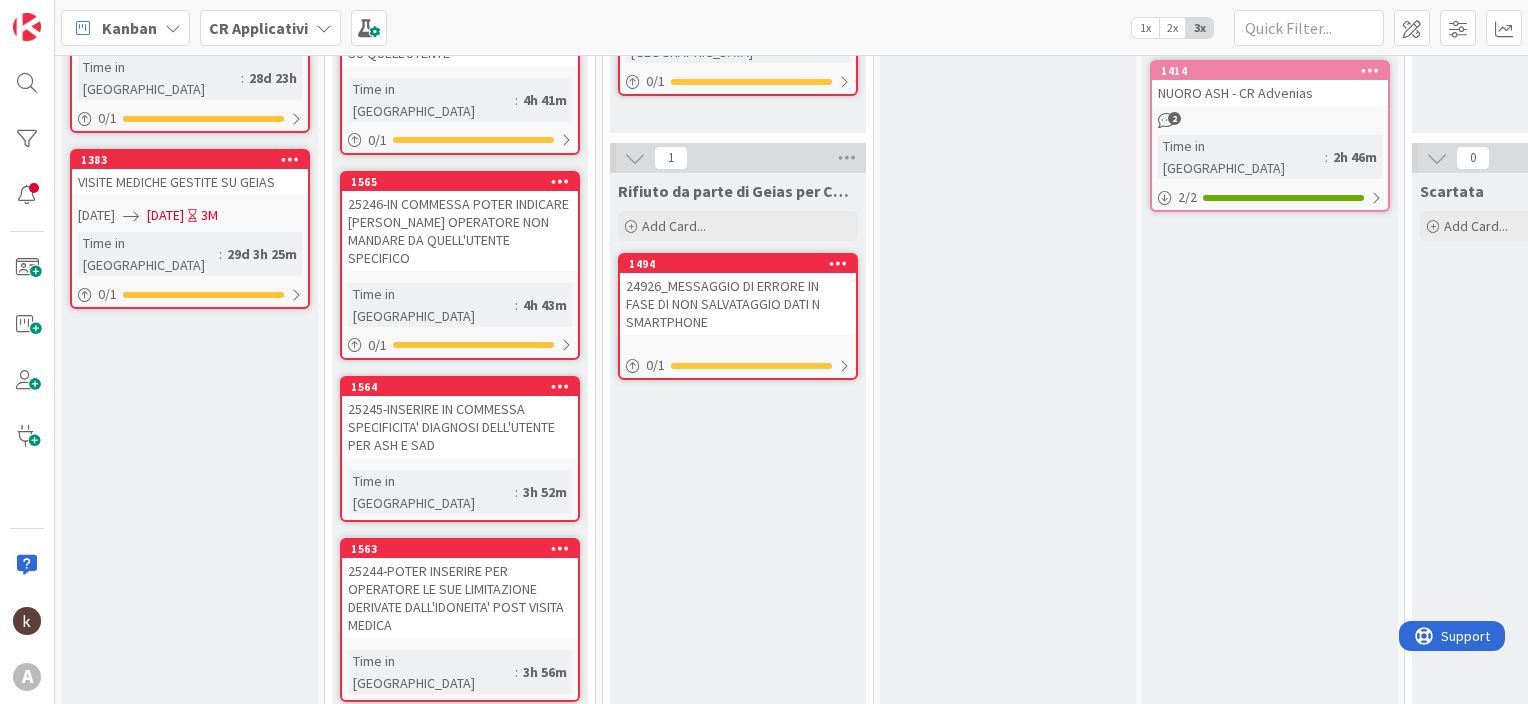 scroll, scrollTop: 300, scrollLeft: 0, axis: vertical 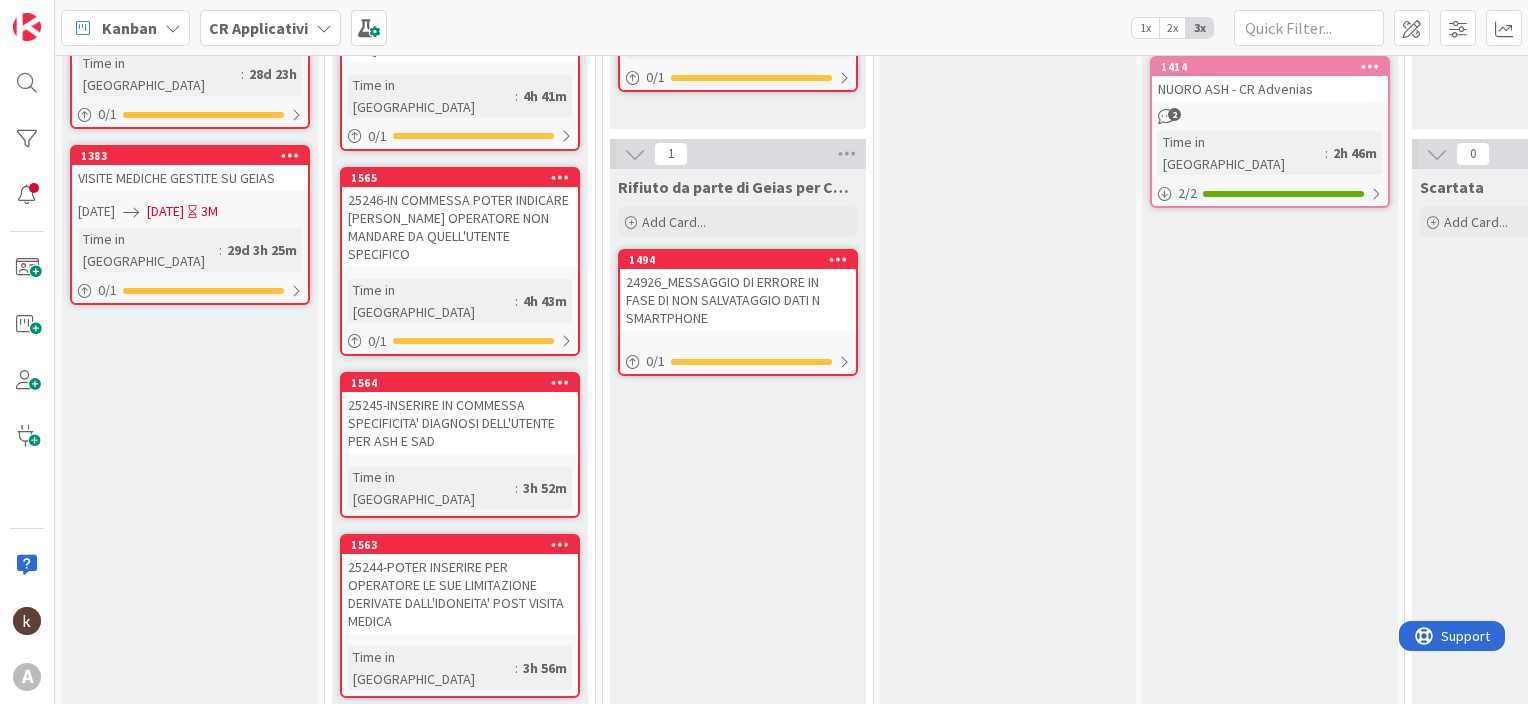 click on "25245-INSERIRE IN COMMESSA SPECIFICITA' DIAGNOSI DELL'UTENTE PER ASH E SAD" at bounding box center (460, 423) 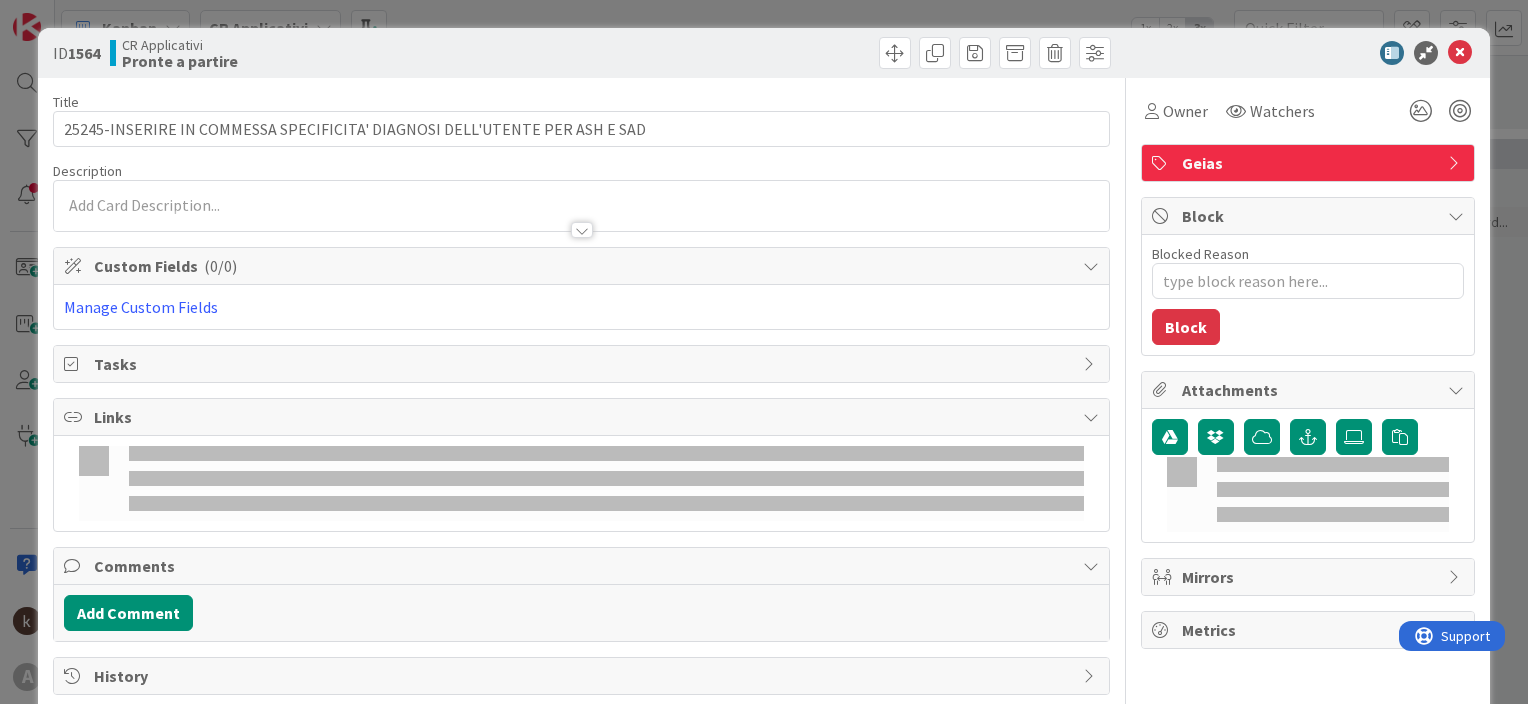 scroll, scrollTop: 0, scrollLeft: 0, axis: both 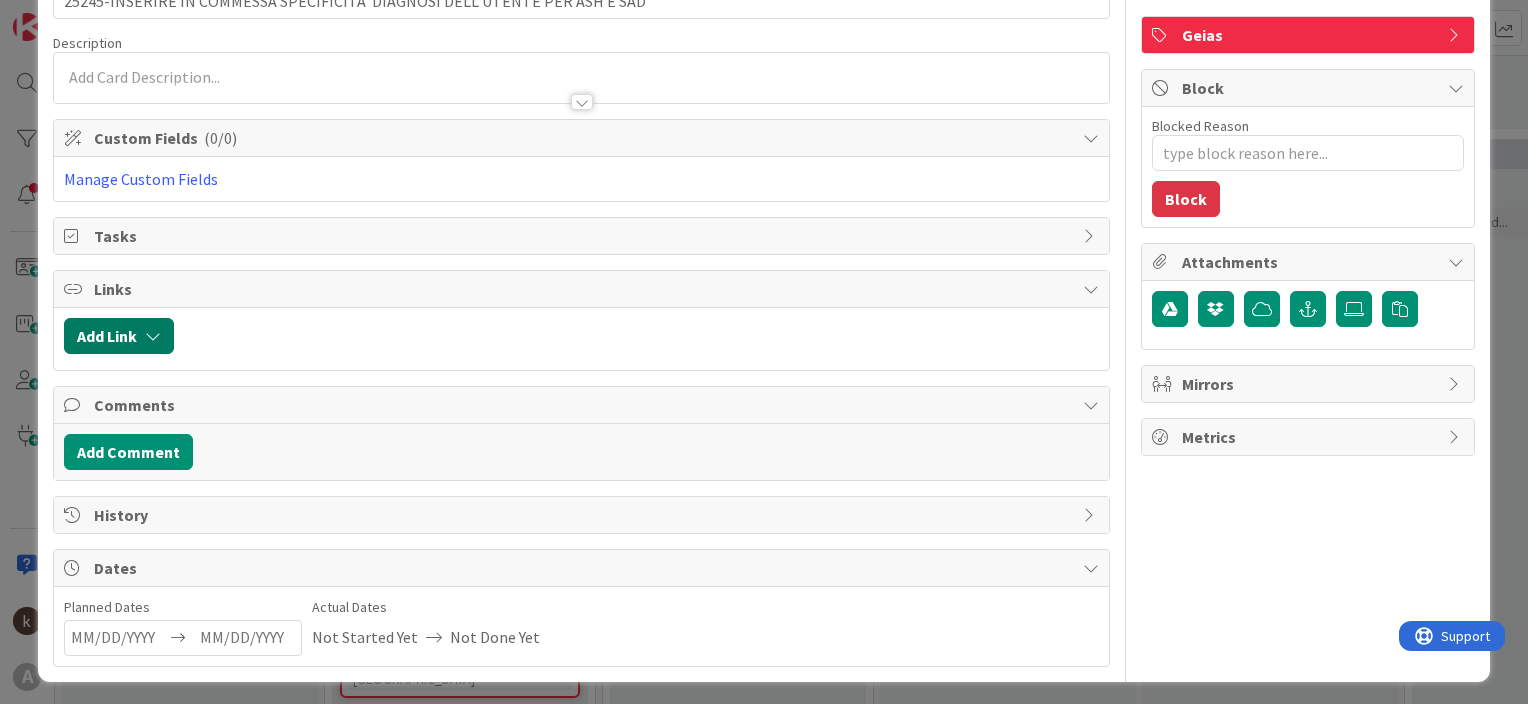 click at bounding box center (153, 336) 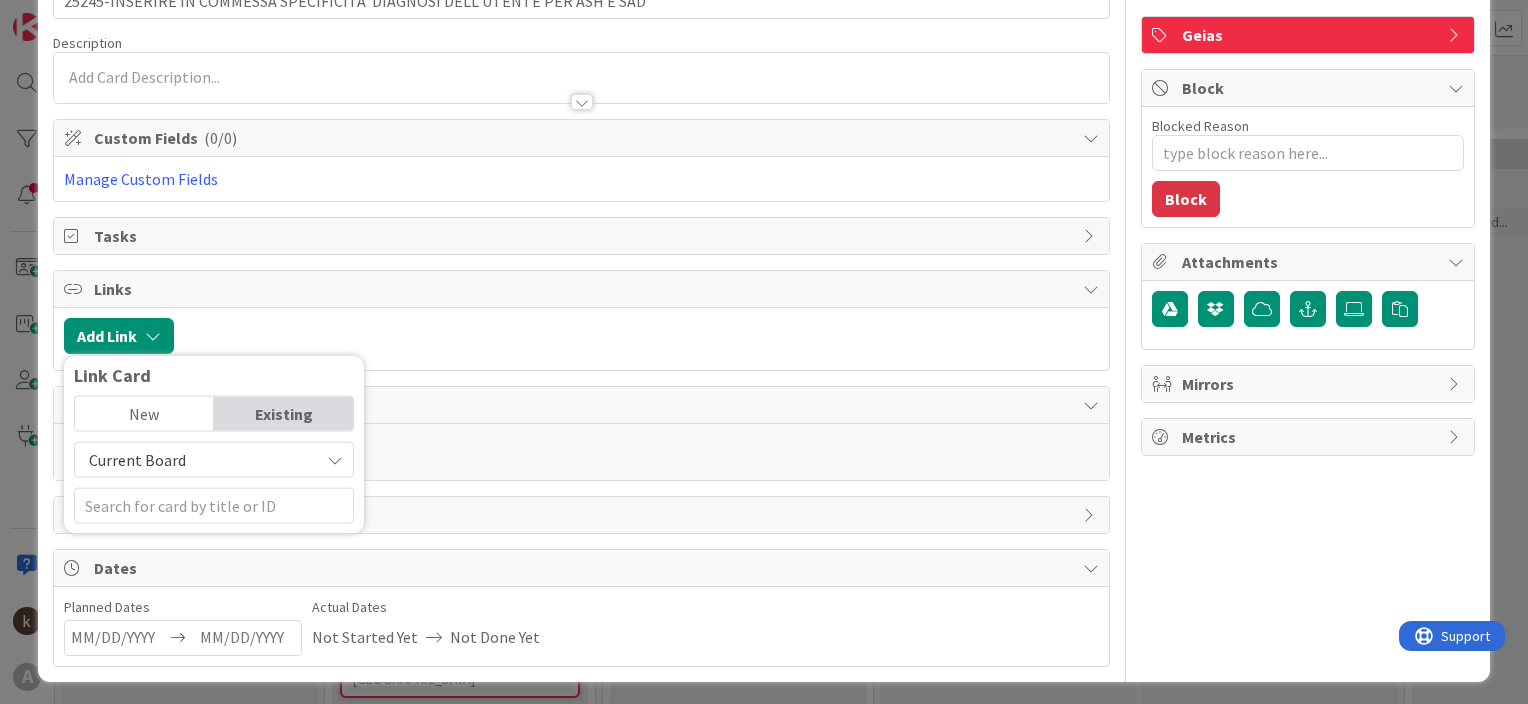 click on "Current Board" at bounding box center [137, 460] 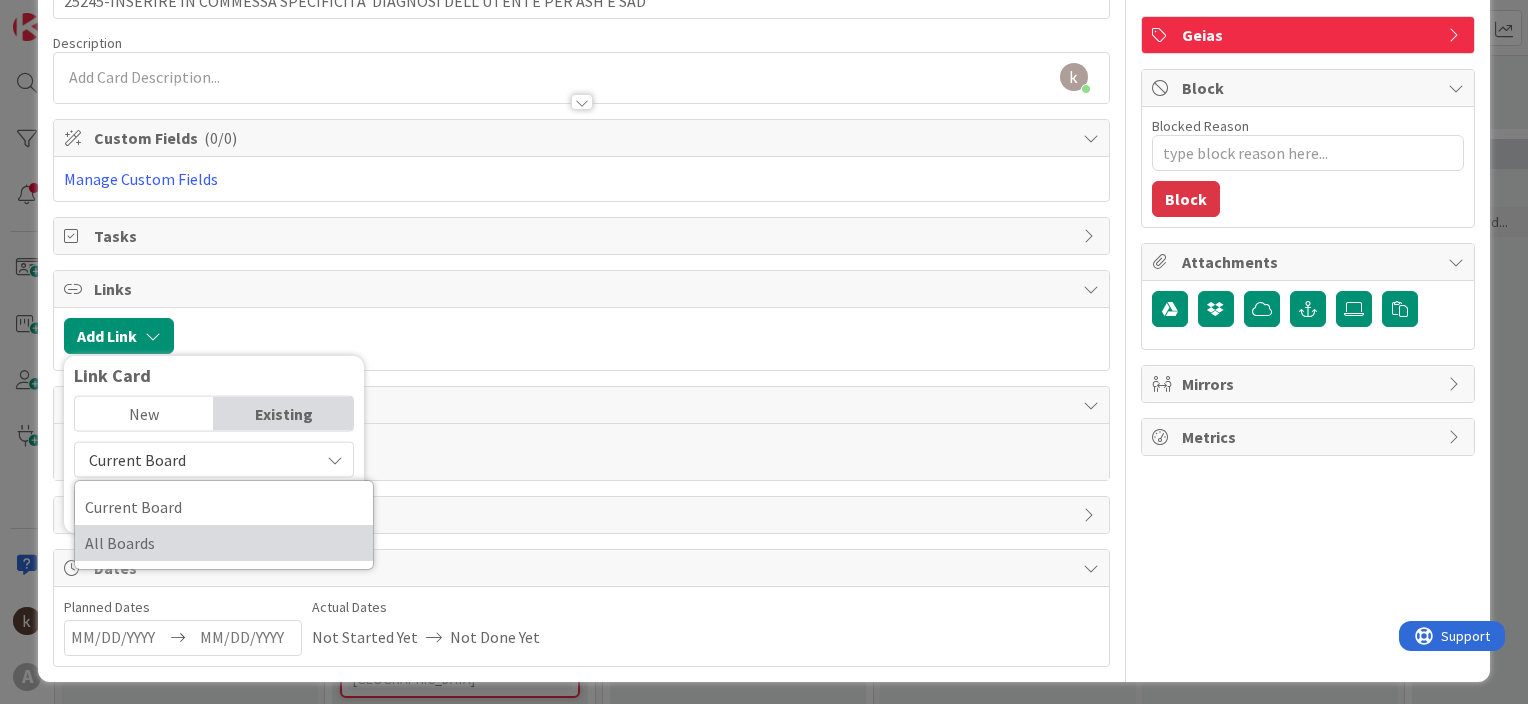 click on "All Boards" at bounding box center (224, 543) 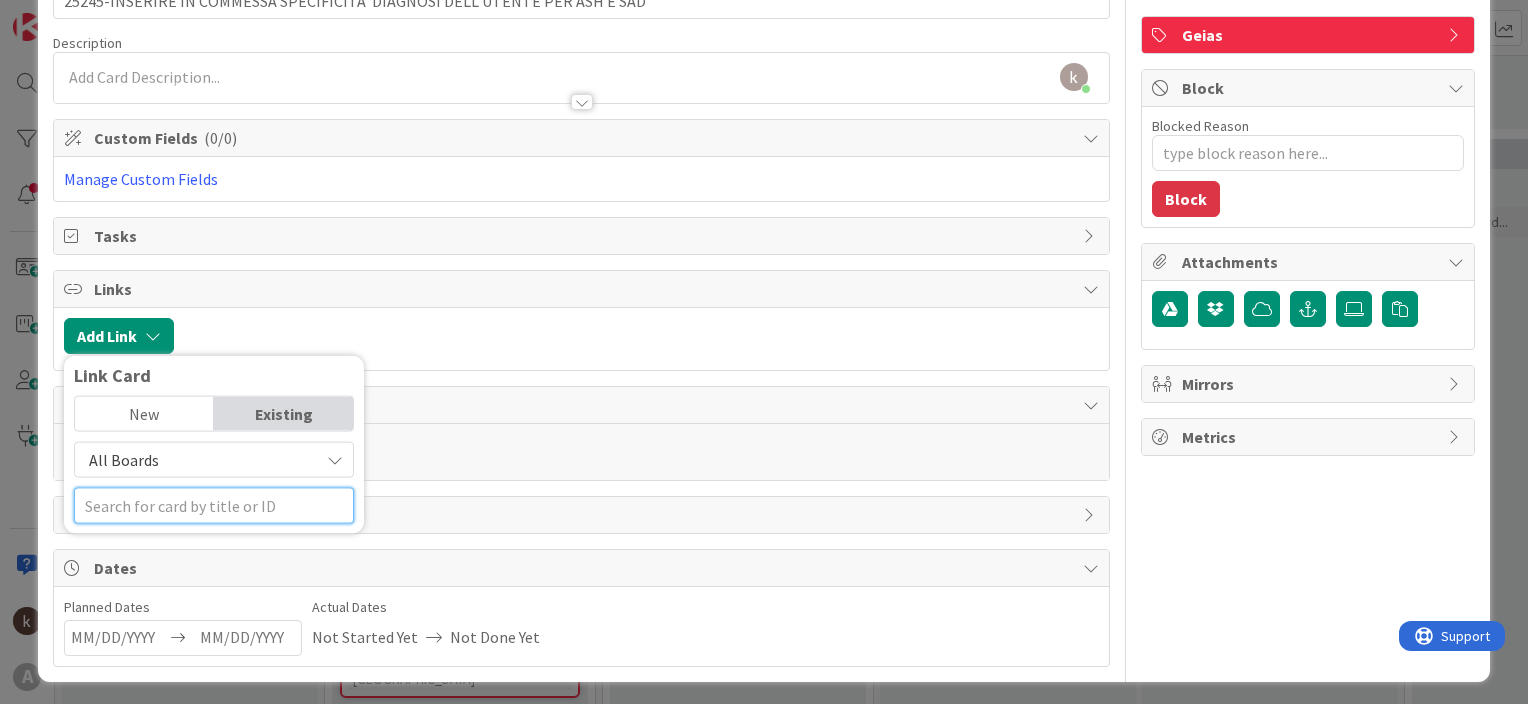 click at bounding box center [214, 506] 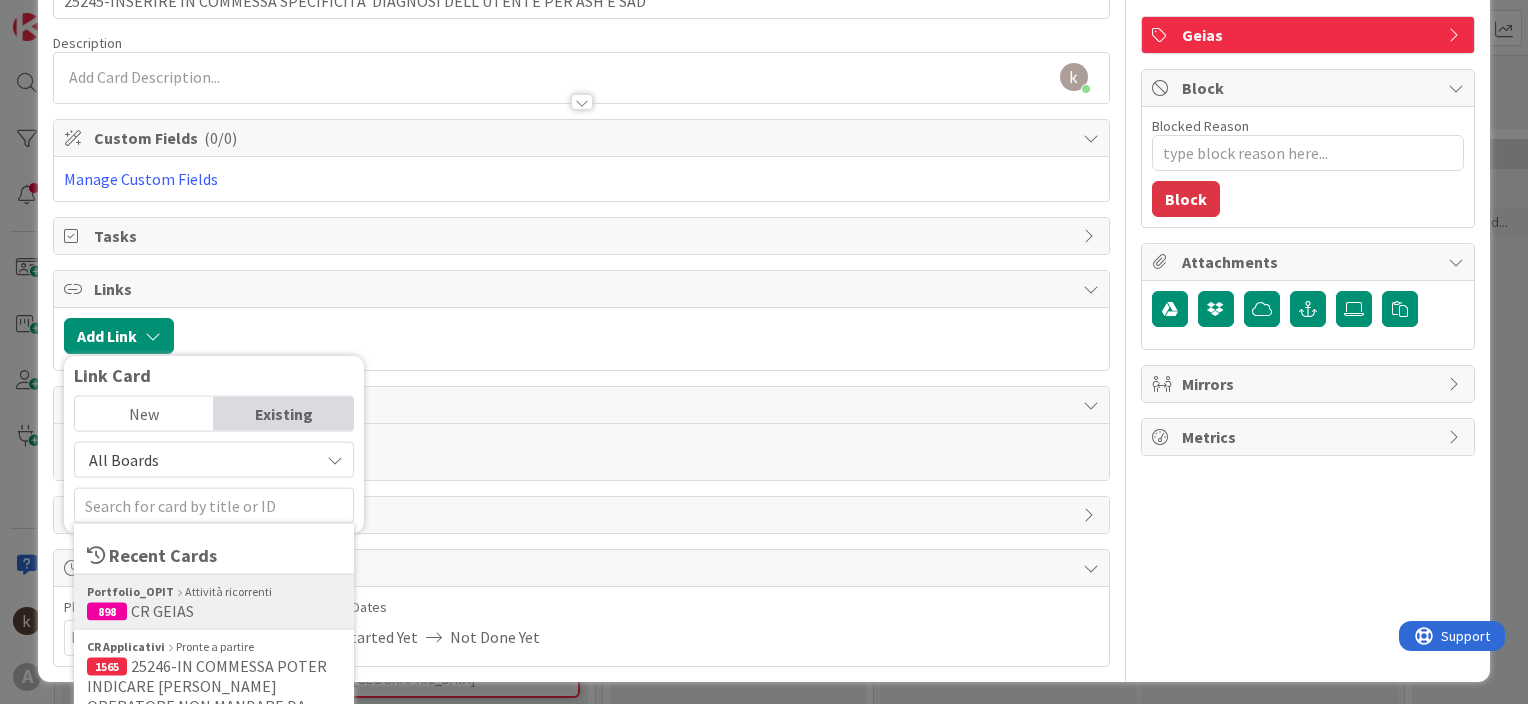 click at bounding box center [179, 593] 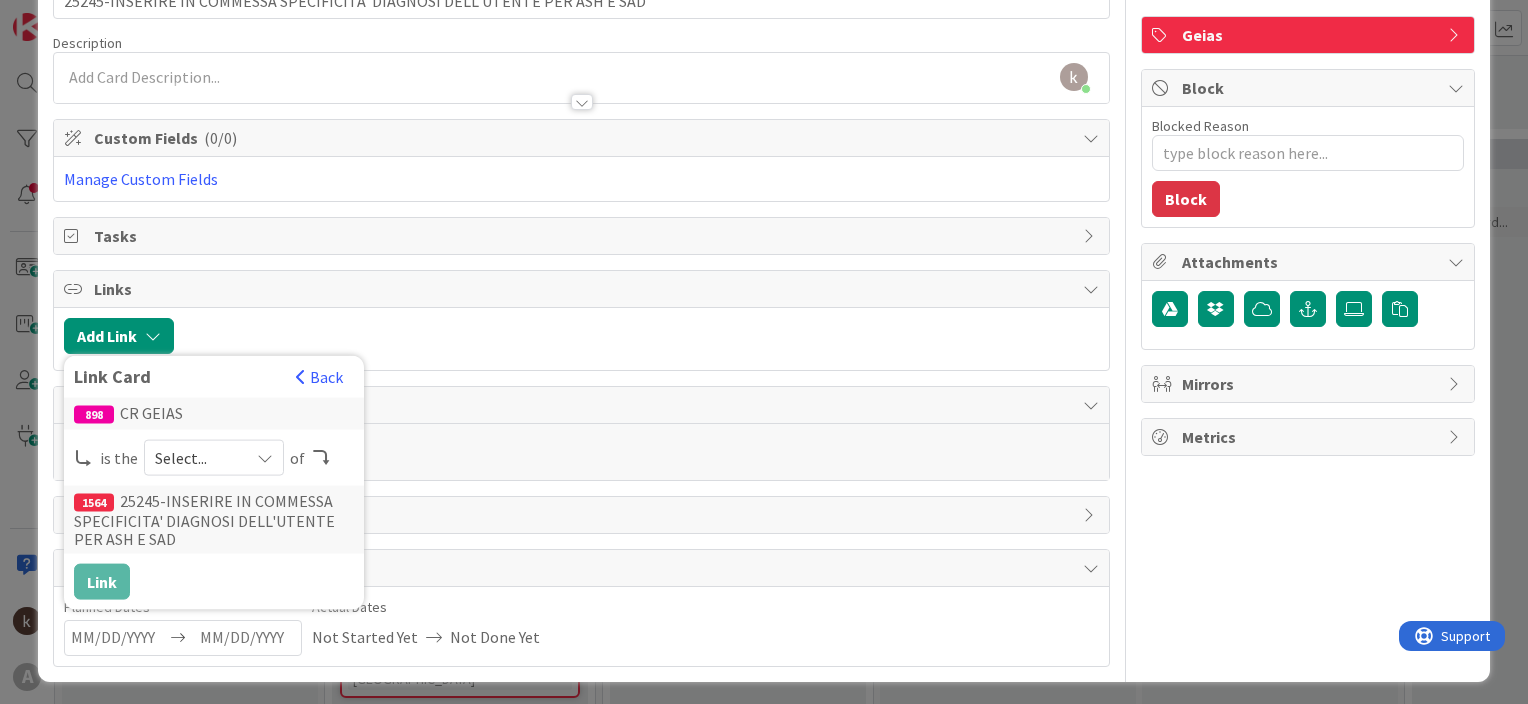 click on "Select..." at bounding box center (214, 458) 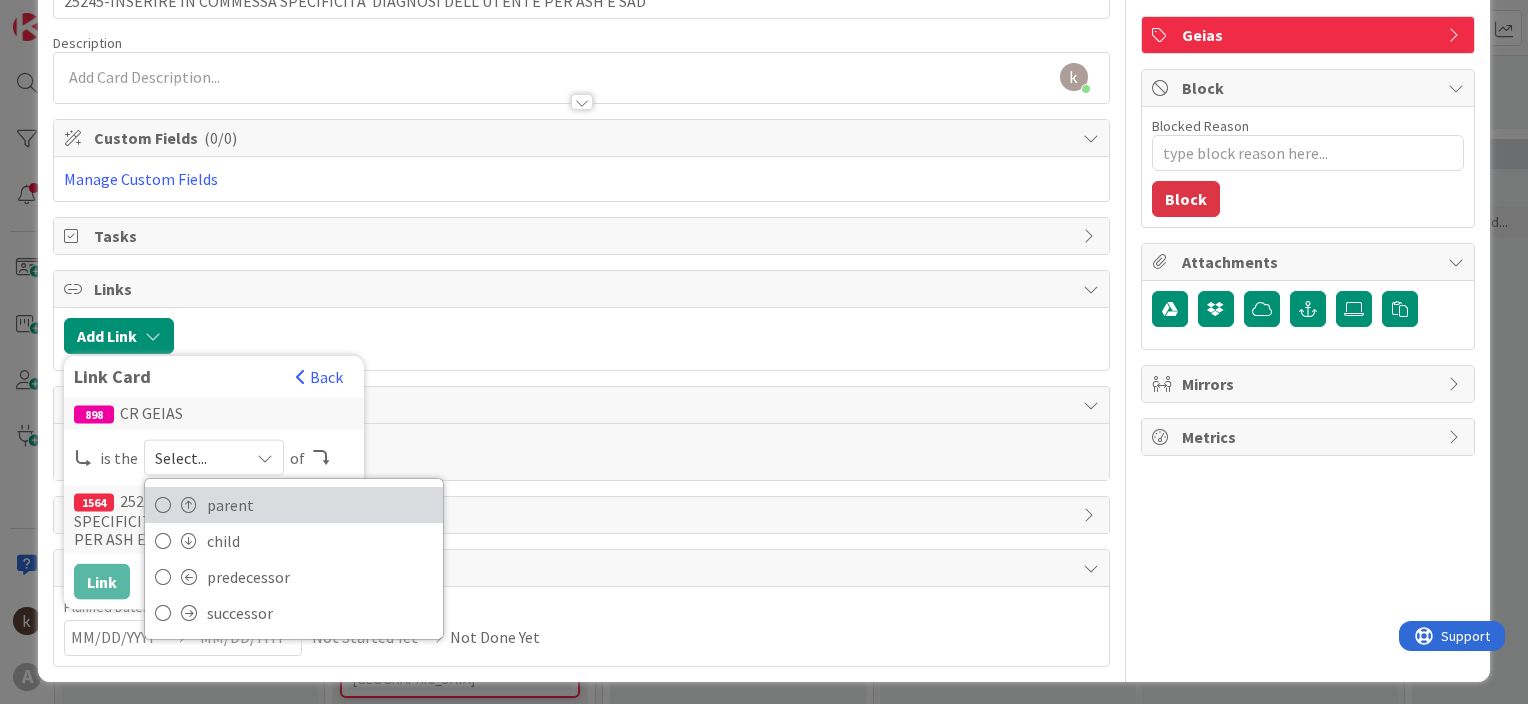 click on "parent" at bounding box center [320, 505] 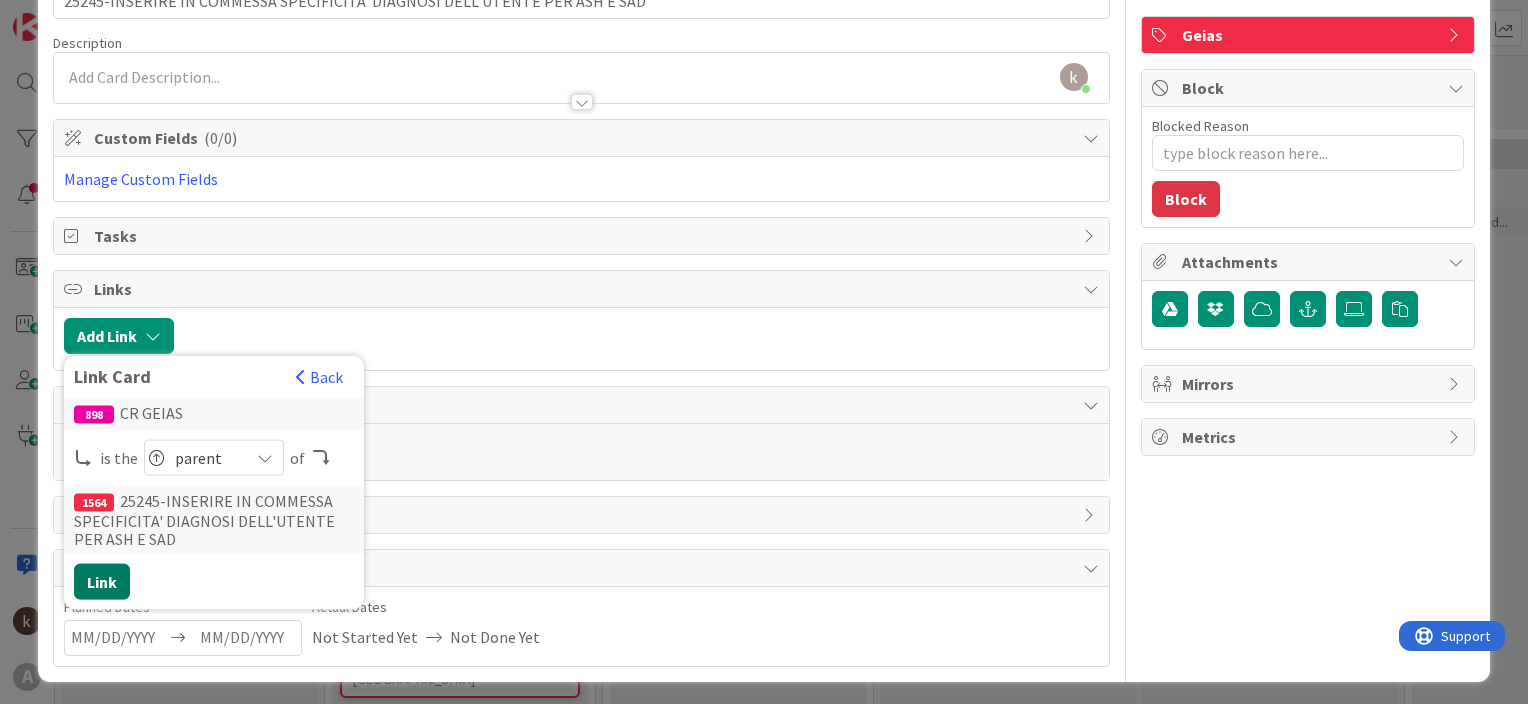 click on "Link" at bounding box center (102, 582) 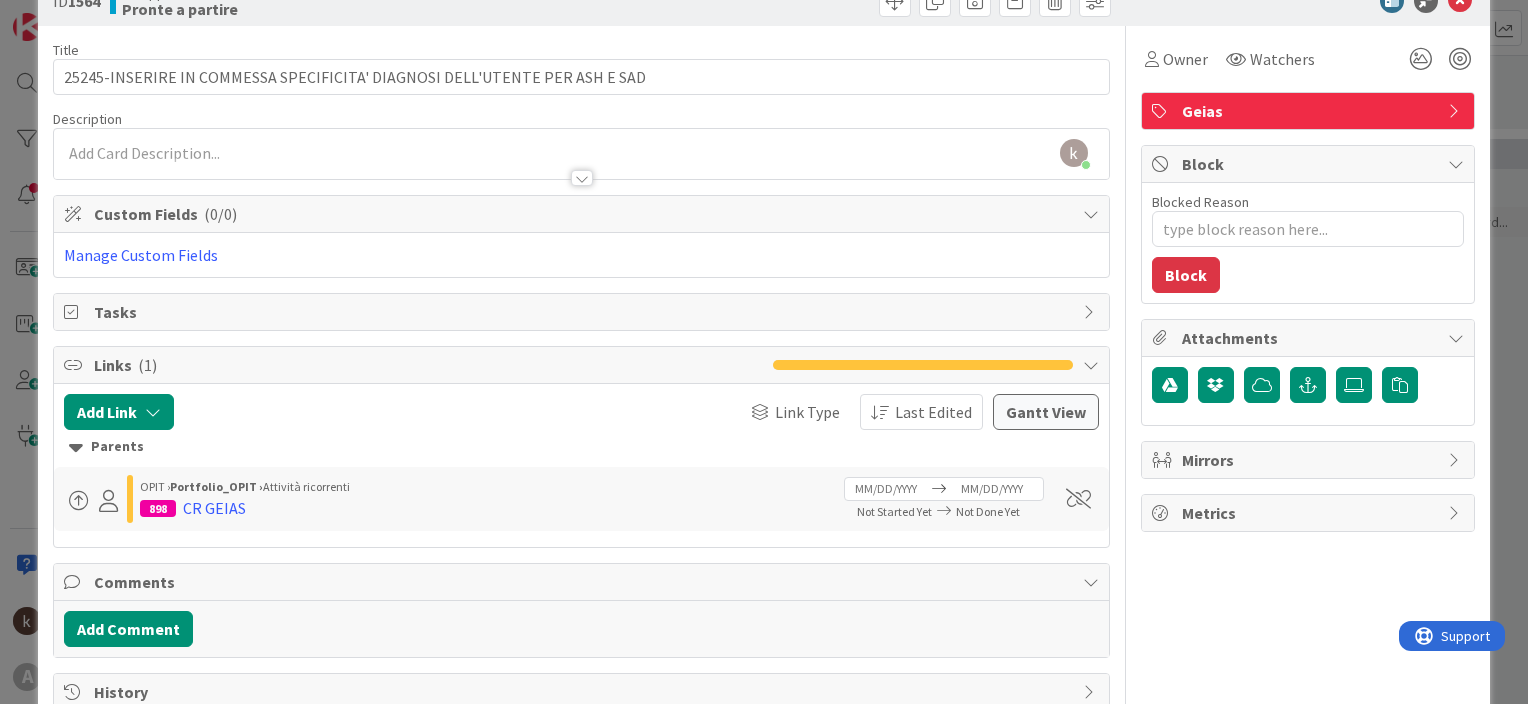 scroll, scrollTop: 0, scrollLeft: 0, axis: both 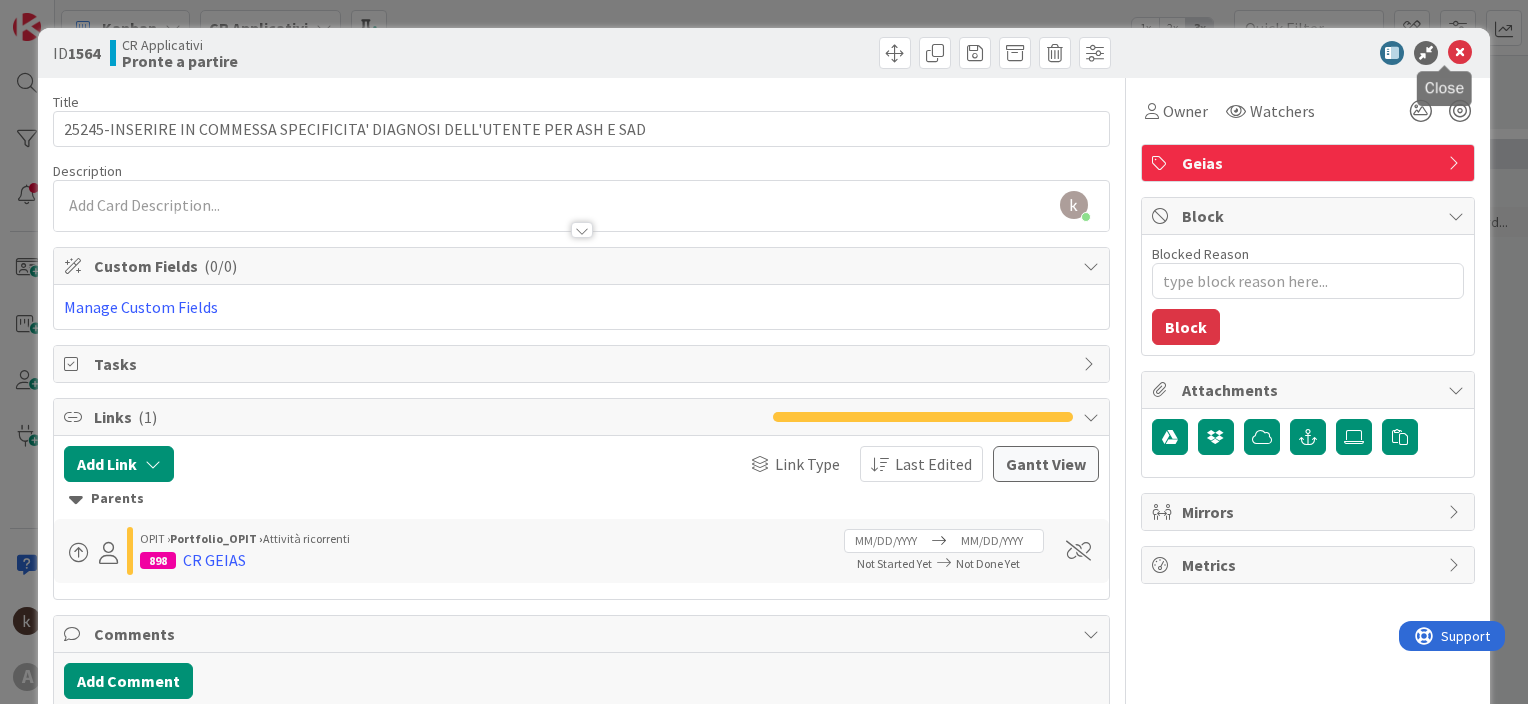 click at bounding box center [1460, 53] 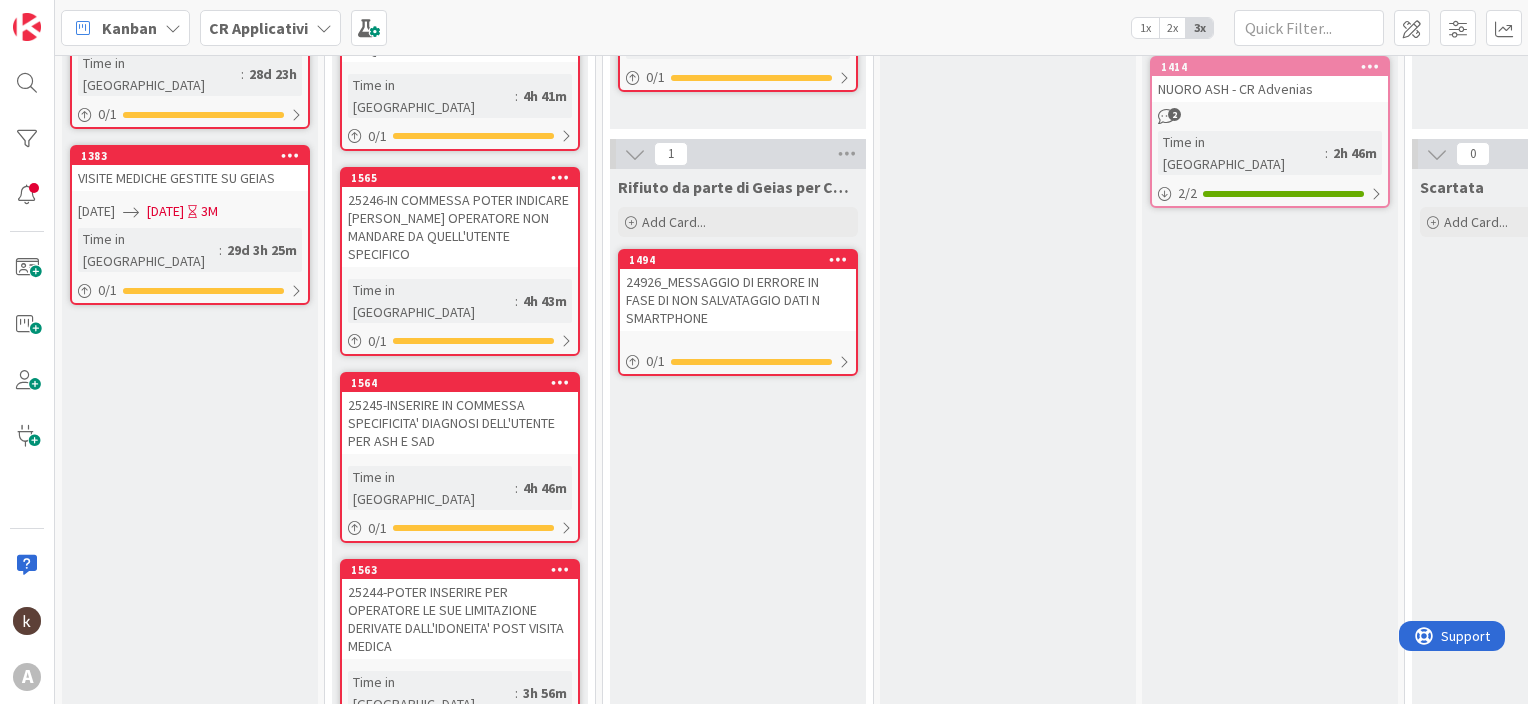 scroll, scrollTop: 0, scrollLeft: 0, axis: both 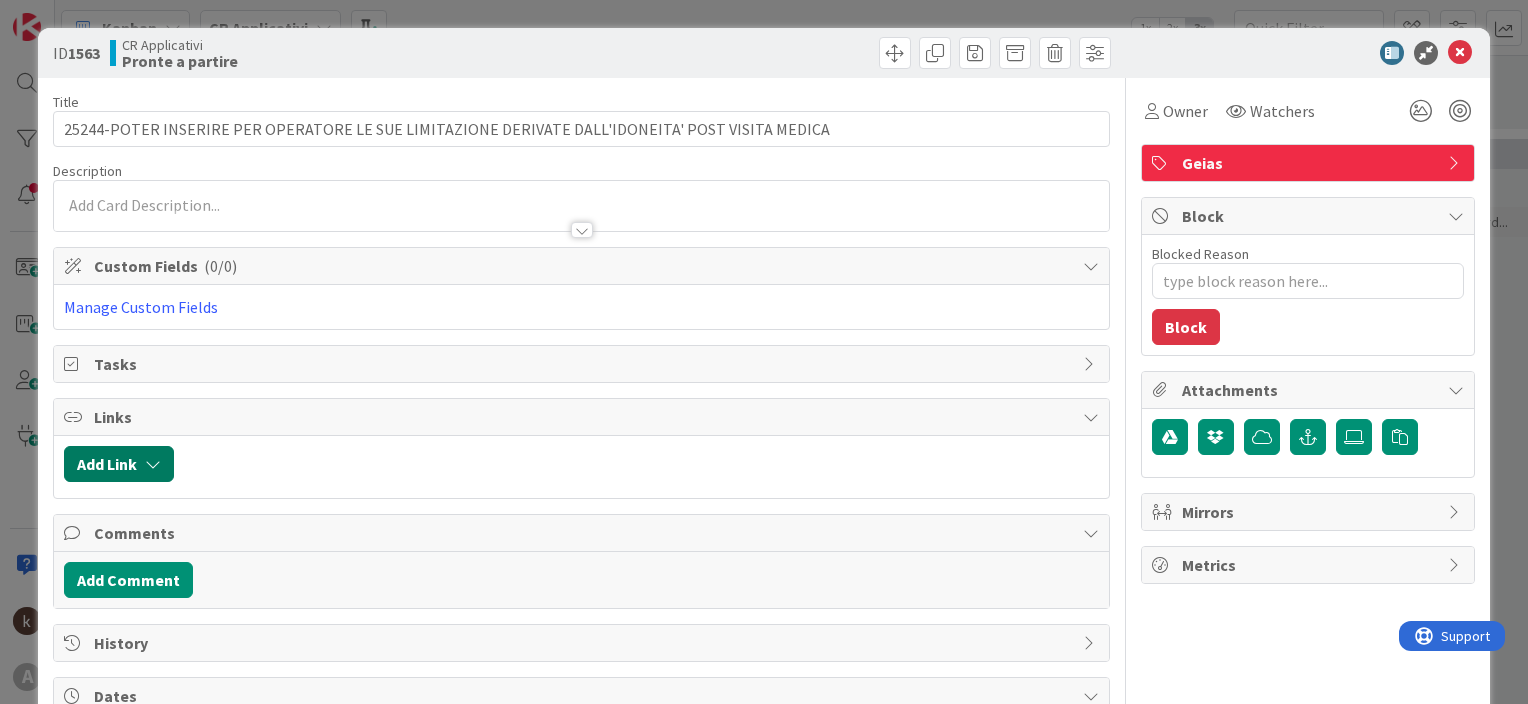 click on "Add Link" at bounding box center [119, 464] 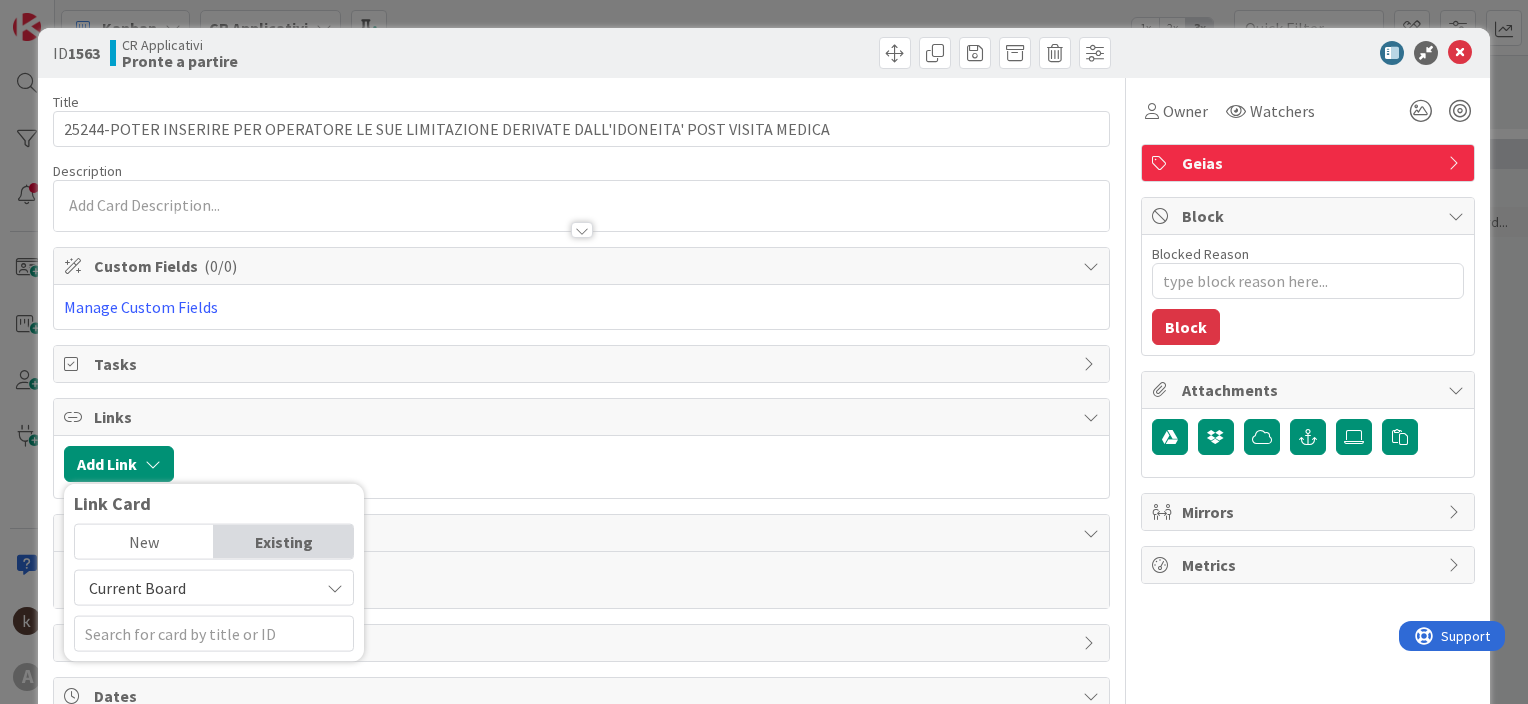 click on "Current Board" at bounding box center (137, 588) 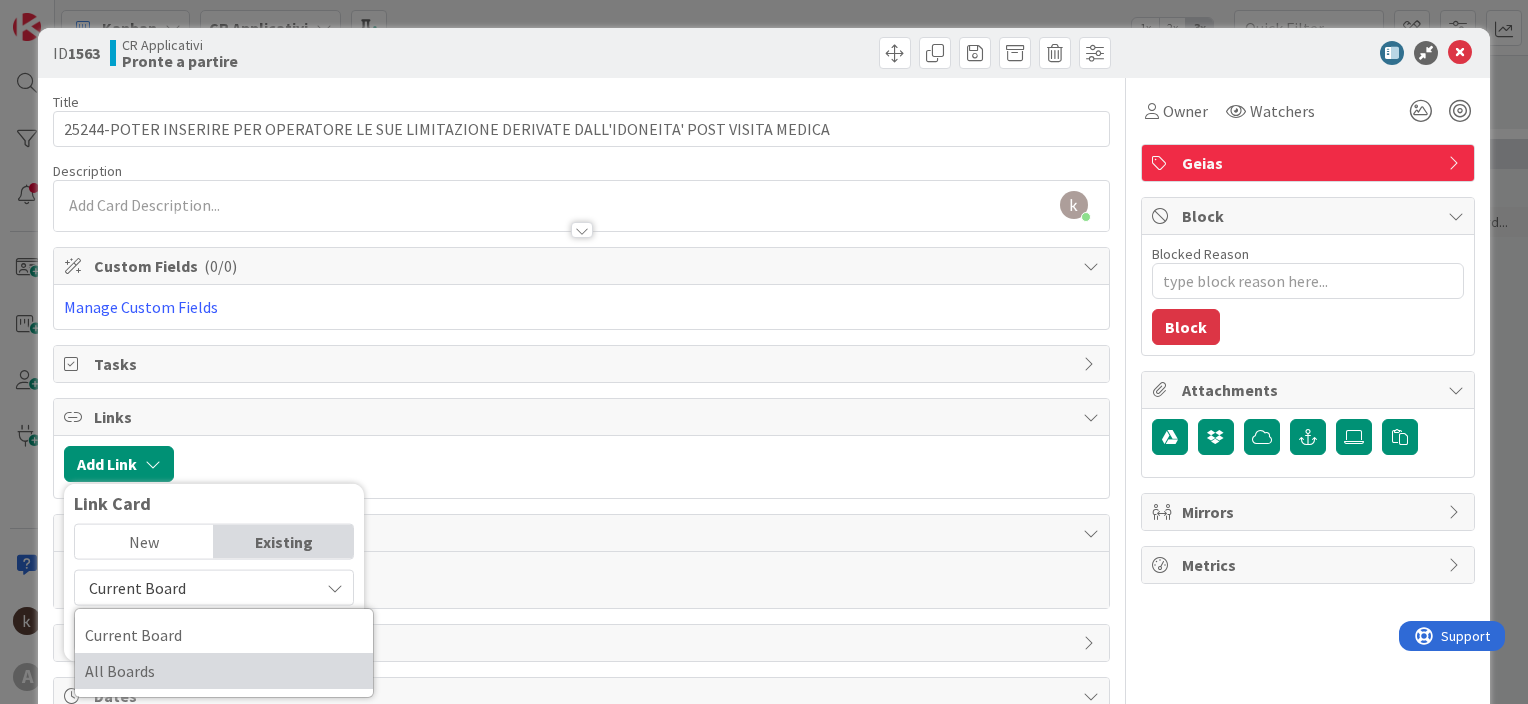 click on "All Boards" at bounding box center (224, 671) 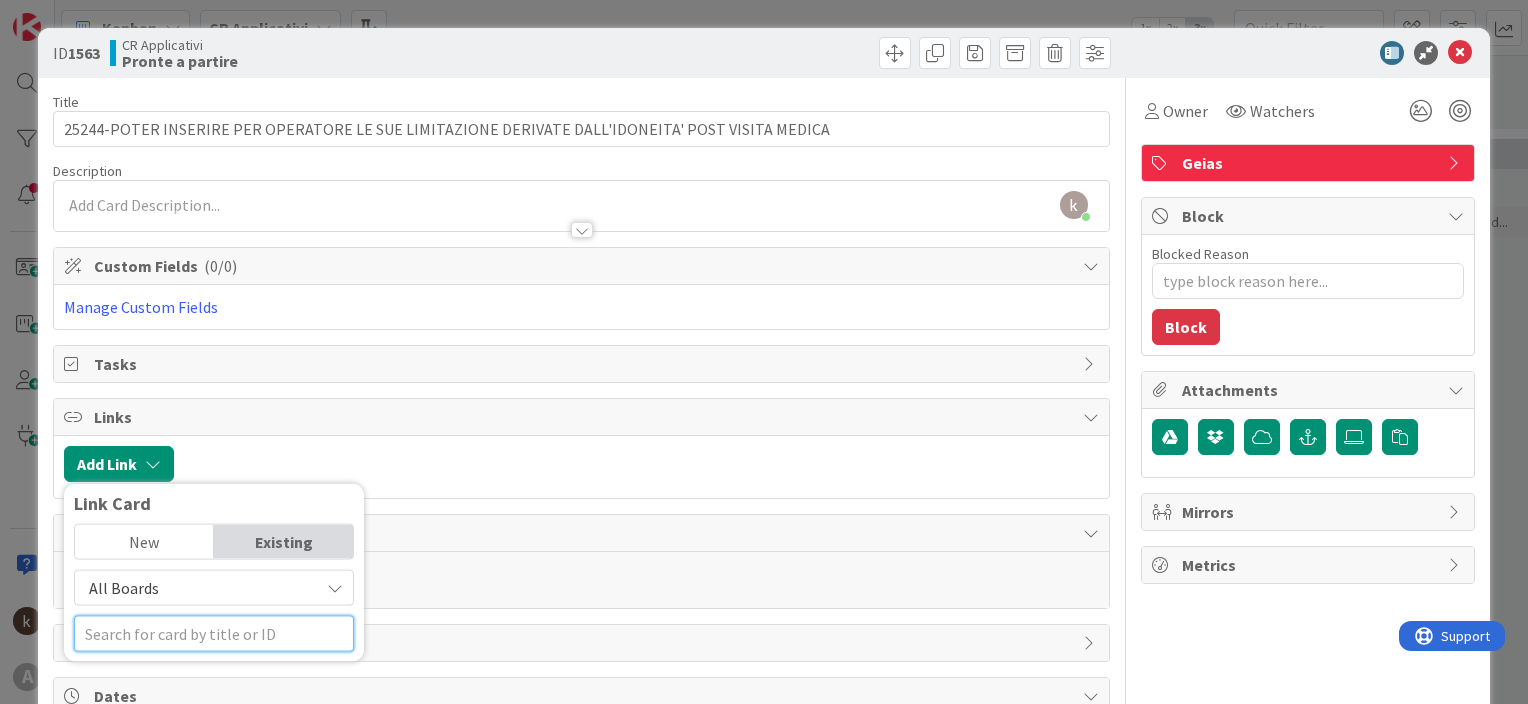 click at bounding box center [214, 634] 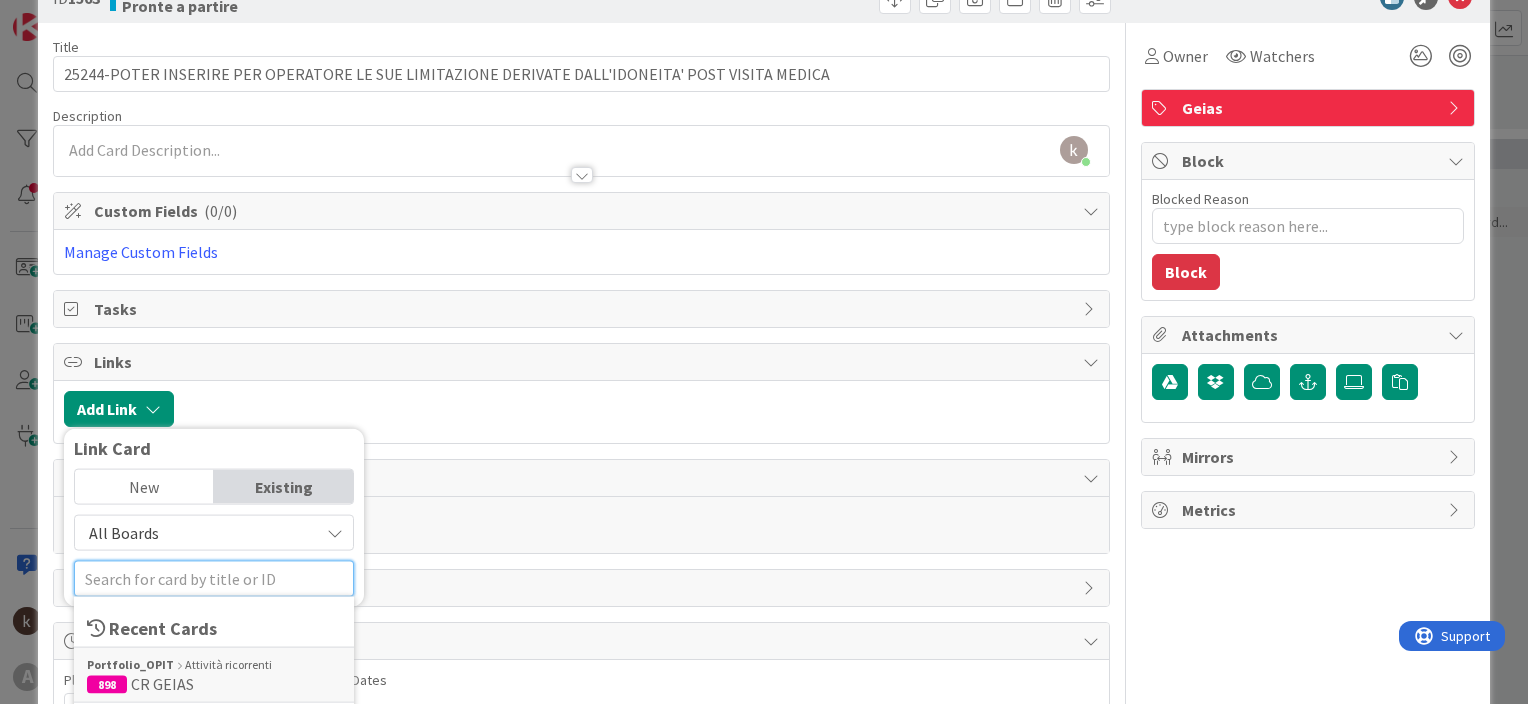 scroll, scrollTop: 100, scrollLeft: 0, axis: vertical 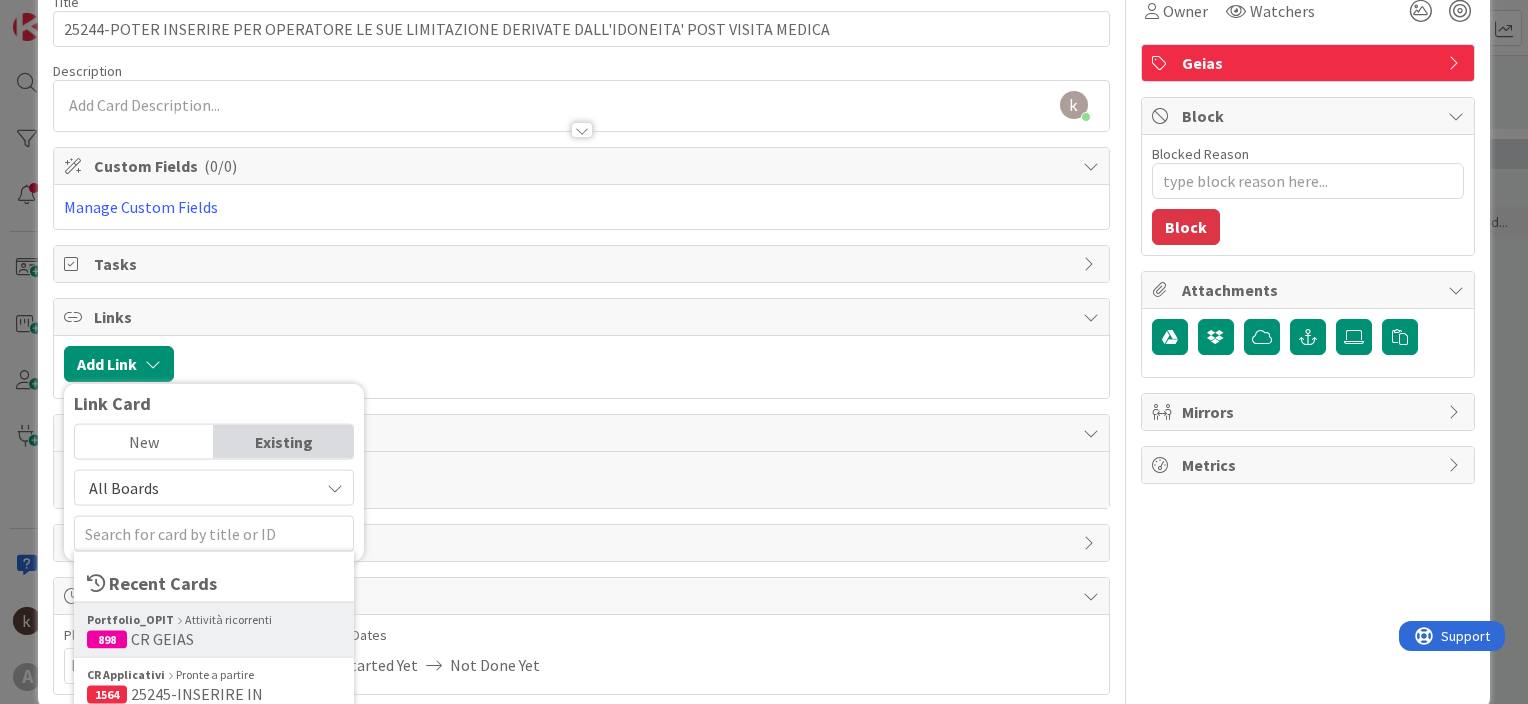 click on "CR GEIAS" at bounding box center [162, 639] 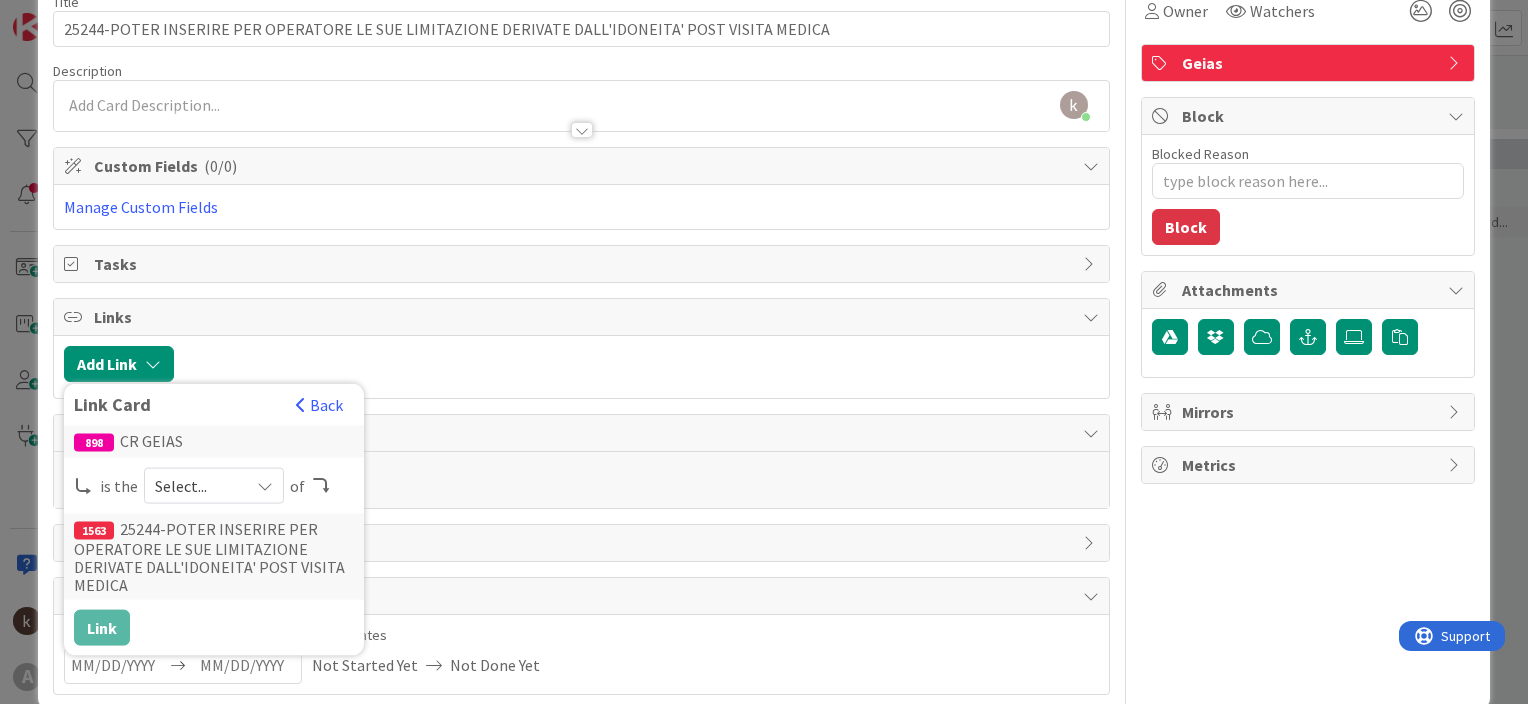 click on "Select..." at bounding box center (214, 486) 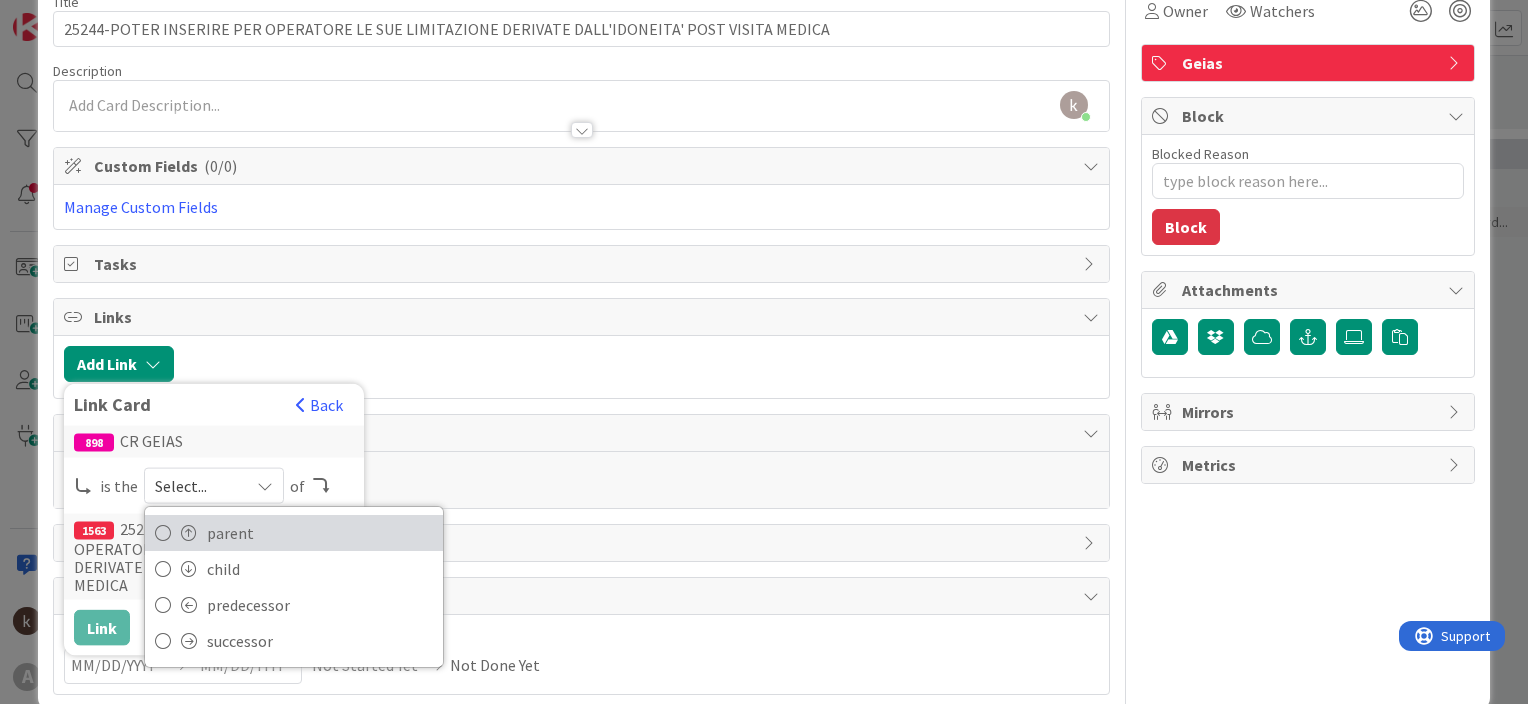 click on "parent" at bounding box center [320, 533] 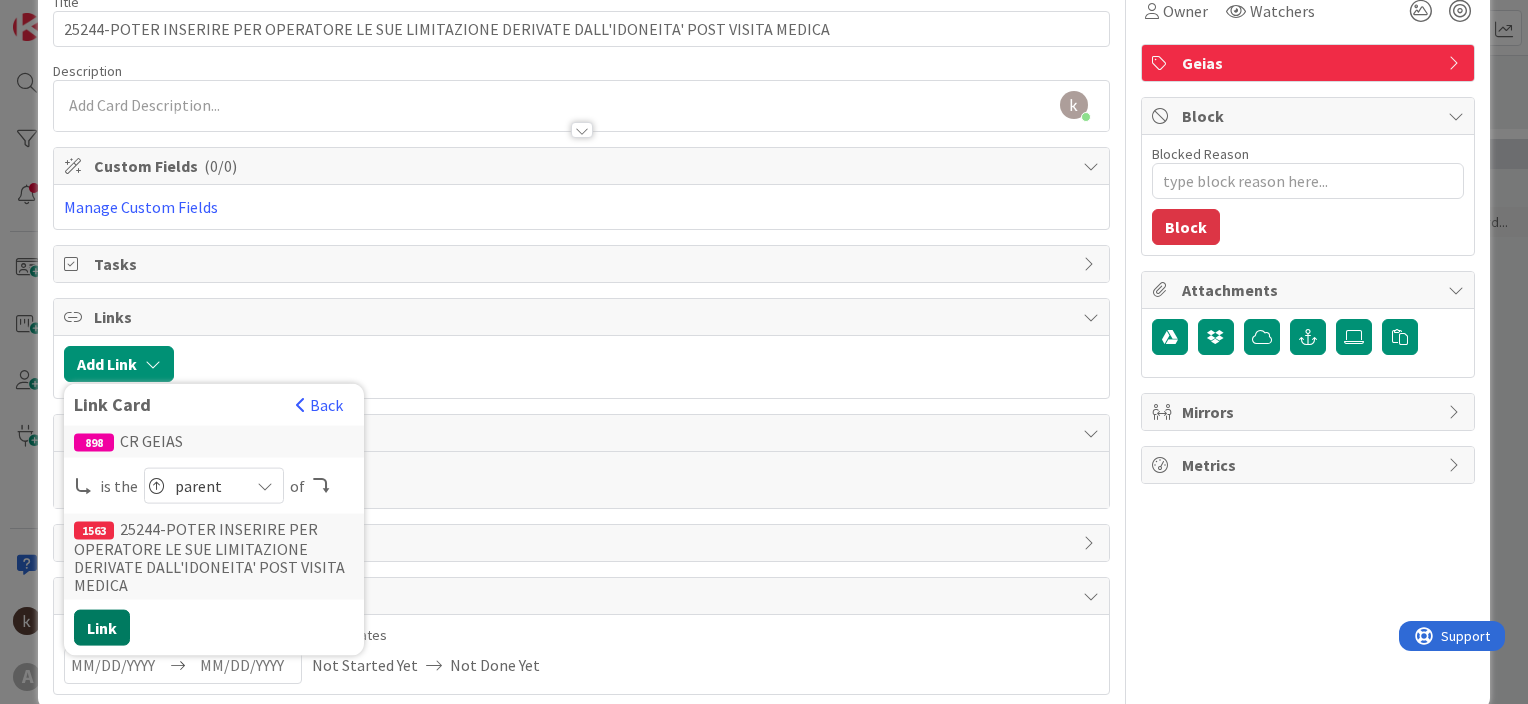 click on "Link" at bounding box center (102, 628) 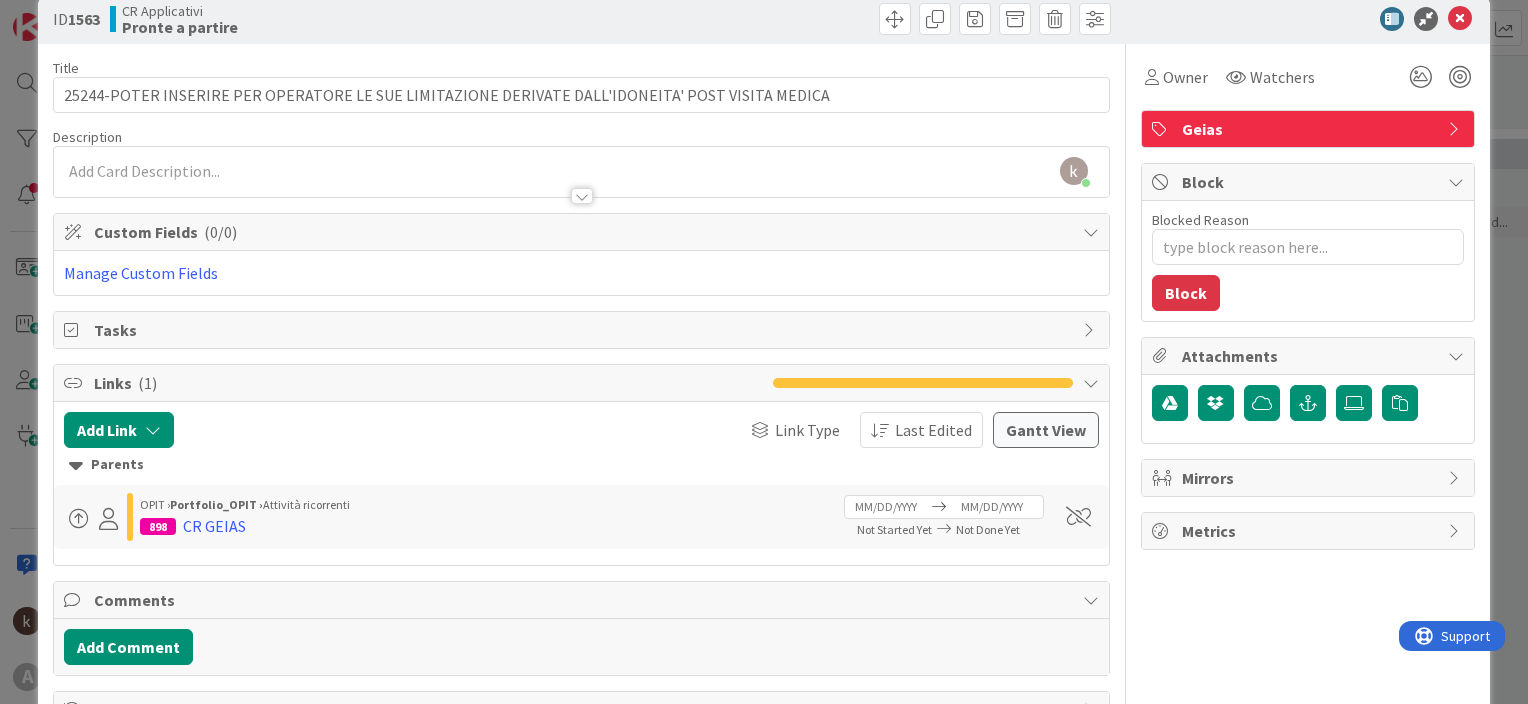 scroll, scrollTop: 0, scrollLeft: 0, axis: both 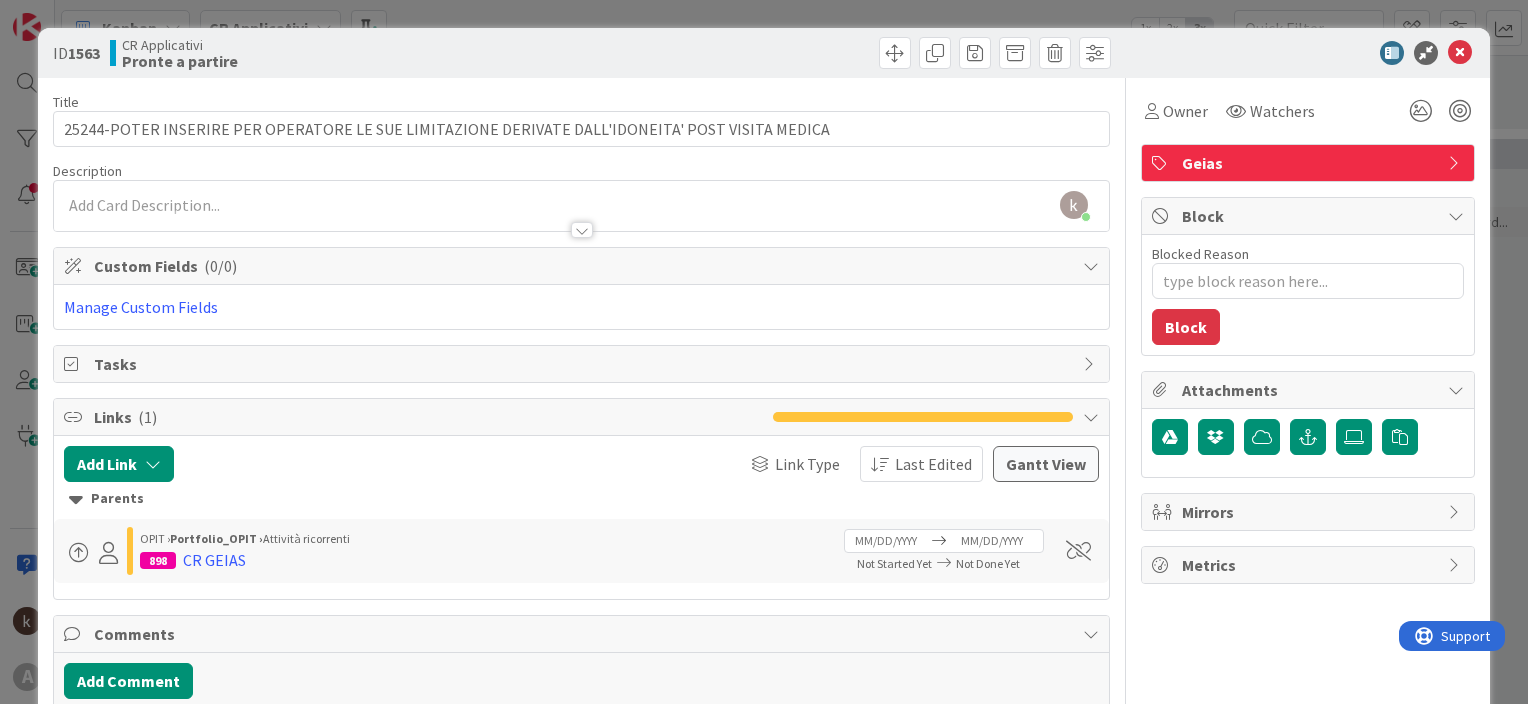 click on "ID  1563 CR Applicativi Pronte a partire" at bounding box center [764, 53] 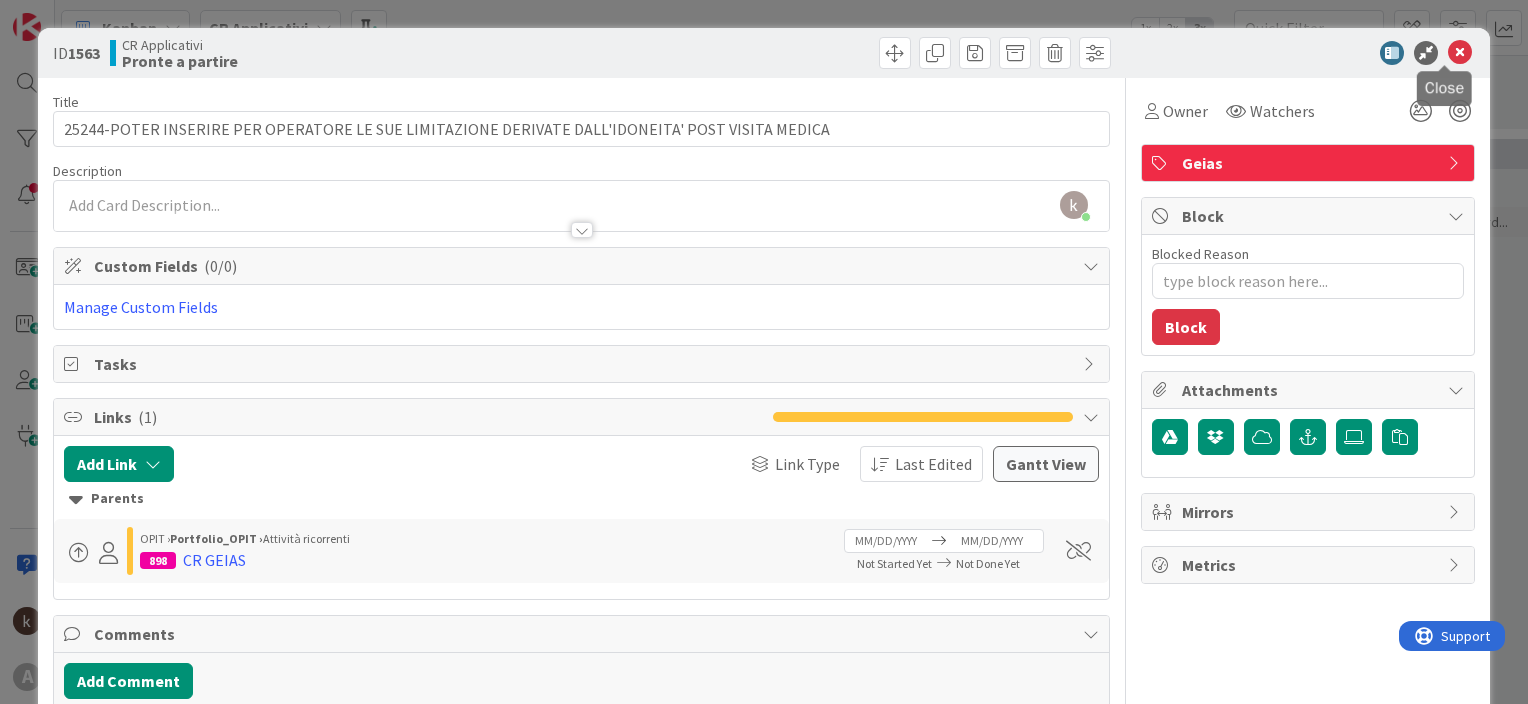 click at bounding box center [1460, 53] 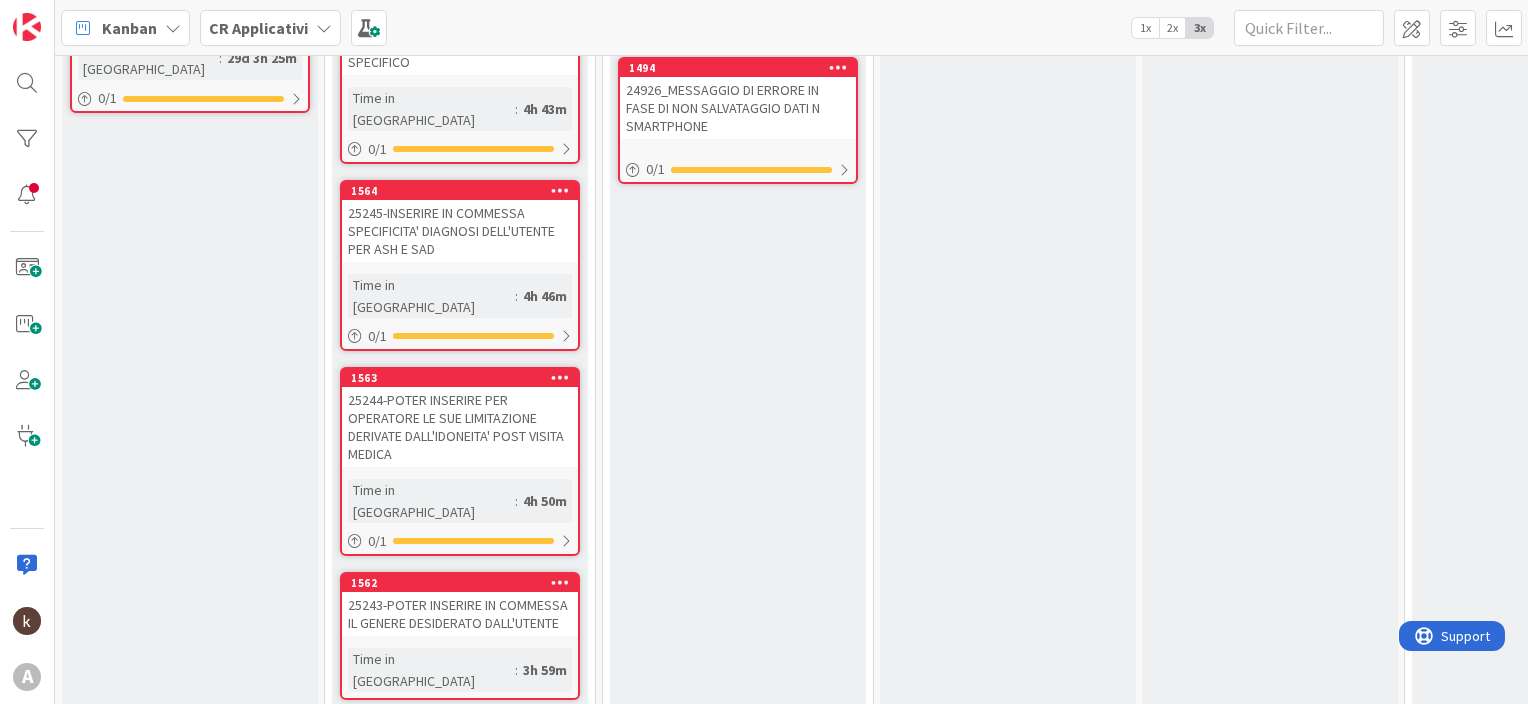 scroll, scrollTop: 600, scrollLeft: 0, axis: vertical 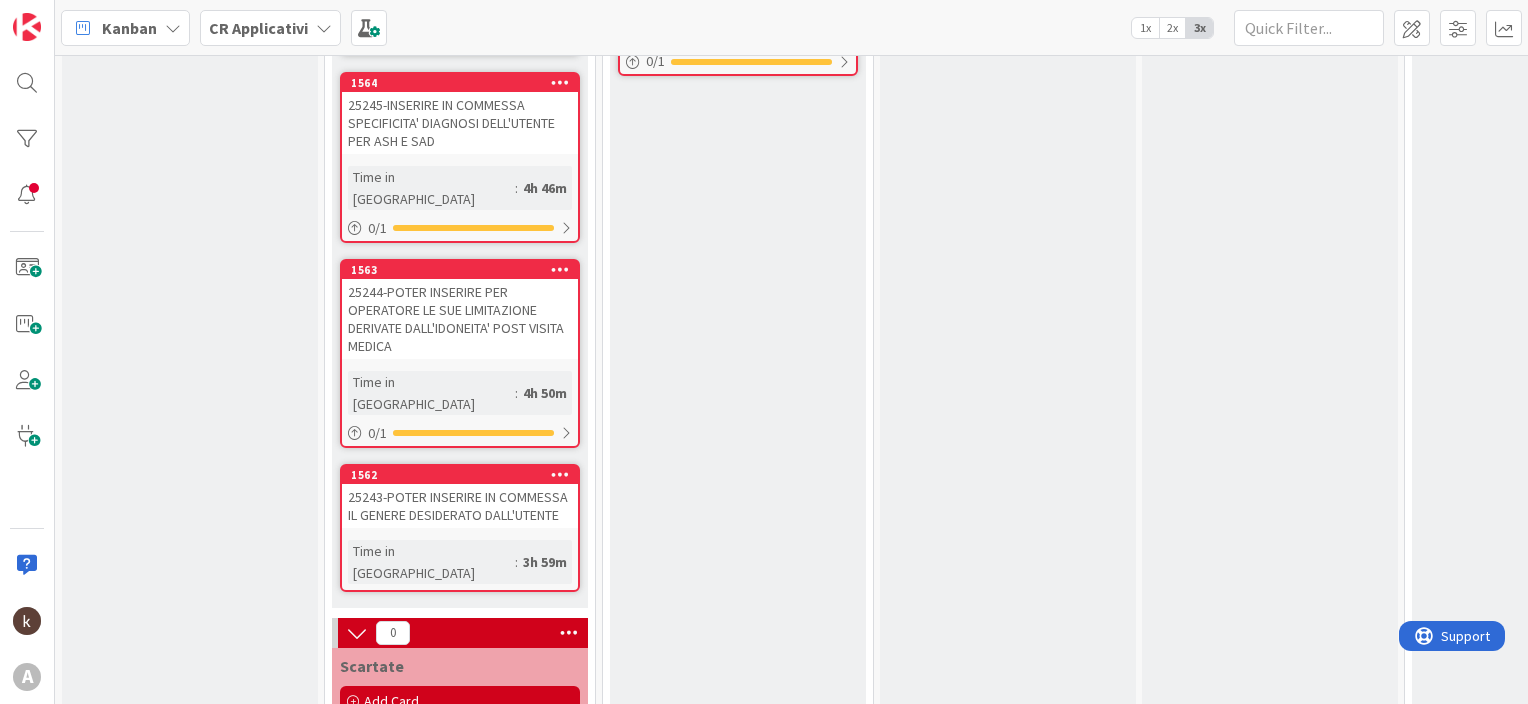 click on "25243-POTER INSERIRE IN COMMESSA IL GENERE DESIDERATO DALL'UTENTE" at bounding box center [460, 506] 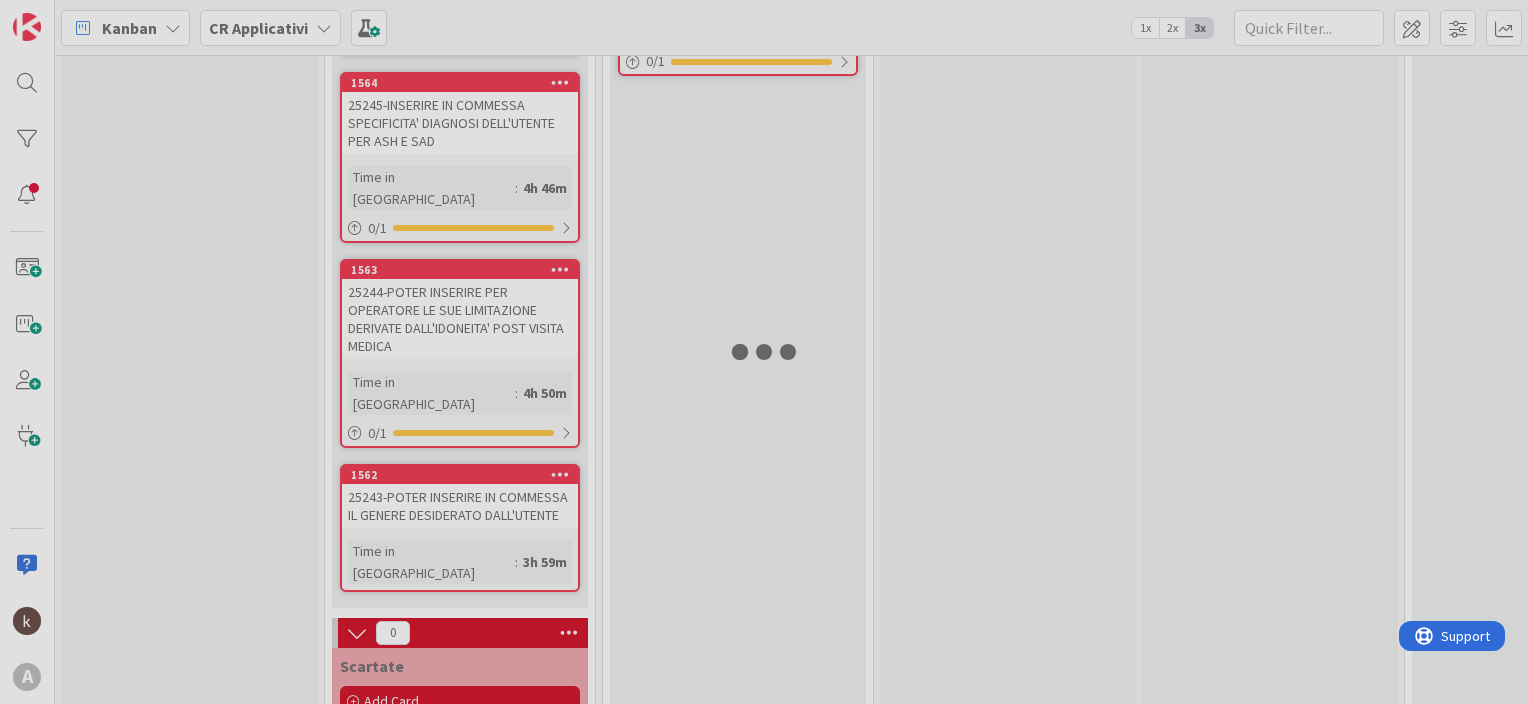 click at bounding box center (764, 352) 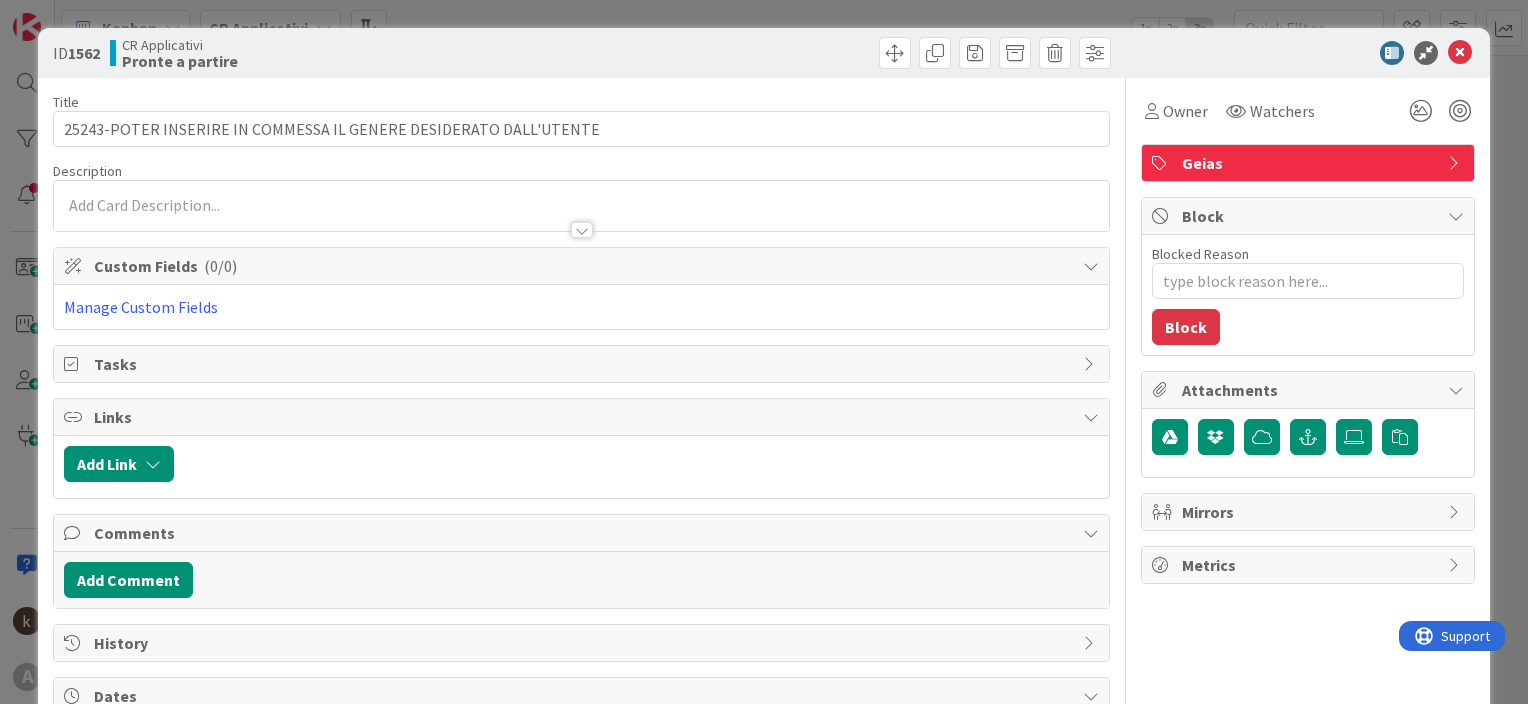 scroll, scrollTop: 0, scrollLeft: 0, axis: both 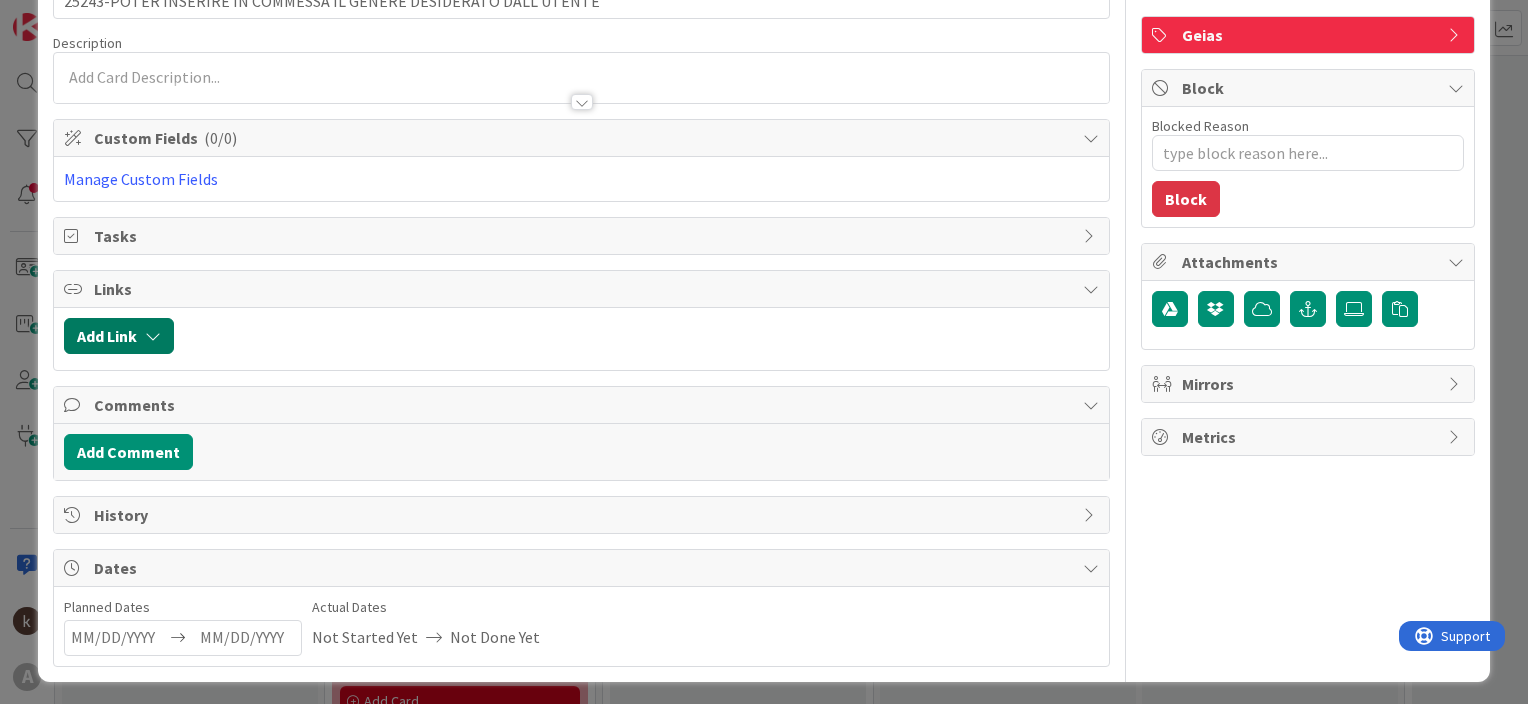 click on "Add Link" at bounding box center (119, 336) 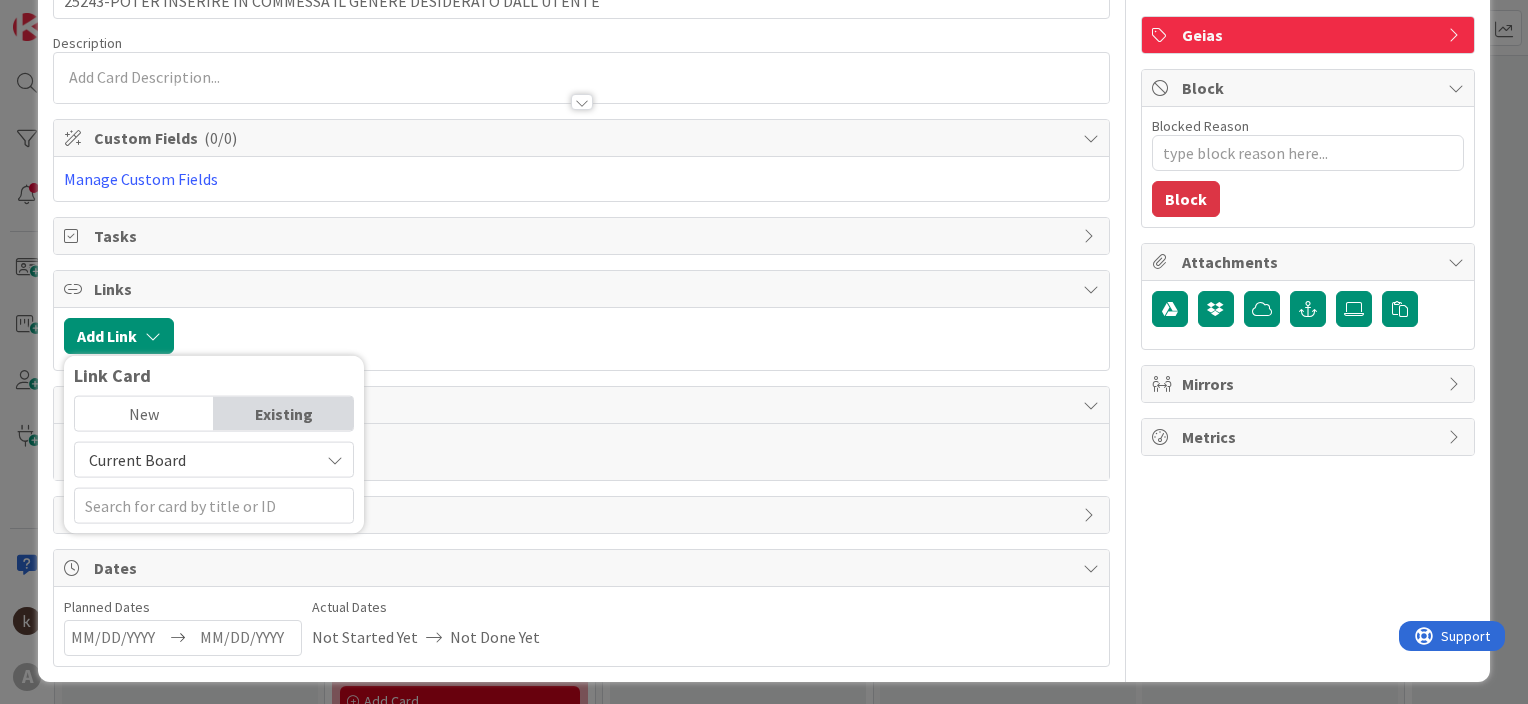click on "Current Board" at bounding box center [137, 460] 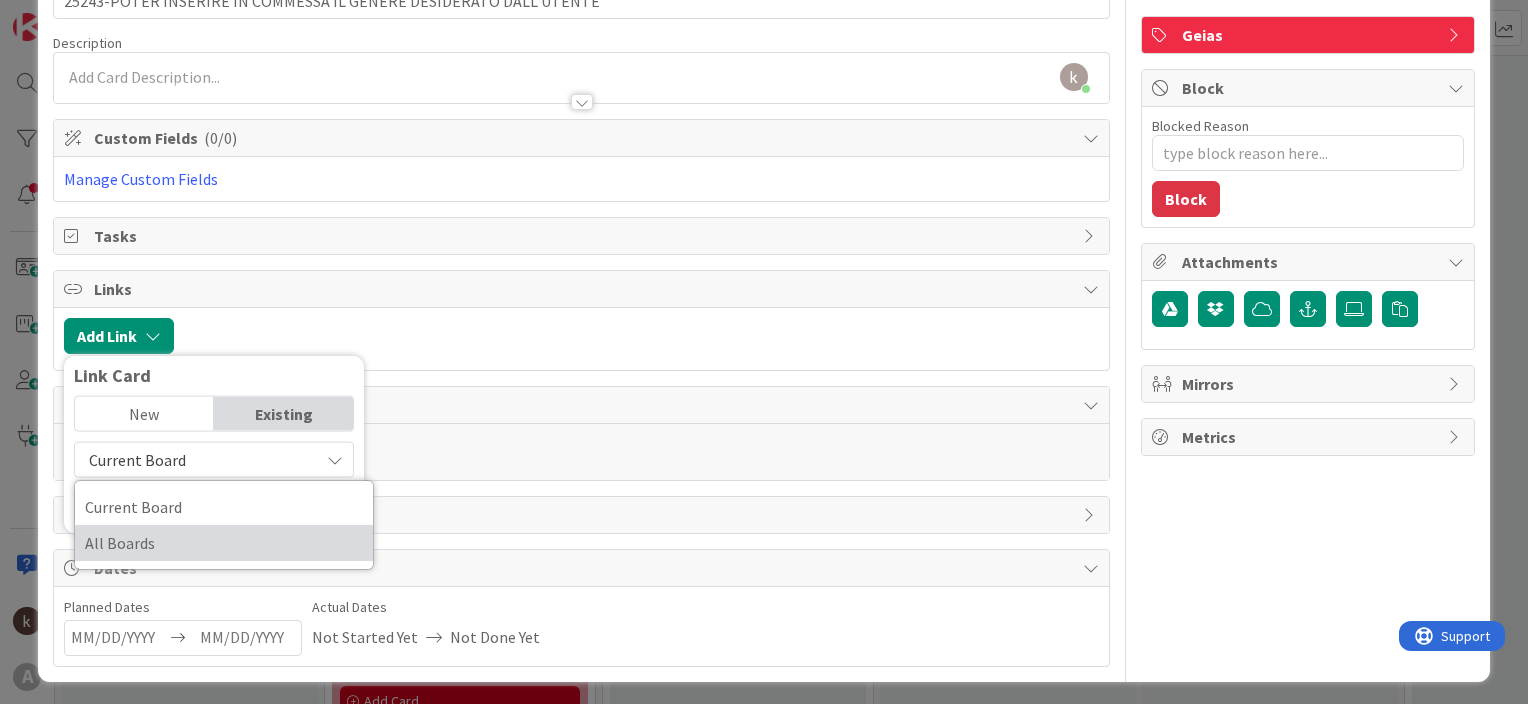 click on "All Boards" at bounding box center (224, 543) 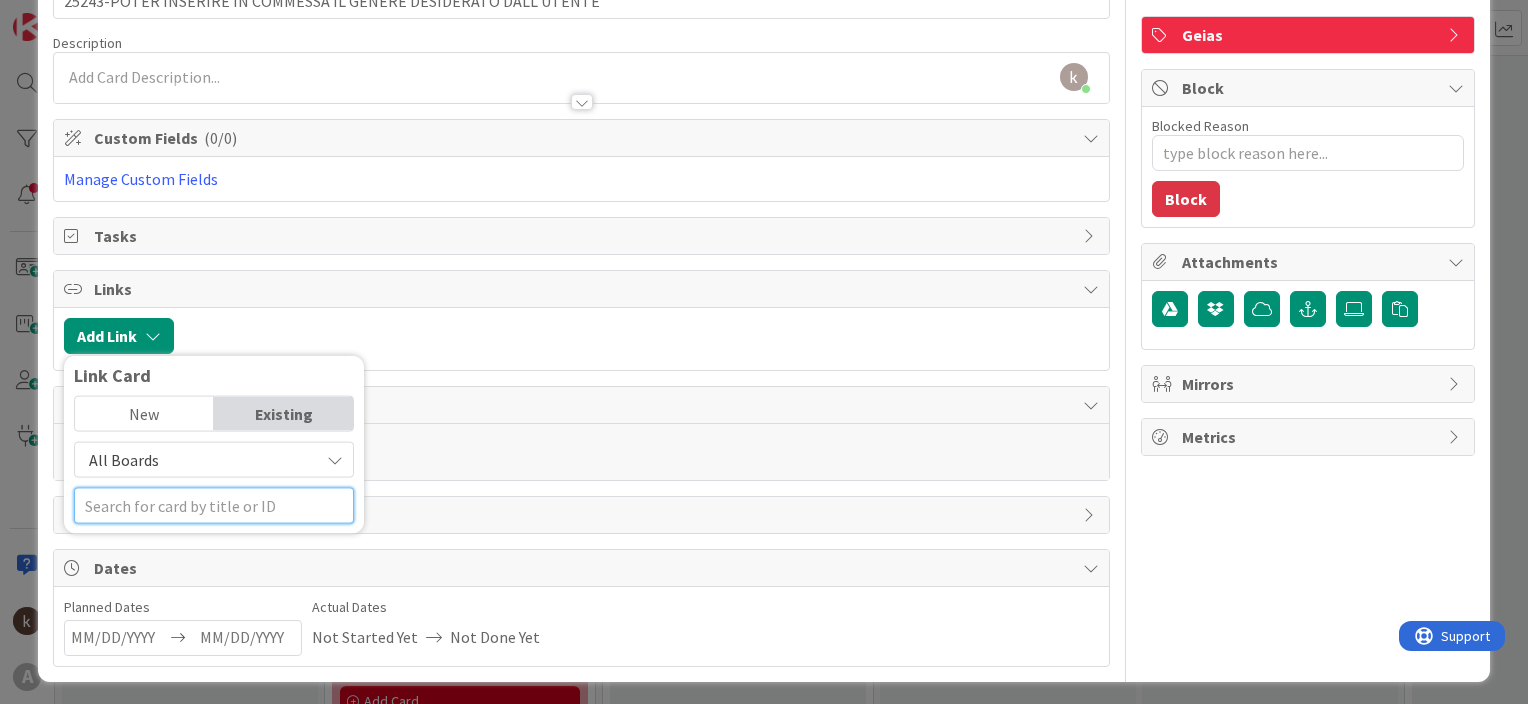 click at bounding box center [214, 506] 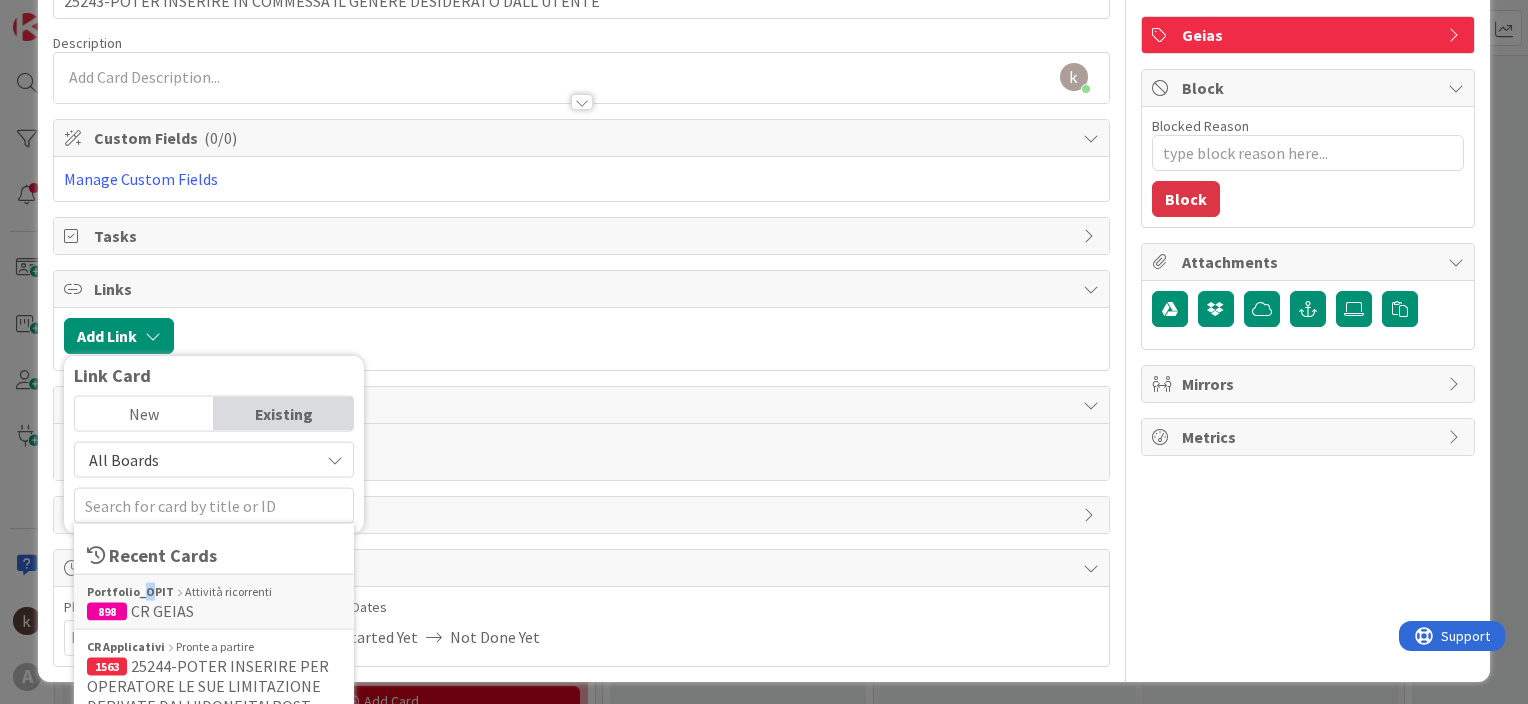 click on "Portfolio_OPIT" at bounding box center (130, 592) 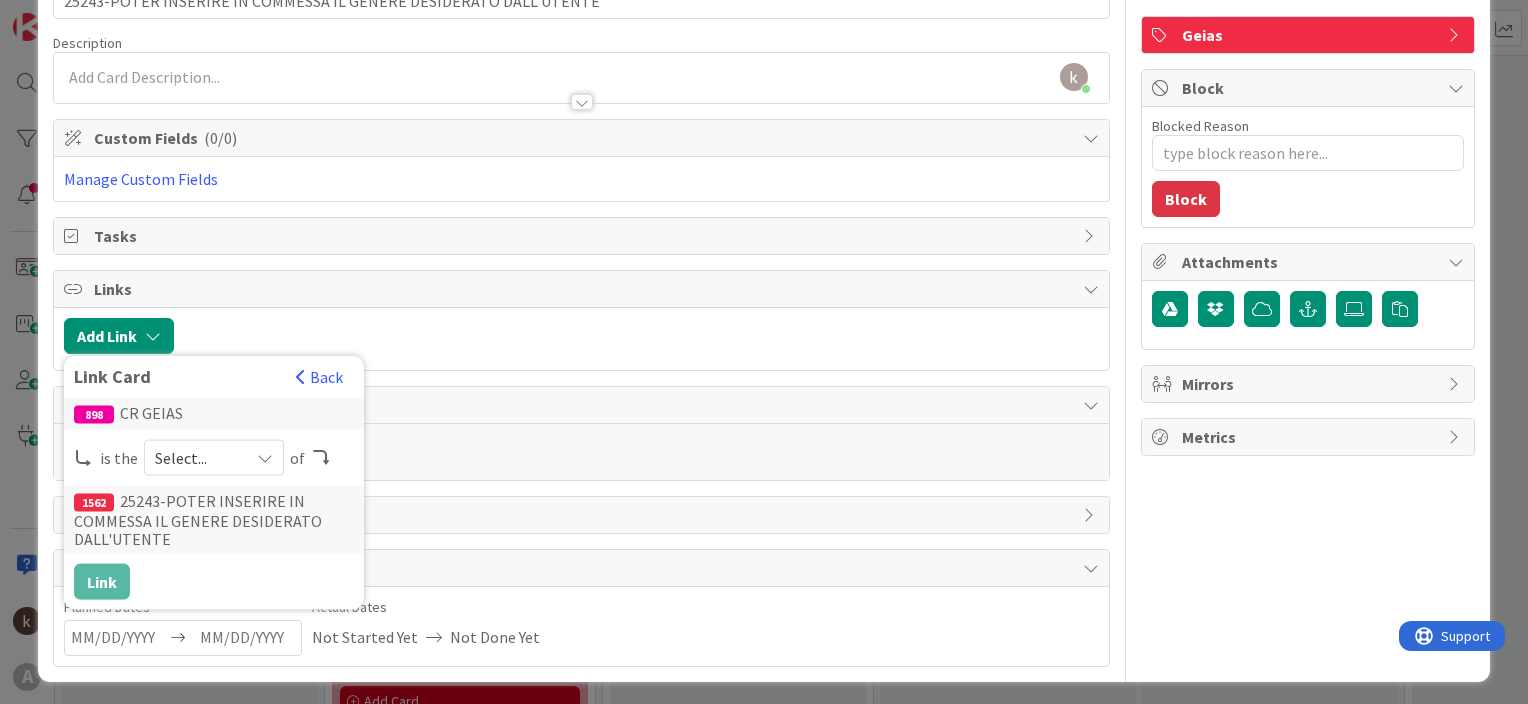 click on "Select..." at bounding box center [197, 458] 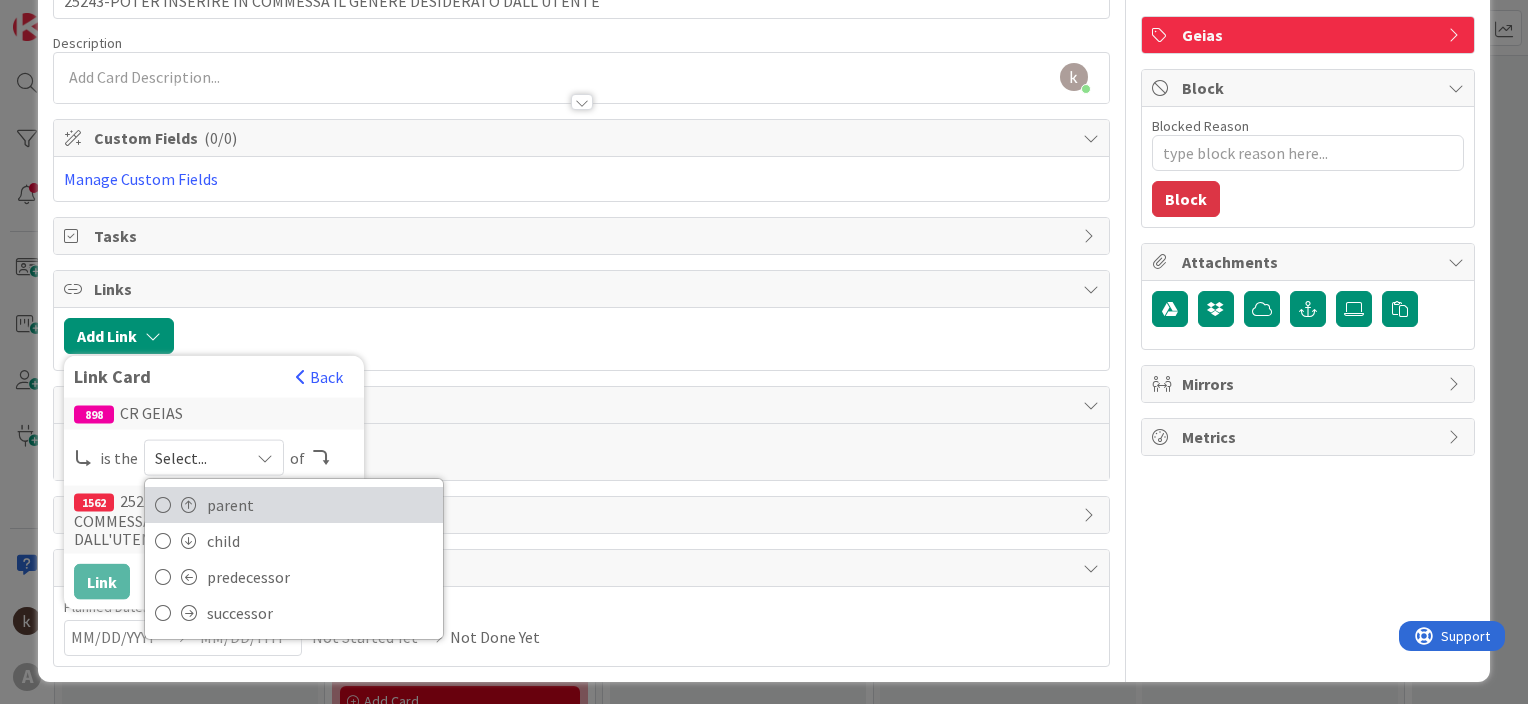 click on "parent" at bounding box center [320, 505] 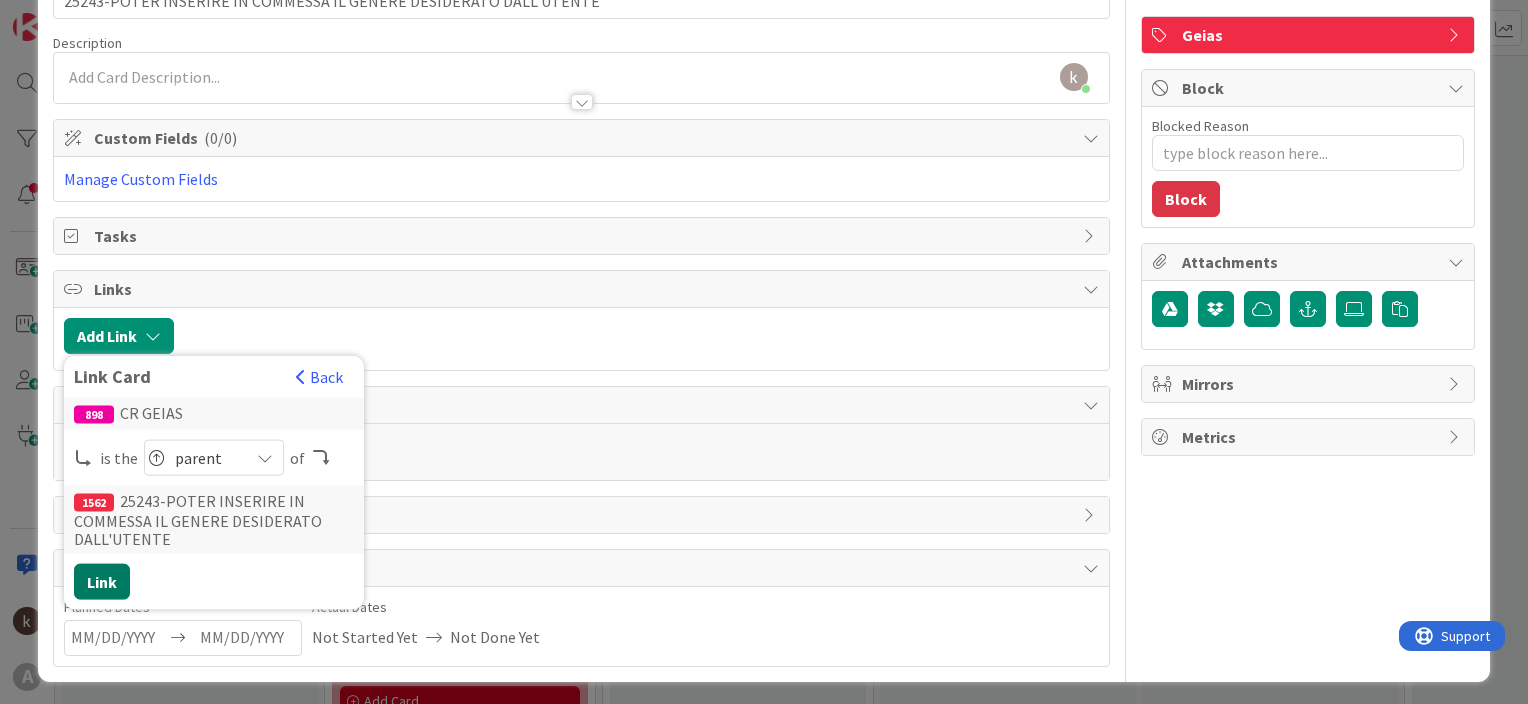 click on "Link" at bounding box center (102, 582) 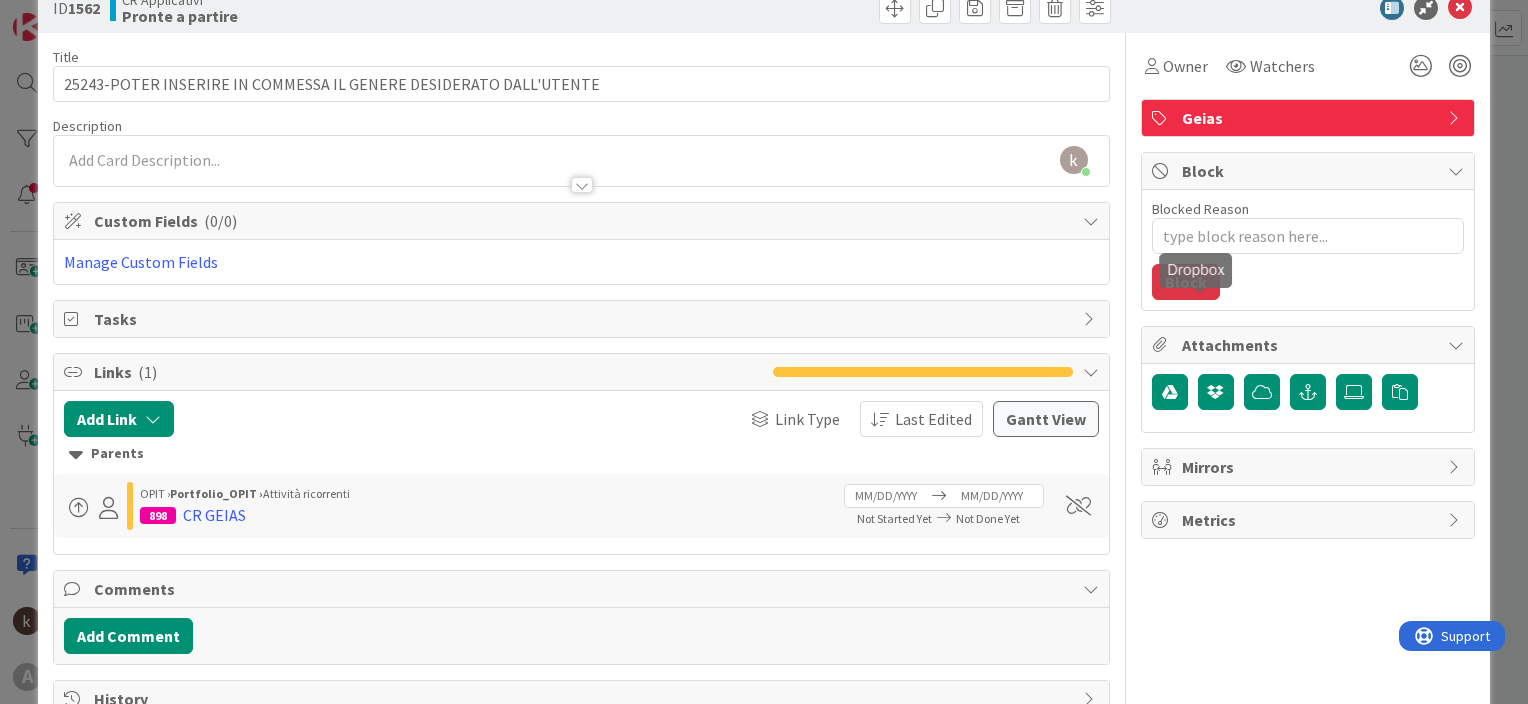scroll, scrollTop: 0, scrollLeft: 0, axis: both 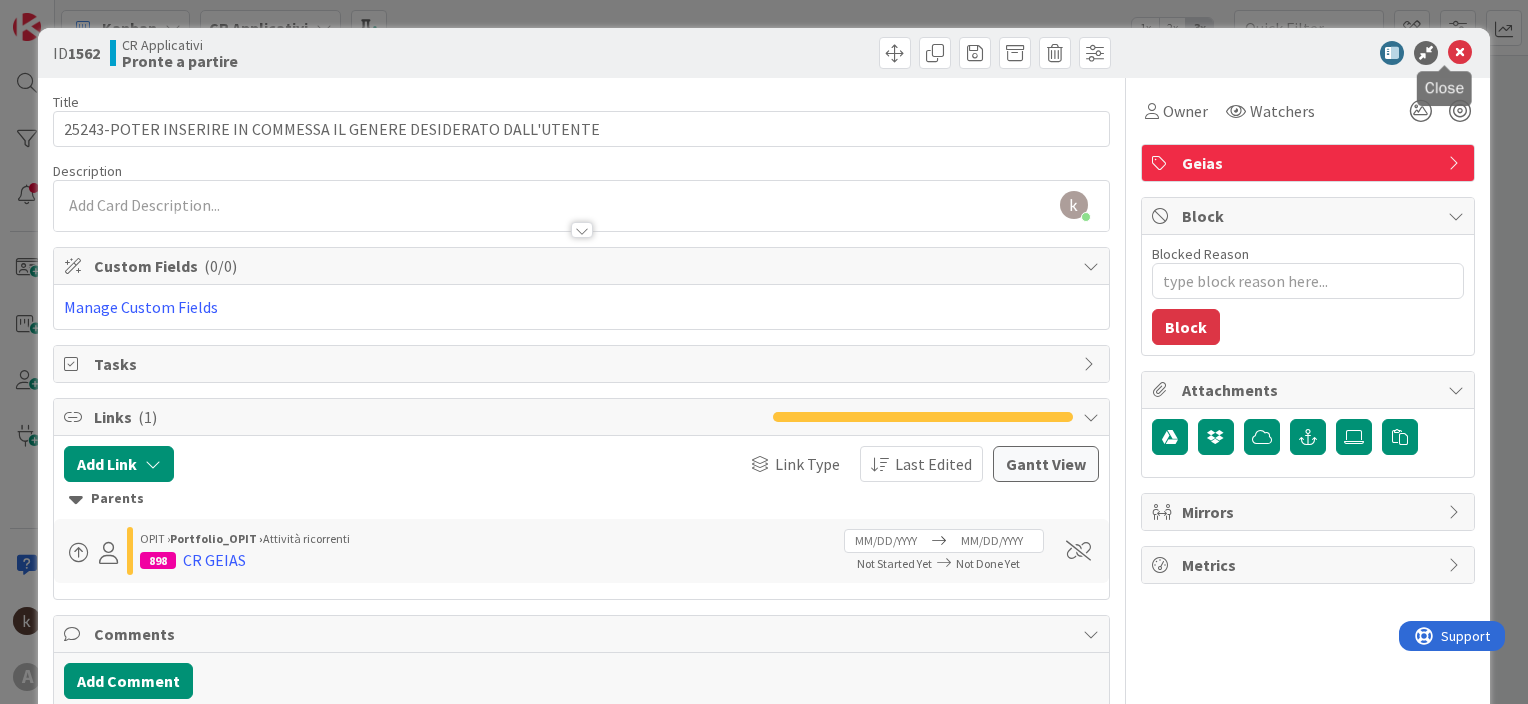 click at bounding box center (1460, 53) 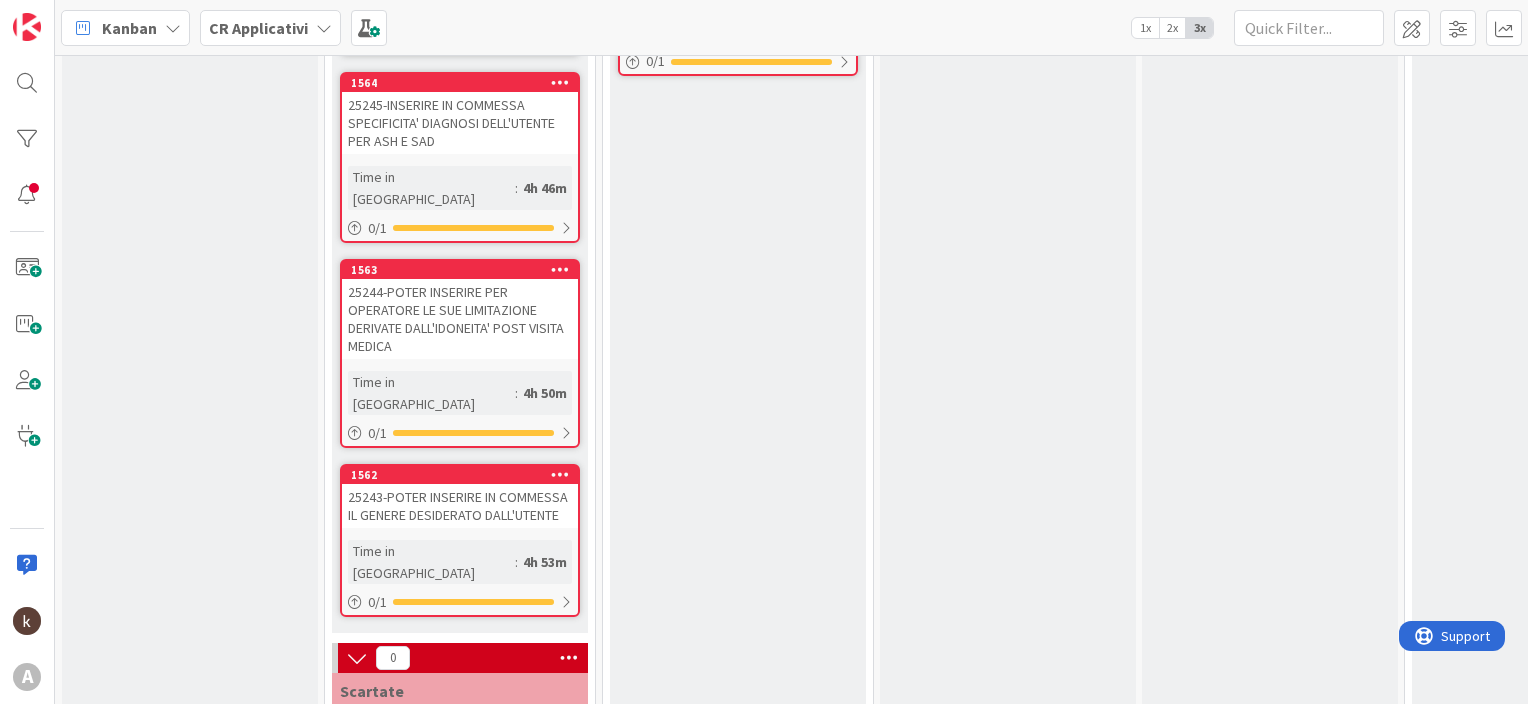 scroll, scrollTop: 200, scrollLeft: 0, axis: vertical 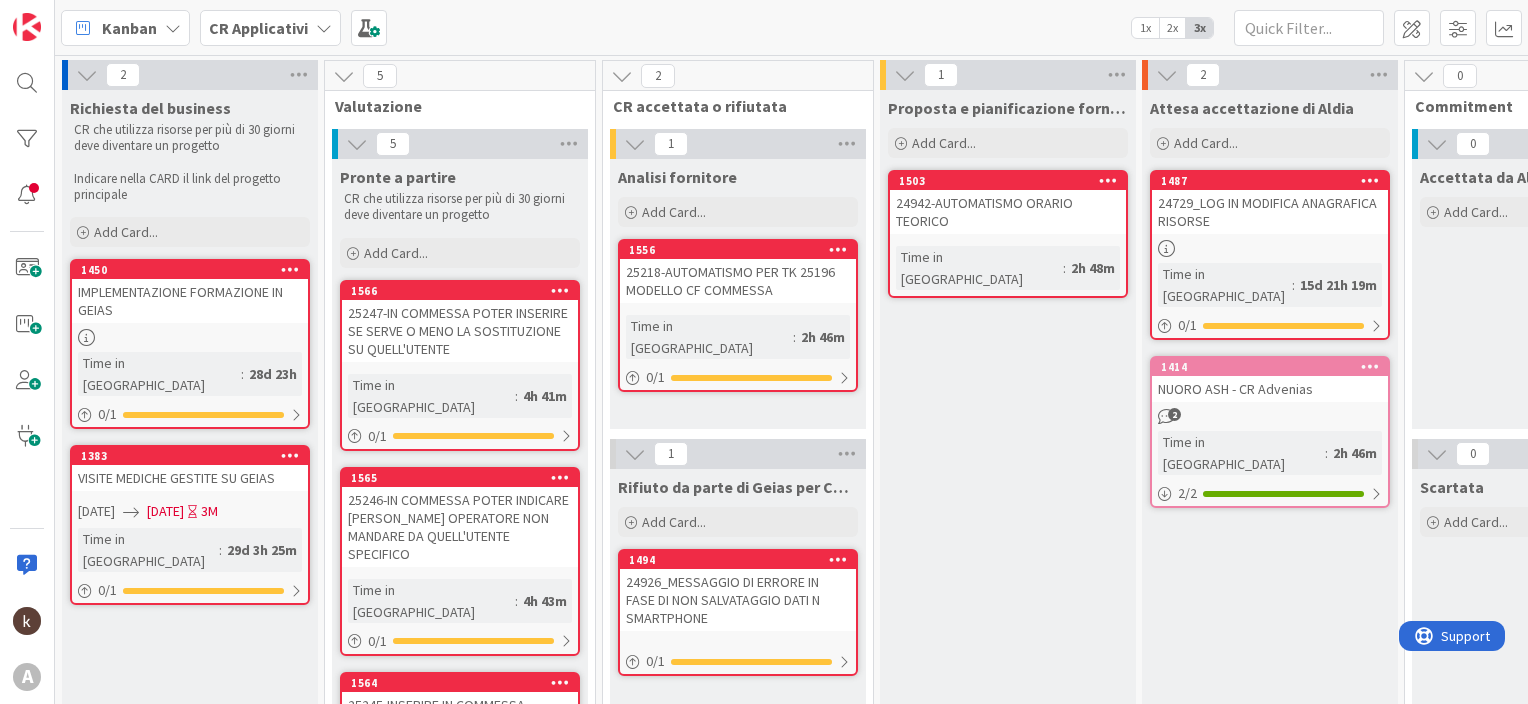 click on "24942-AUTOMATISMO ORARIO TEORICO" at bounding box center [1008, 212] 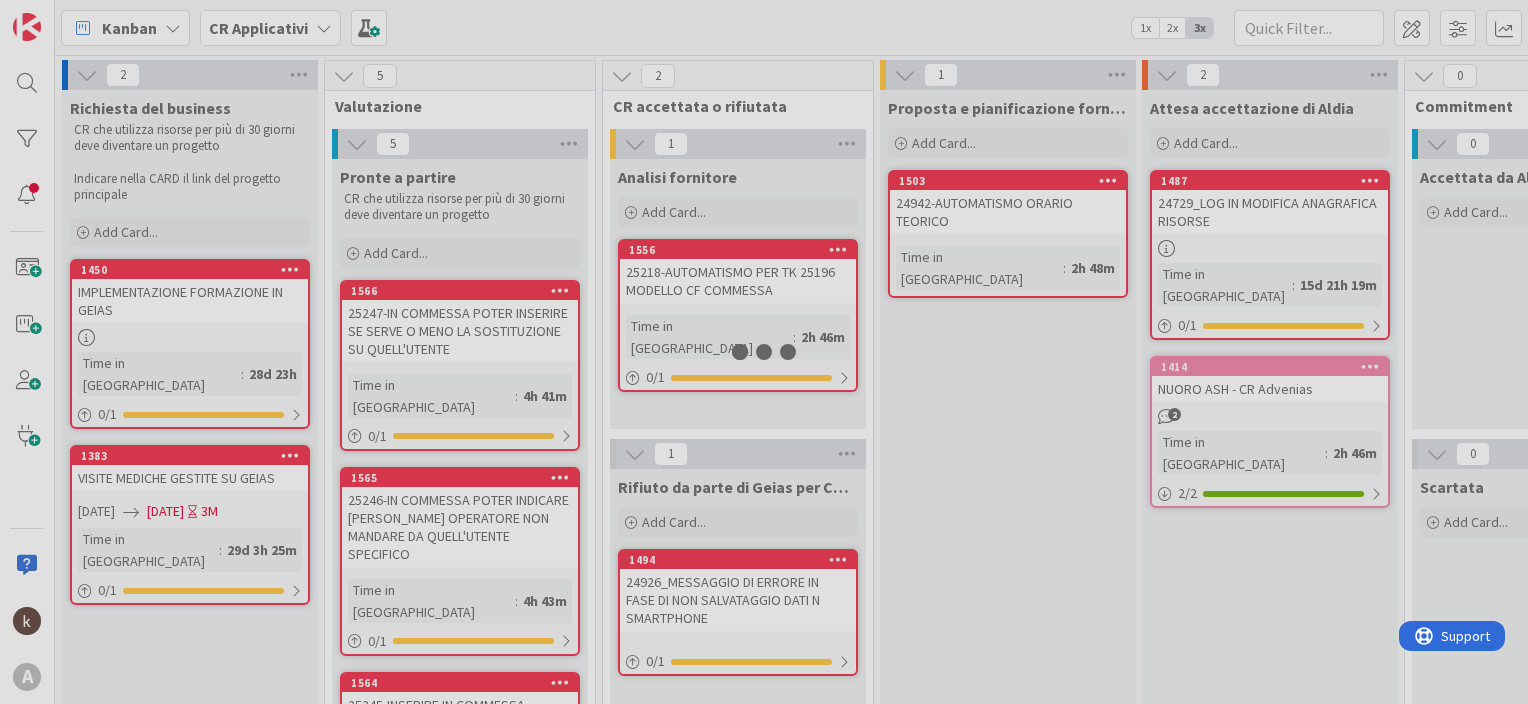 click at bounding box center [764, 352] 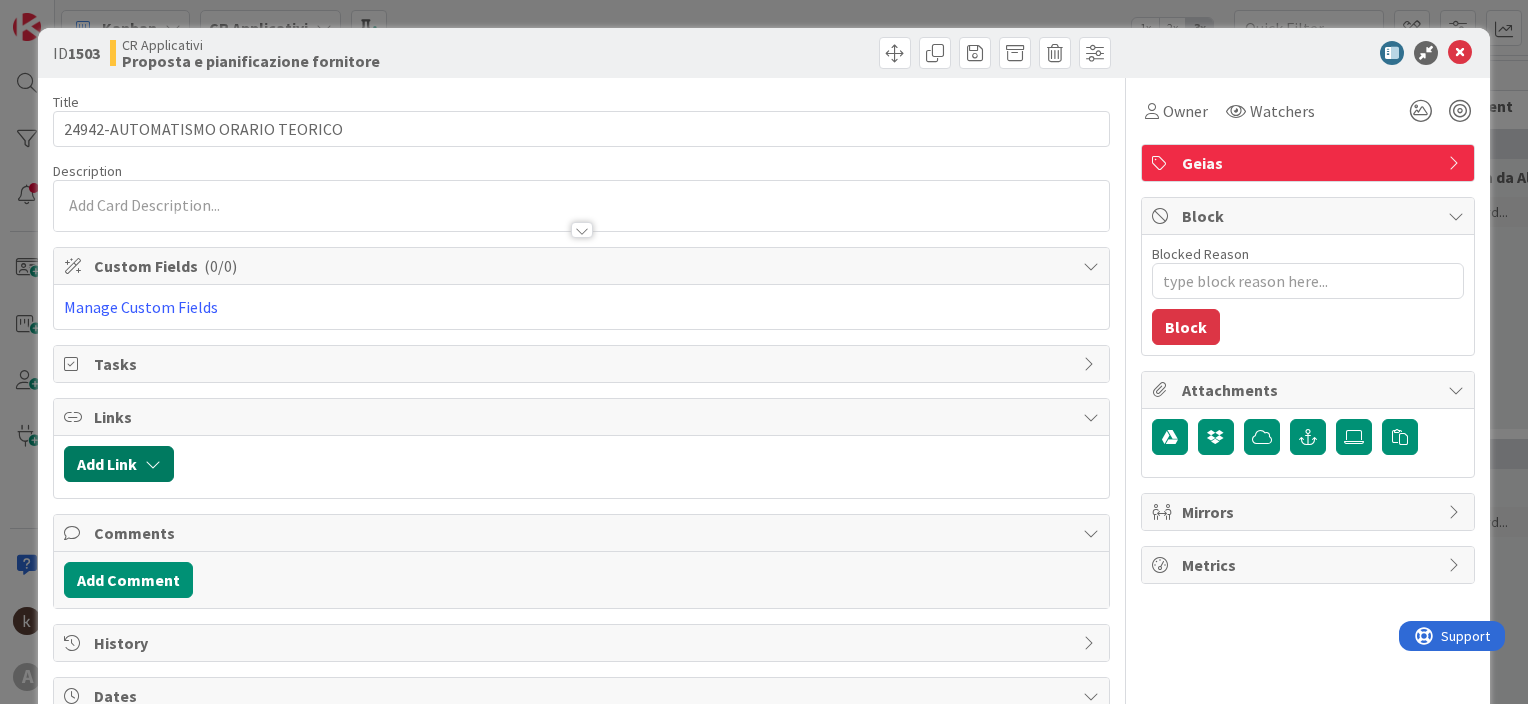 click on "Add Link" at bounding box center [119, 464] 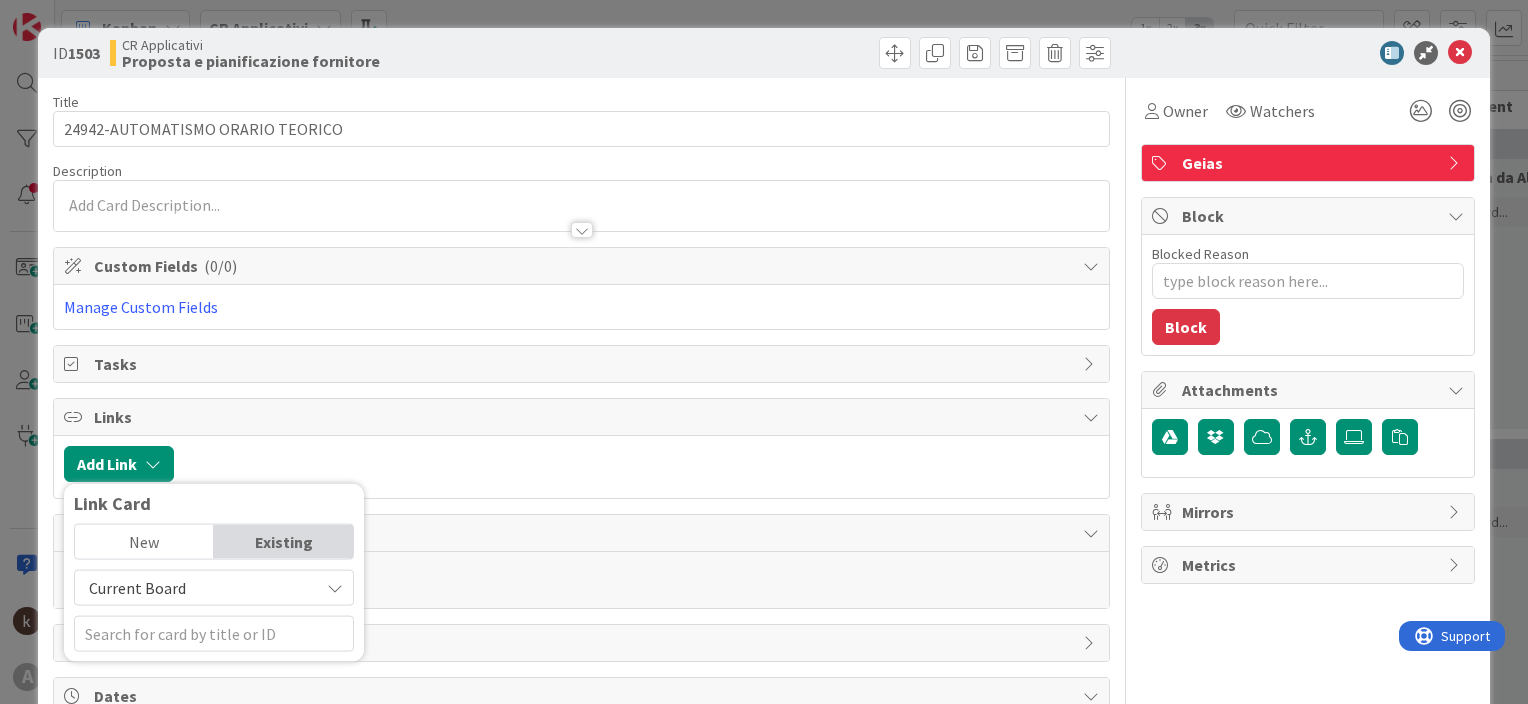 click on "Current Board" at bounding box center (137, 588) 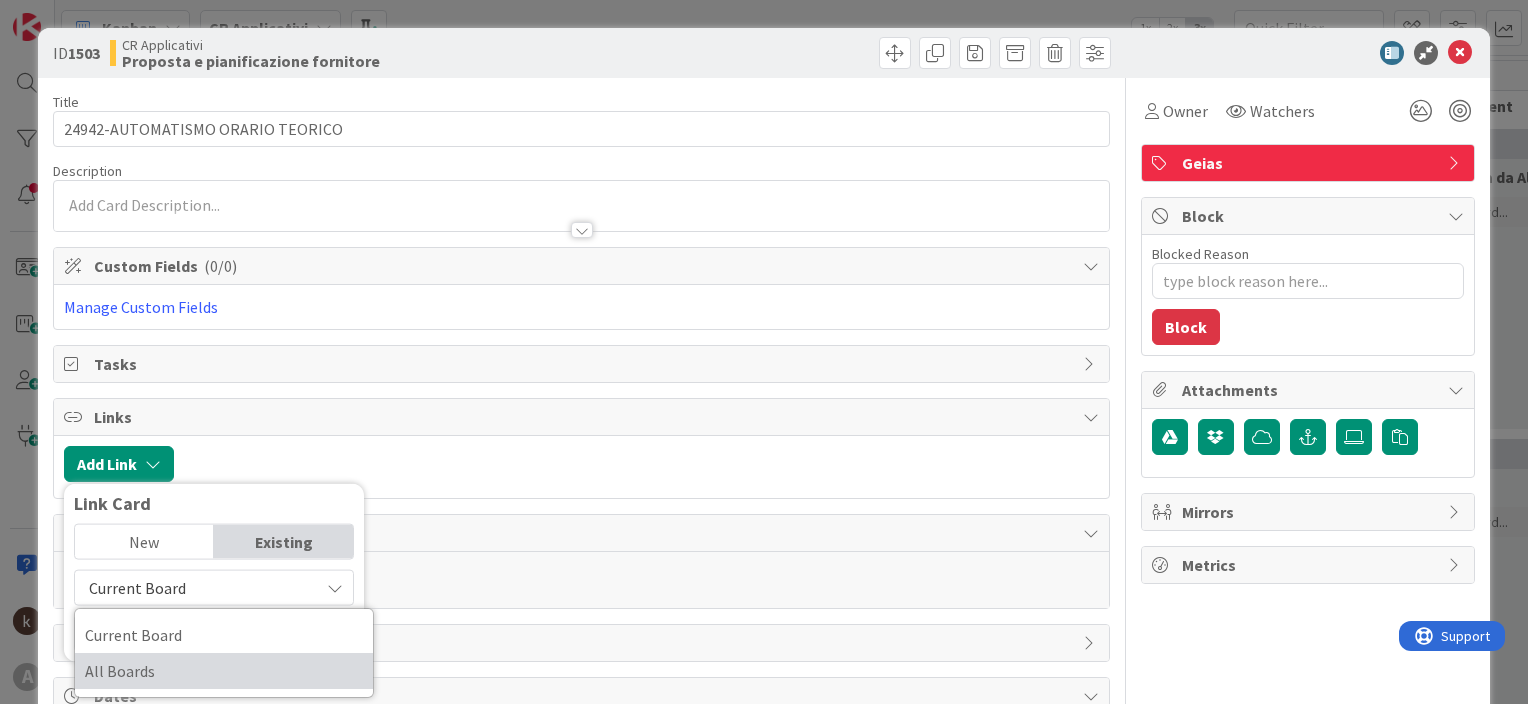 click on "All Boards" at bounding box center (224, 671) 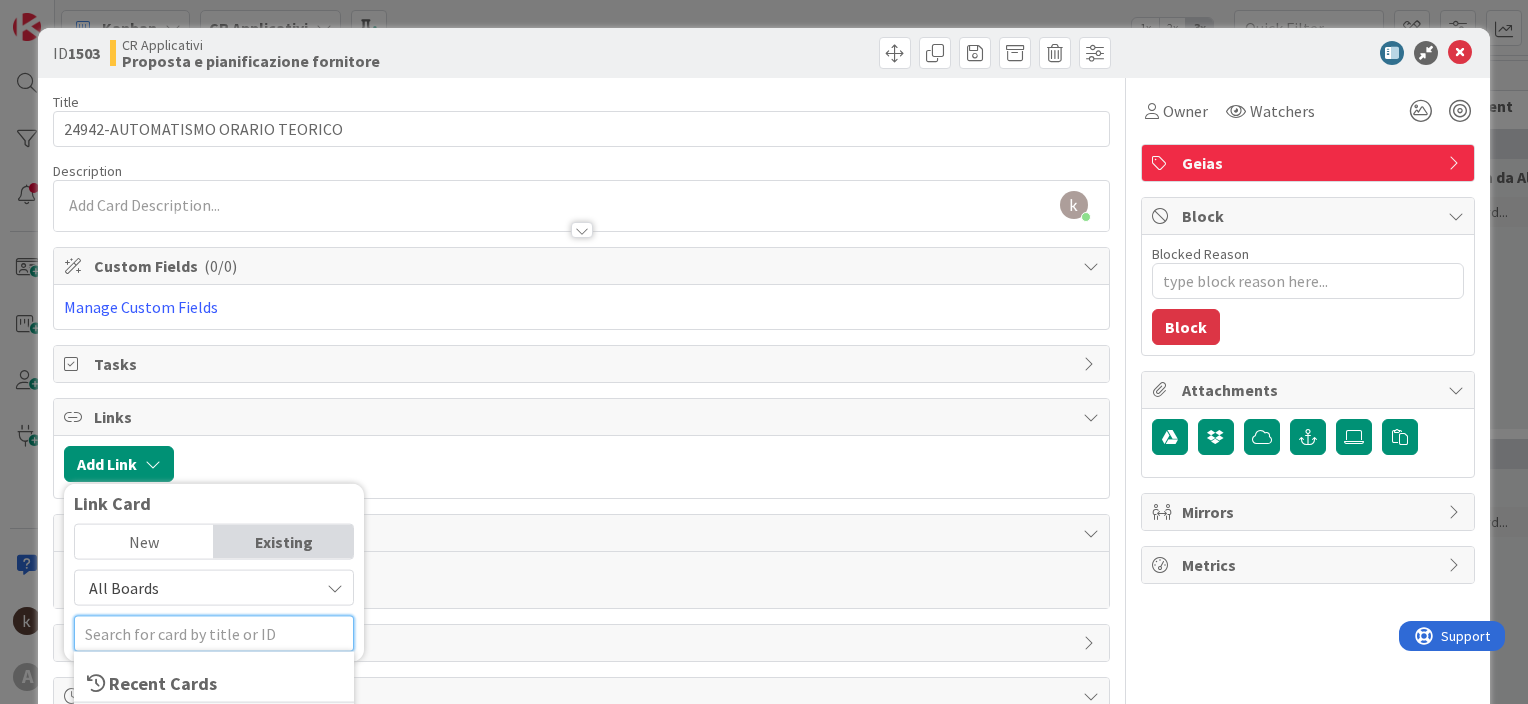 click at bounding box center [214, 634] 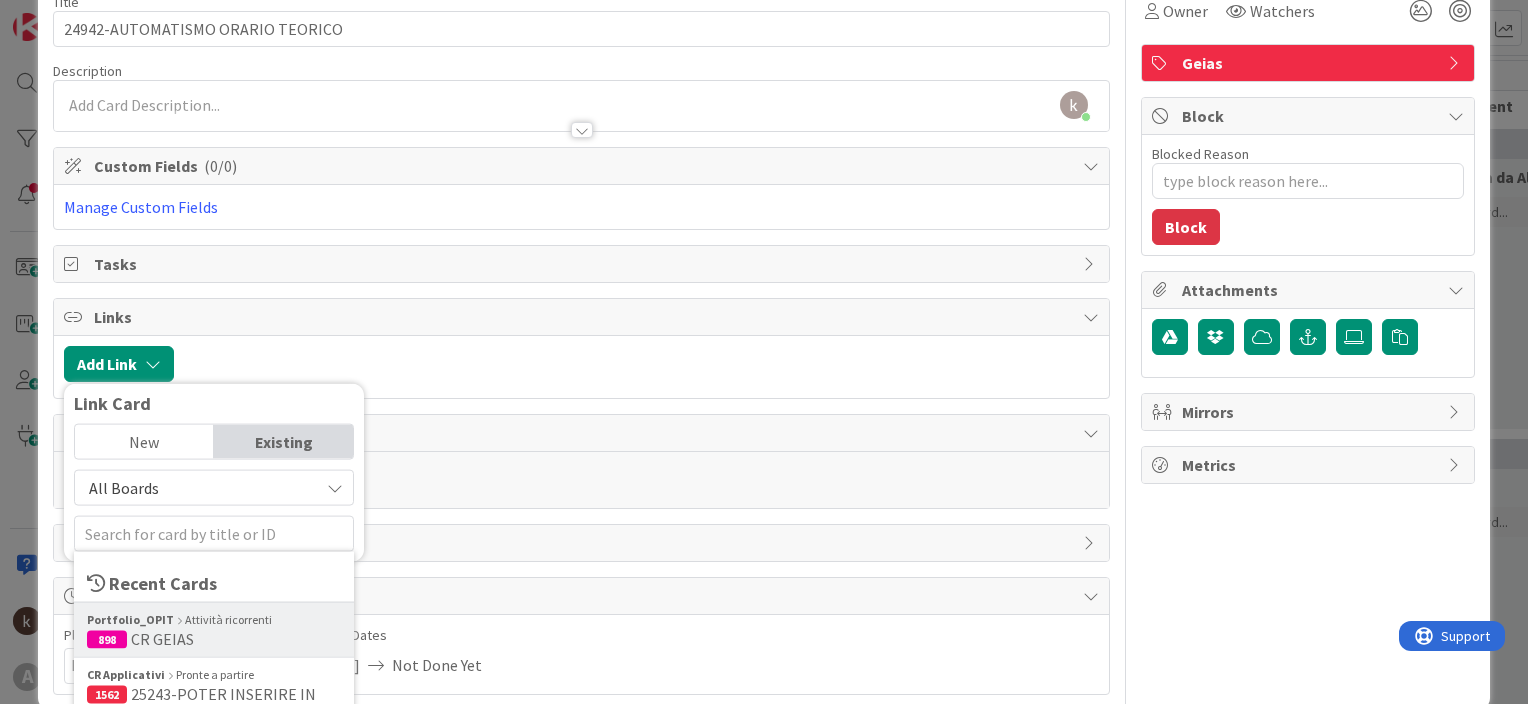 click at bounding box center (179, 621) 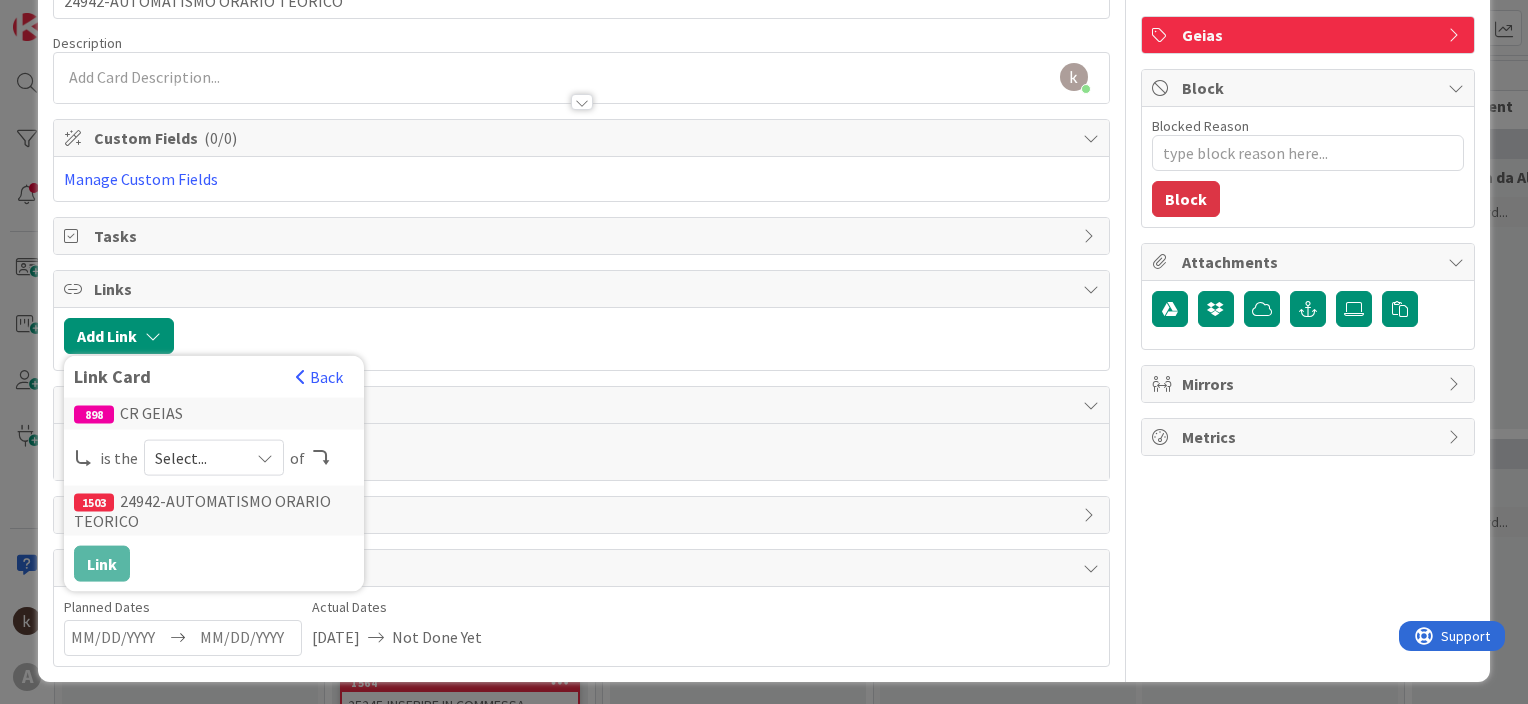 click on "Select..." at bounding box center (197, 458) 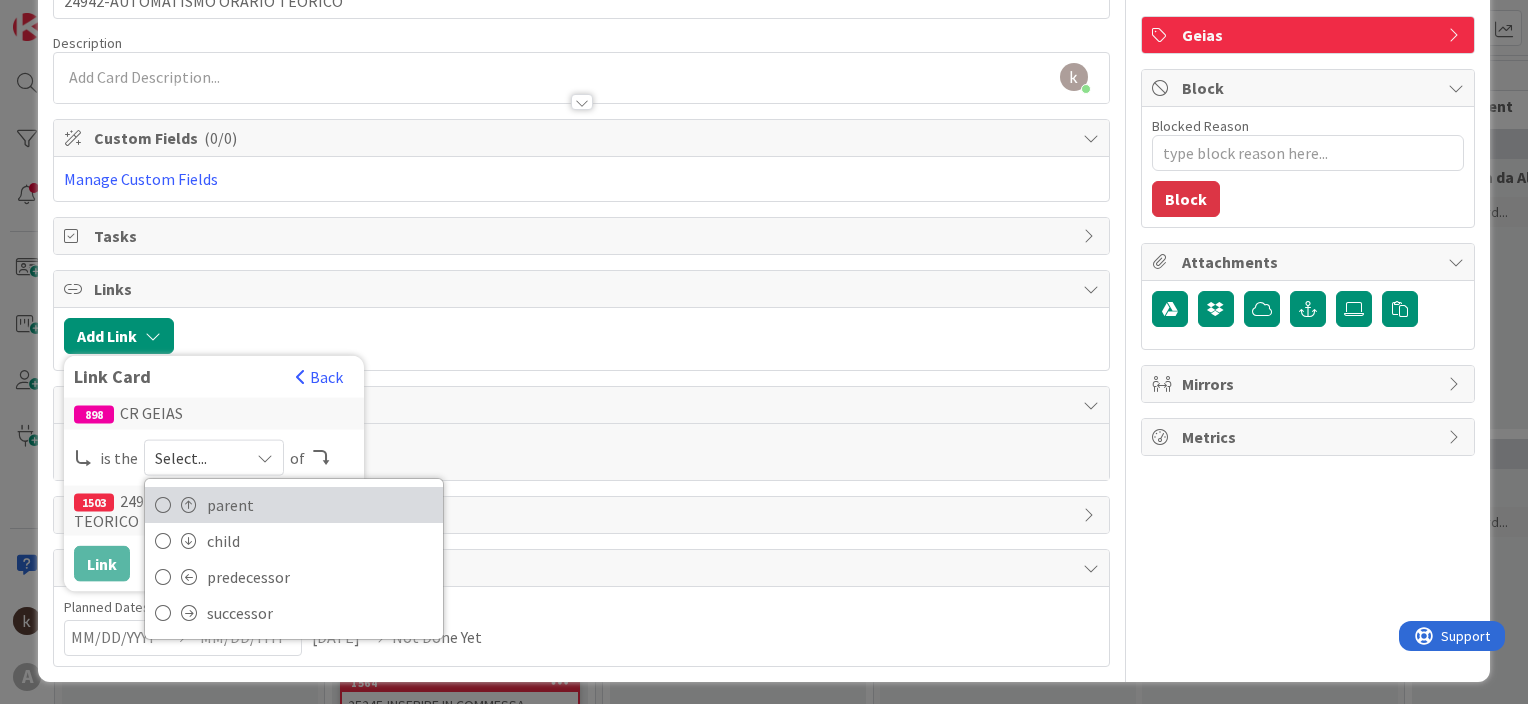 click on "parent" at bounding box center (320, 505) 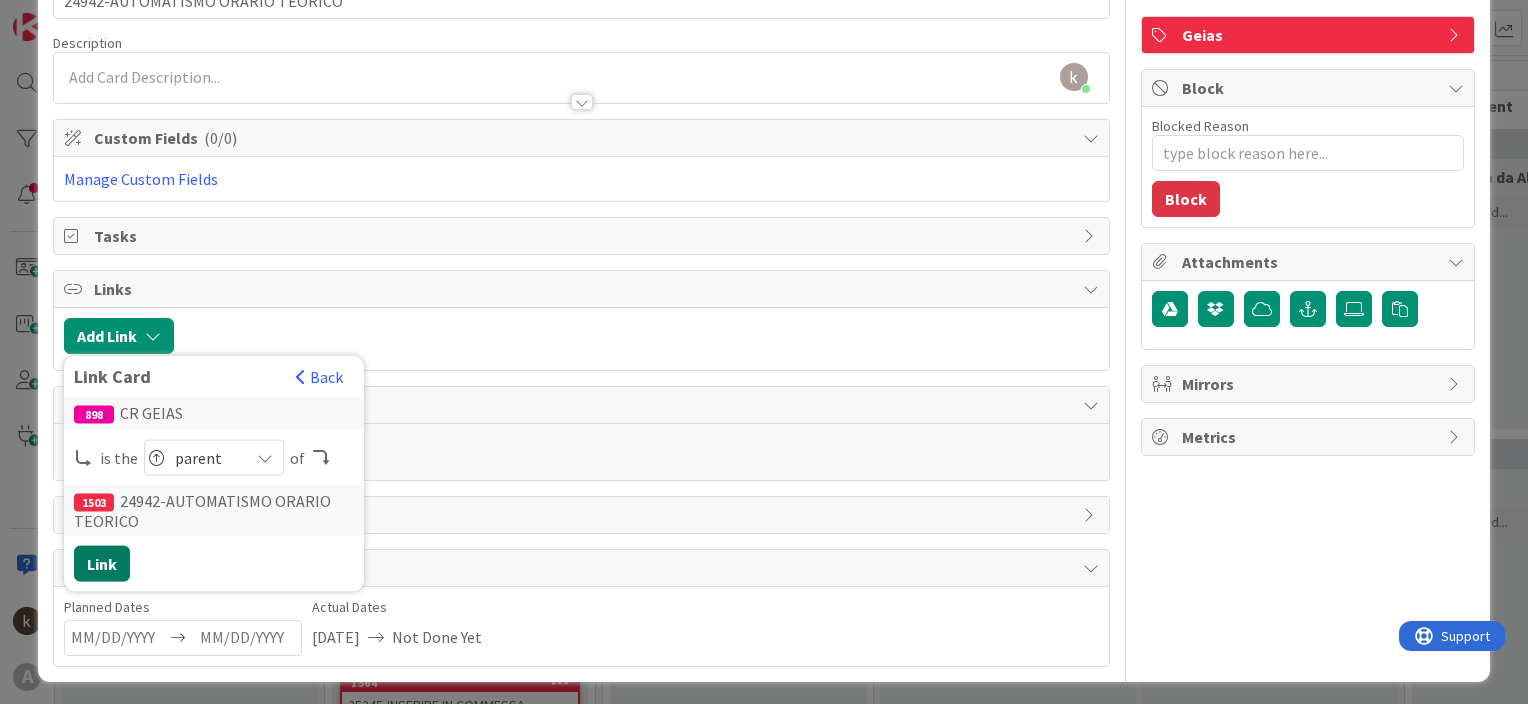 click on "Link" at bounding box center (102, 564) 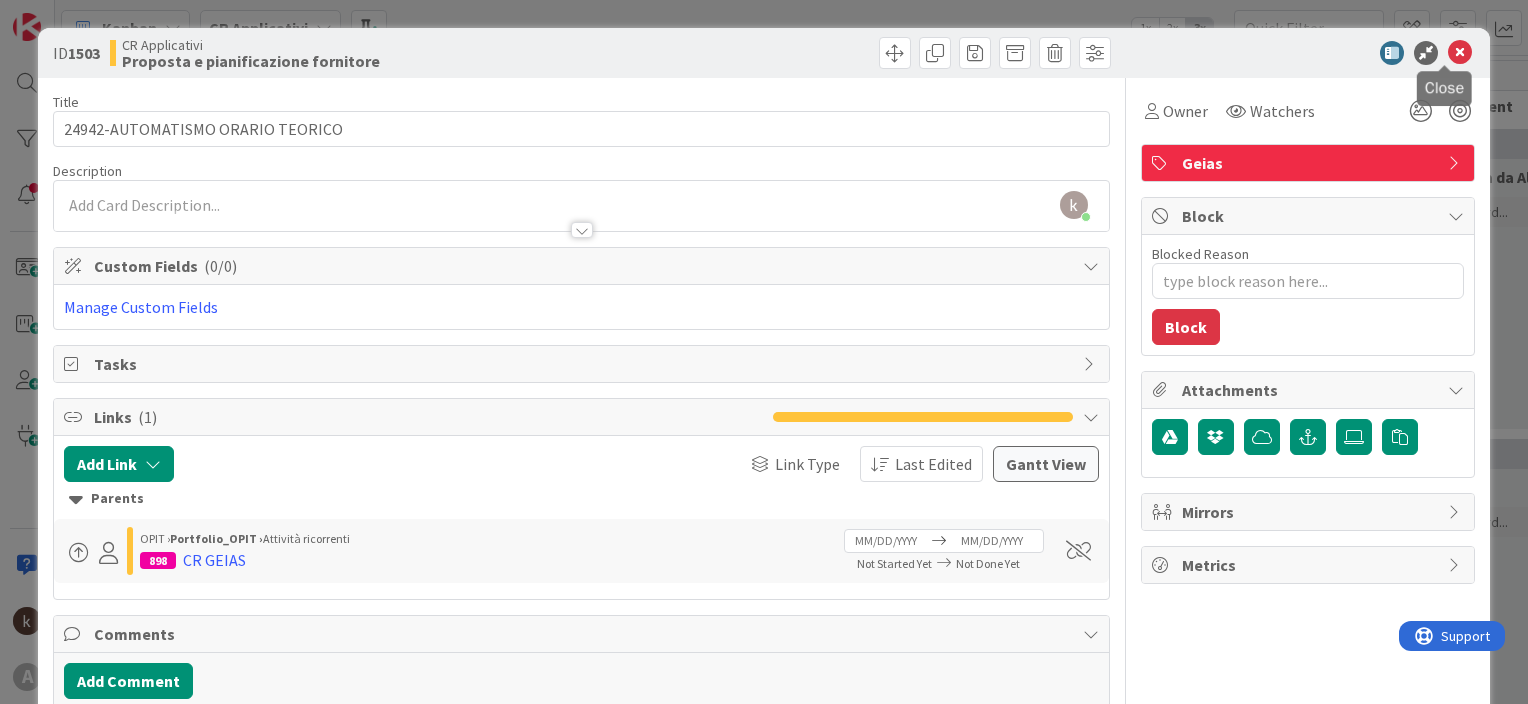click at bounding box center [1460, 53] 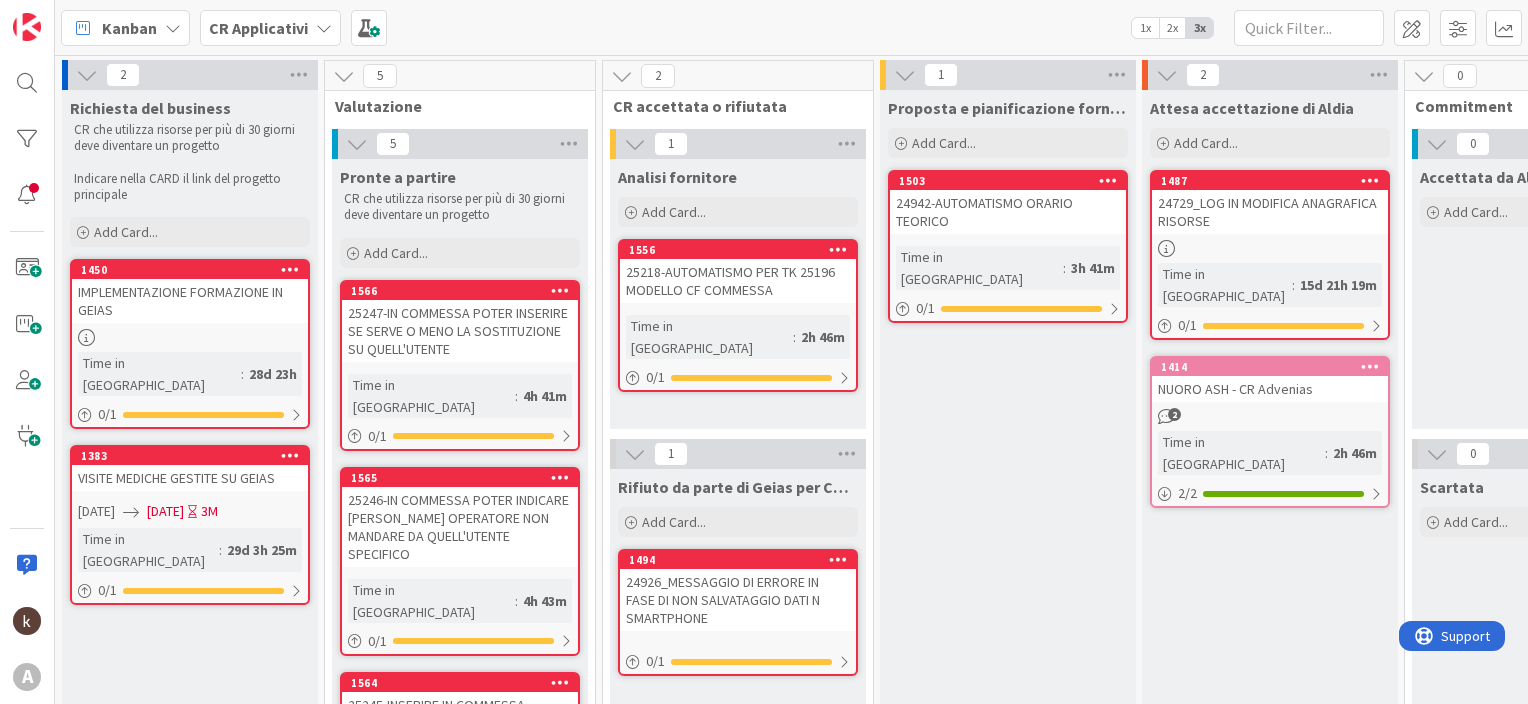 click on "CR Applicativi" at bounding box center [258, 28] 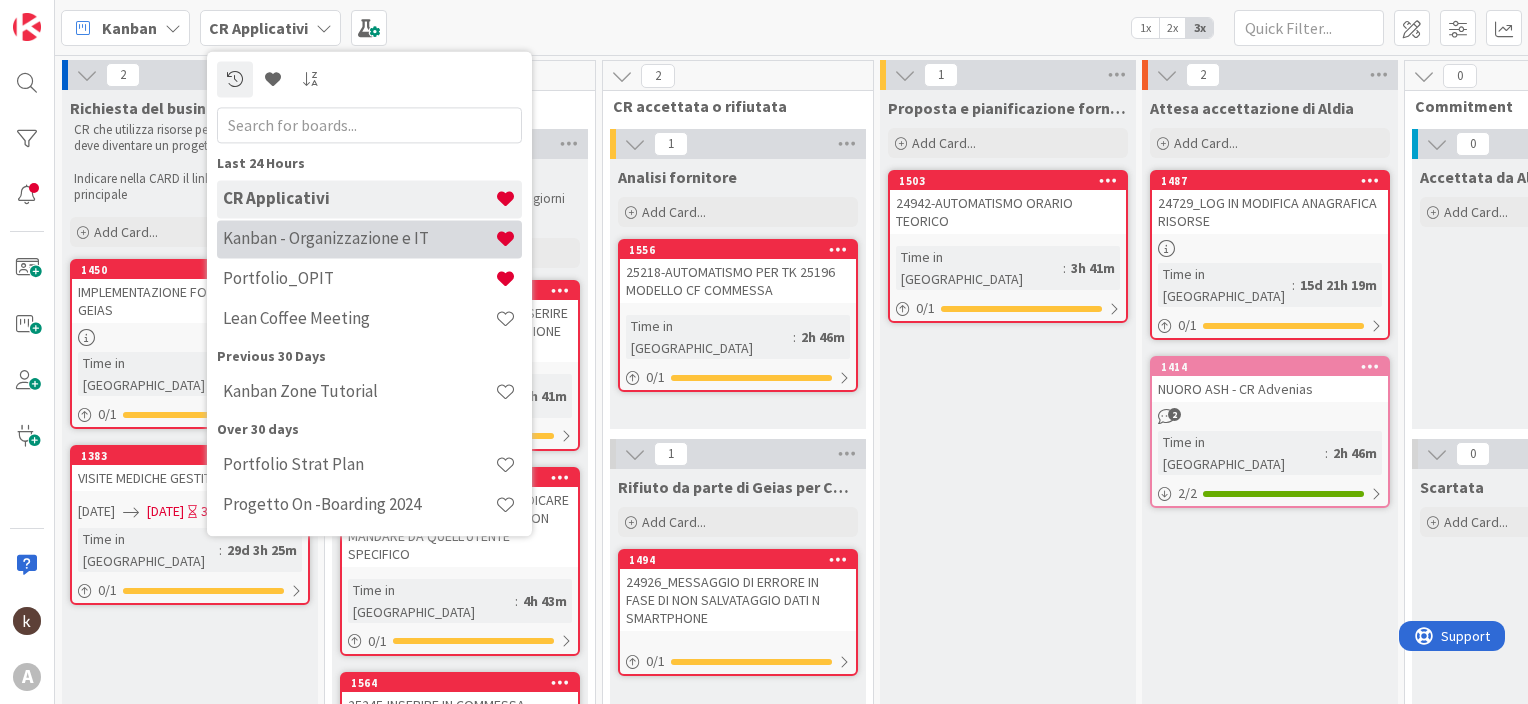 click on "Kanban - Organizzazione e IT" at bounding box center (359, 239) 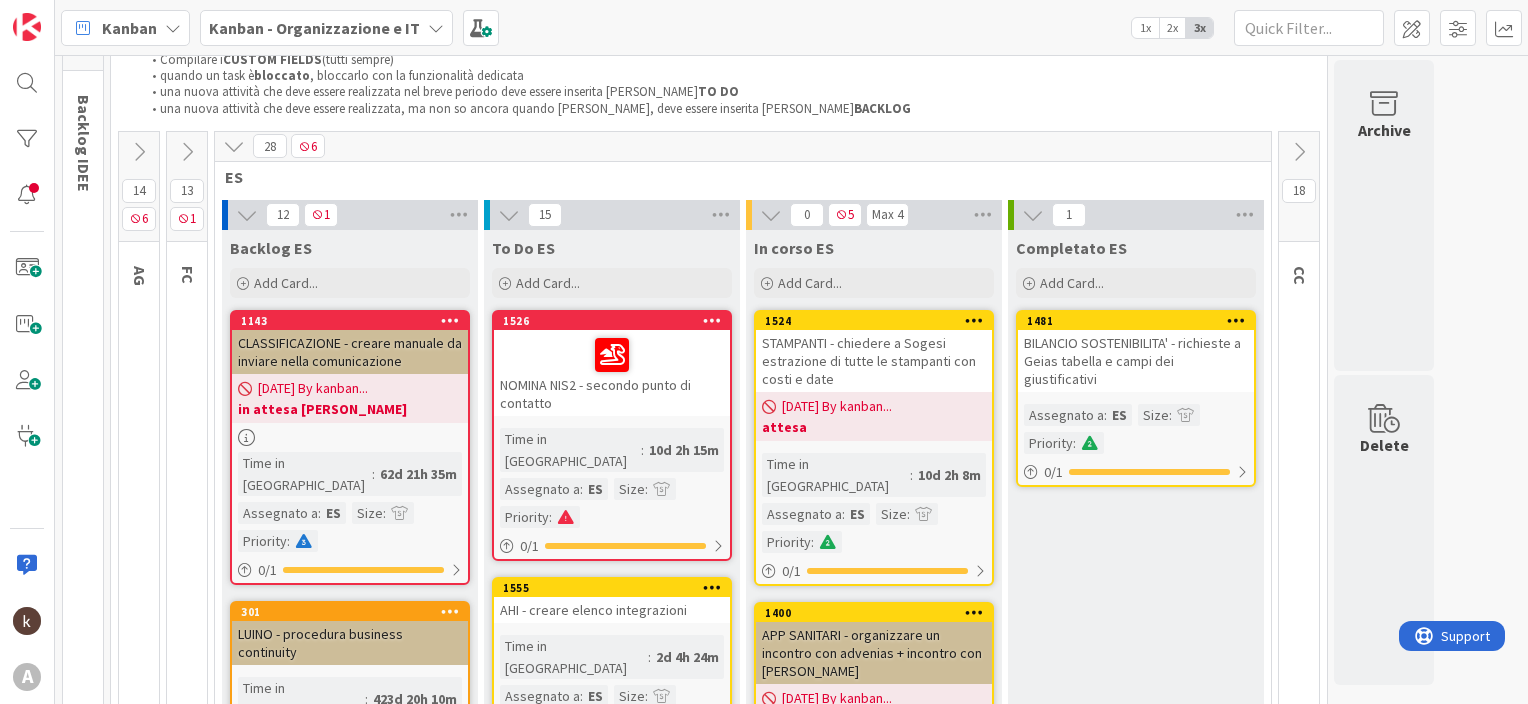click at bounding box center [234, 146] 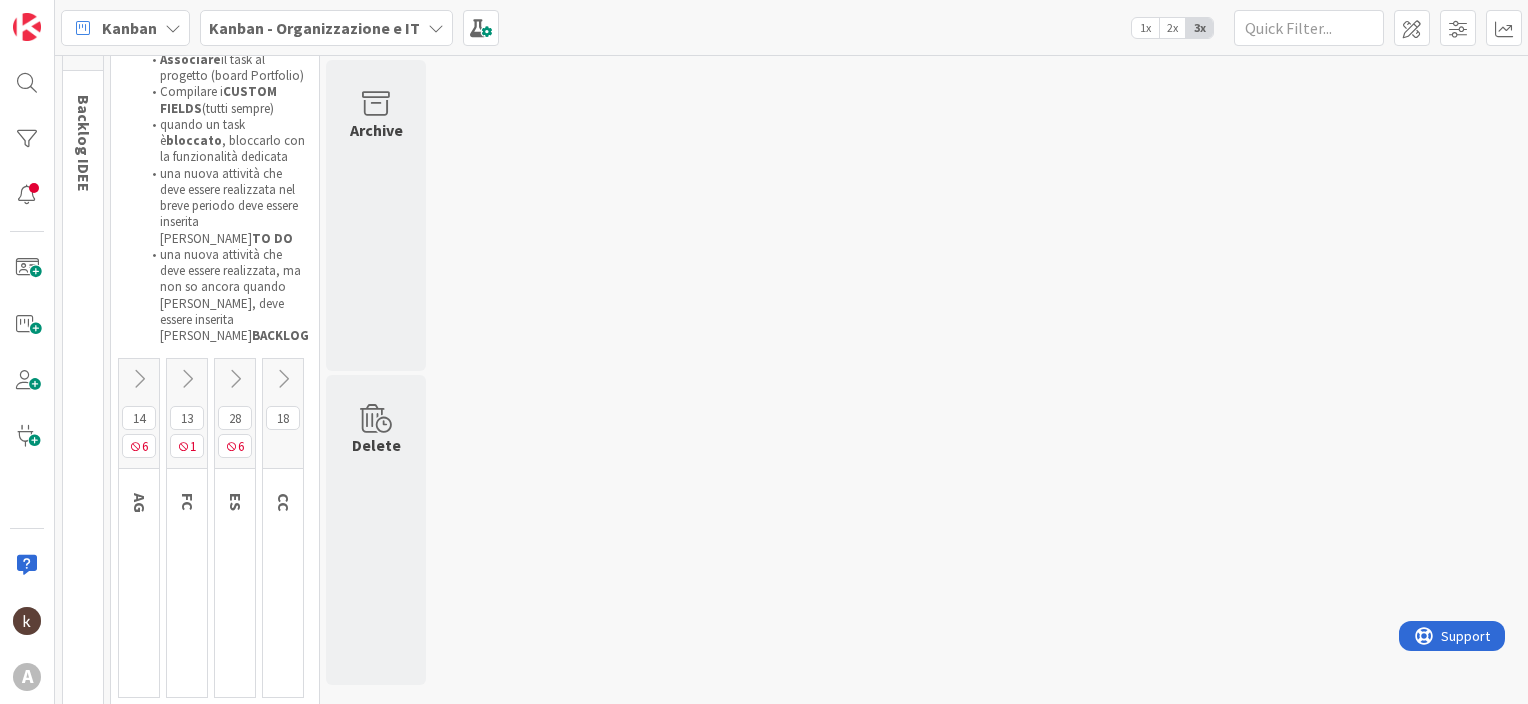 click at bounding box center (187, 379) 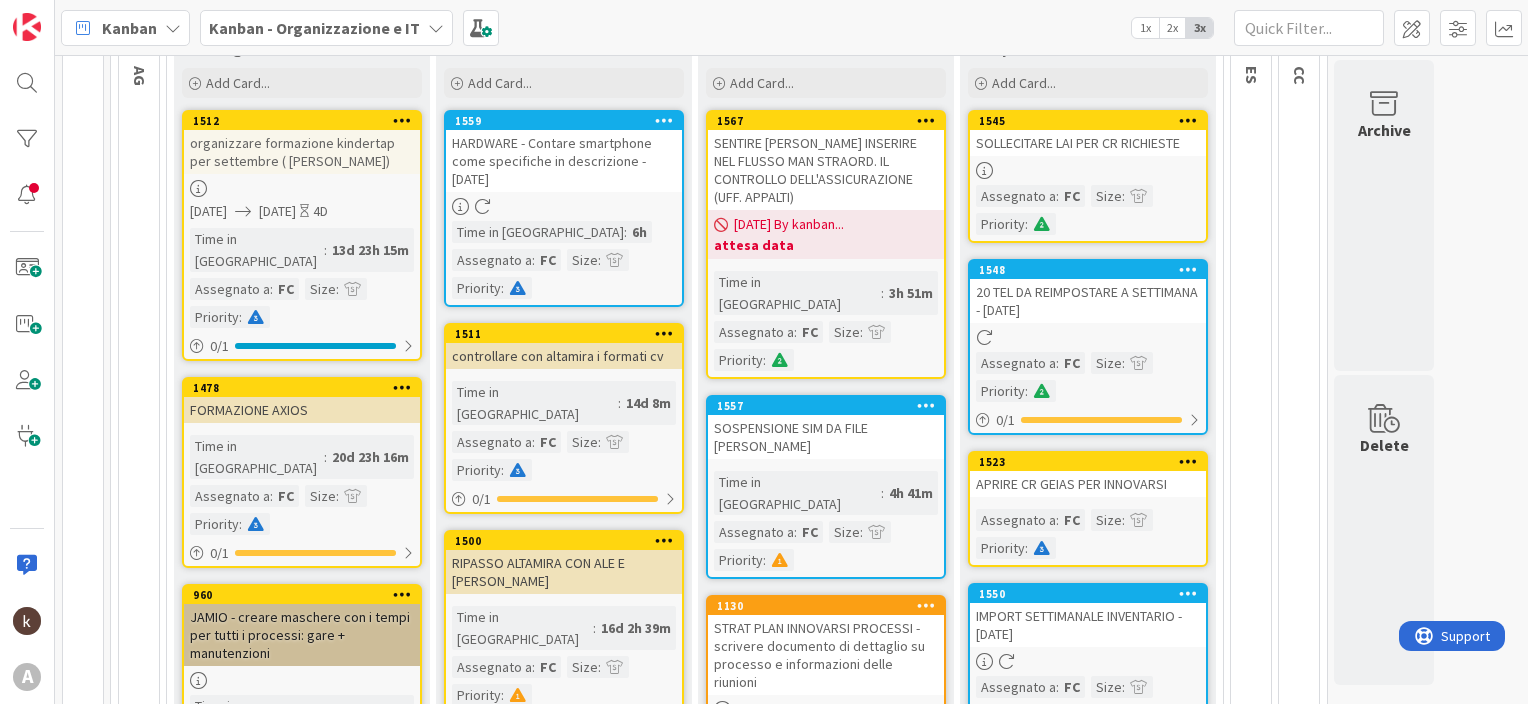 click on "SOLLECITARE LAI PER CR RICHIESTE" at bounding box center [1088, 143] 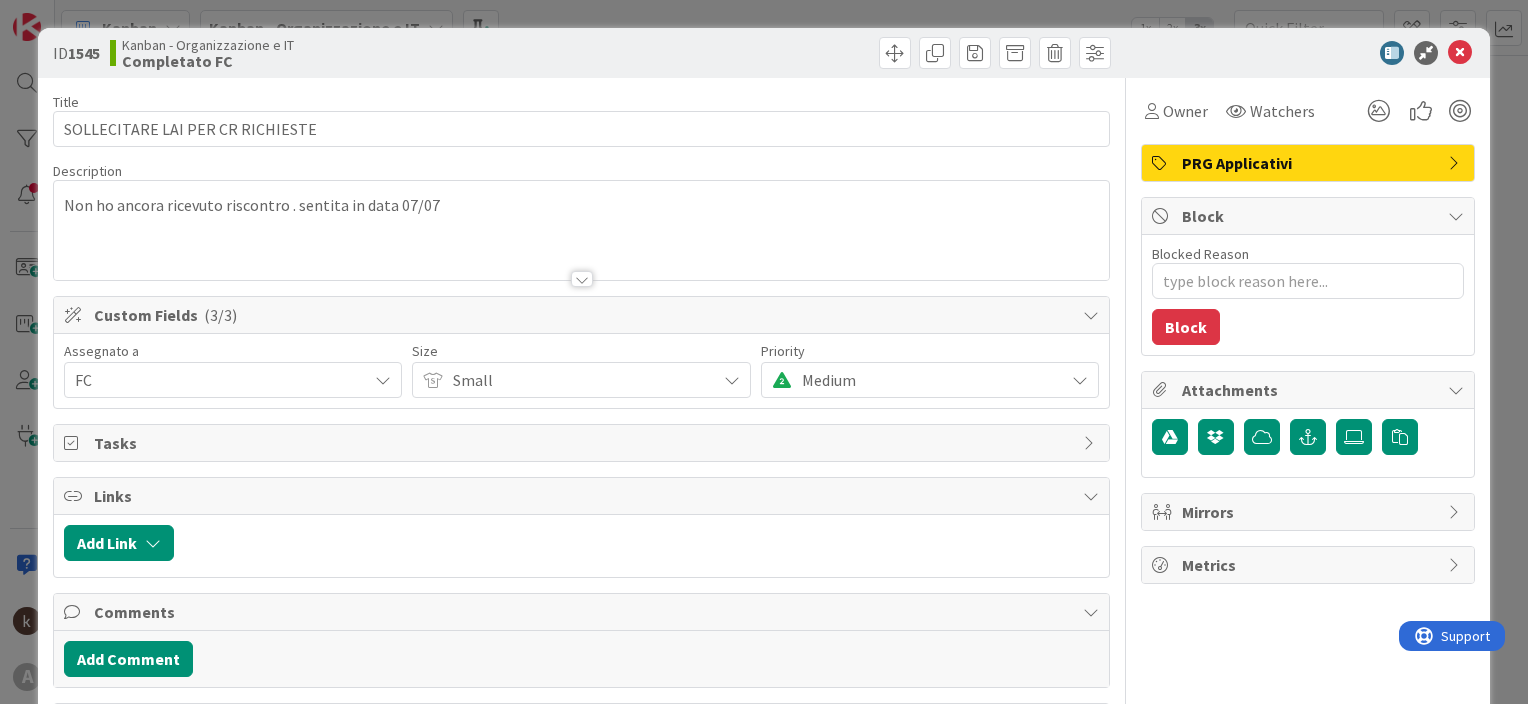 type on "x" 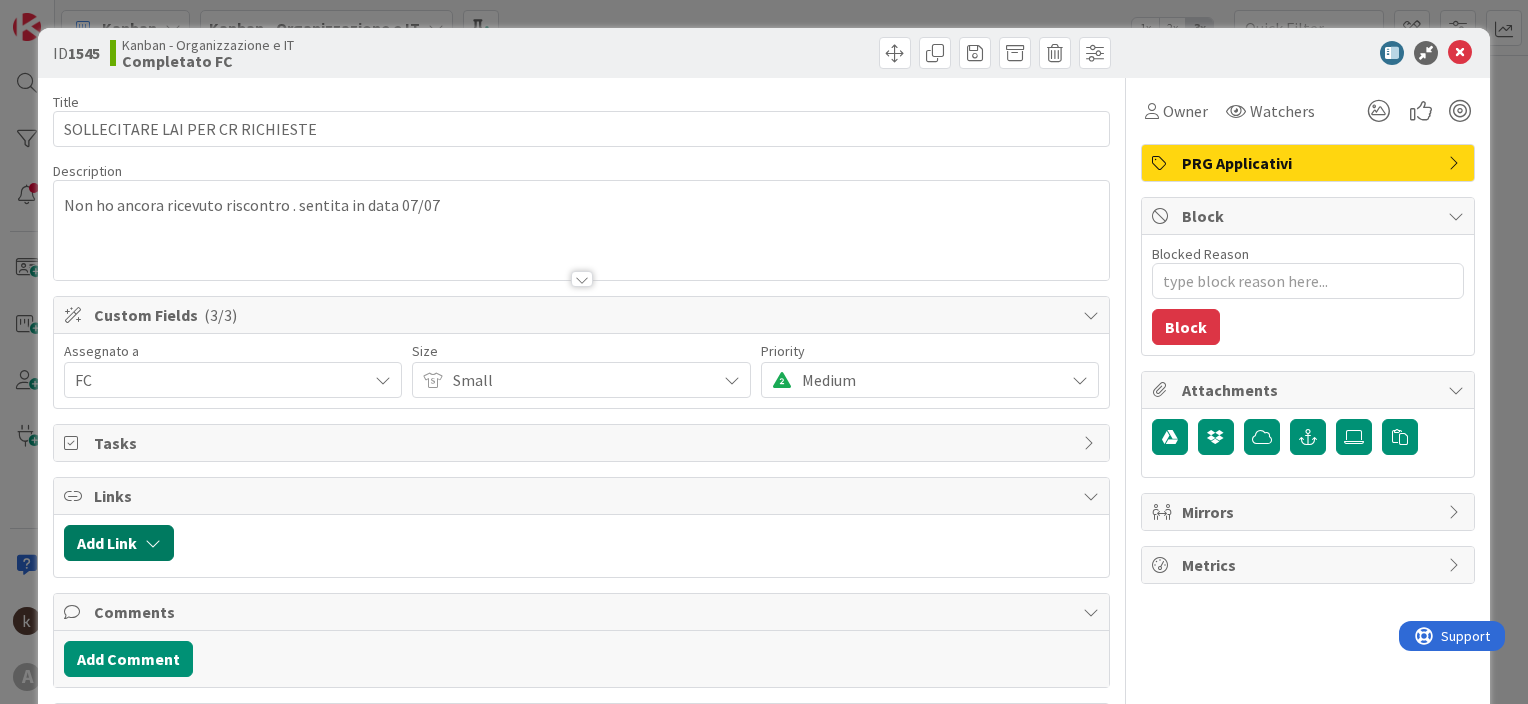 click on "Add Link" at bounding box center [119, 543] 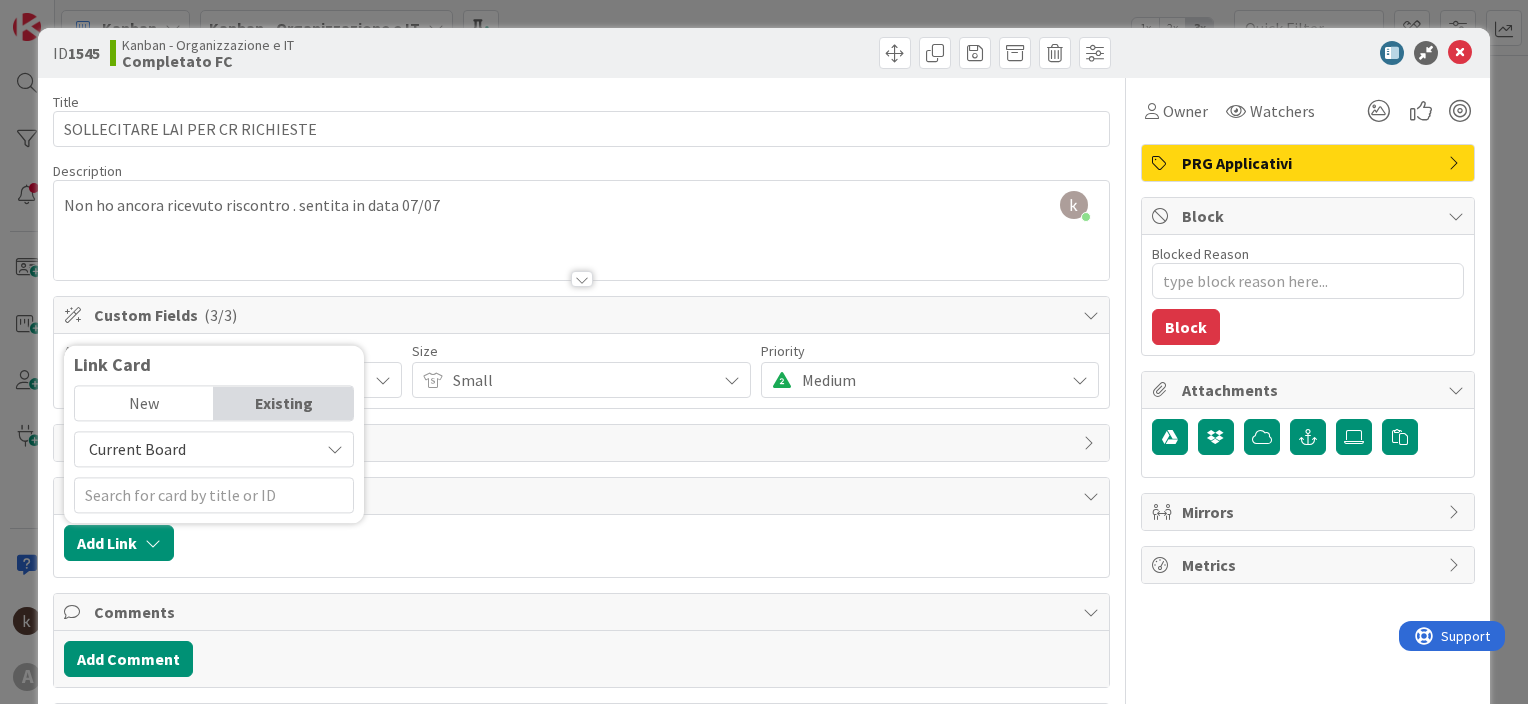 click on "Current Board" at bounding box center (137, 449) 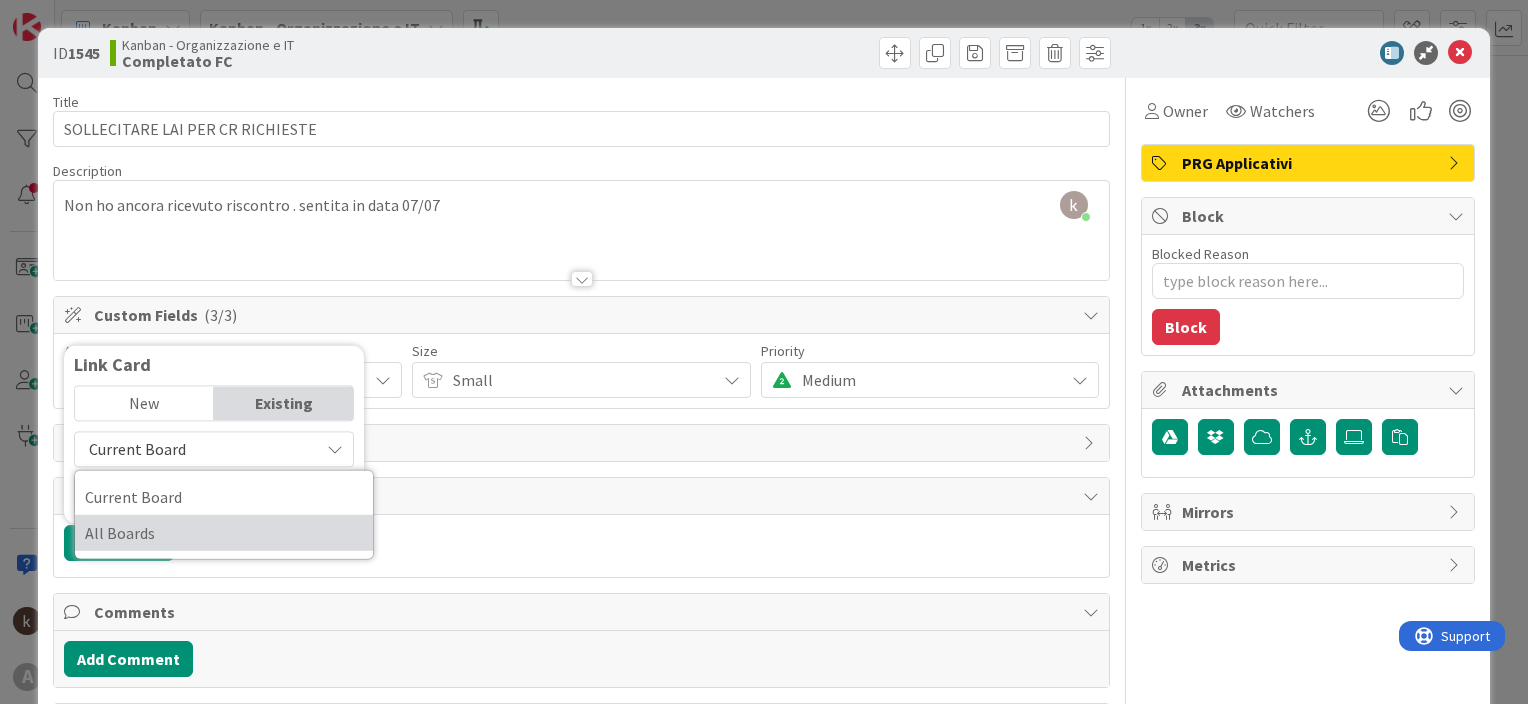 click on "All Boards" at bounding box center (224, 533) 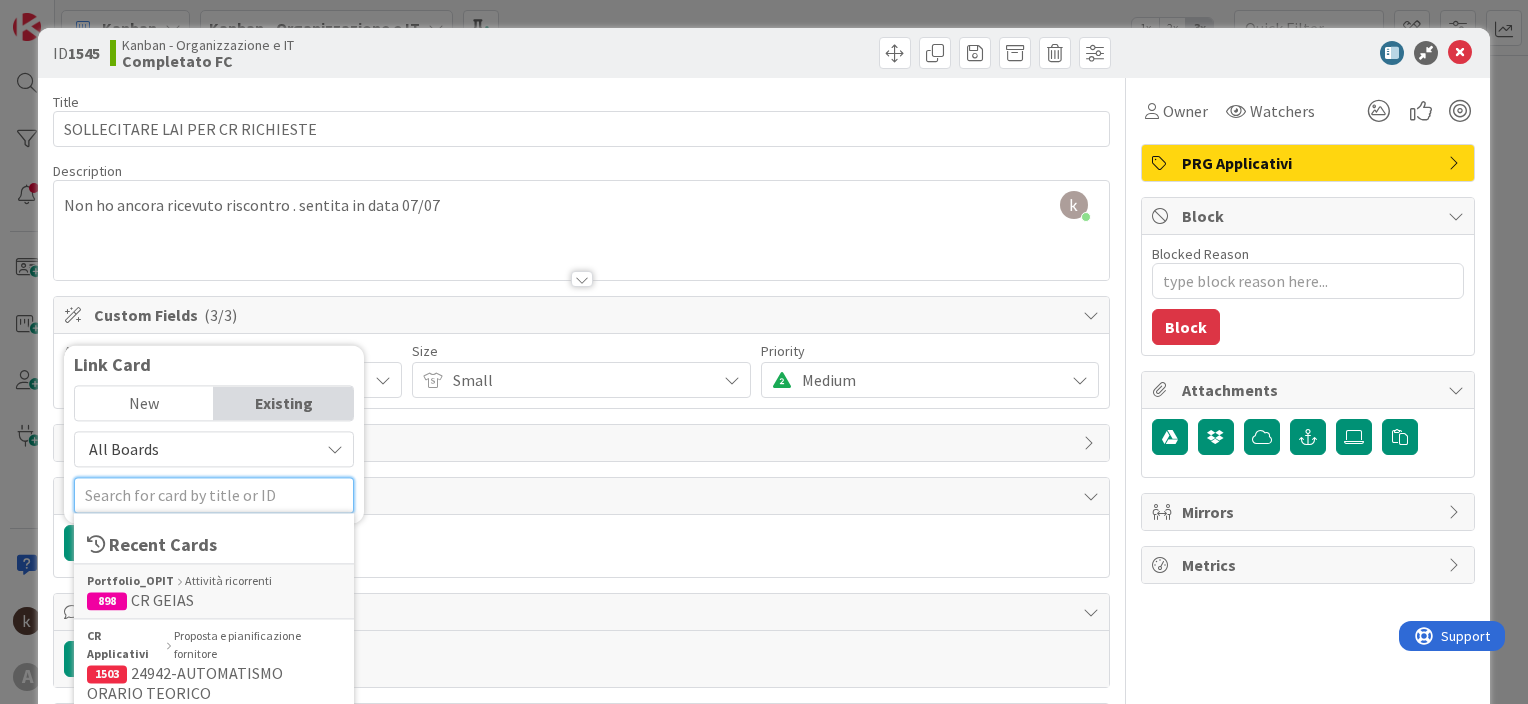 click at bounding box center (214, 495) 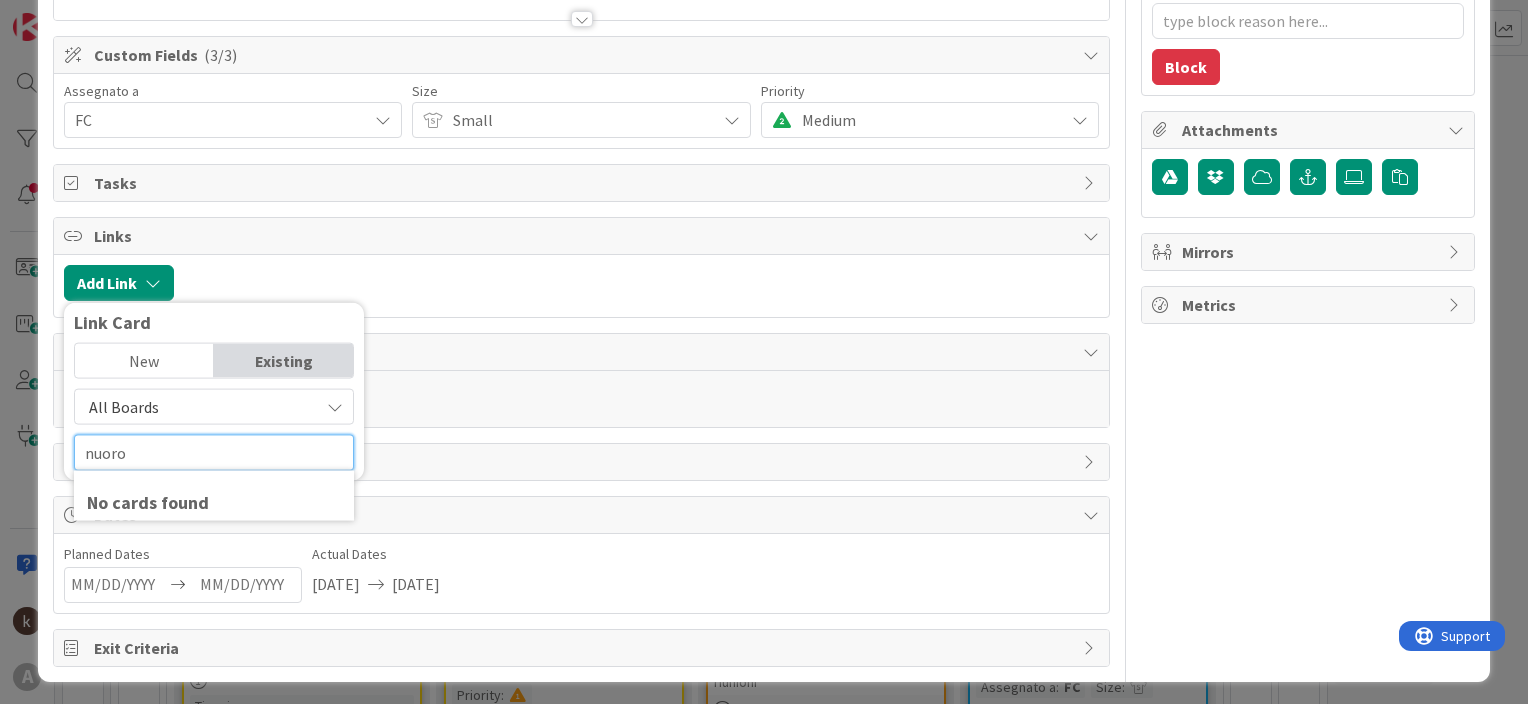 type on "nuoro" 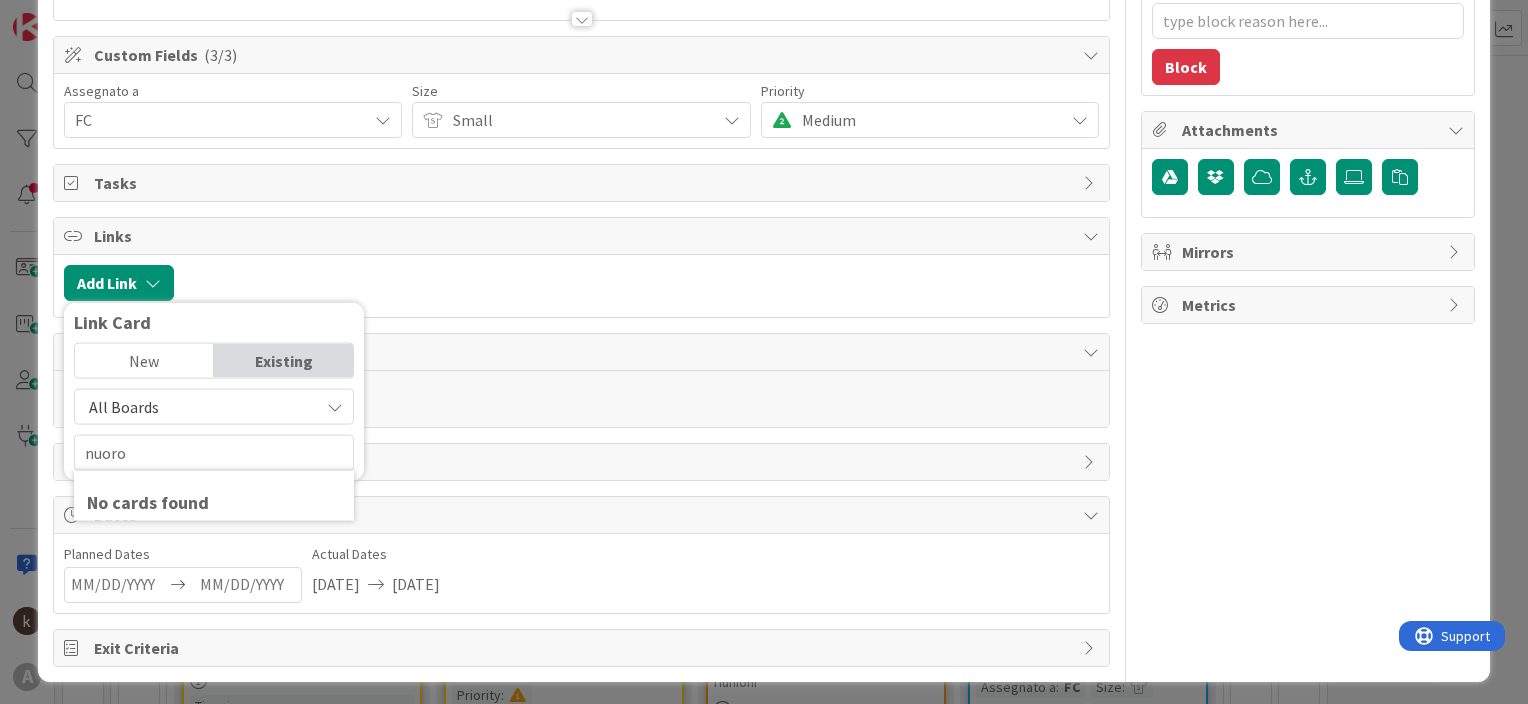 click on "All Boards" at bounding box center (197, 407) 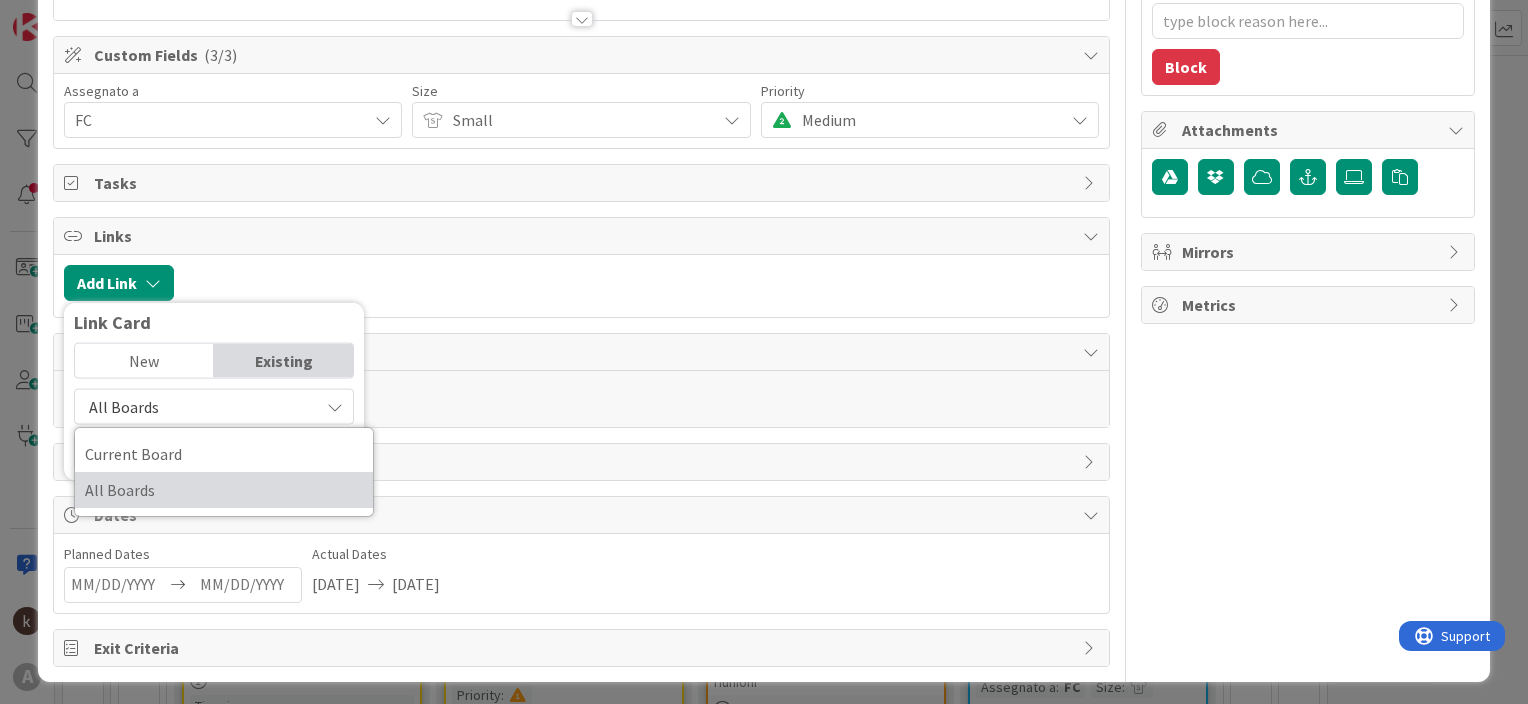 click on "All Boards" at bounding box center [224, 490] 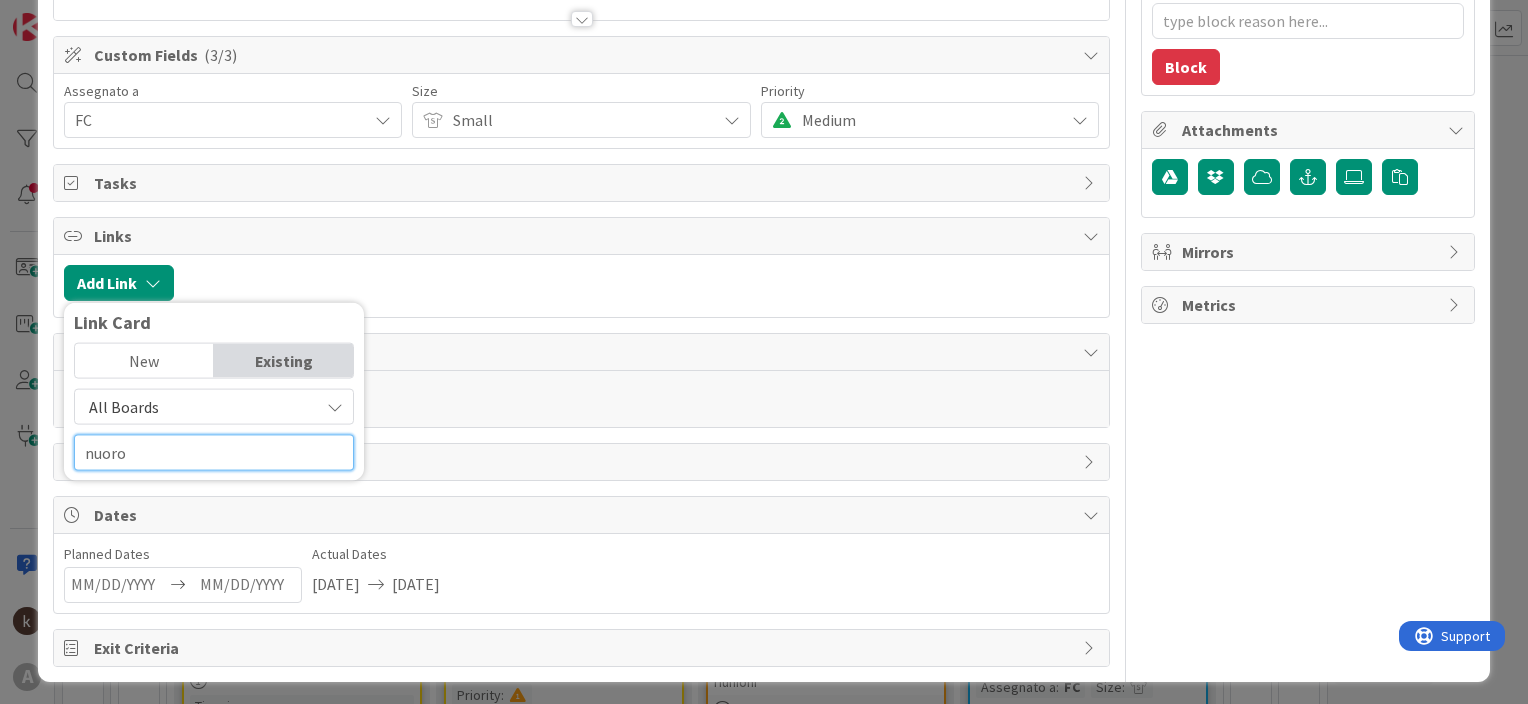 click on "nuoro" at bounding box center (214, 453) 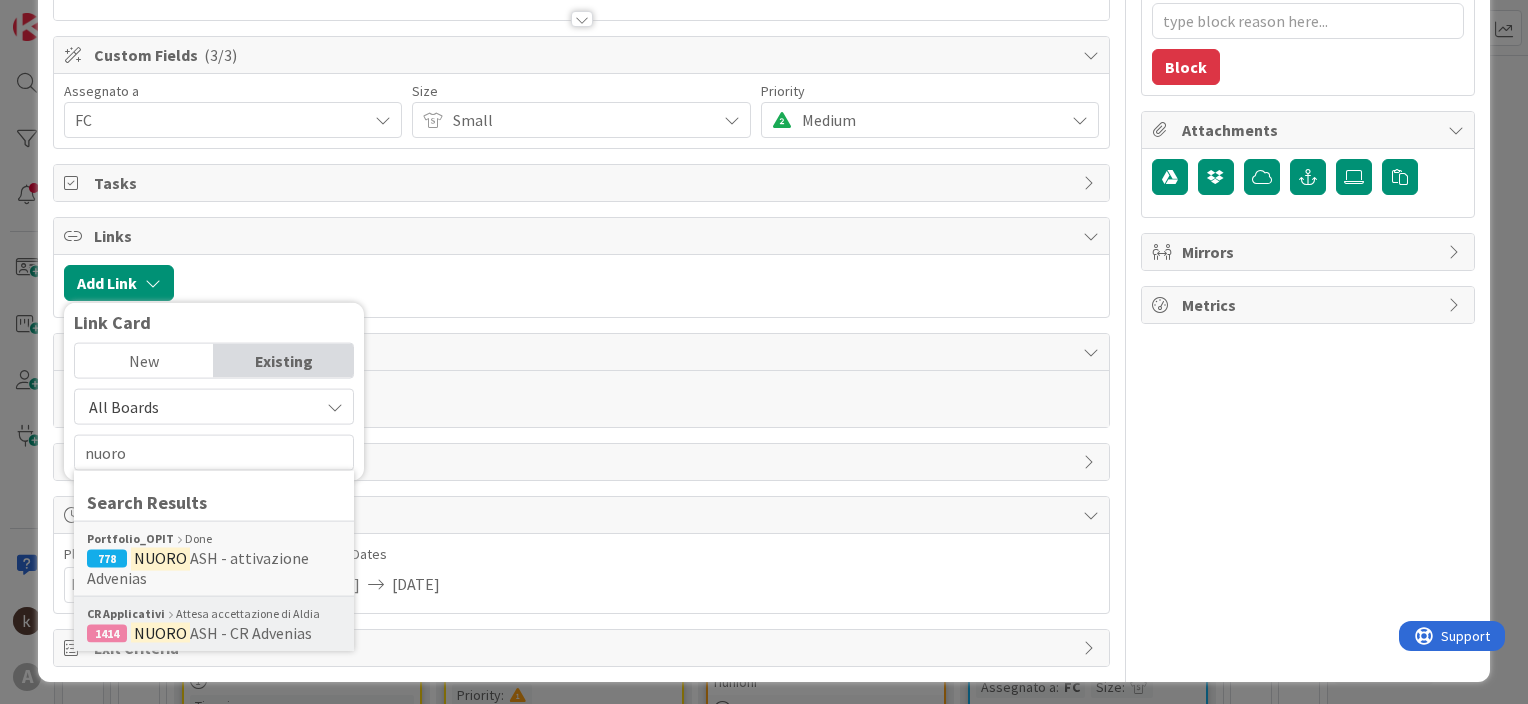 click on "CR Applicativi Attesa accettazione di [PERSON_NAME]" at bounding box center [214, 614] 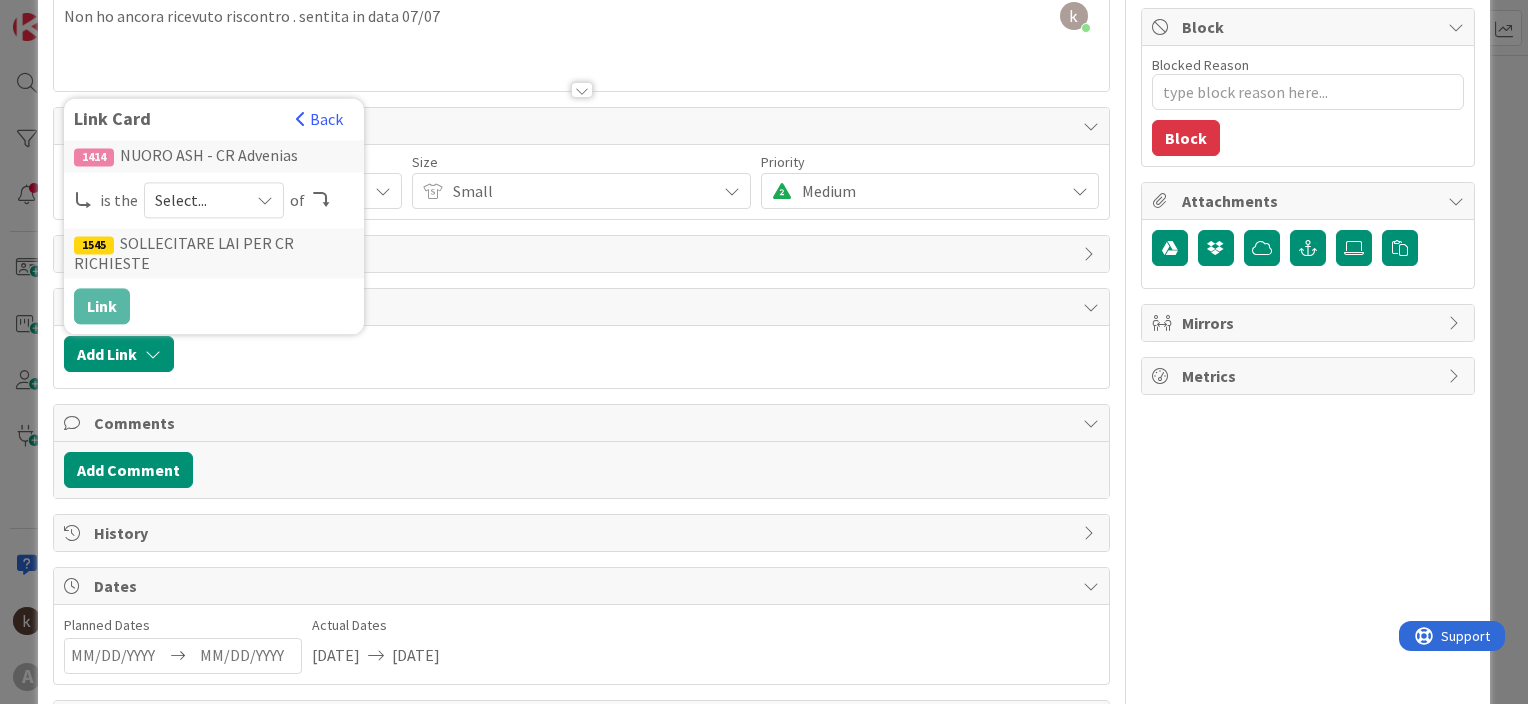 scroll, scrollTop: 200, scrollLeft: 0, axis: vertical 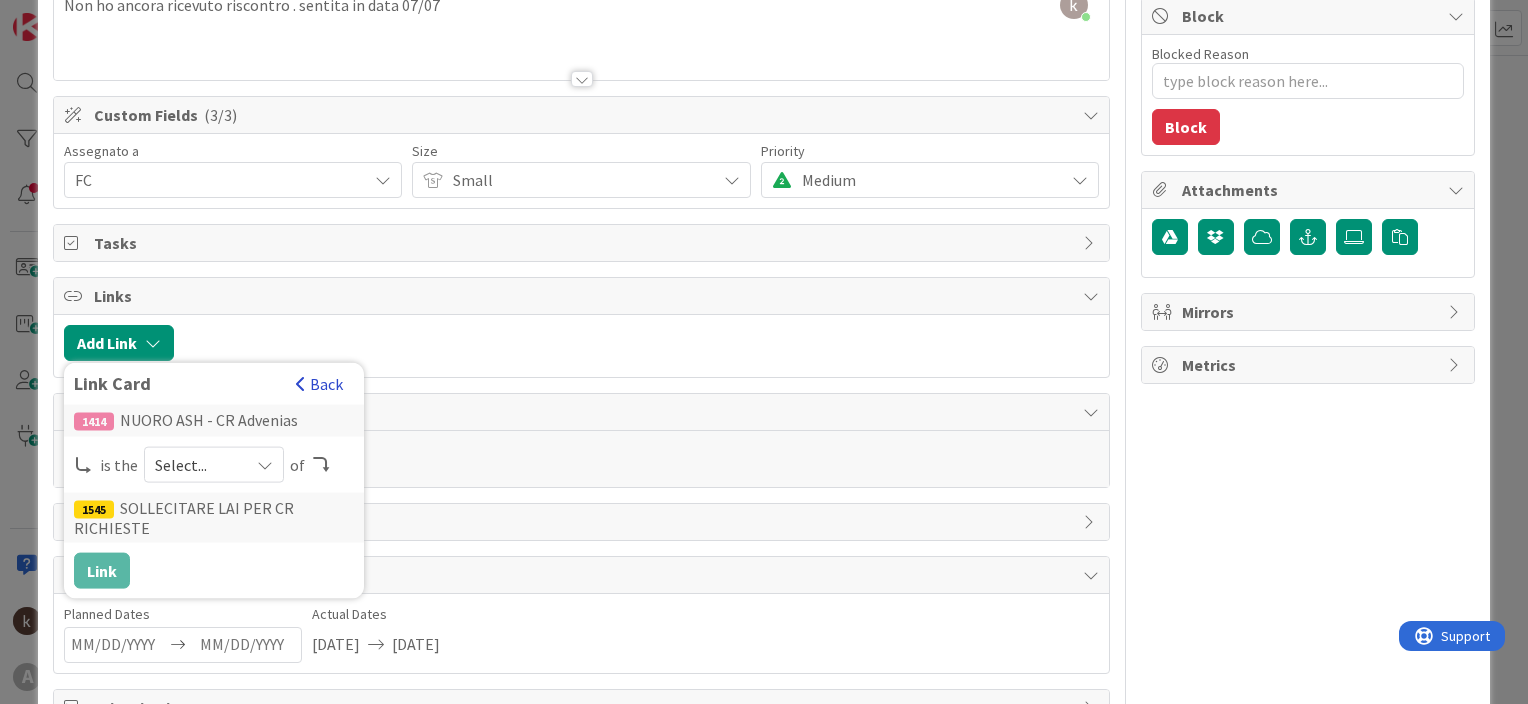 click on "Back" at bounding box center [319, 384] 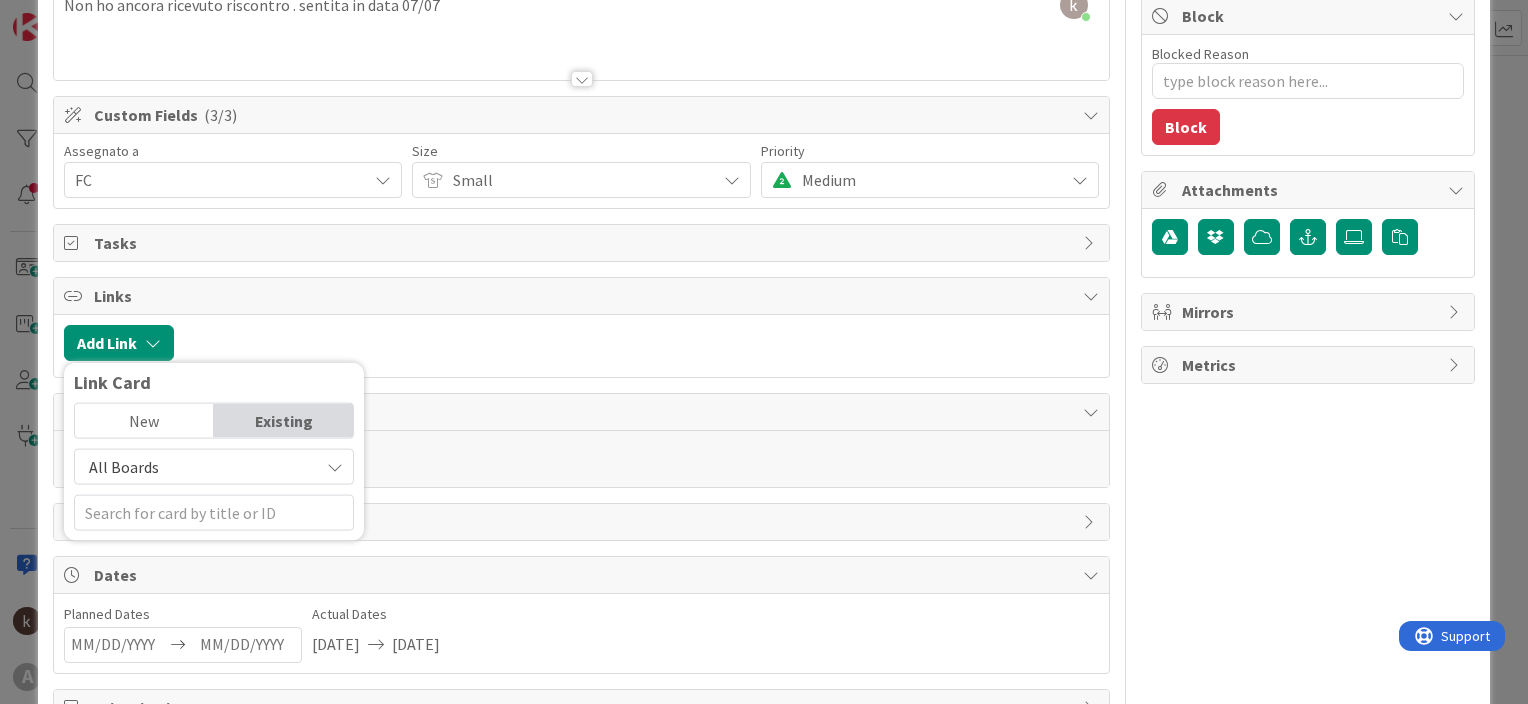 scroll, scrollTop: 0, scrollLeft: 0, axis: both 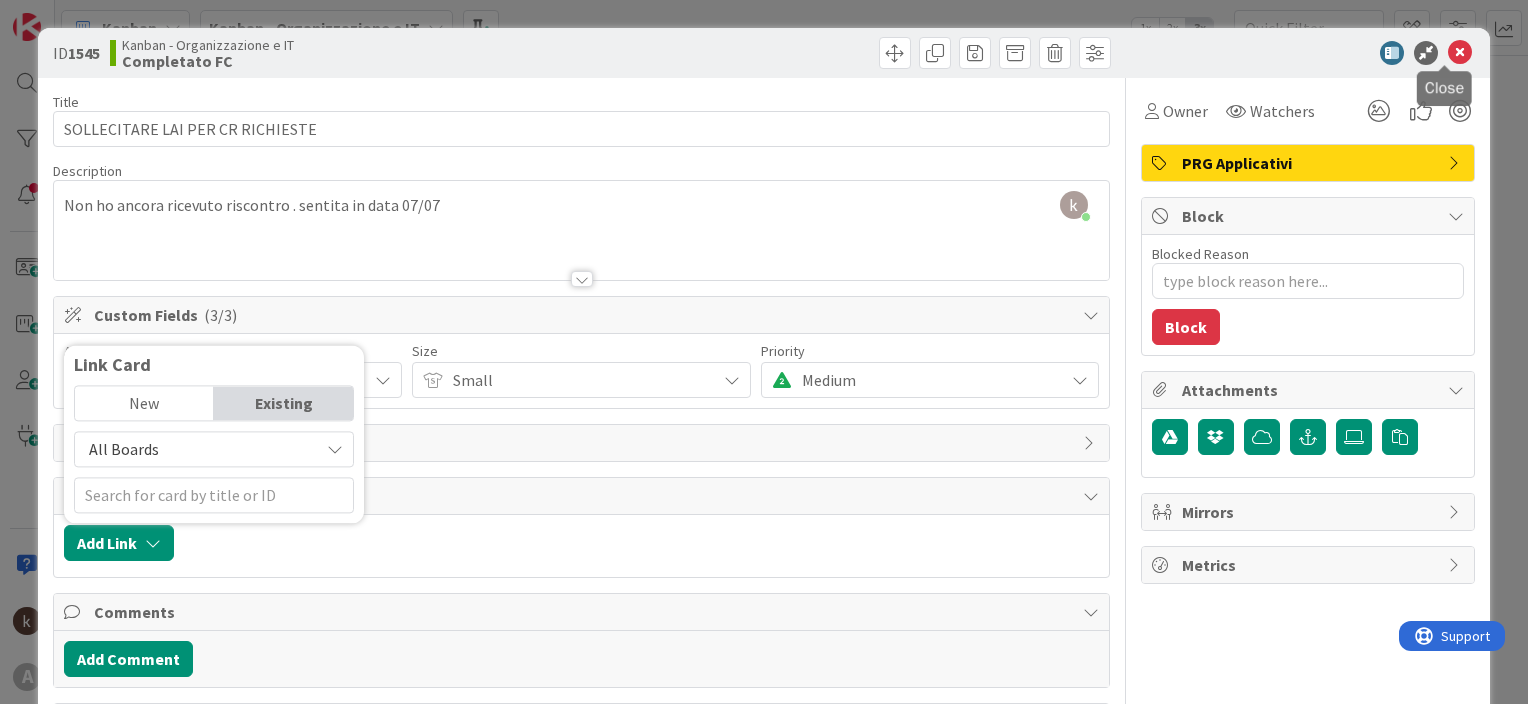click at bounding box center [1460, 53] 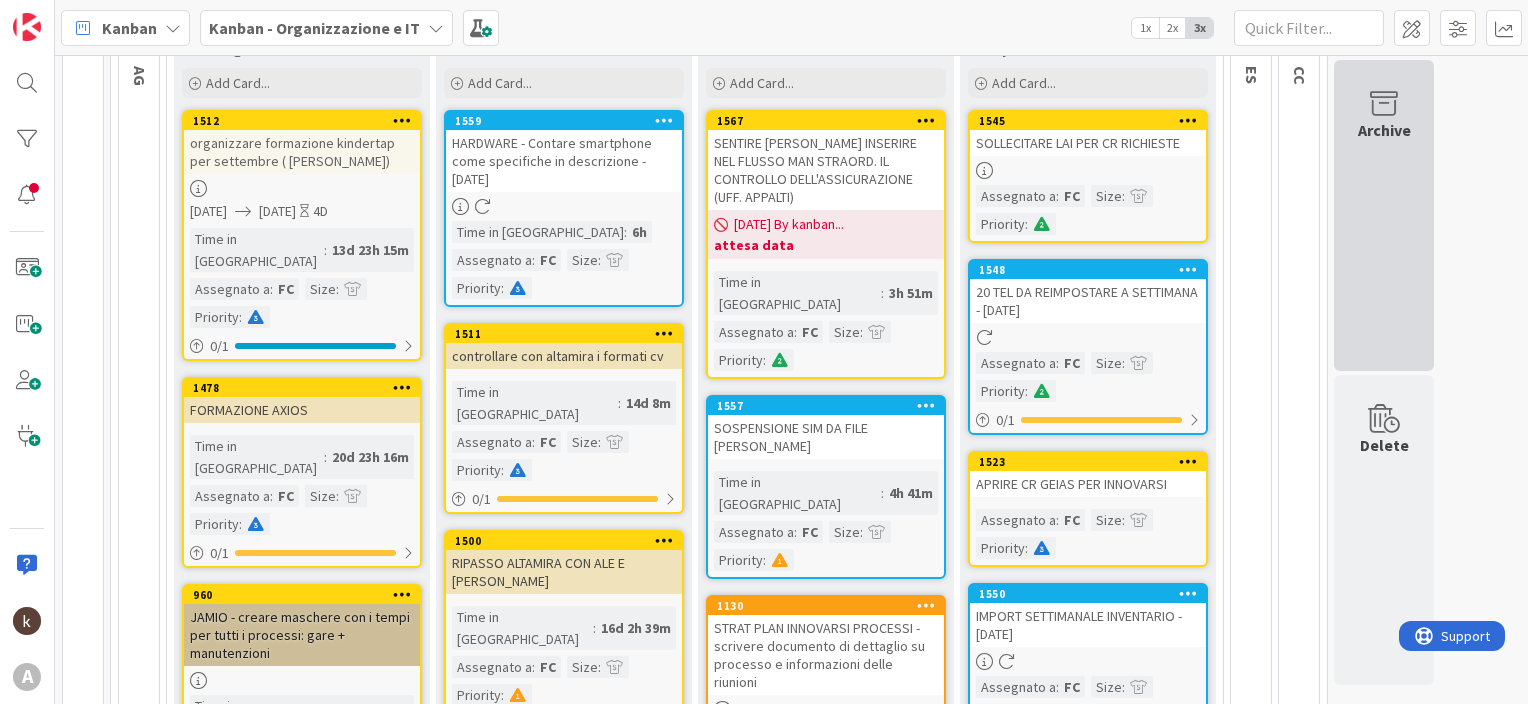 scroll, scrollTop: 0, scrollLeft: 0, axis: both 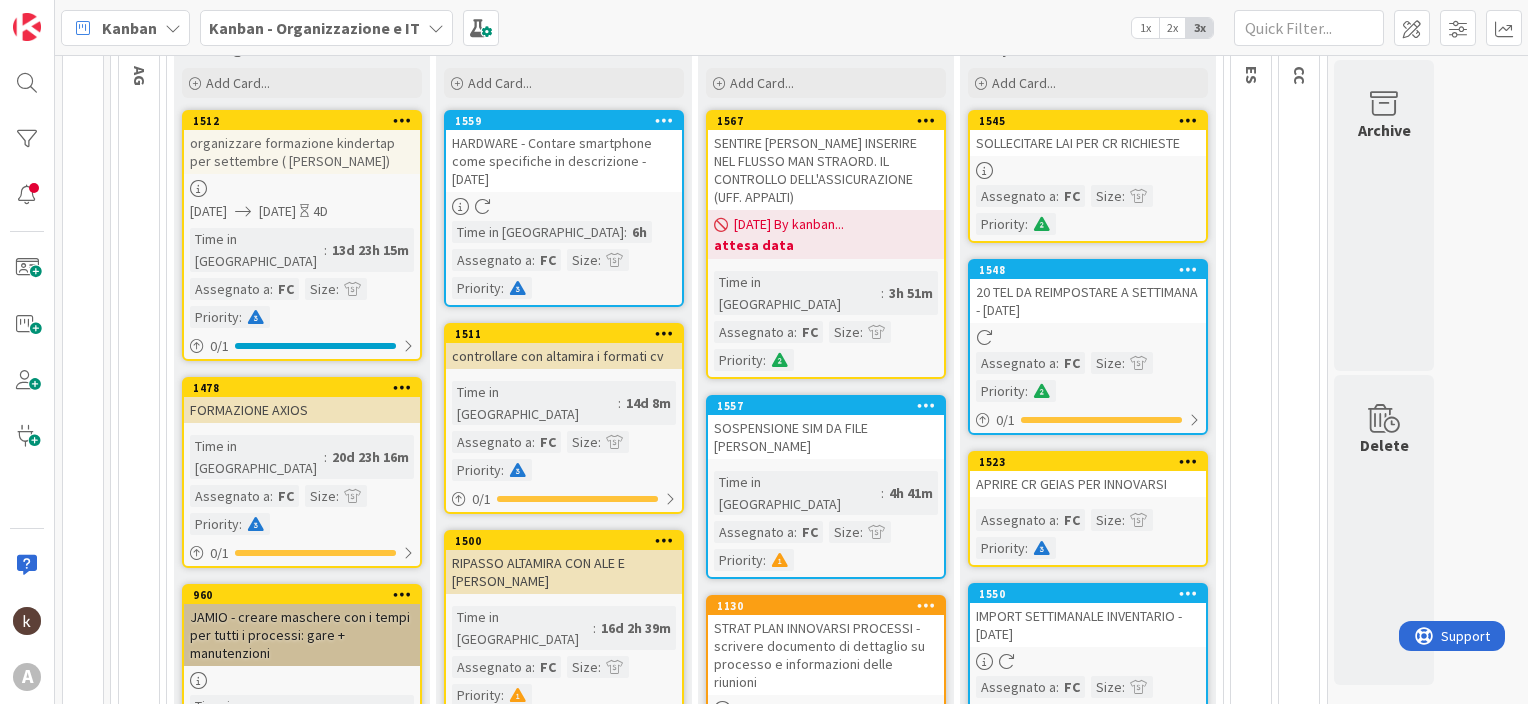 click on "APRIRE CR GEIAS PER INNOVARSI" at bounding box center (1088, 484) 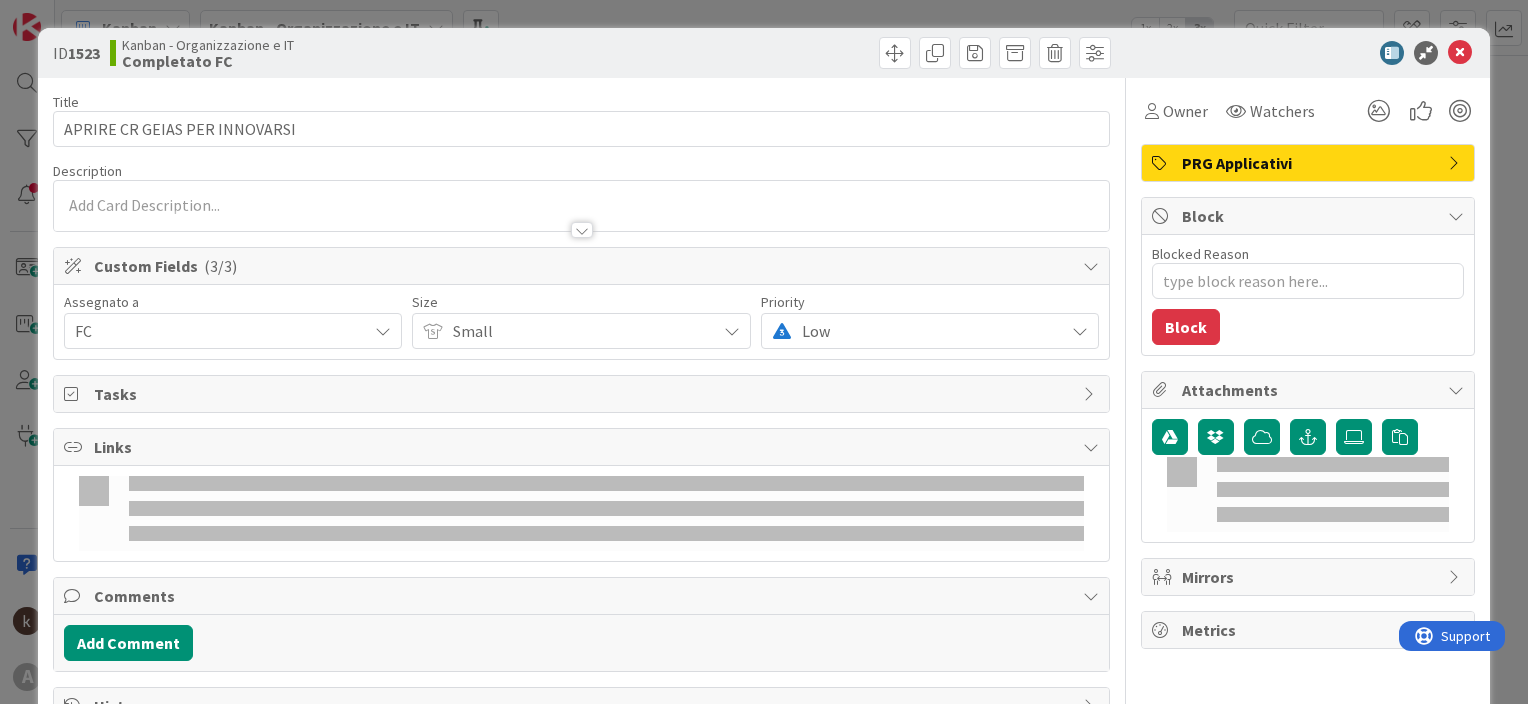 scroll, scrollTop: 0, scrollLeft: 0, axis: both 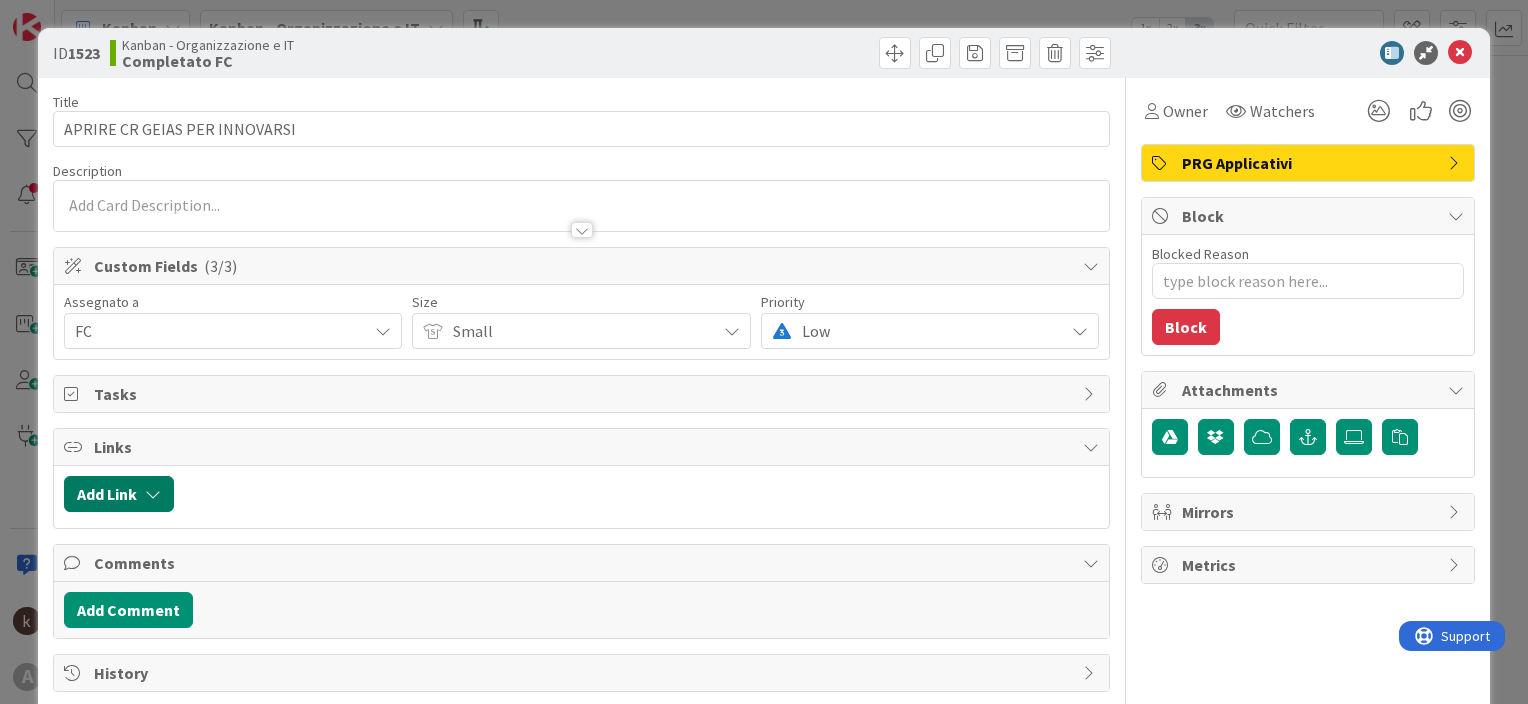 click on "Add Link" at bounding box center (119, 494) 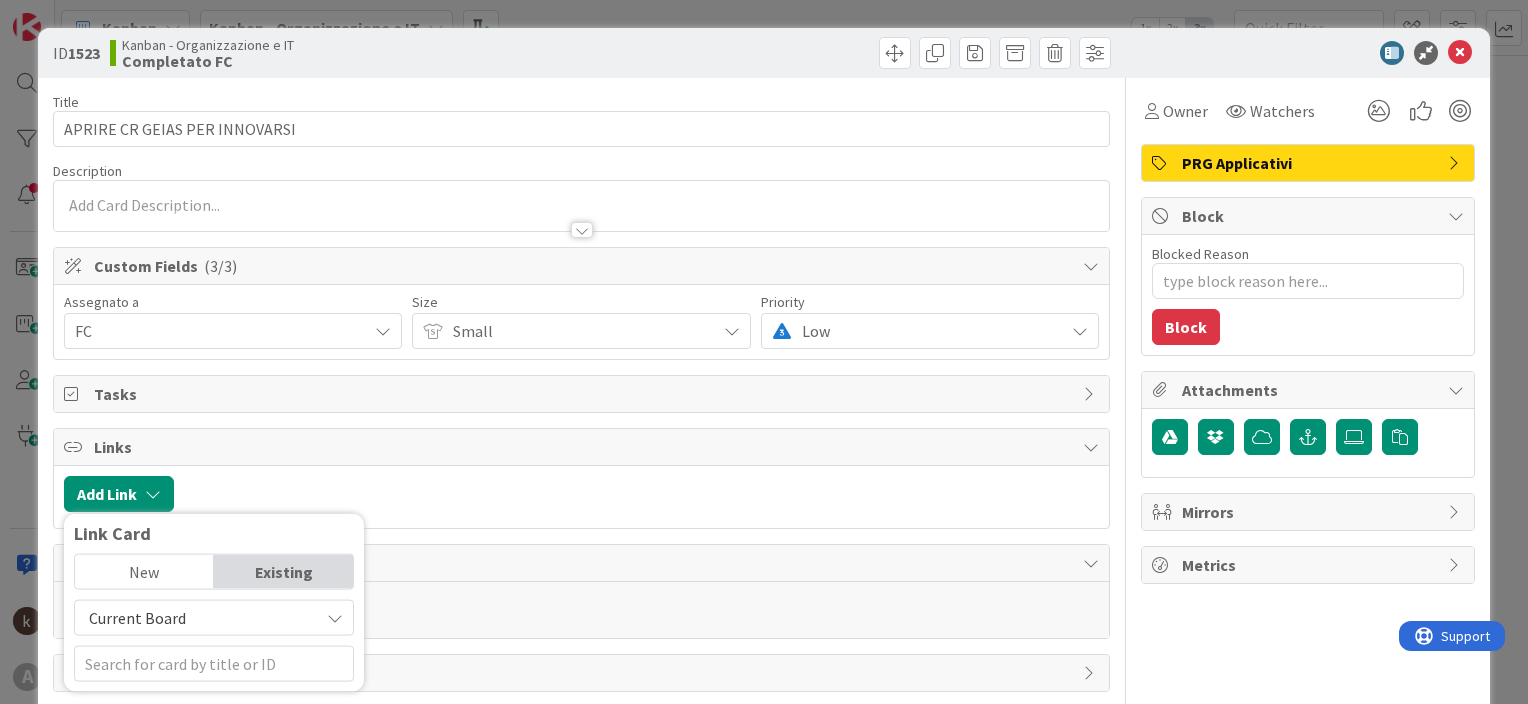 click on "Current Board" at bounding box center (137, 618) 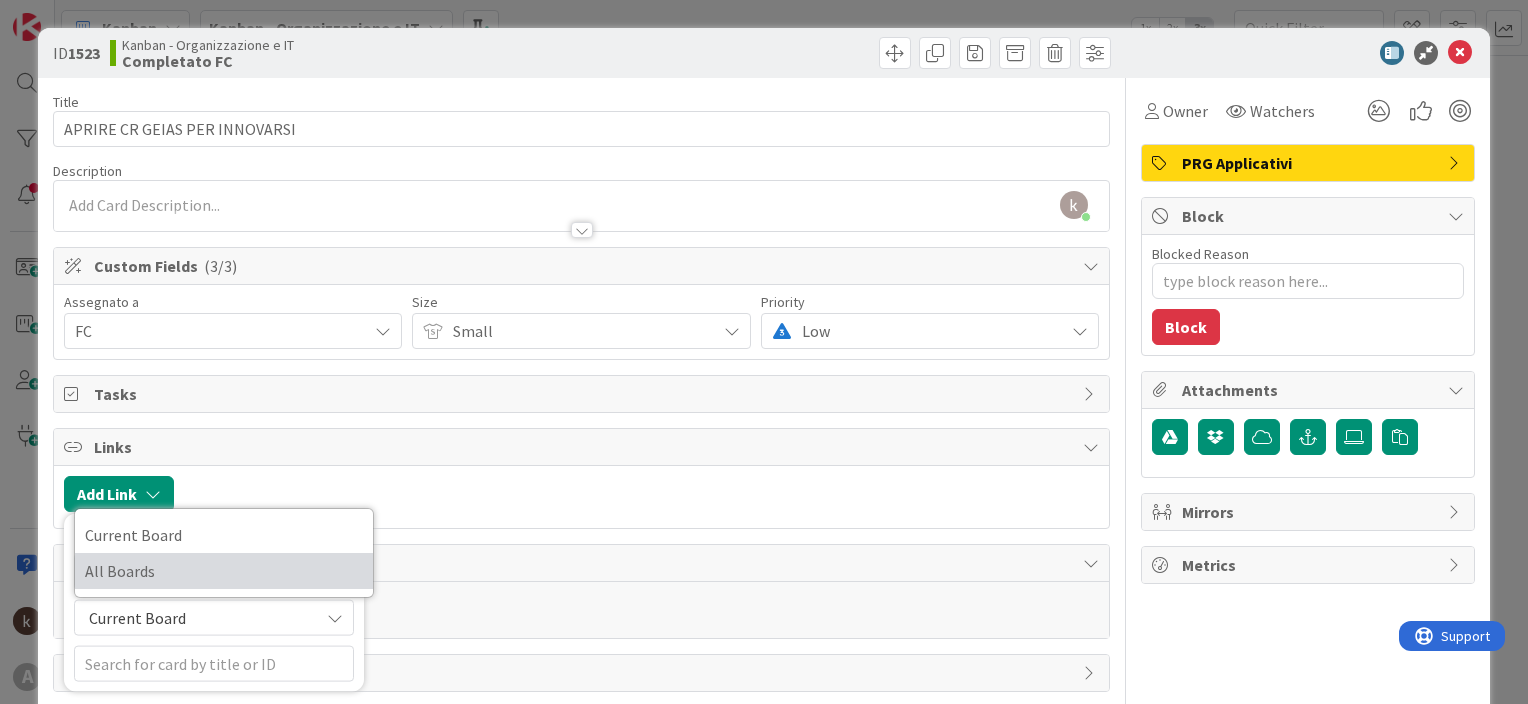 click on "All Boards" at bounding box center (224, 571) 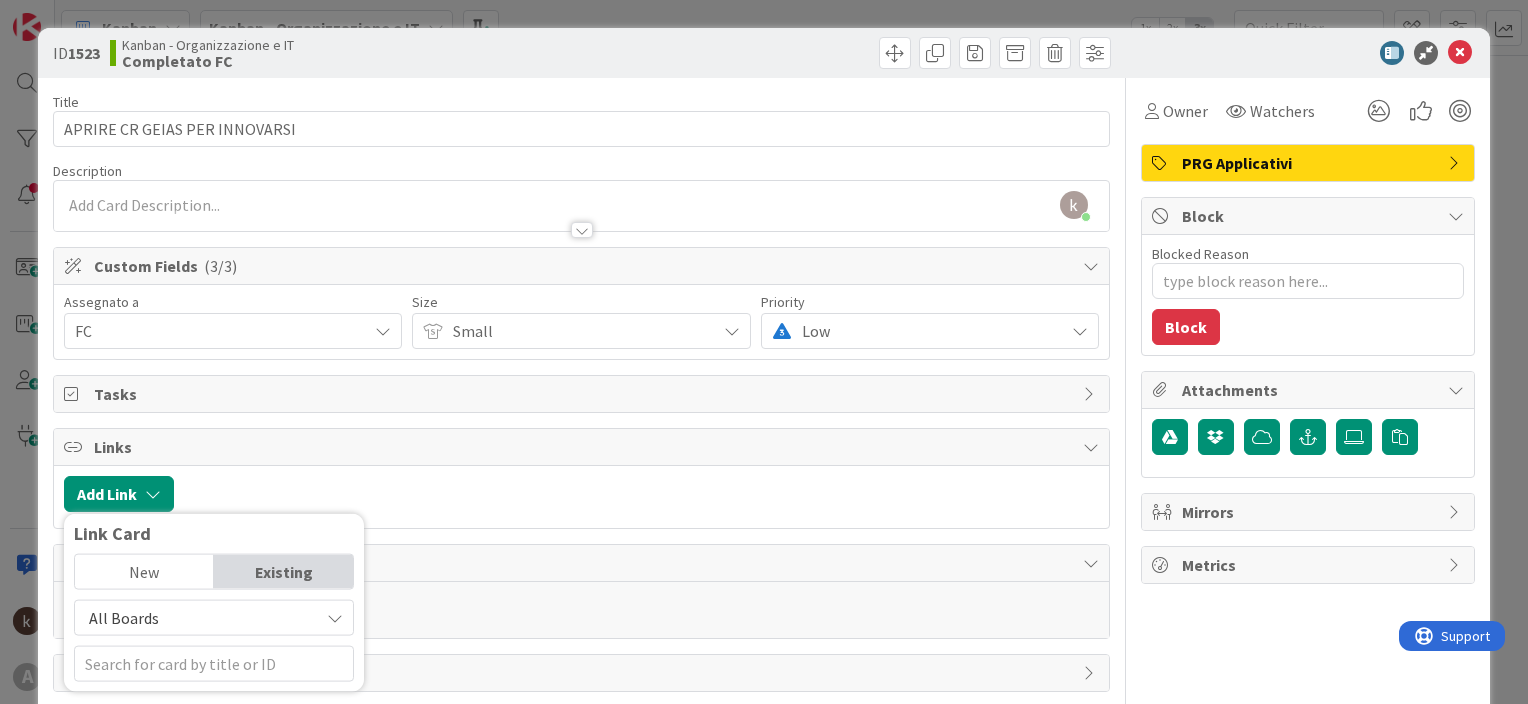 scroll, scrollTop: 200, scrollLeft: 0, axis: vertical 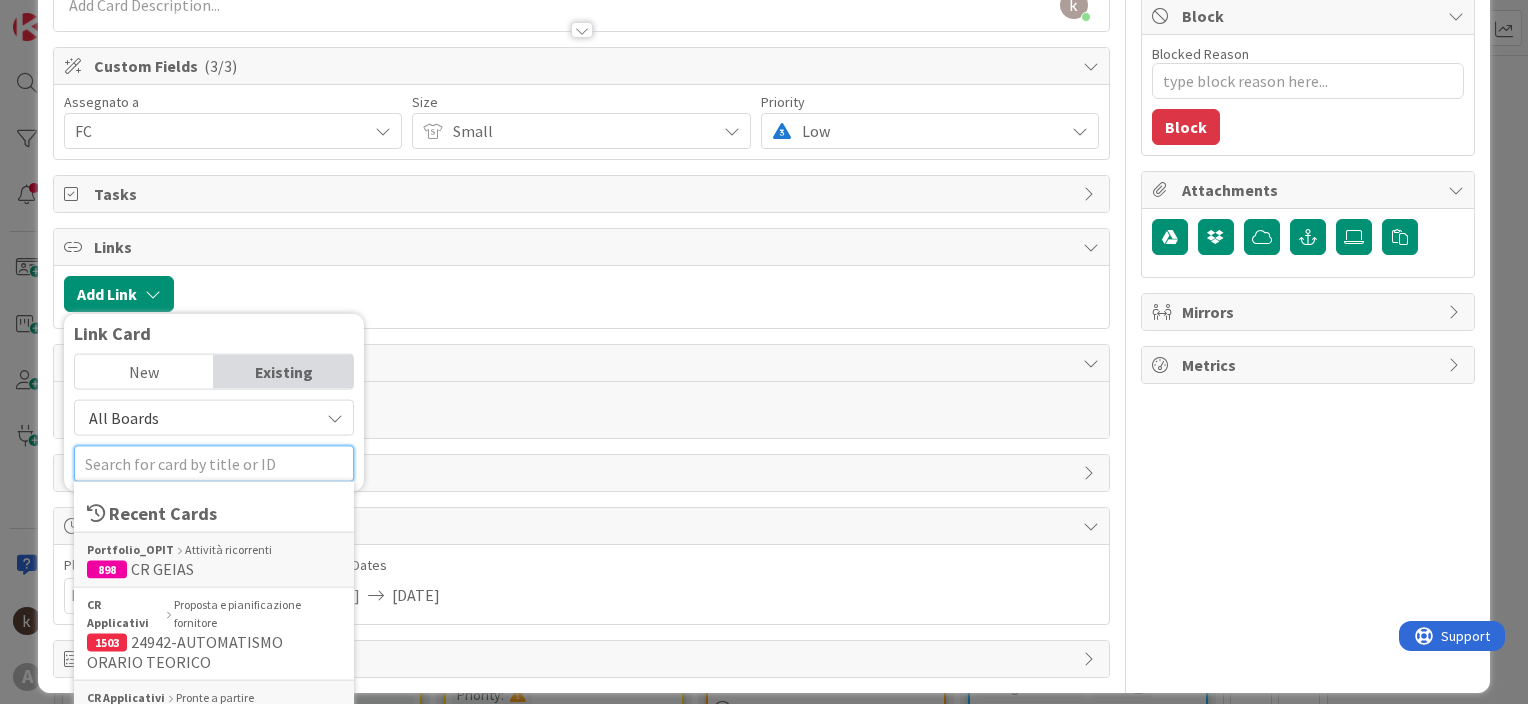 click at bounding box center [214, 464] 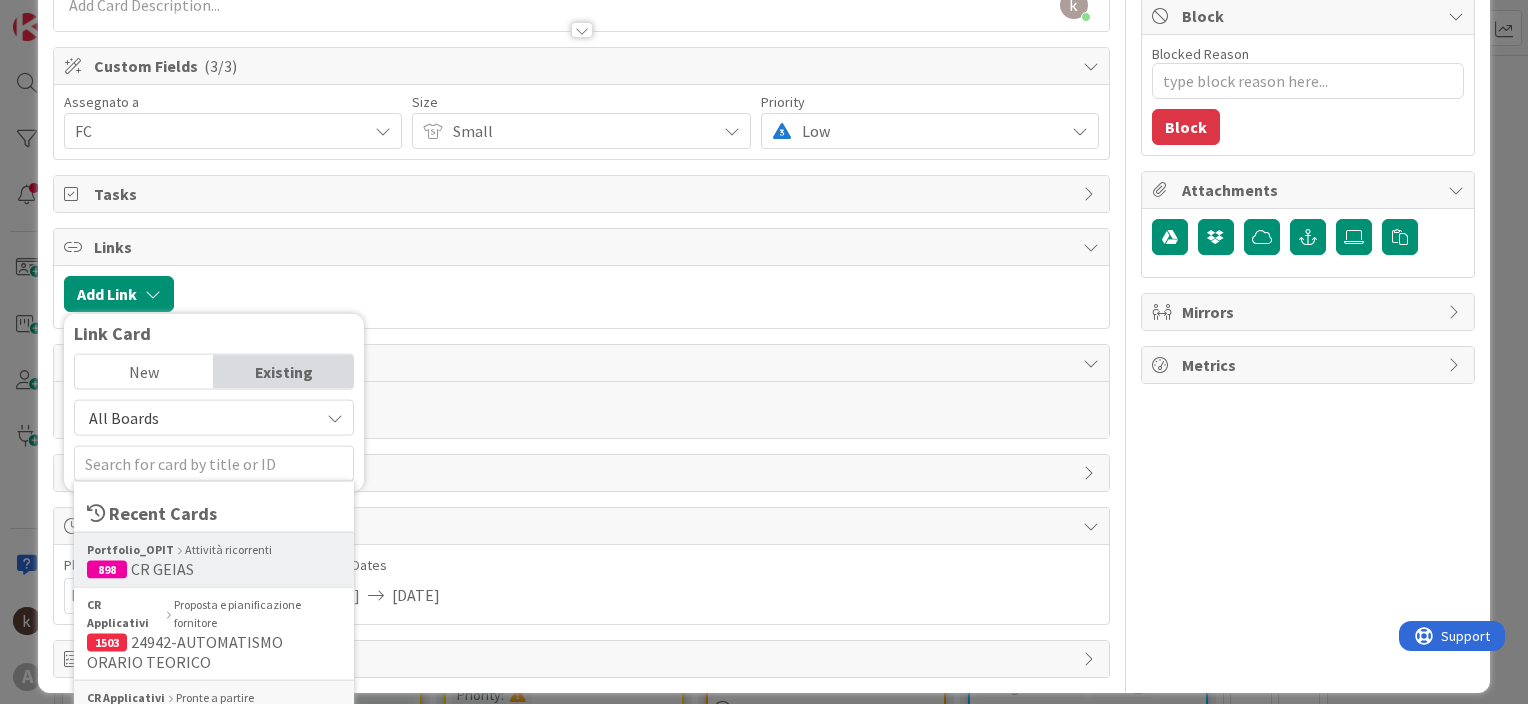 click on "CR GEIAS" at bounding box center (162, 569) 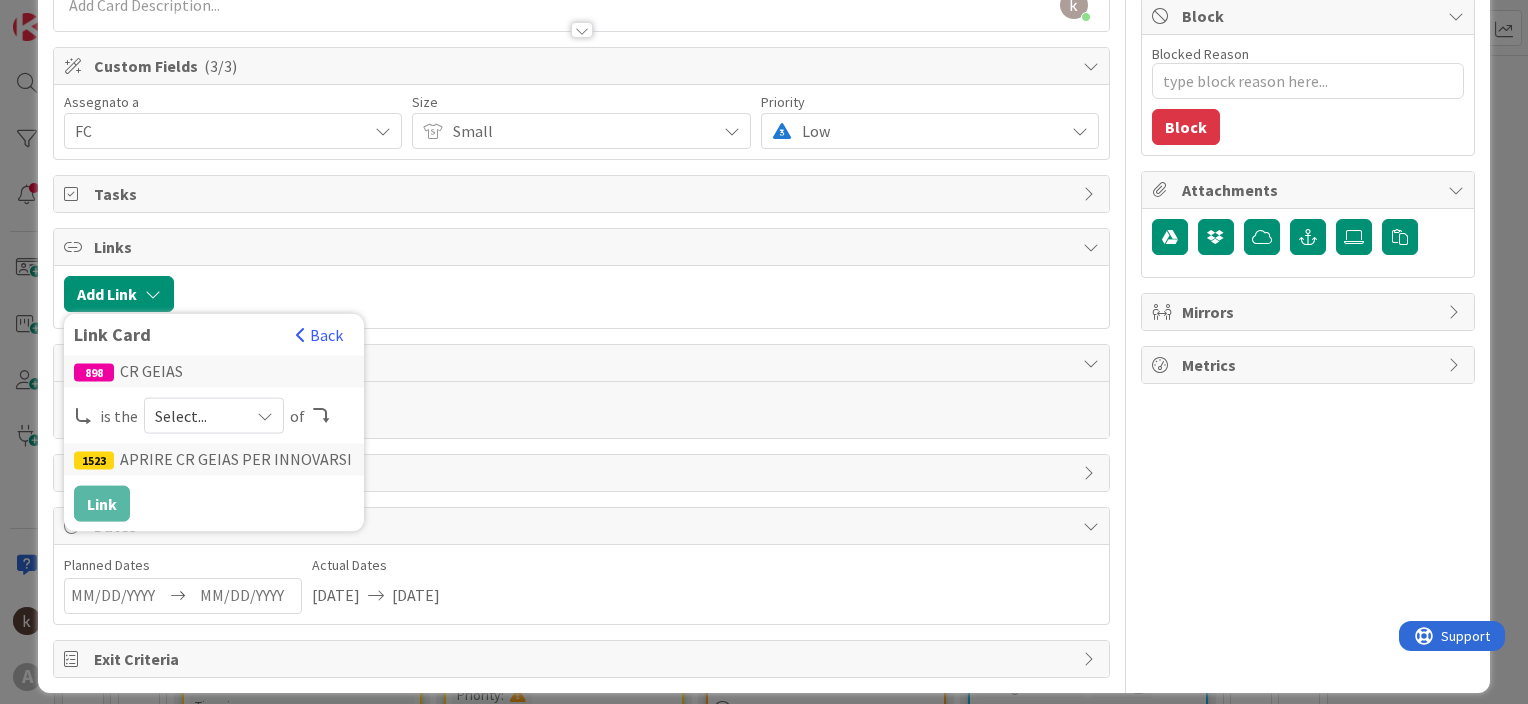 click on "Select..." at bounding box center (197, 416) 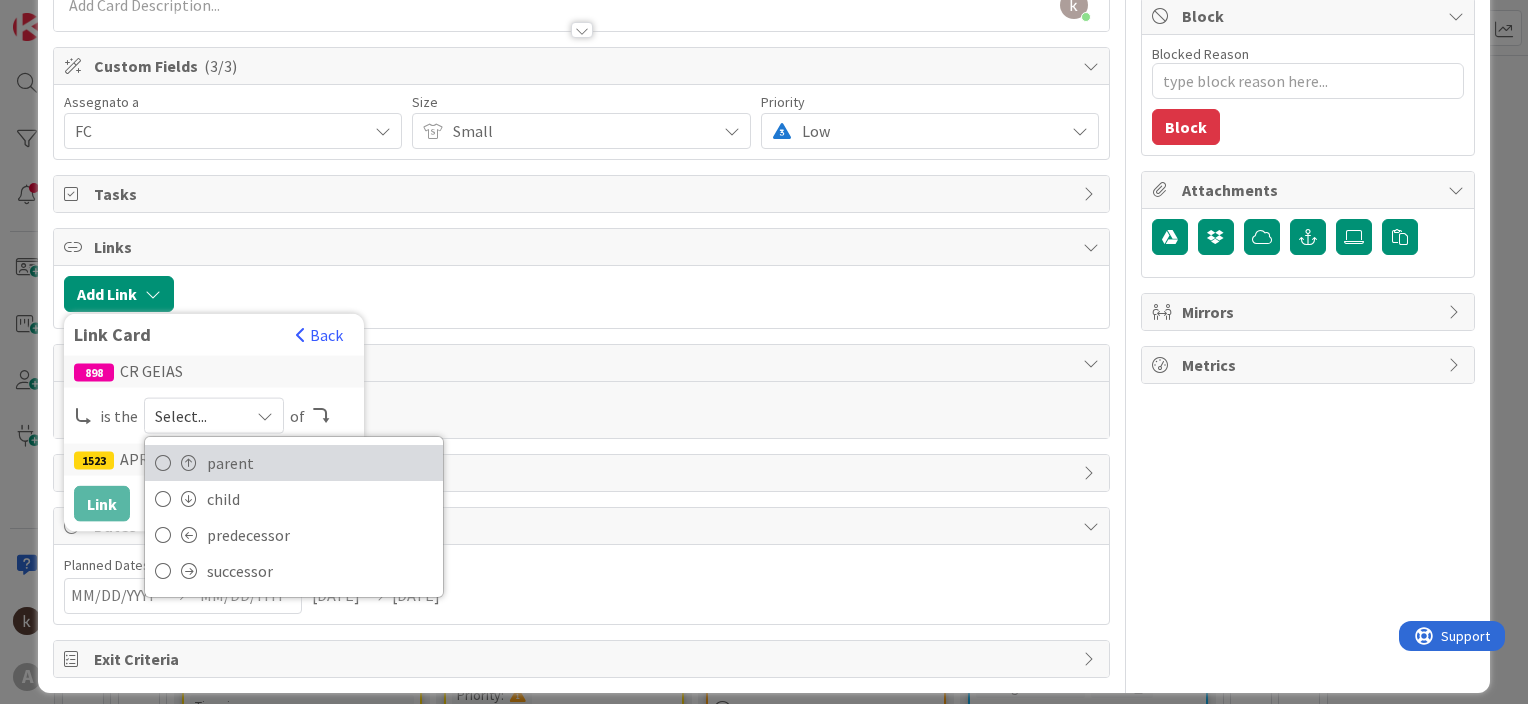 click on "parent" at bounding box center [320, 463] 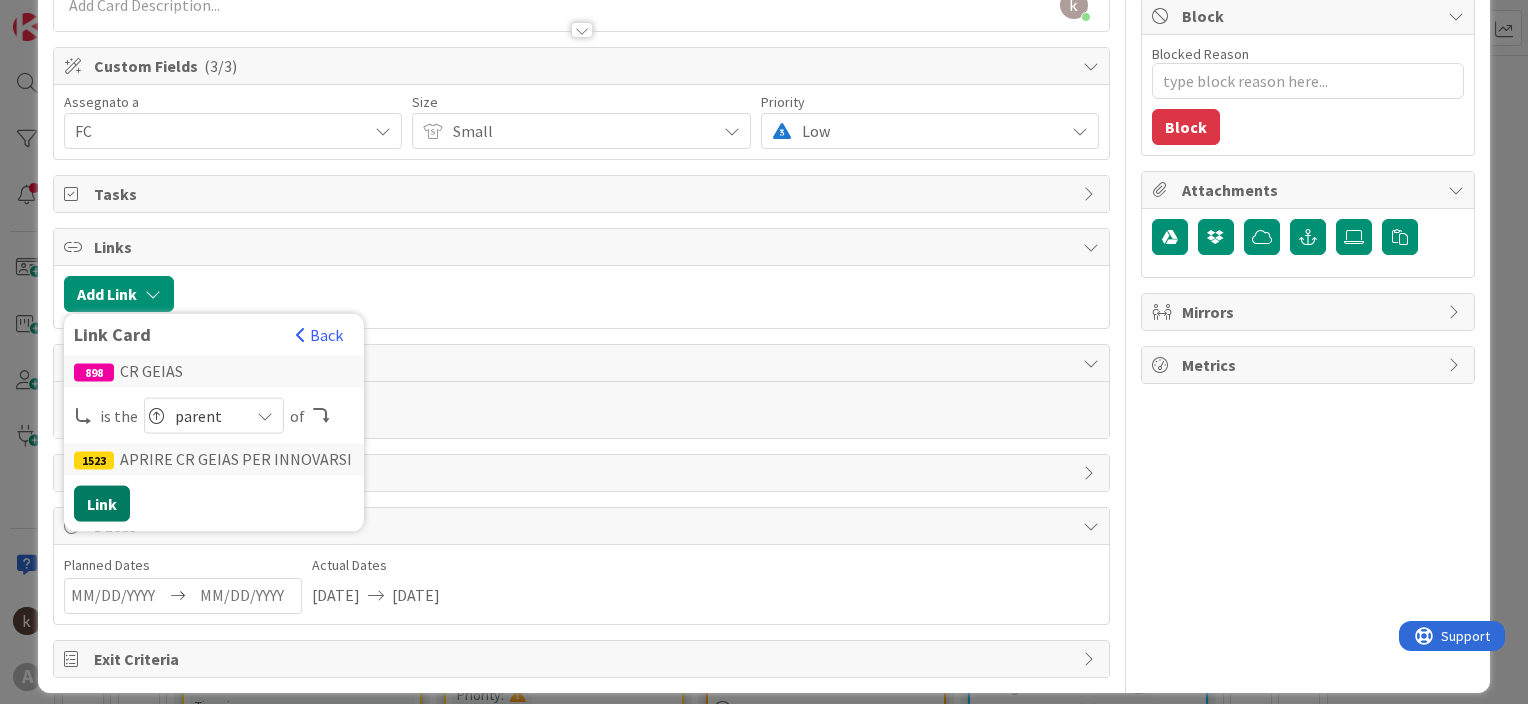 click on "Link" at bounding box center [102, 504] 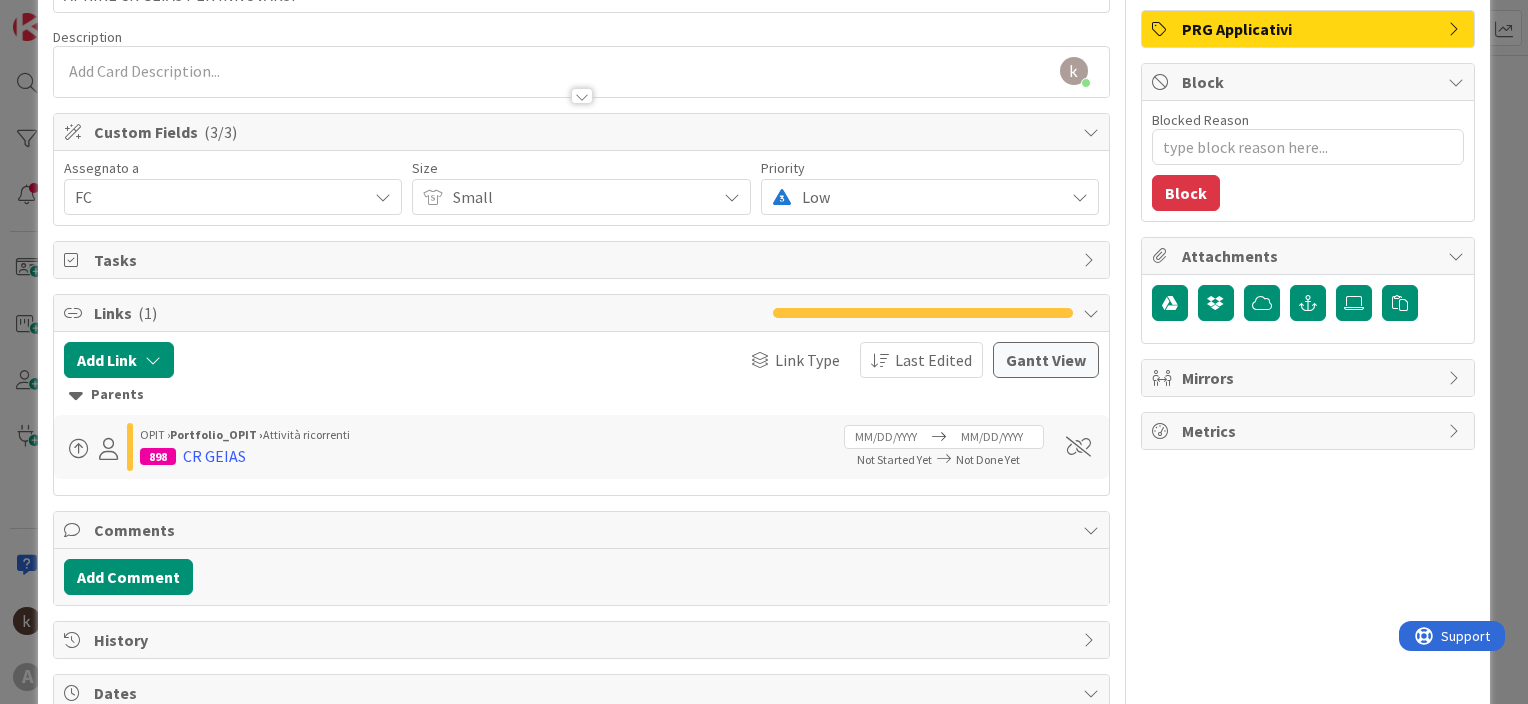 scroll, scrollTop: 0, scrollLeft: 0, axis: both 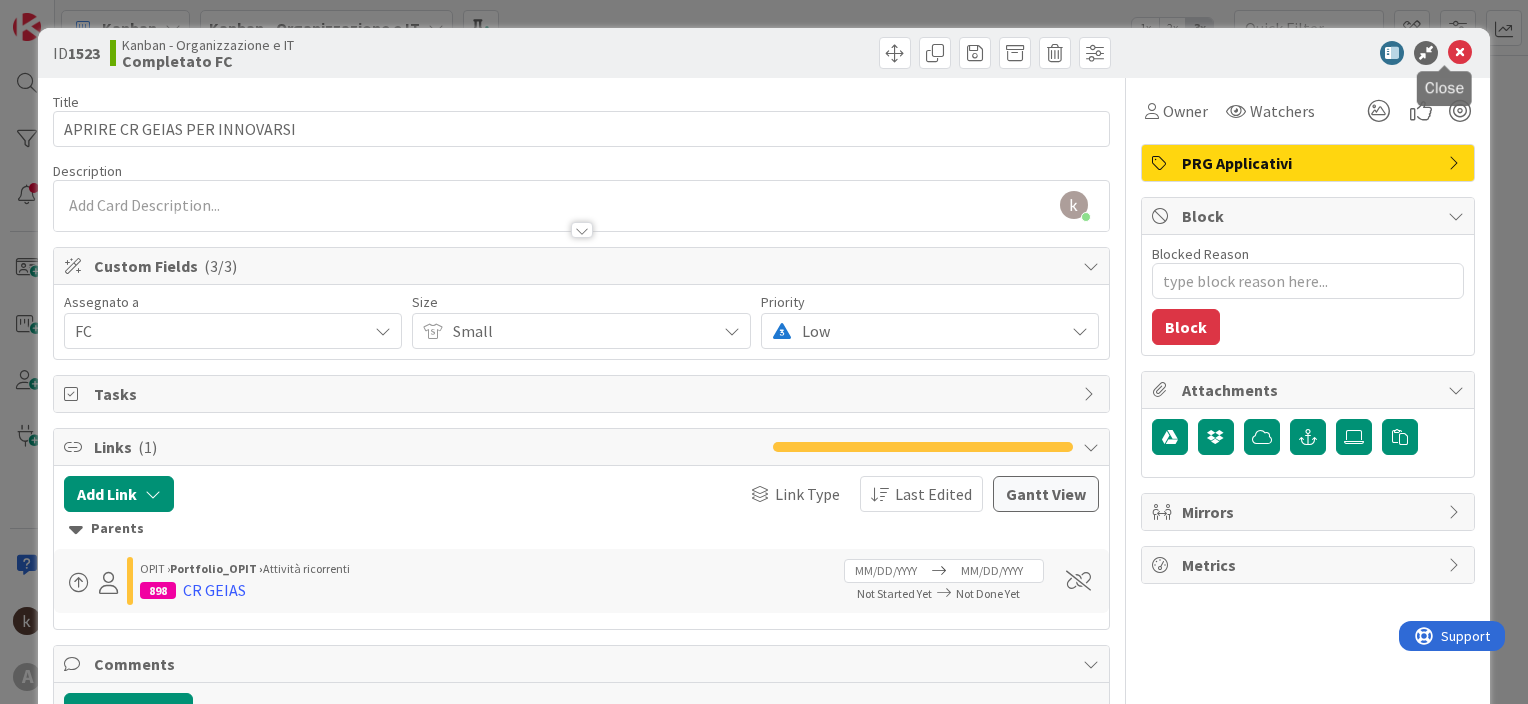 click at bounding box center (1460, 53) 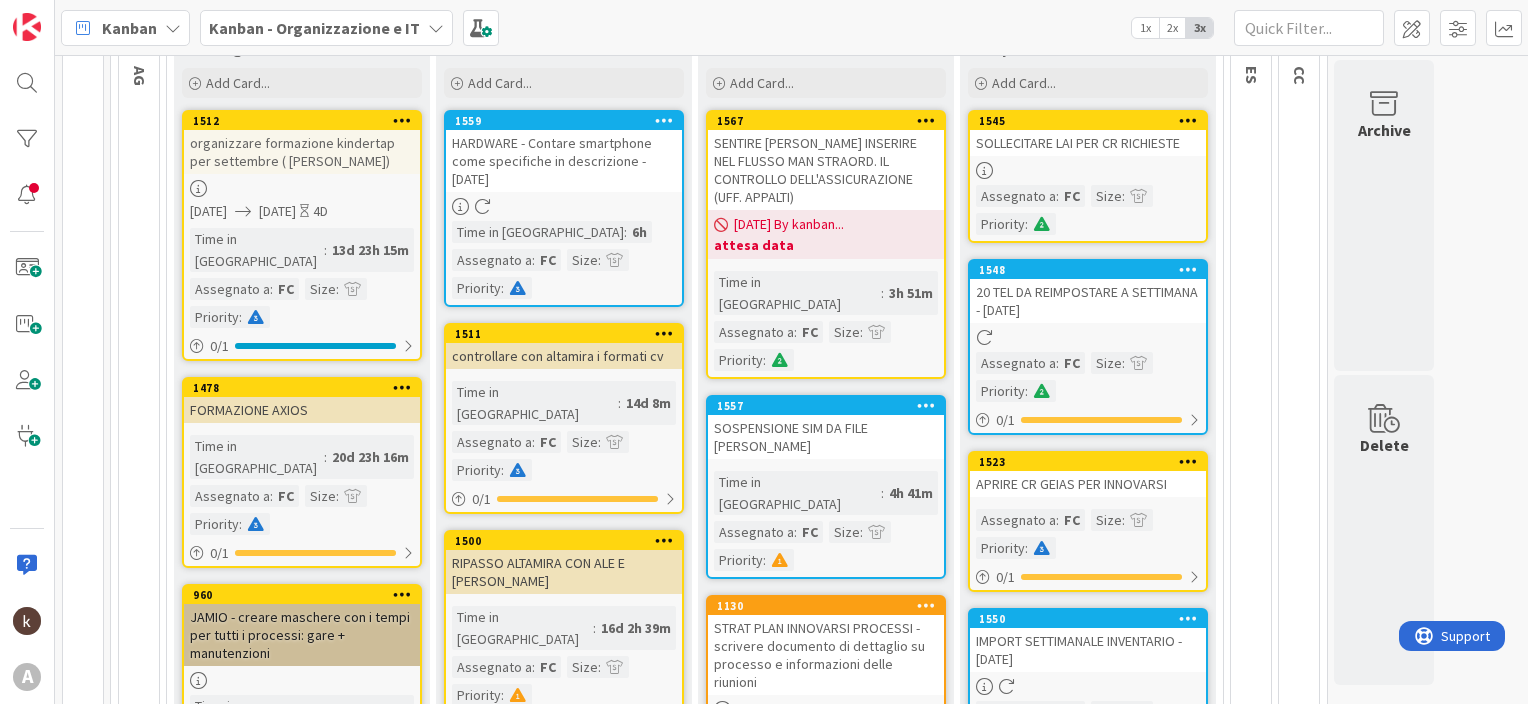 scroll, scrollTop: 0, scrollLeft: 0, axis: both 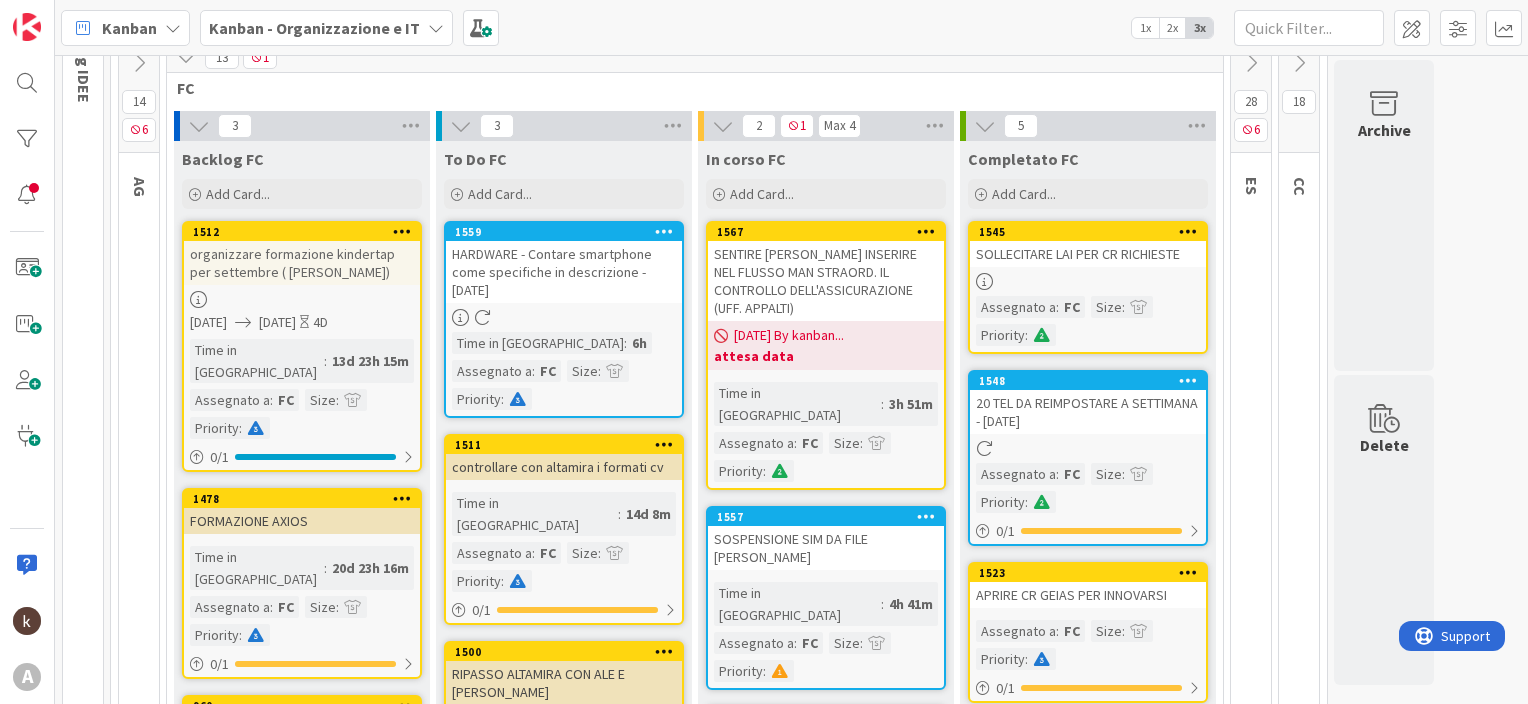 click on "Kanban - Organizzazione e IT" at bounding box center [314, 28] 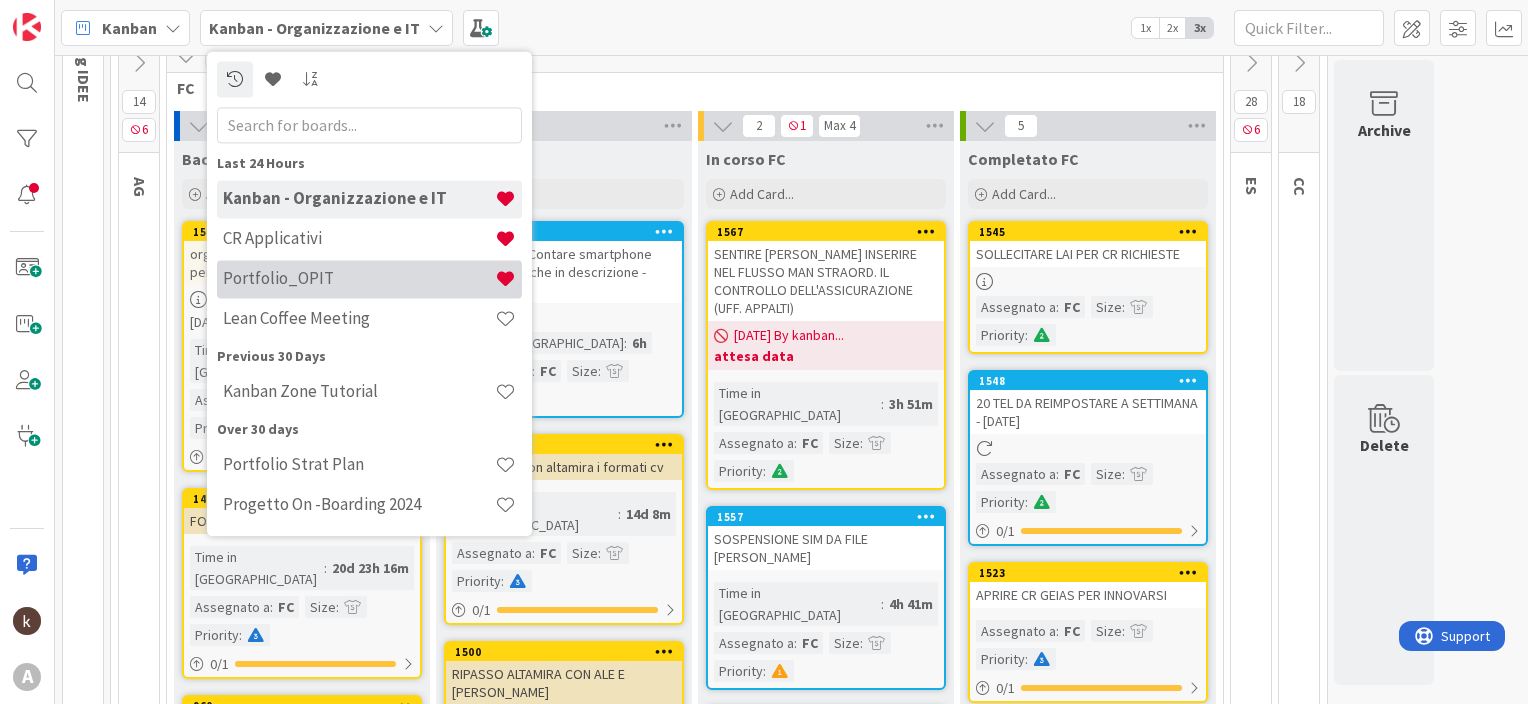 click on "Portfolio_OPIT" at bounding box center [359, 279] 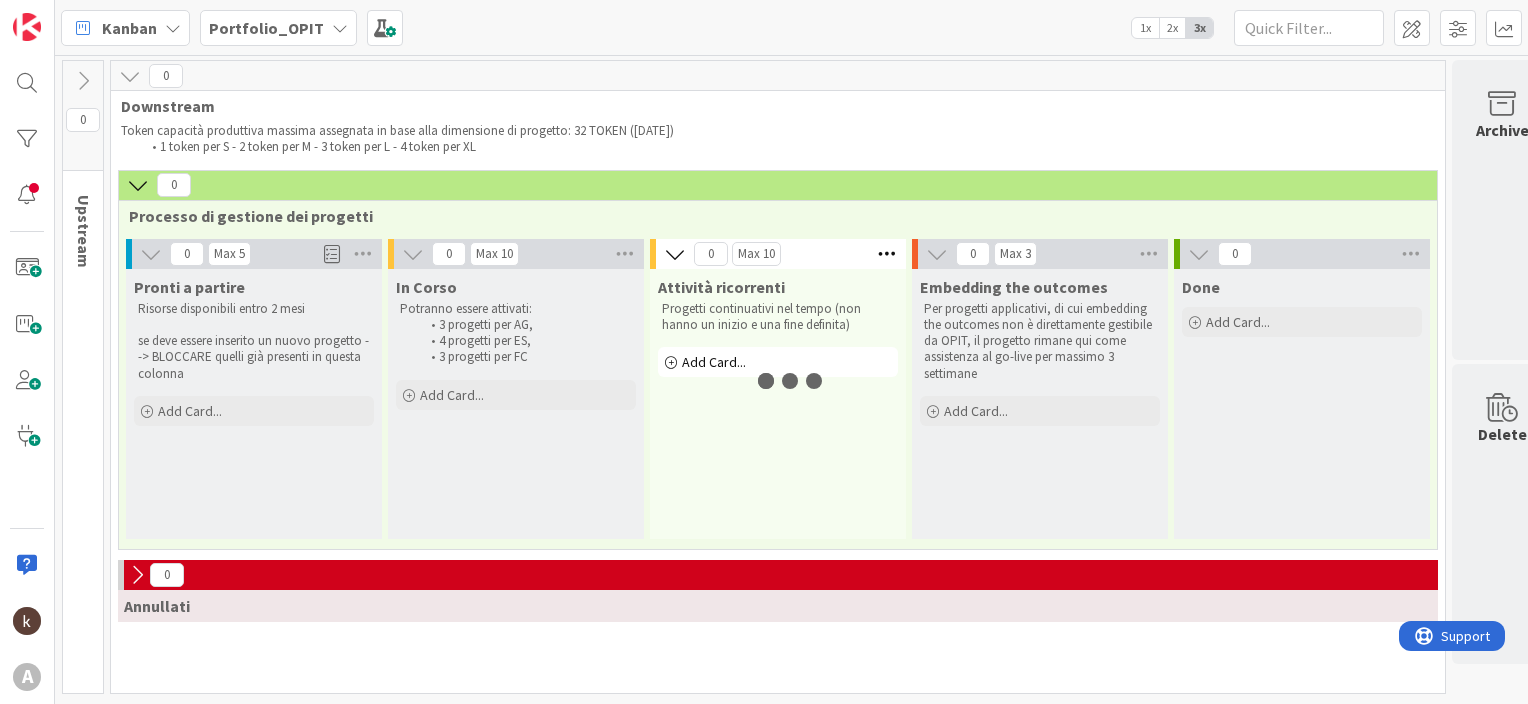 scroll, scrollTop: 0, scrollLeft: 0, axis: both 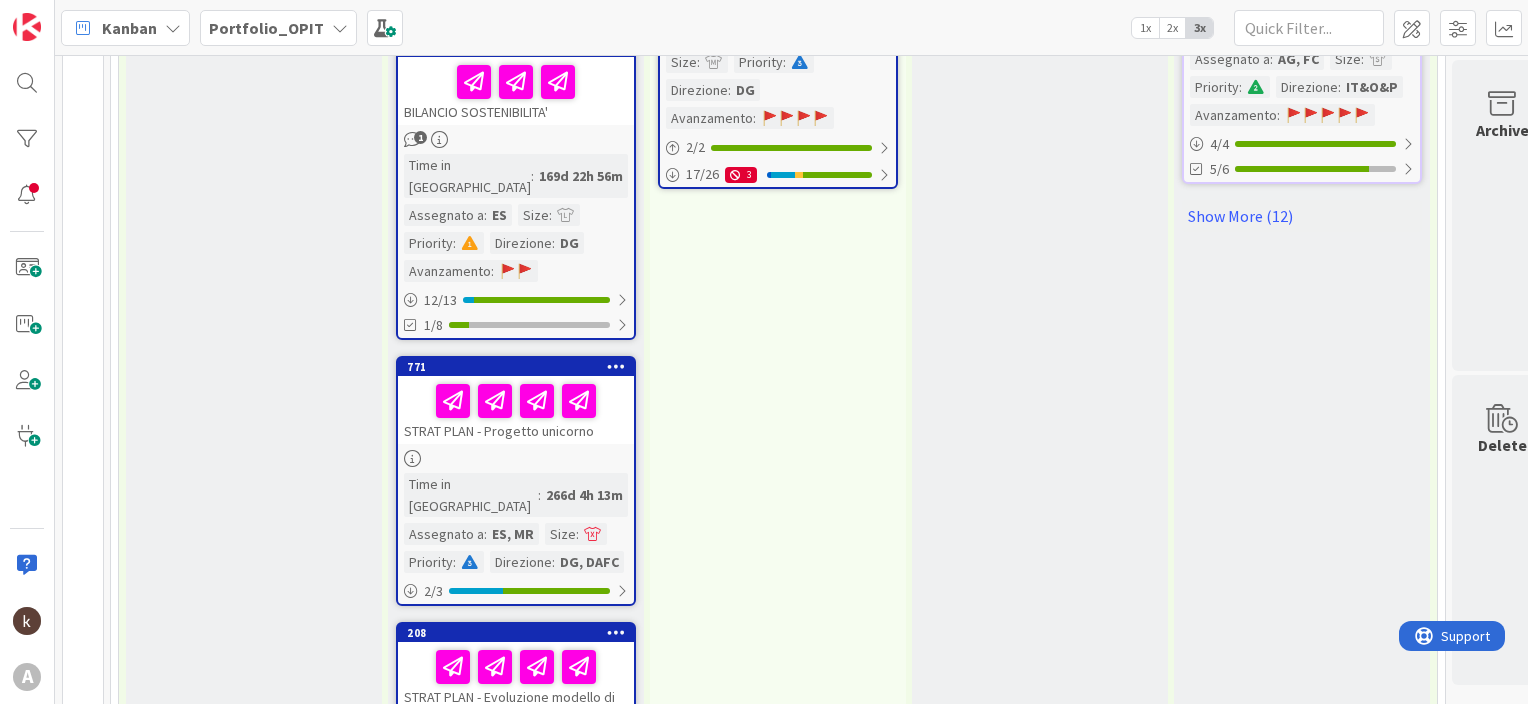 click on "Show More (1)" at bounding box center [516, 1003] 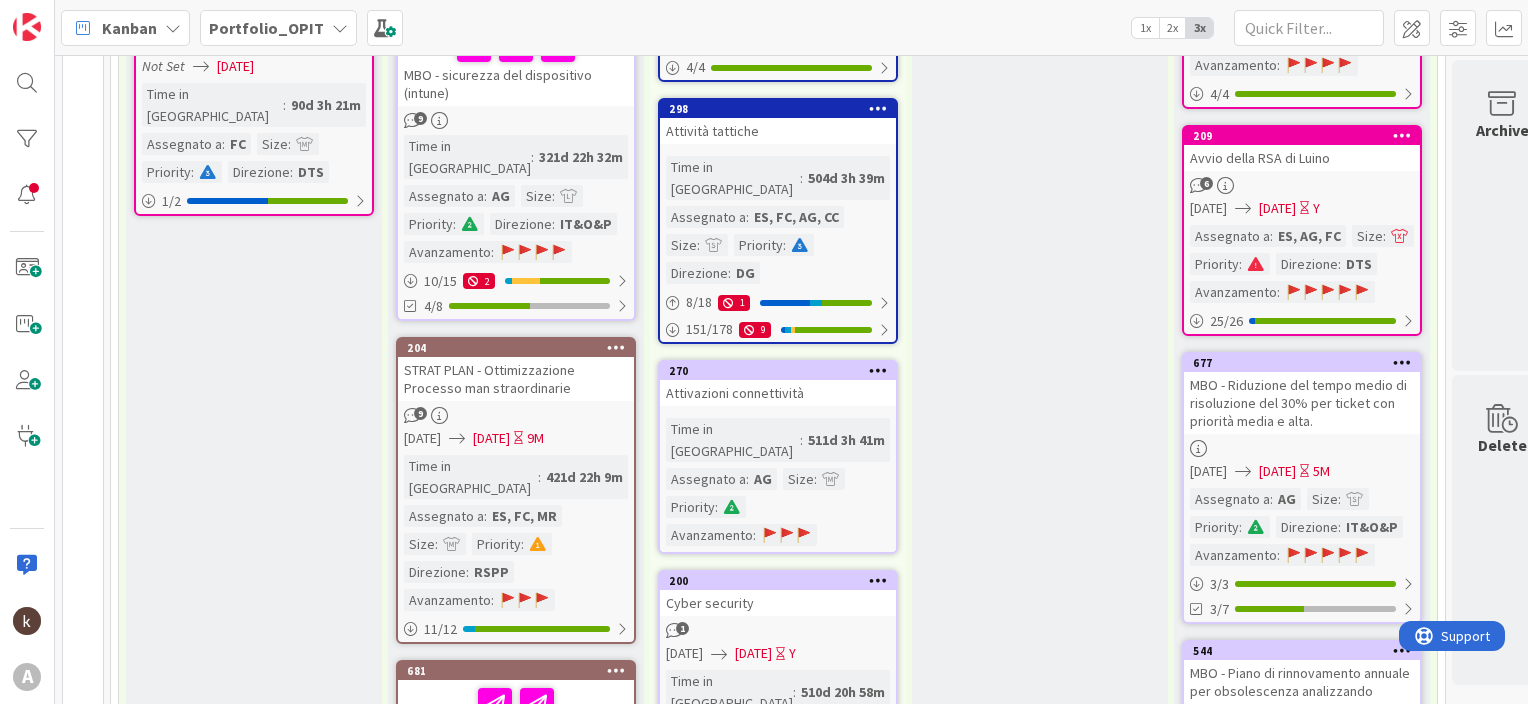 scroll, scrollTop: 1308, scrollLeft: 0, axis: vertical 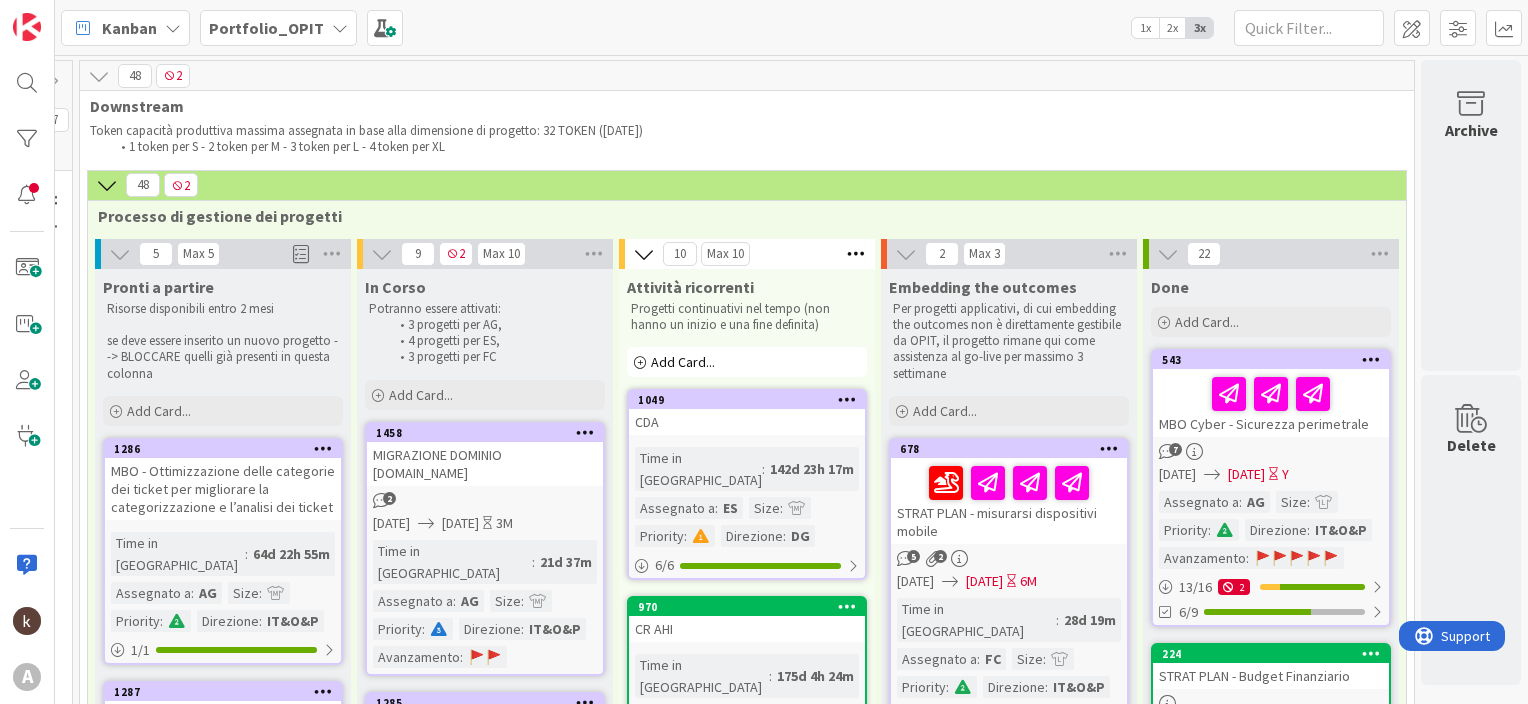 click on "Portfolio_OPIT" at bounding box center (266, 28) 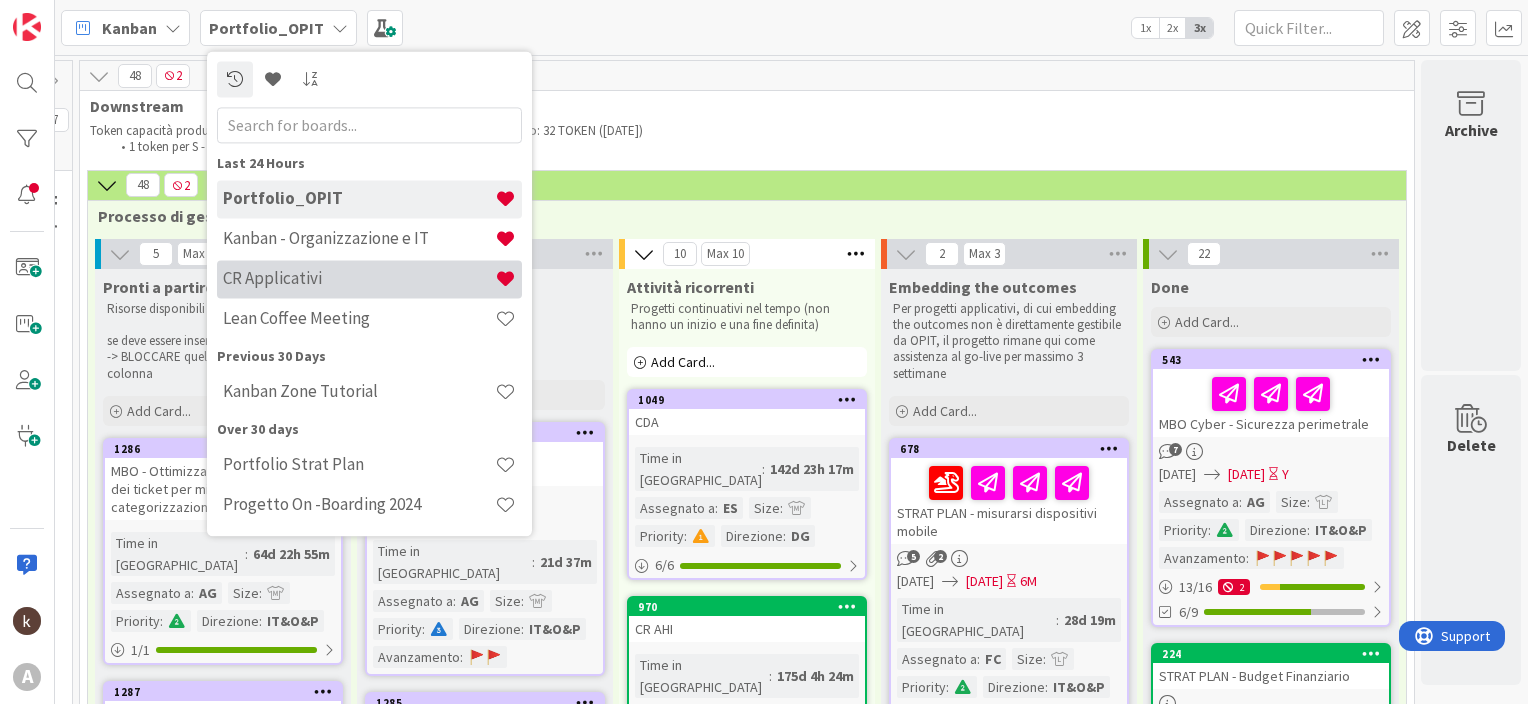 click on "CR Applicativi" at bounding box center (369, 279) 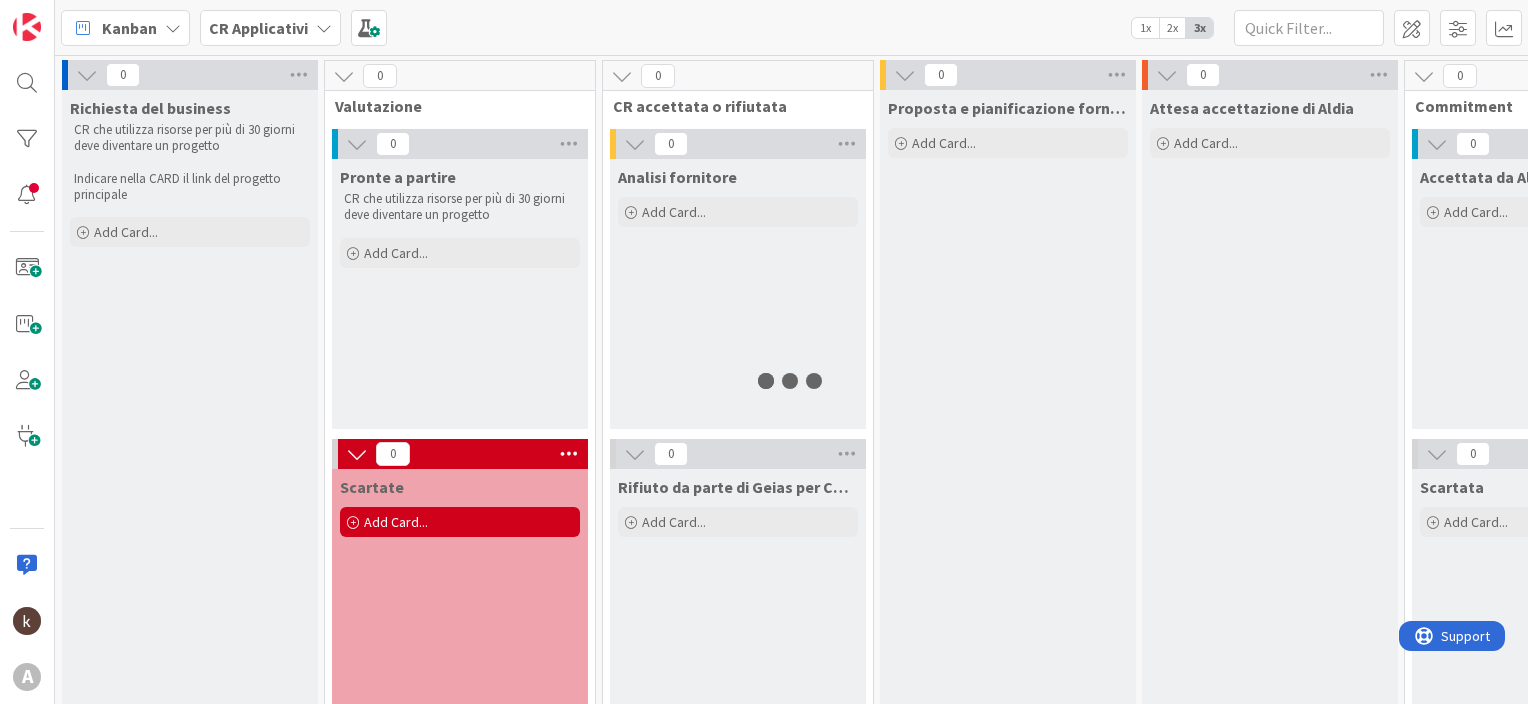 scroll, scrollTop: 0, scrollLeft: 0, axis: both 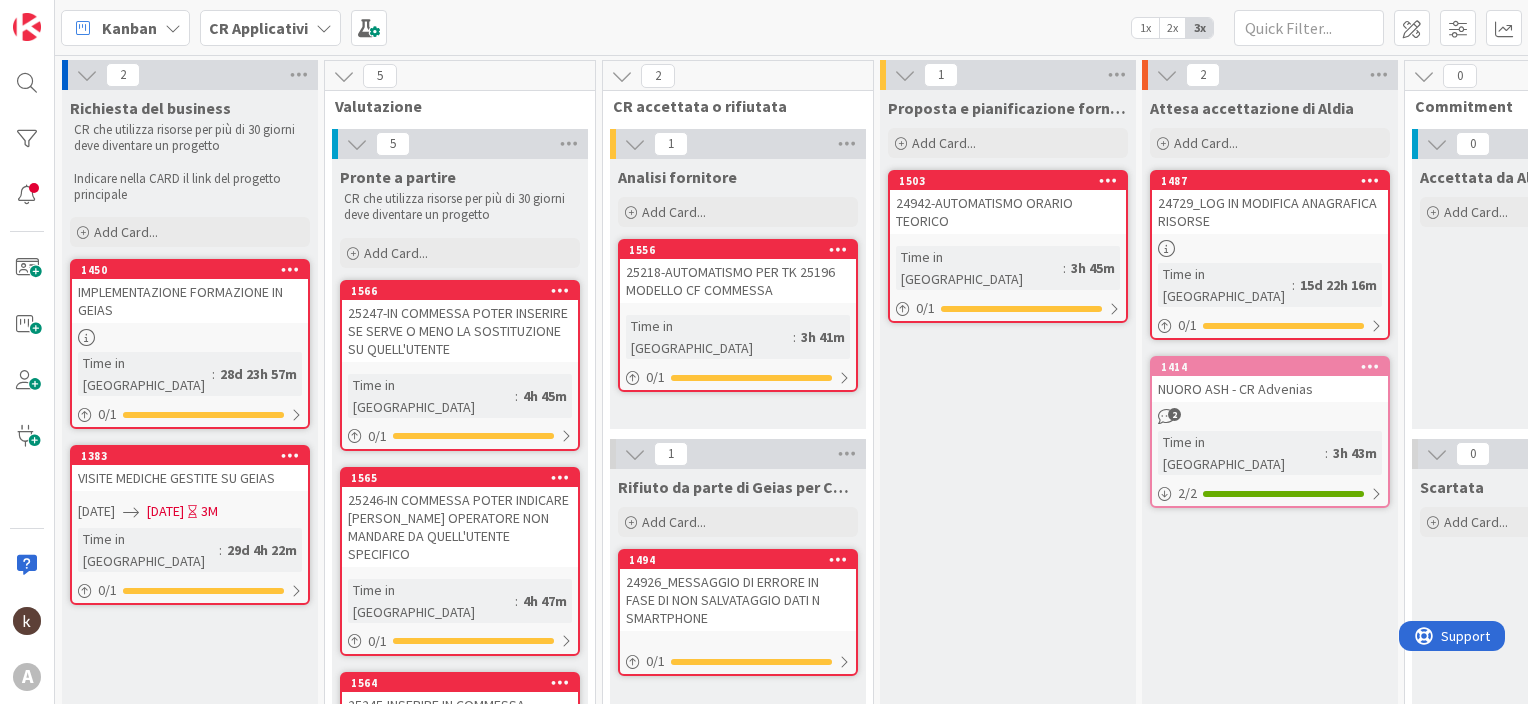 click on "CR Applicativi" at bounding box center (258, 28) 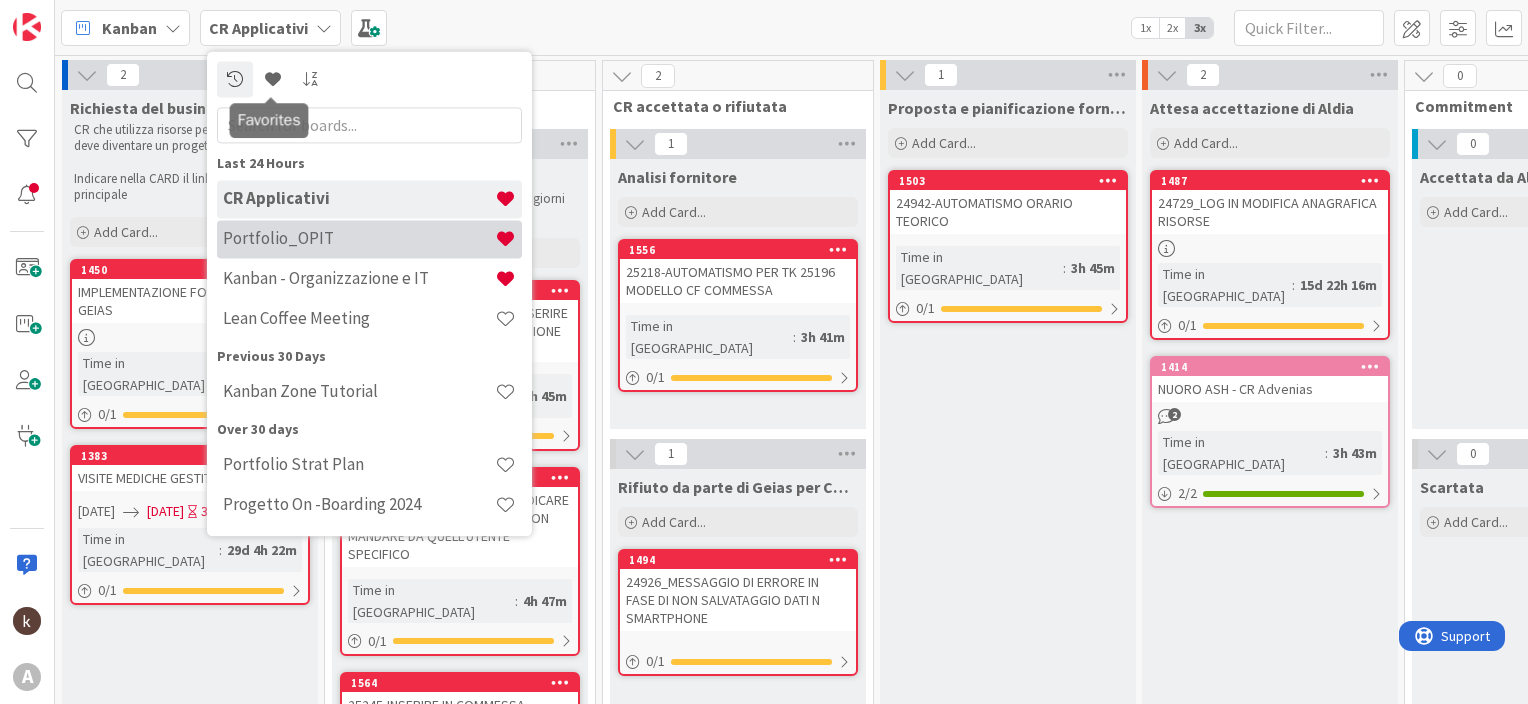 scroll, scrollTop: 0, scrollLeft: 0, axis: both 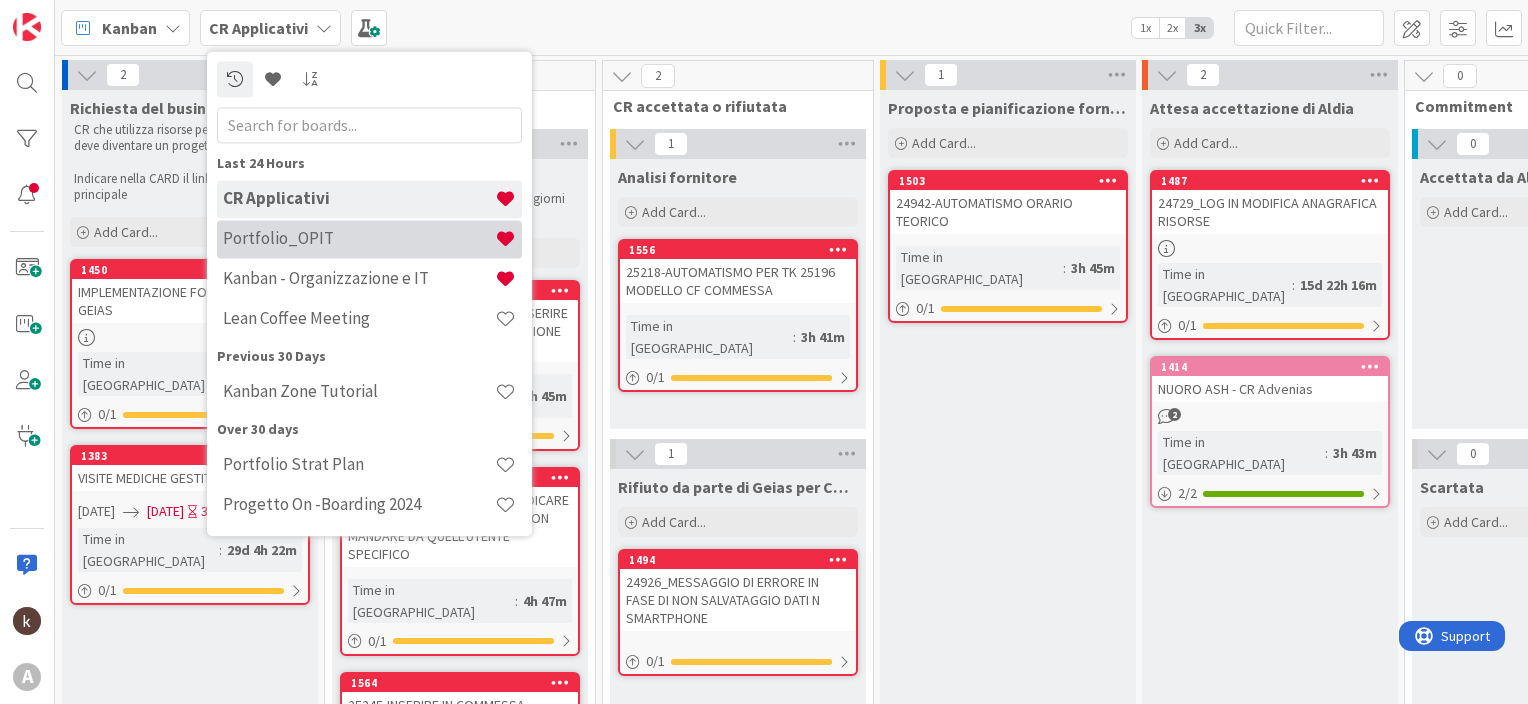 click on "Portfolio_OPIT" at bounding box center [359, 239] 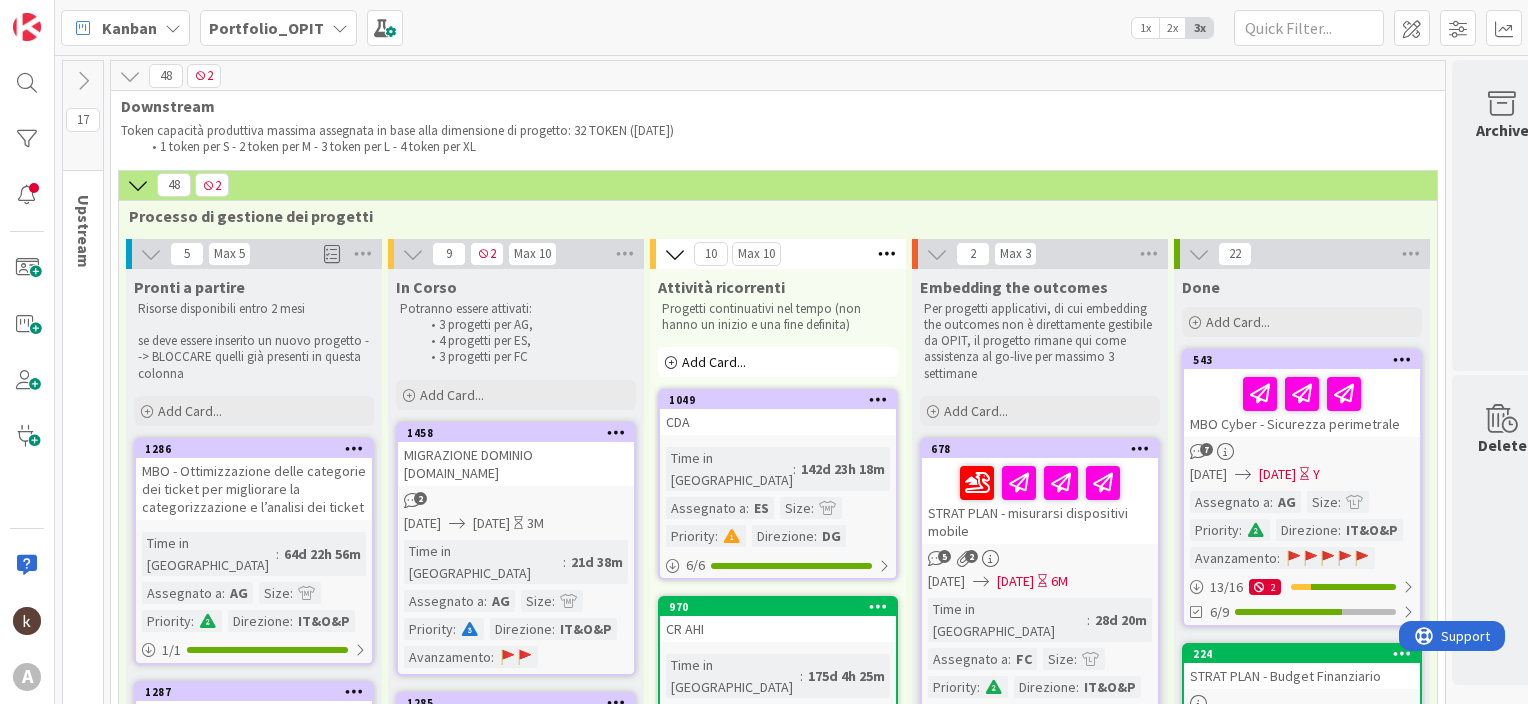 scroll, scrollTop: 0, scrollLeft: 0, axis: both 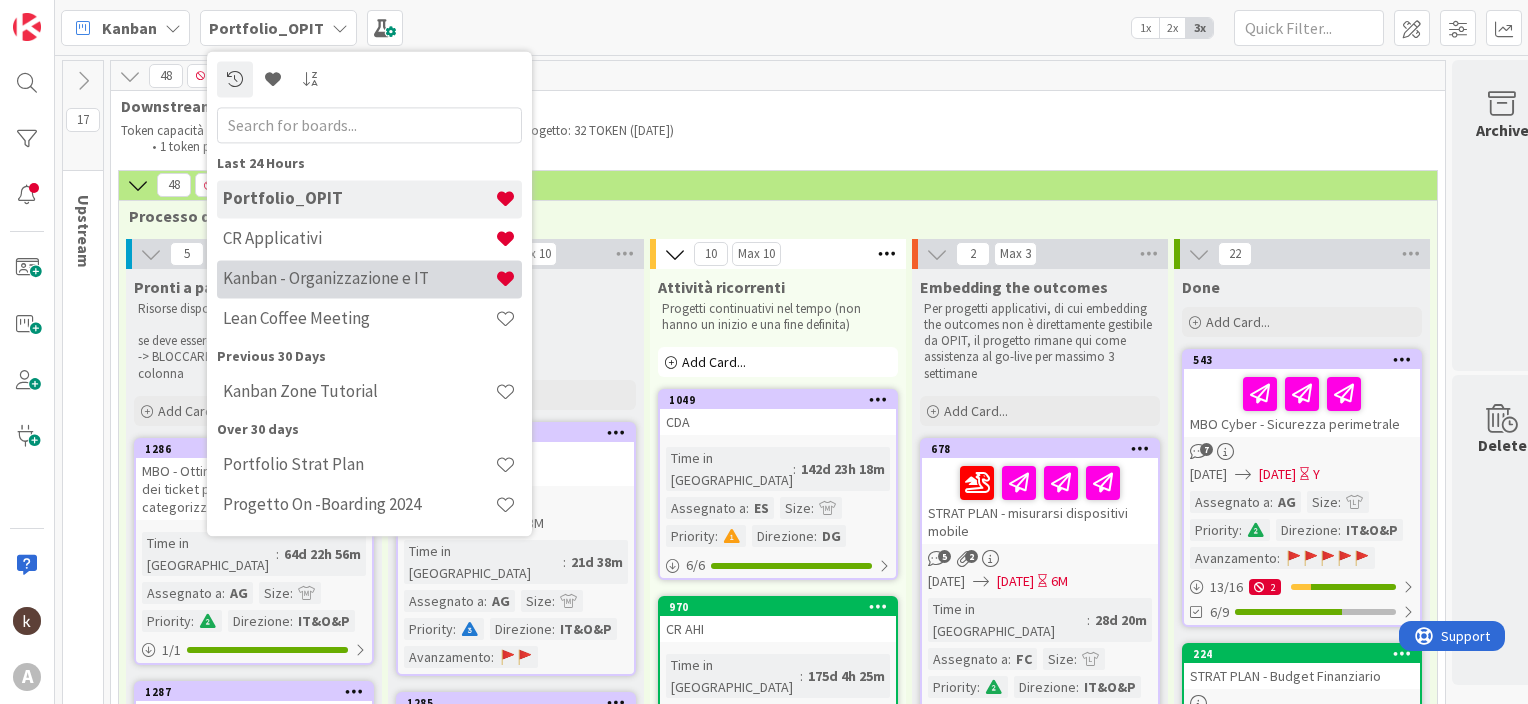click on "Kanban - Organizzazione e IT" at bounding box center (369, 279) 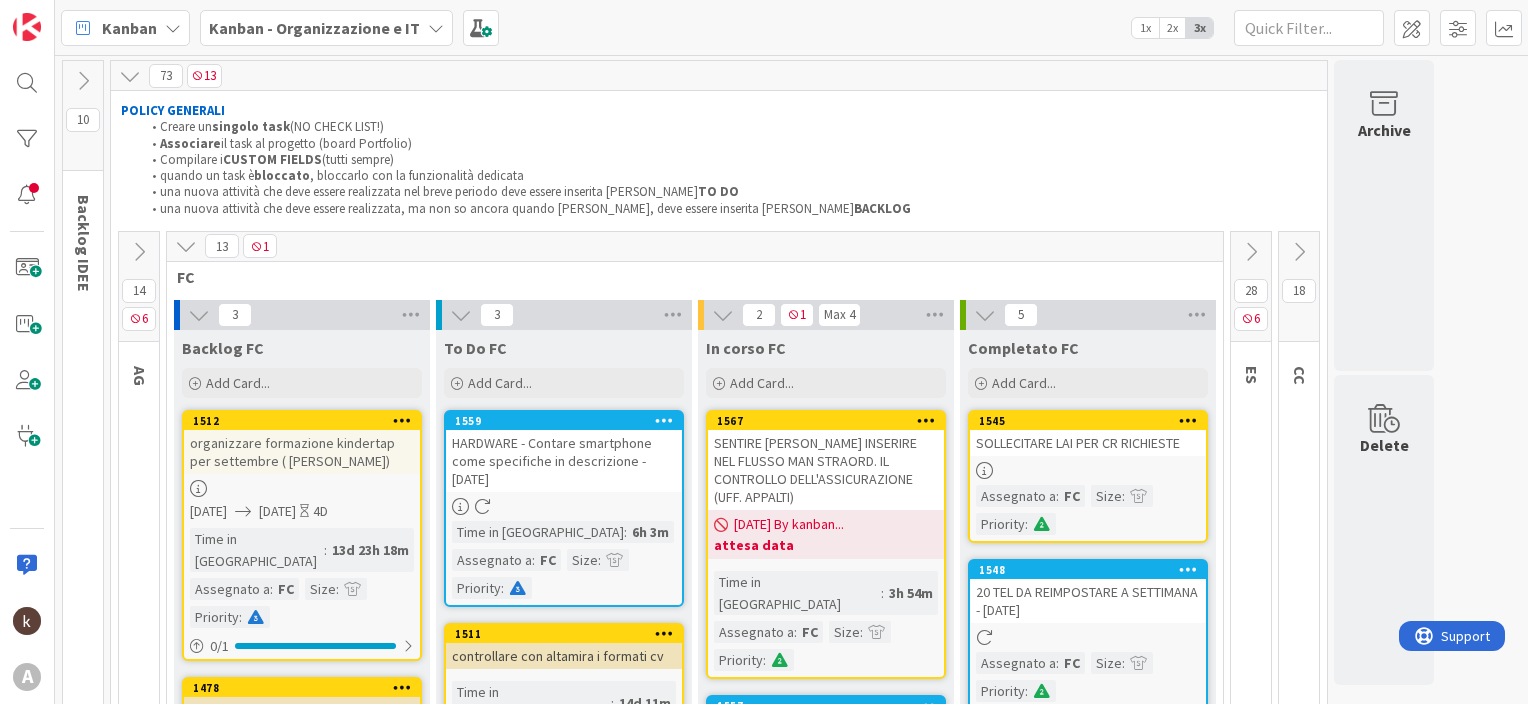 scroll, scrollTop: 0, scrollLeft: 0, axis: both 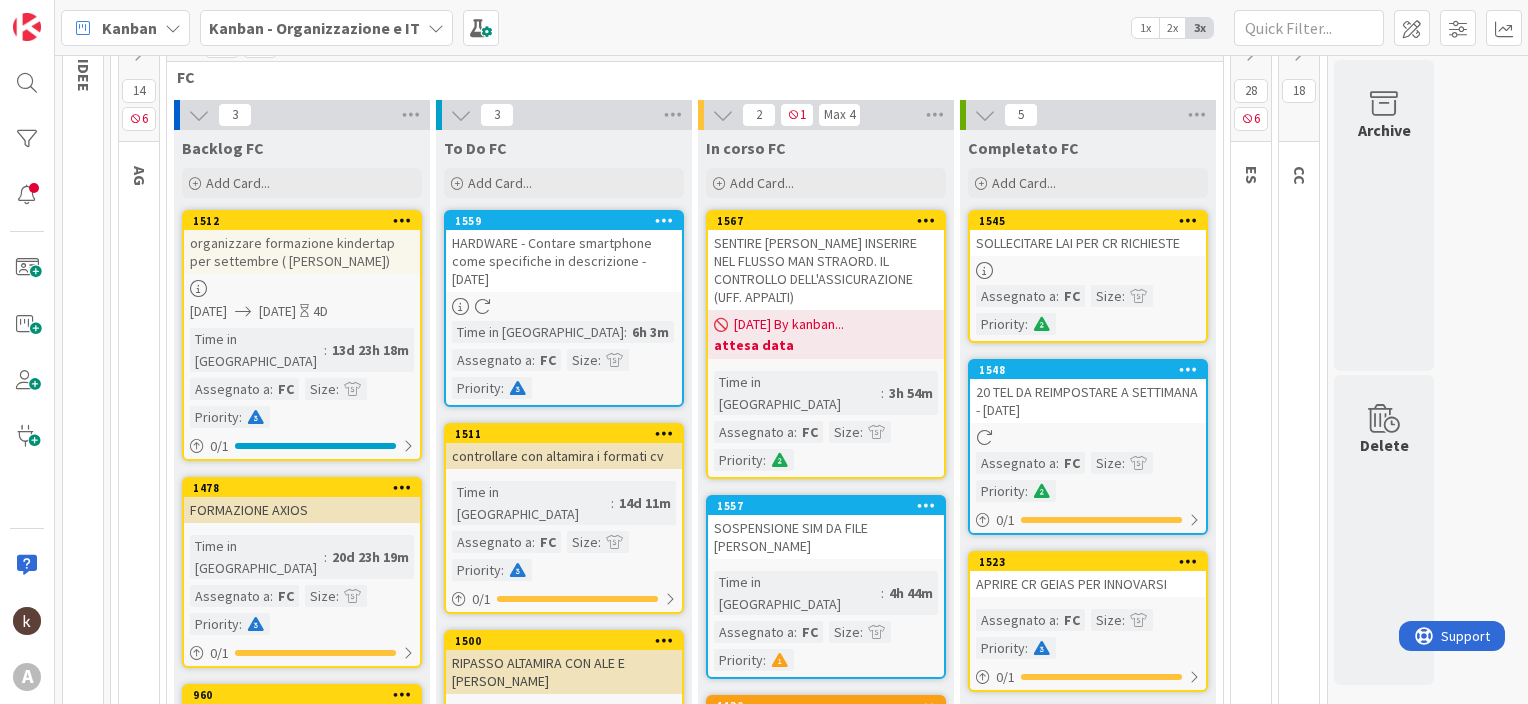 click on "HARDWARE - Contare smartphone come specifiche in descrizione - [DATE]" at bounding box center (564, 261) 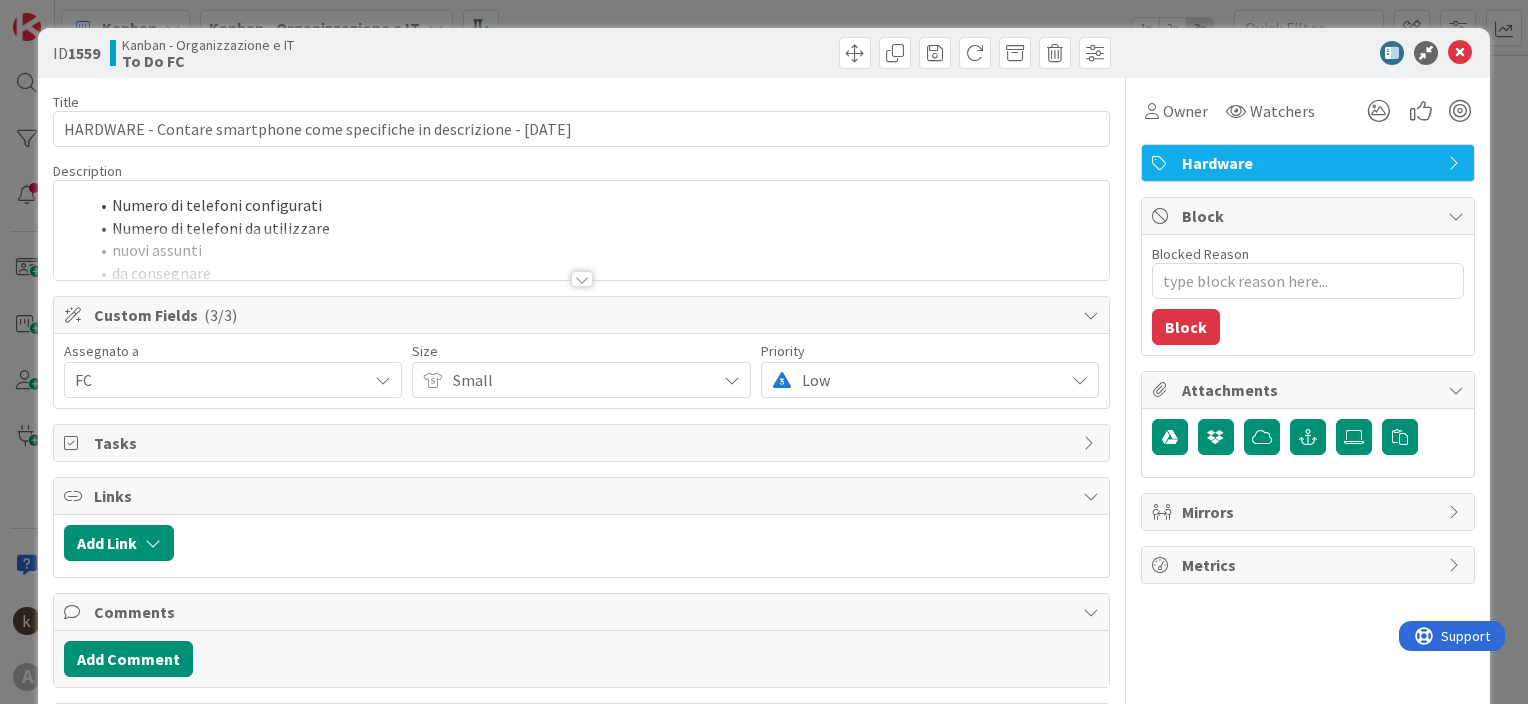 scroll, scrollTop: 0, scrollLeft: 0, axis: both 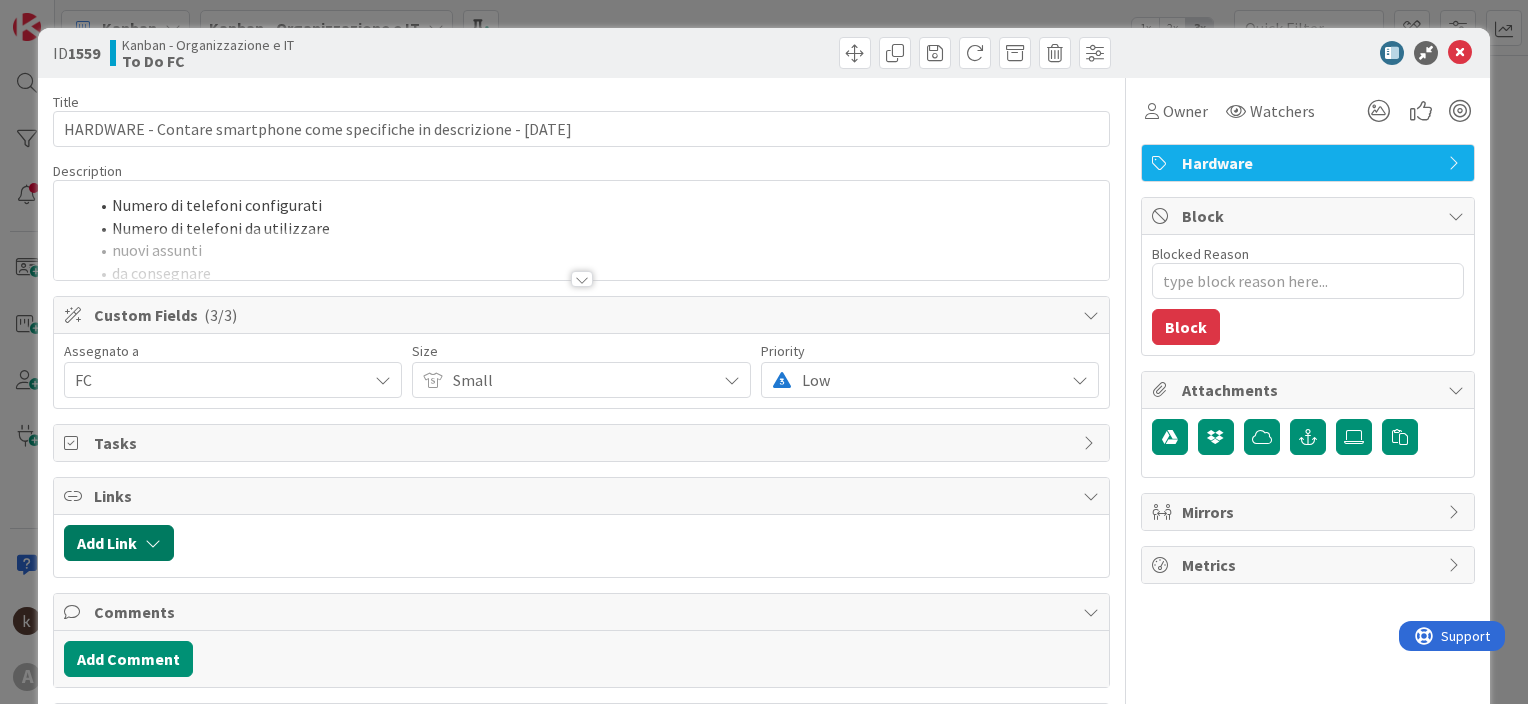 click on "Add Link" at bounding box center (119, 543) 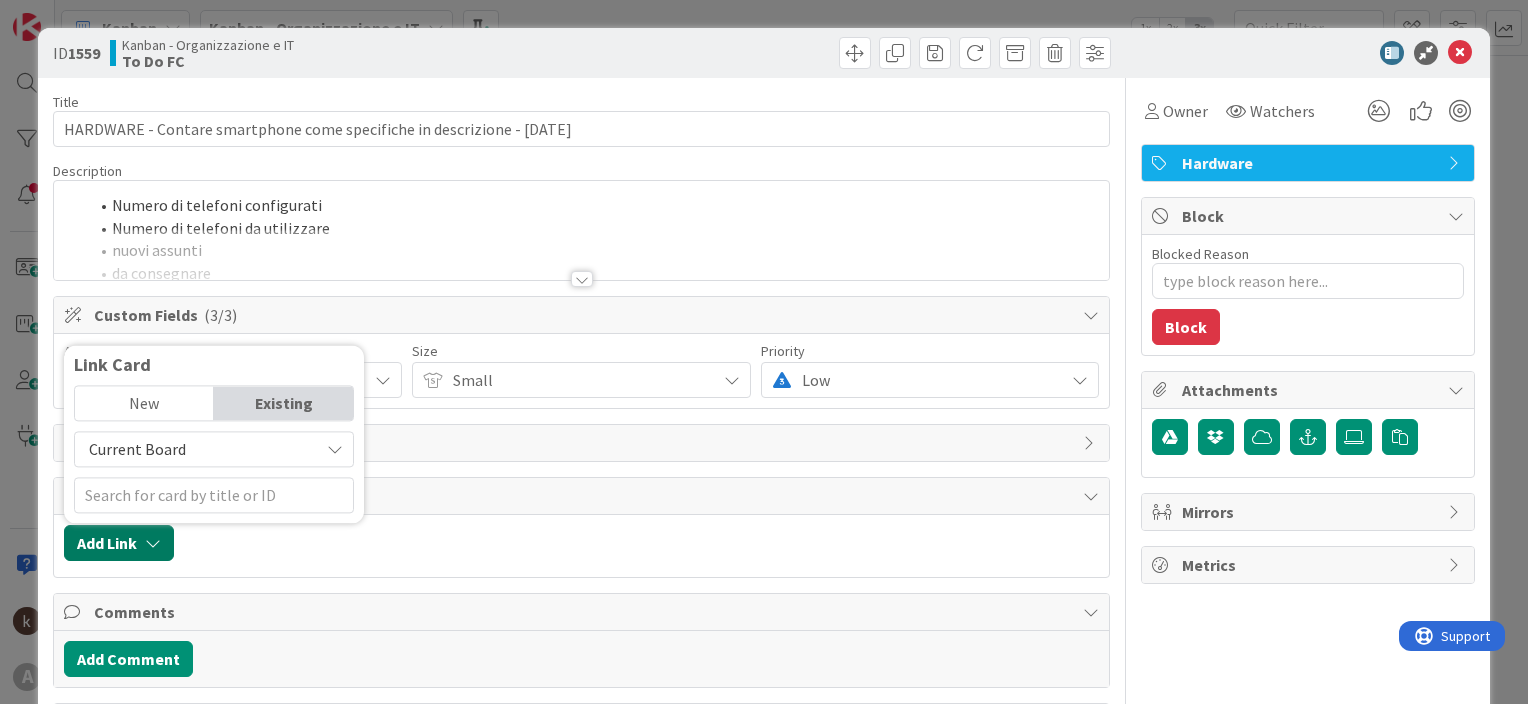 scroll, scrollTop: 0, scrollLeft: 0, axis: both 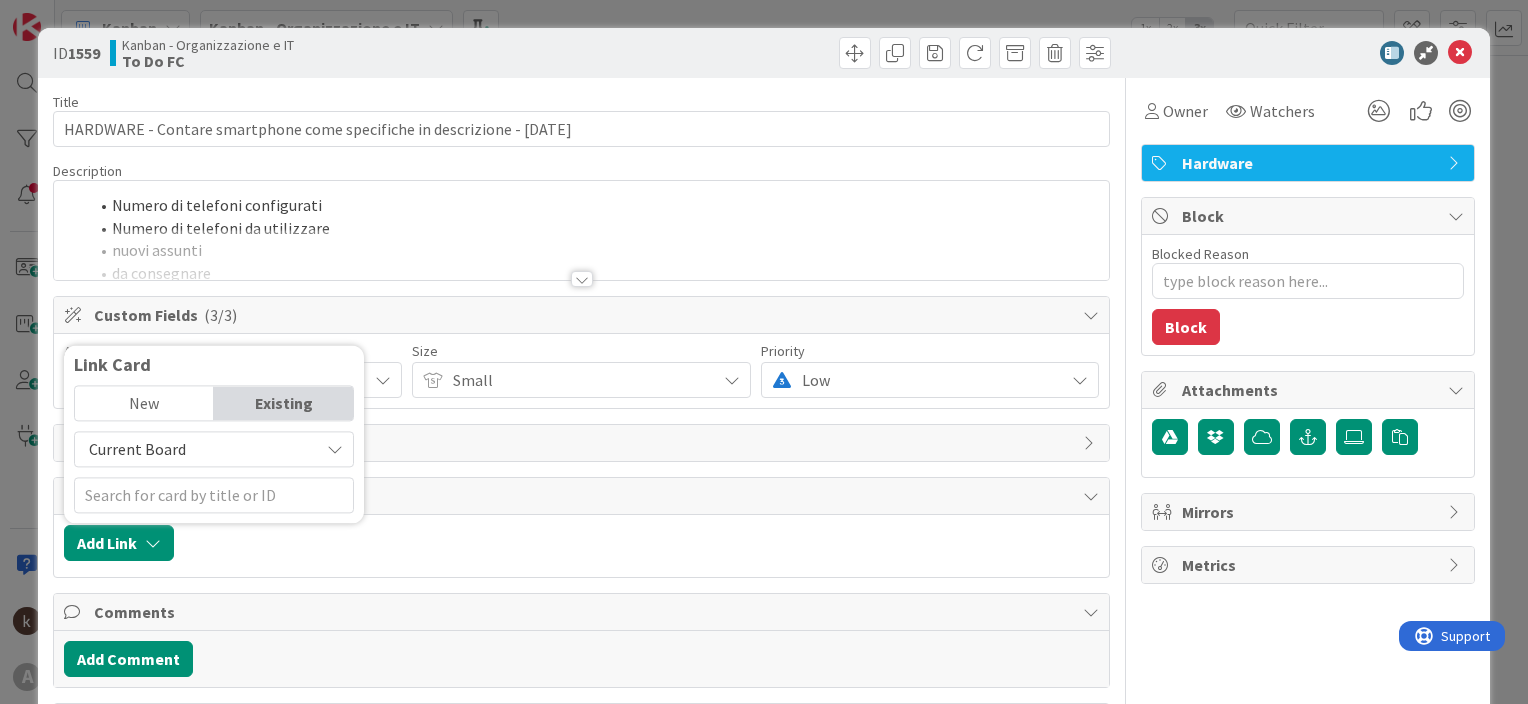 click on "Current Board" at bounding box center (137, 449) 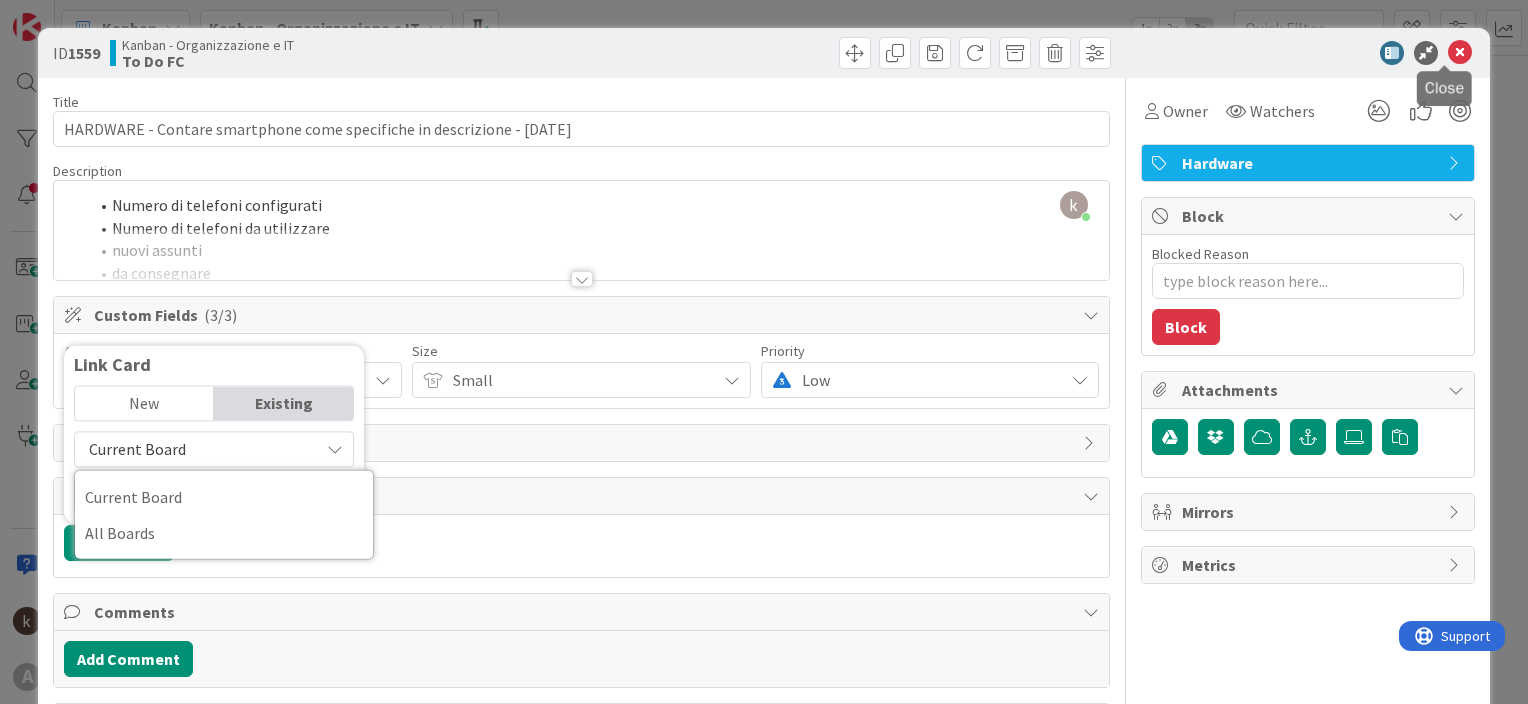 click at bounding box center (1460, 53) 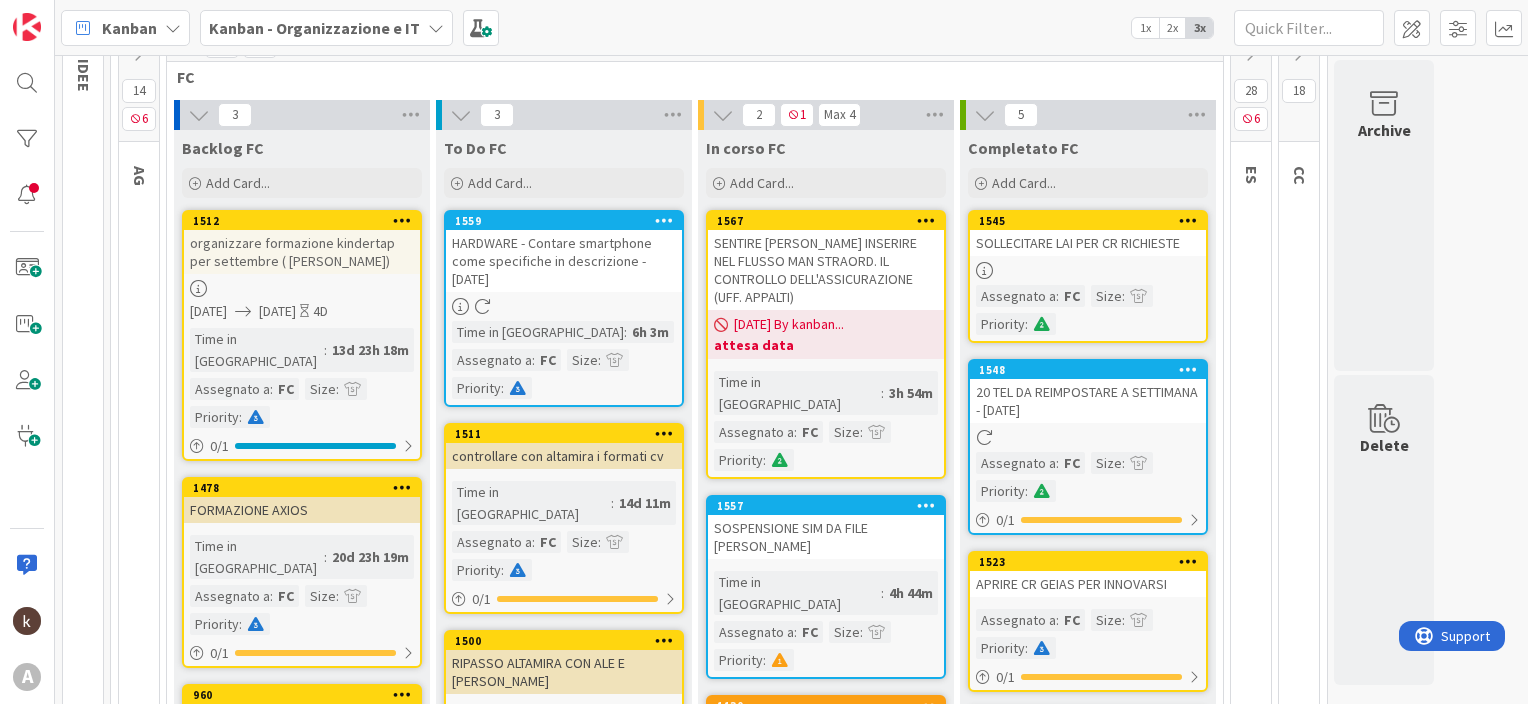 click on "Kanban - Organizzazione e IT" at bounding box center (326, 28) 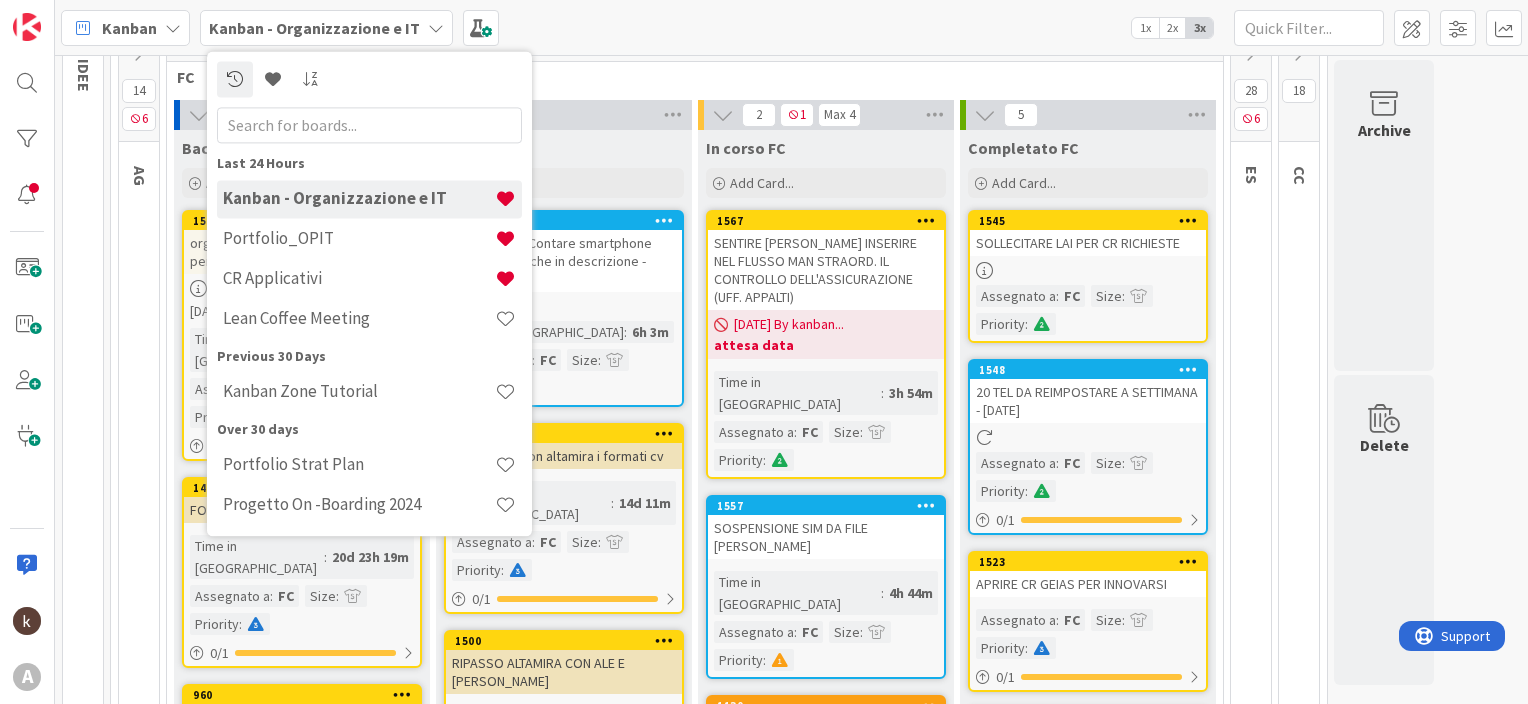 scroll, scrollTop: 0, scrollLeft: 0, axis: both 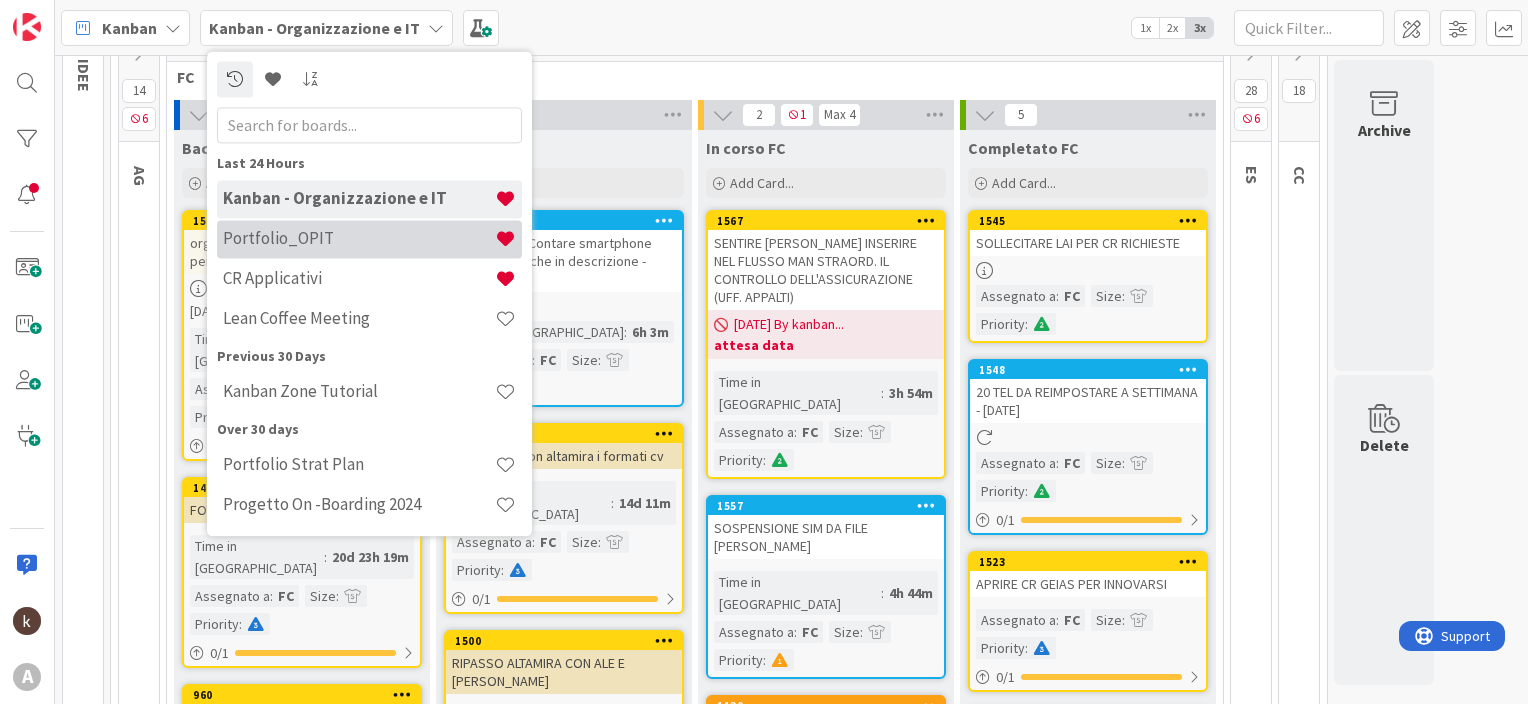 click on "Portfolio_OPIT" at bounding box center (359, 239) 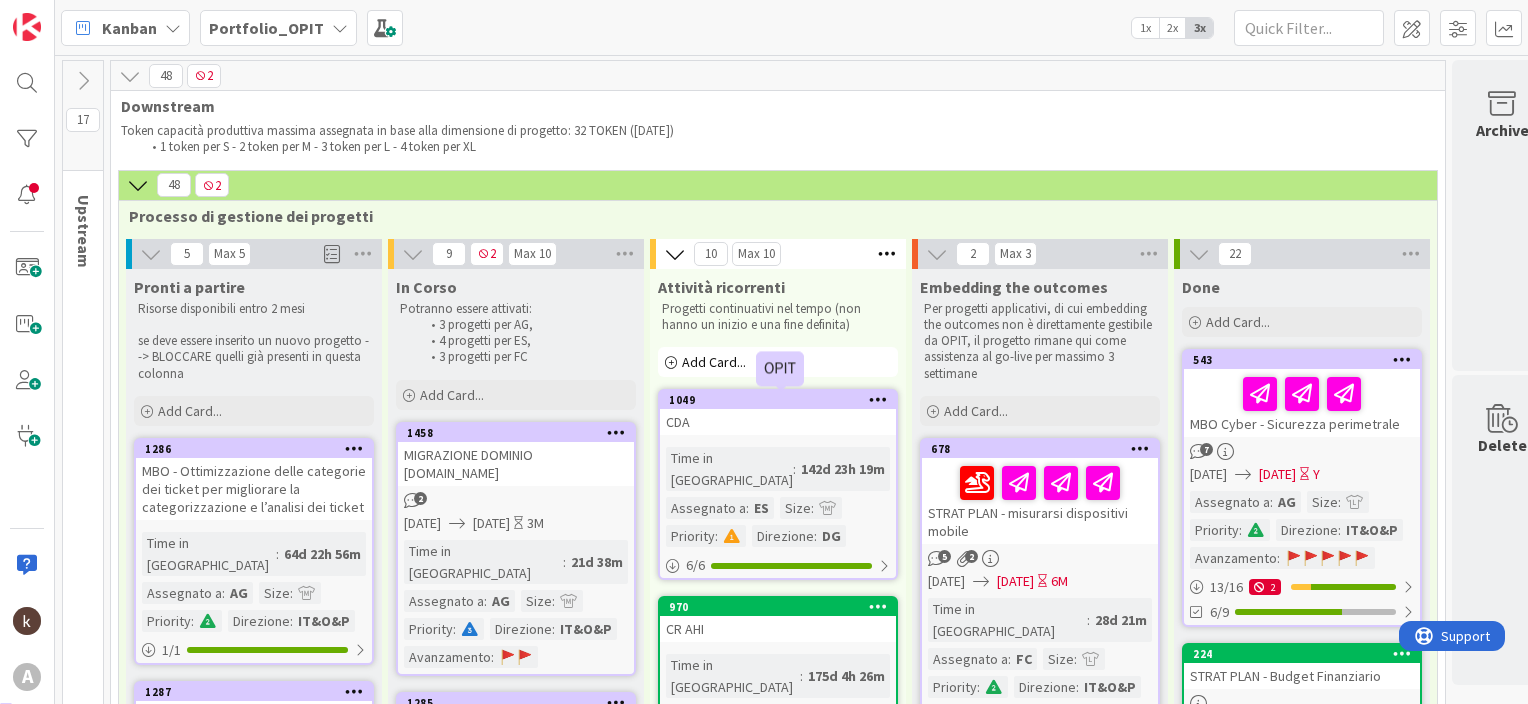 scroll, scrollTop: 0, scrollLeft: 0, axis: both 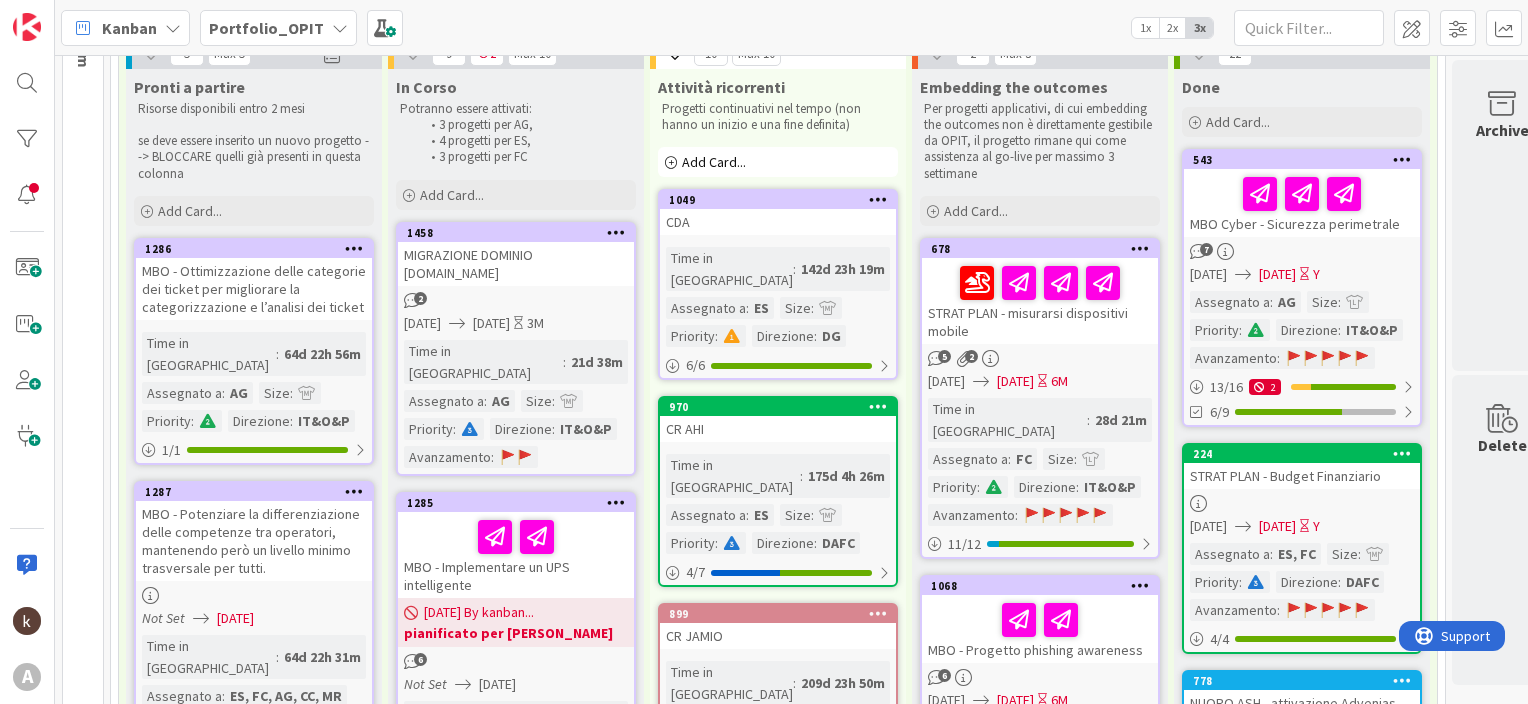 click on "Portfolio_OPIT" at bounding box center [266, 28] 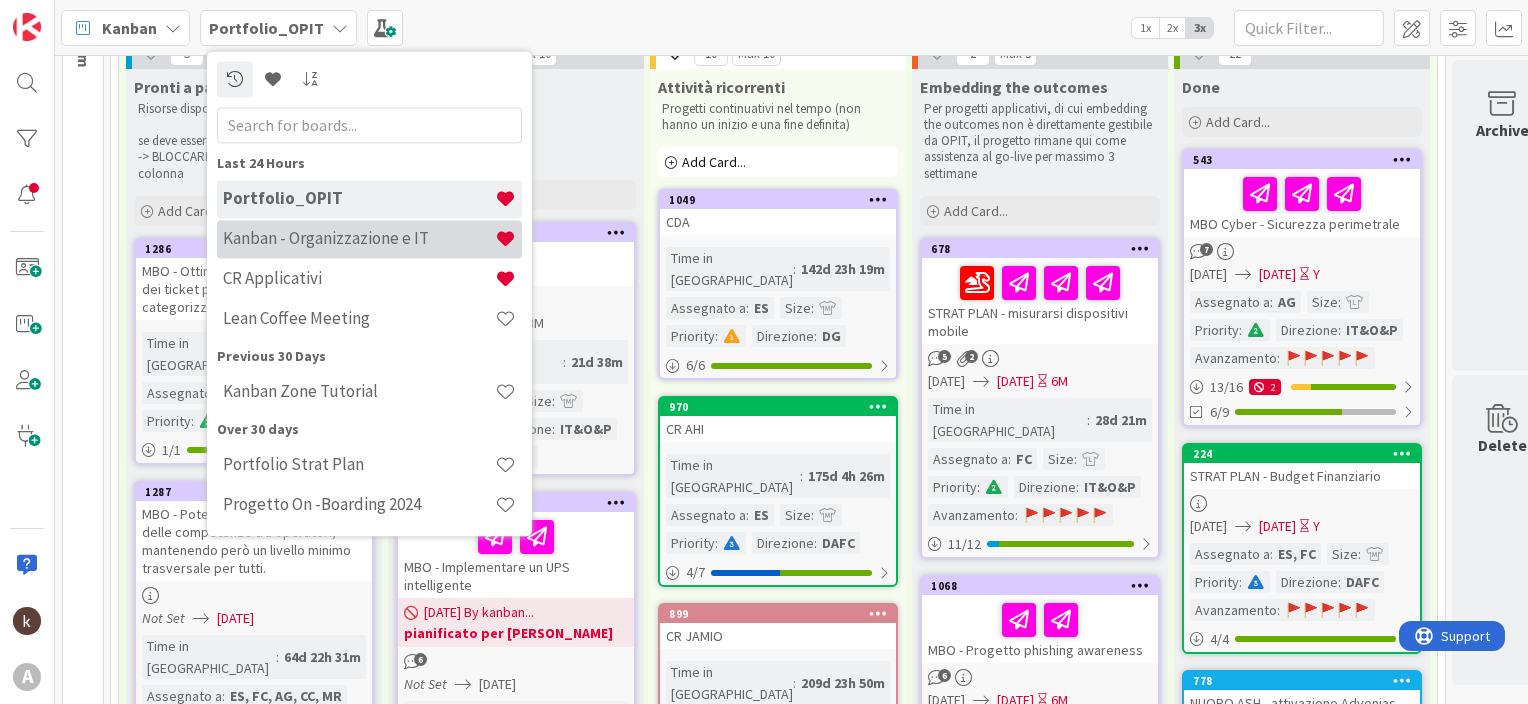 click on "Kanban - Organizzazione e IT" at bounding box center (369, 239) 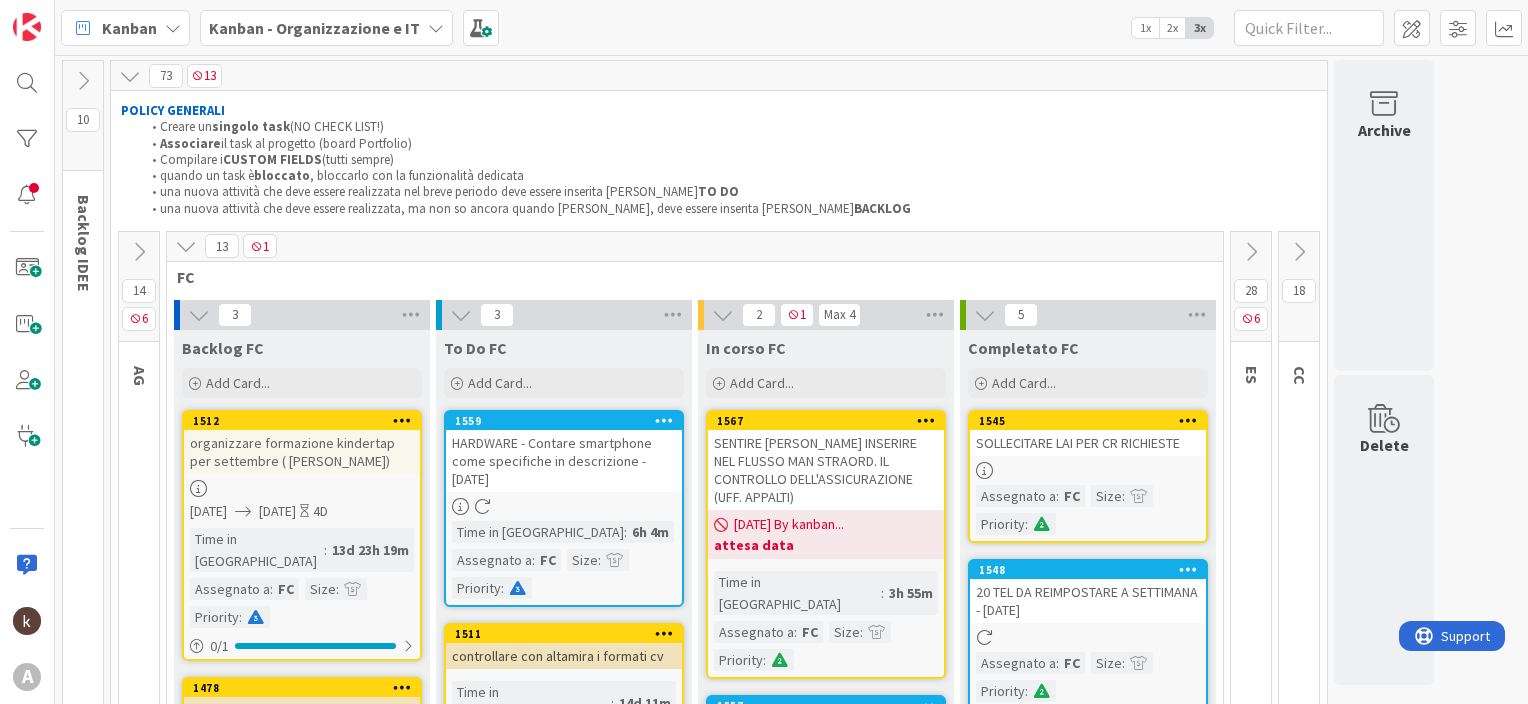 scroll, scrollTop: 0, scrollLeft: 0, axis: both 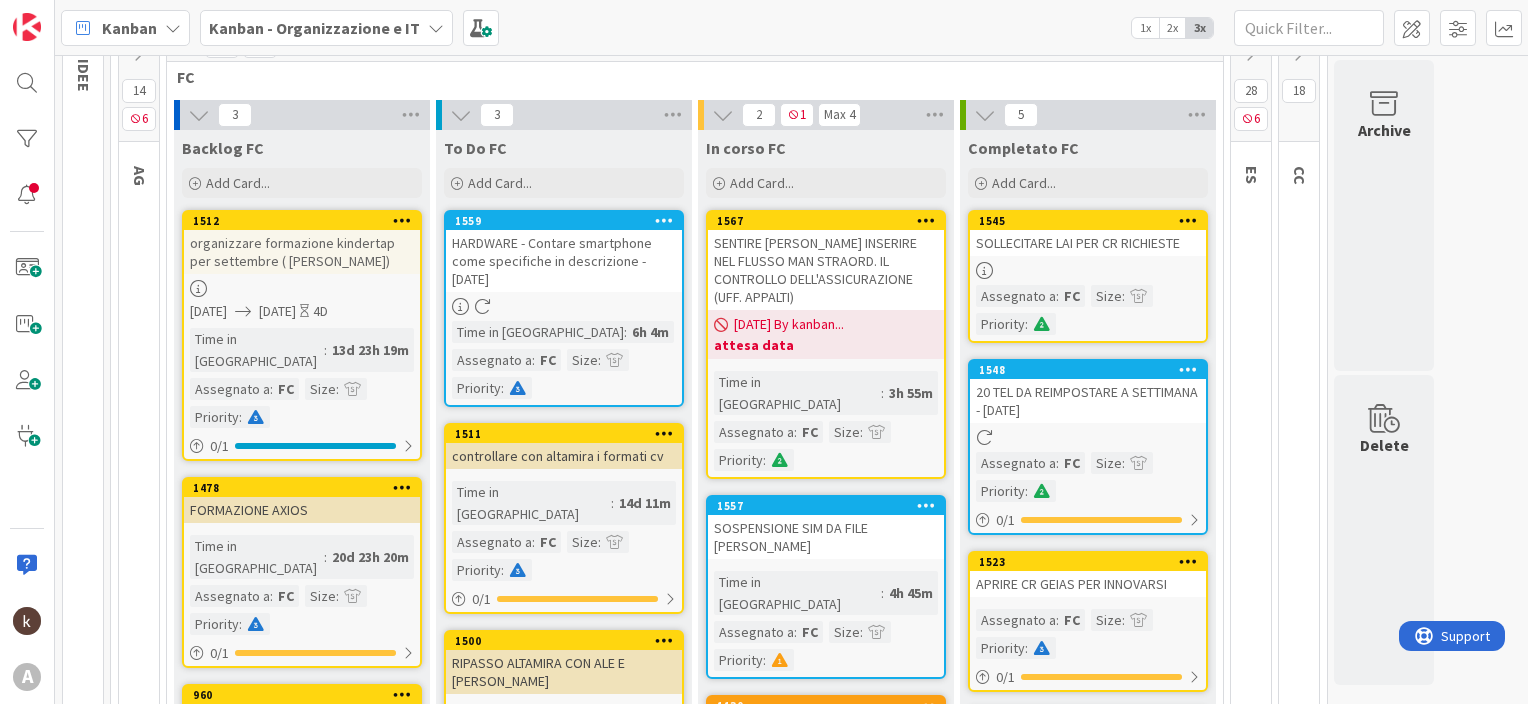 click on "HARDWARE - Contare smartphone come specifiche in descrizione - [DATE]" at bounding box center [564, 261] 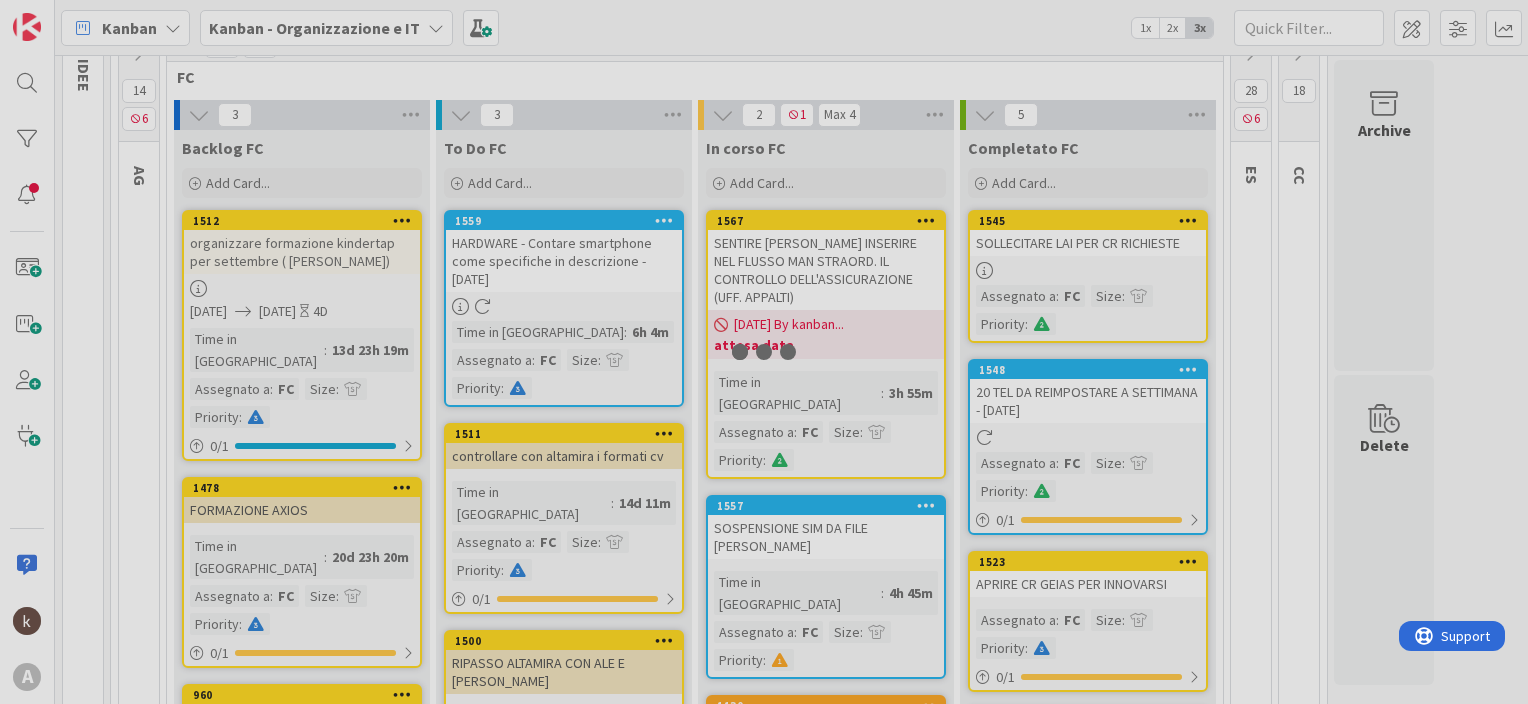 click at bounding box center [764, 352] 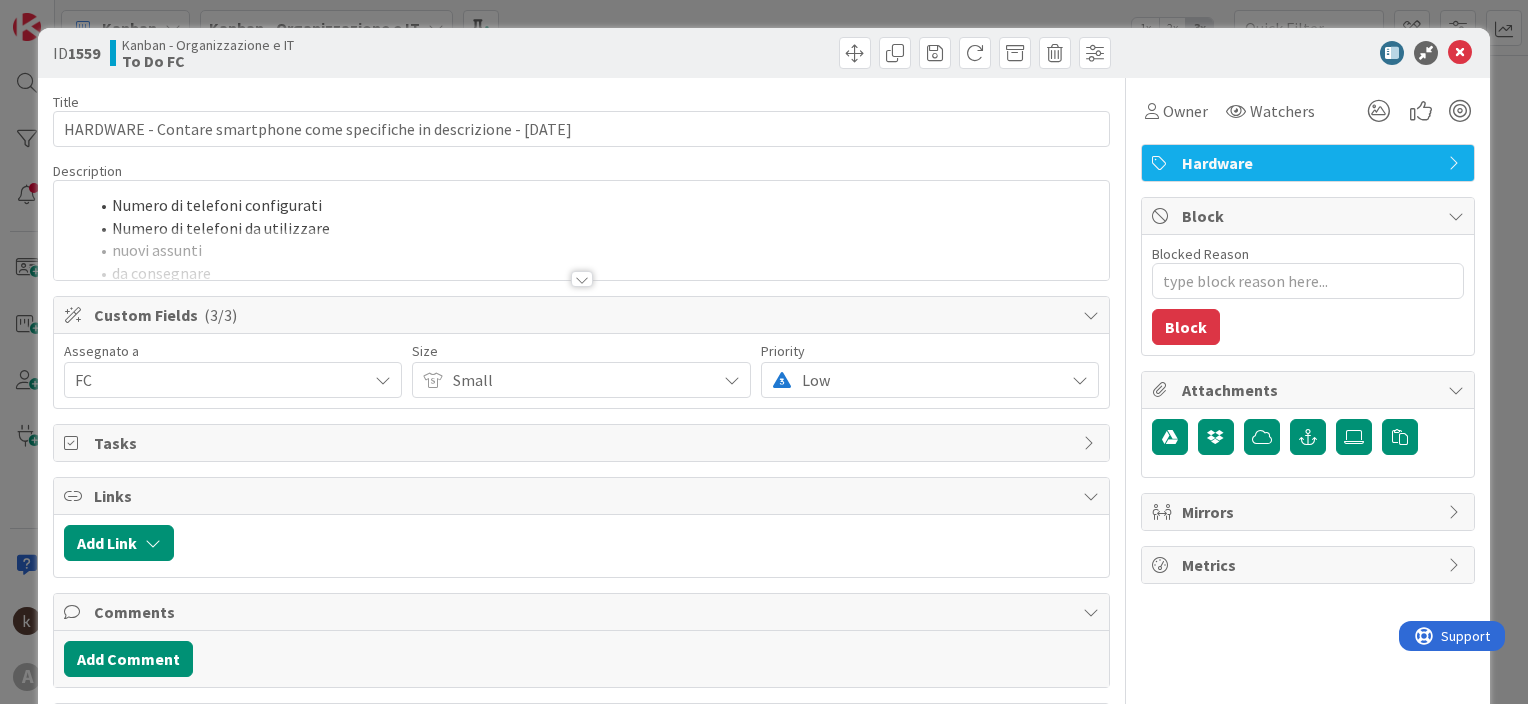 type on "x" 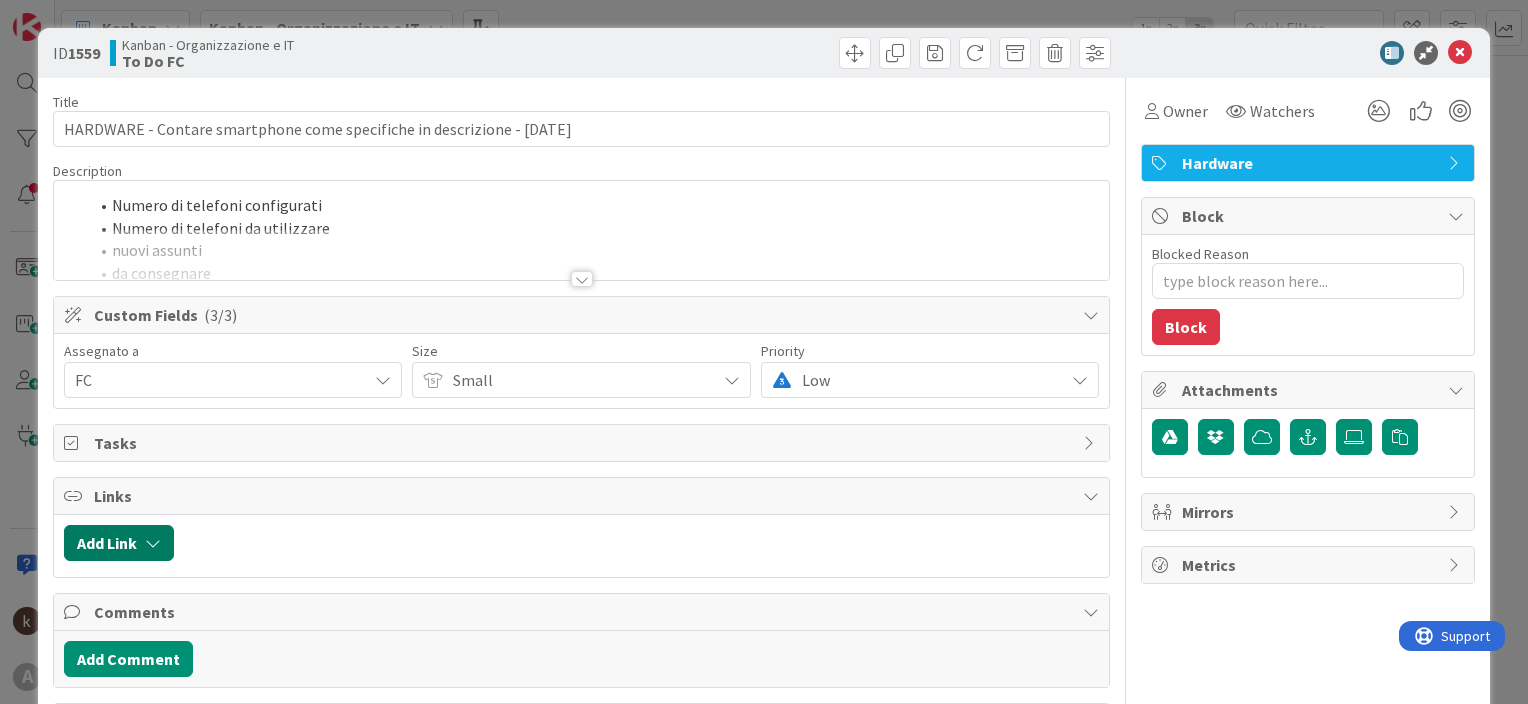 click on "Add Link" at bounding box center (119, 543) 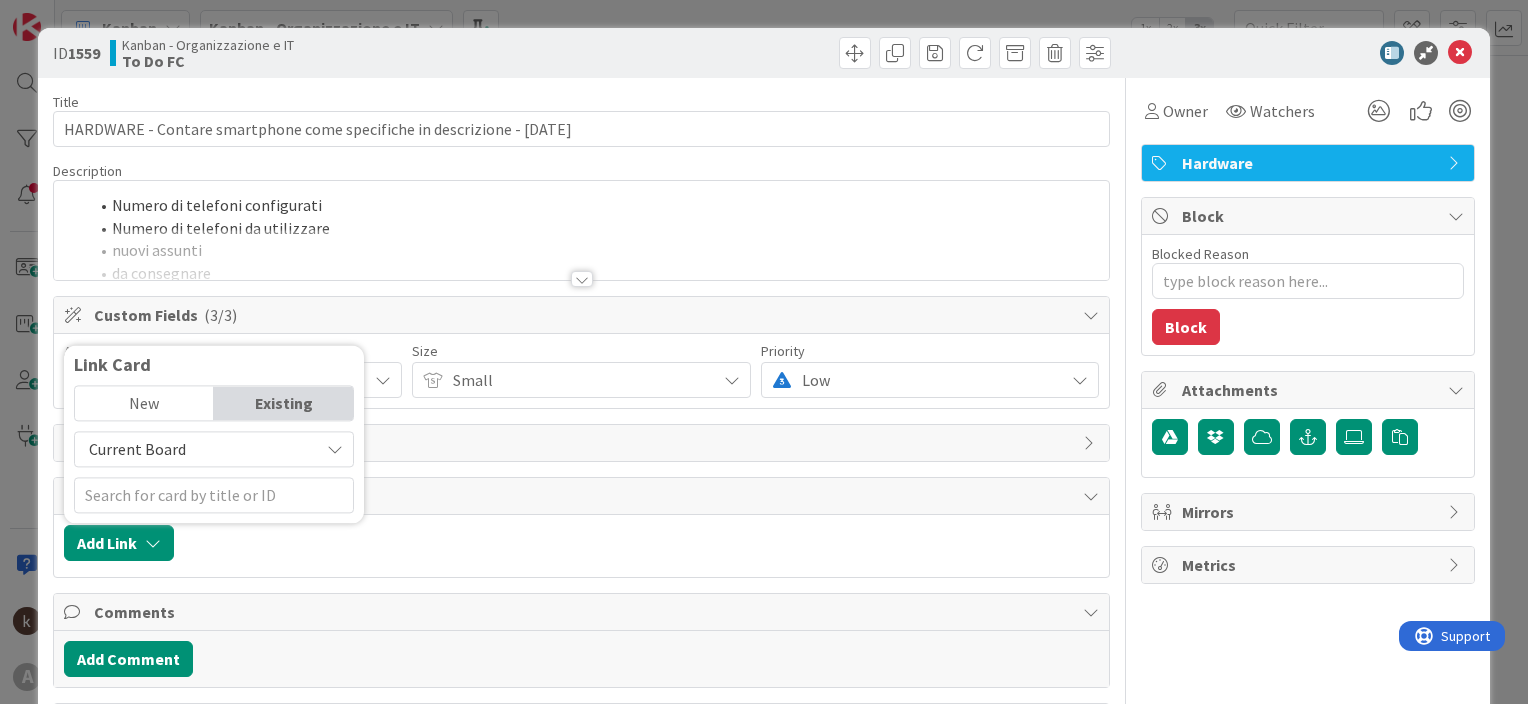 click on "Current Board" at bounding box center (137, 449) 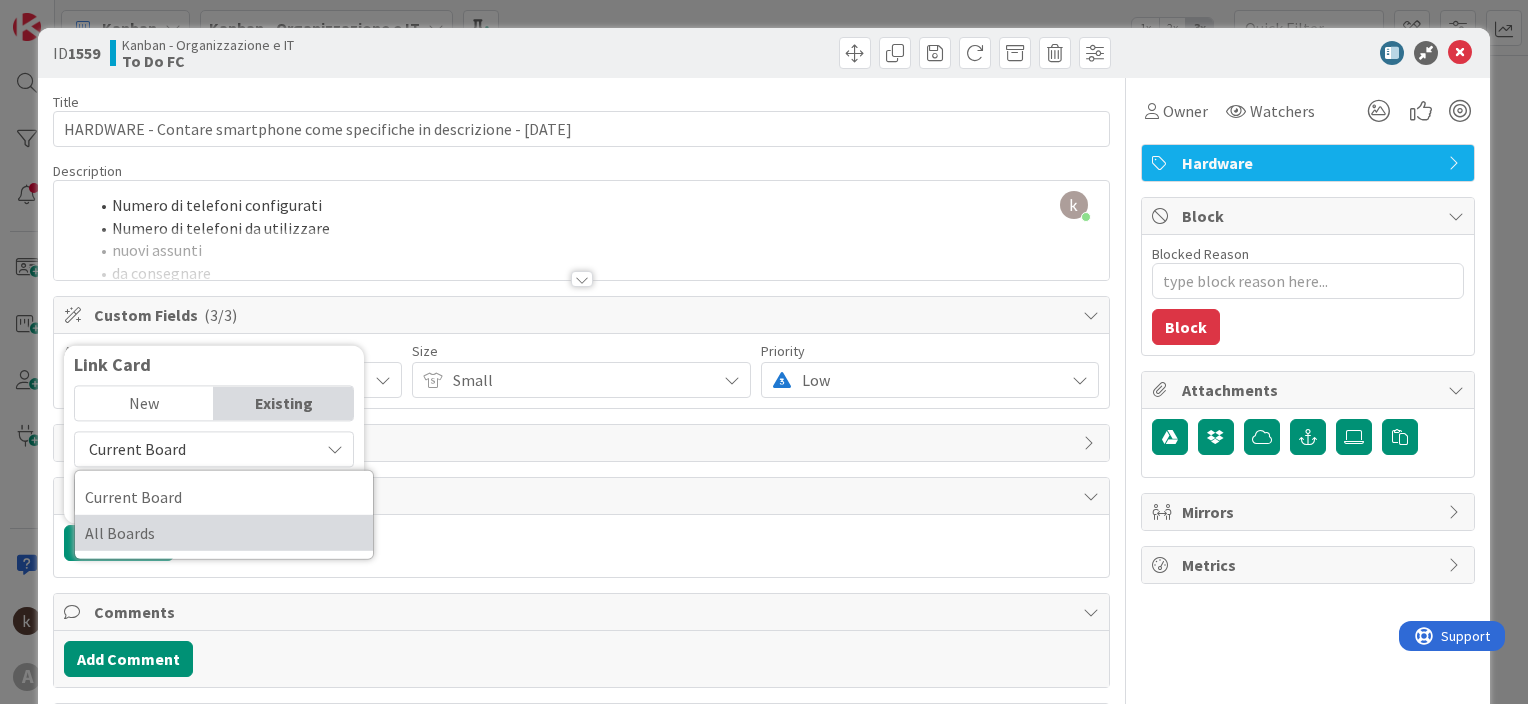 click on "All Boards" at bounding box center (224, 533) 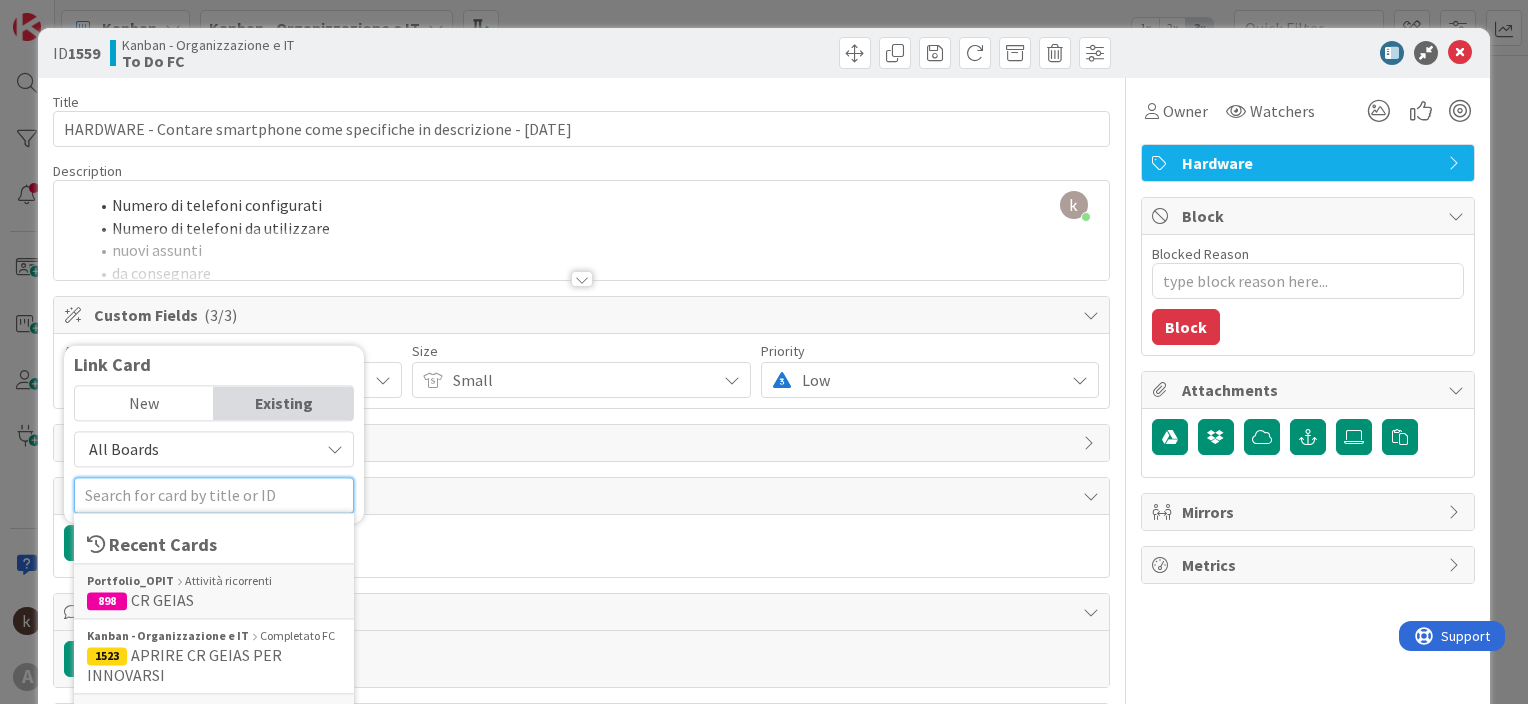 click at bounding box center [214, 495] 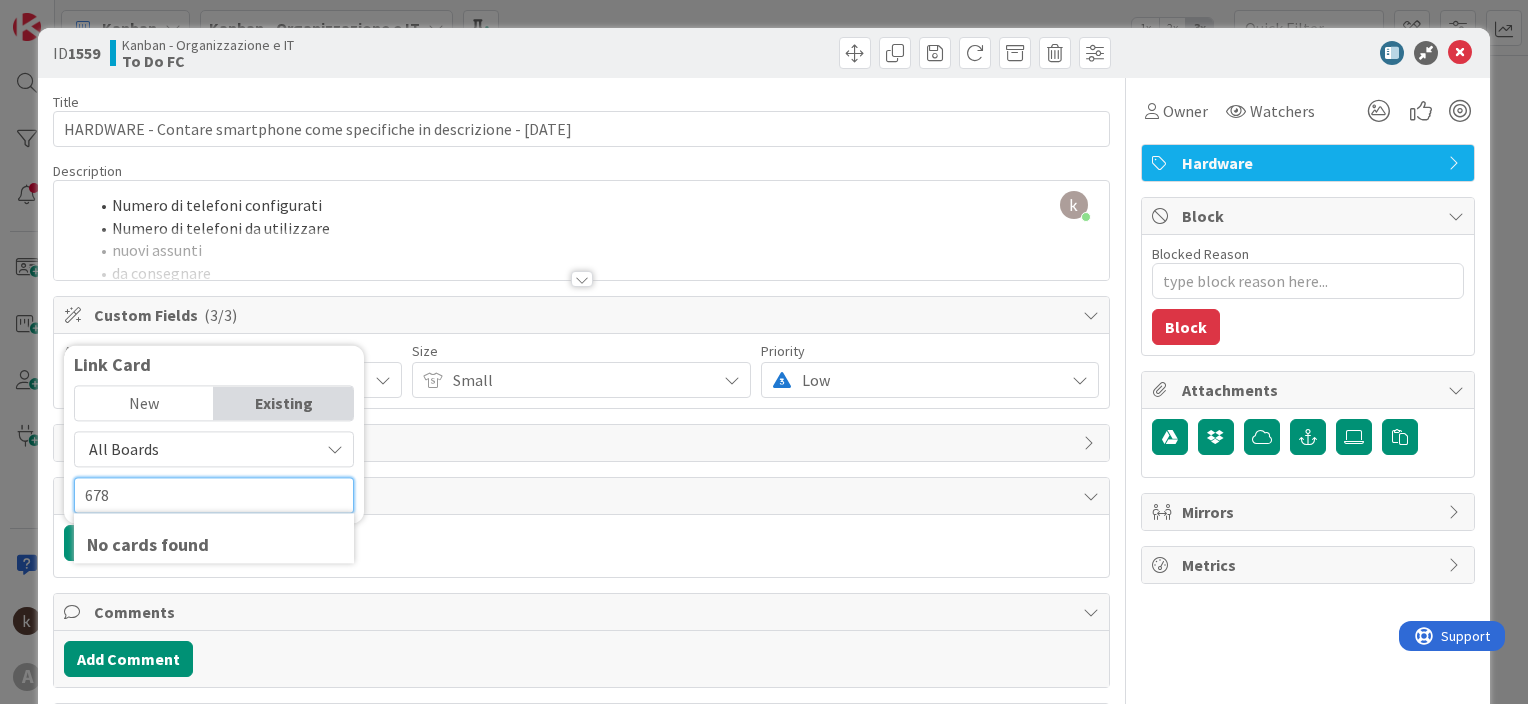 type on "678" 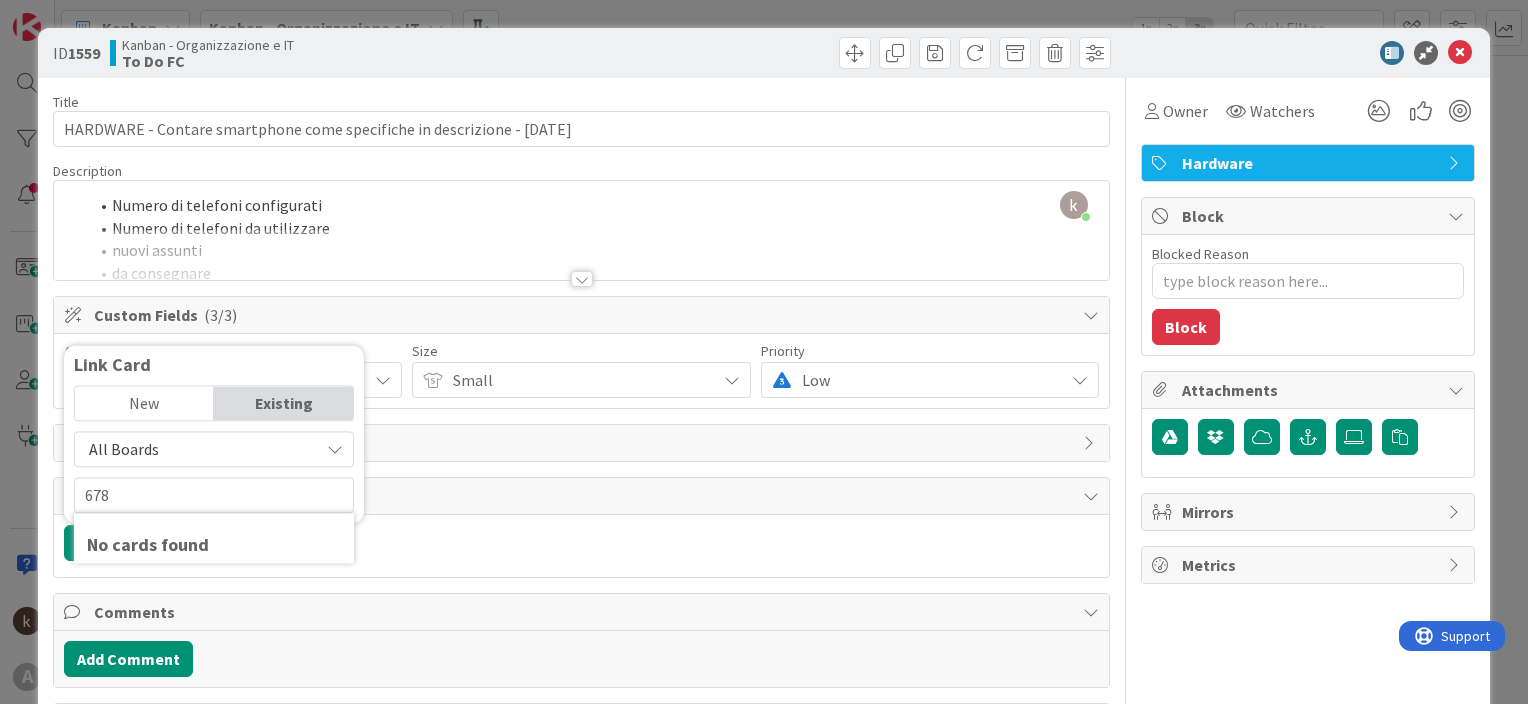 click on "All Boards" at bounding box center (197, 449) 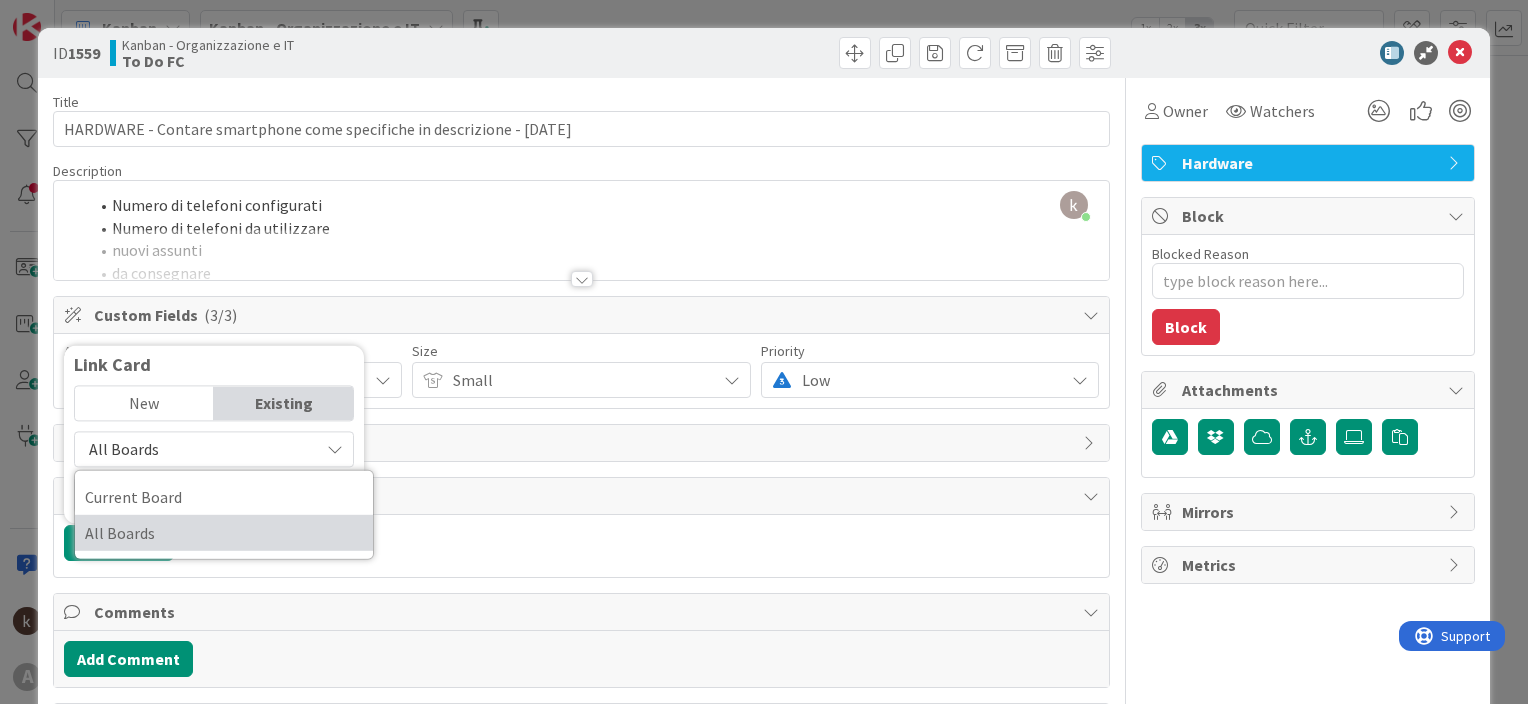 click on "All Boards" at bounding box center (224, 533) 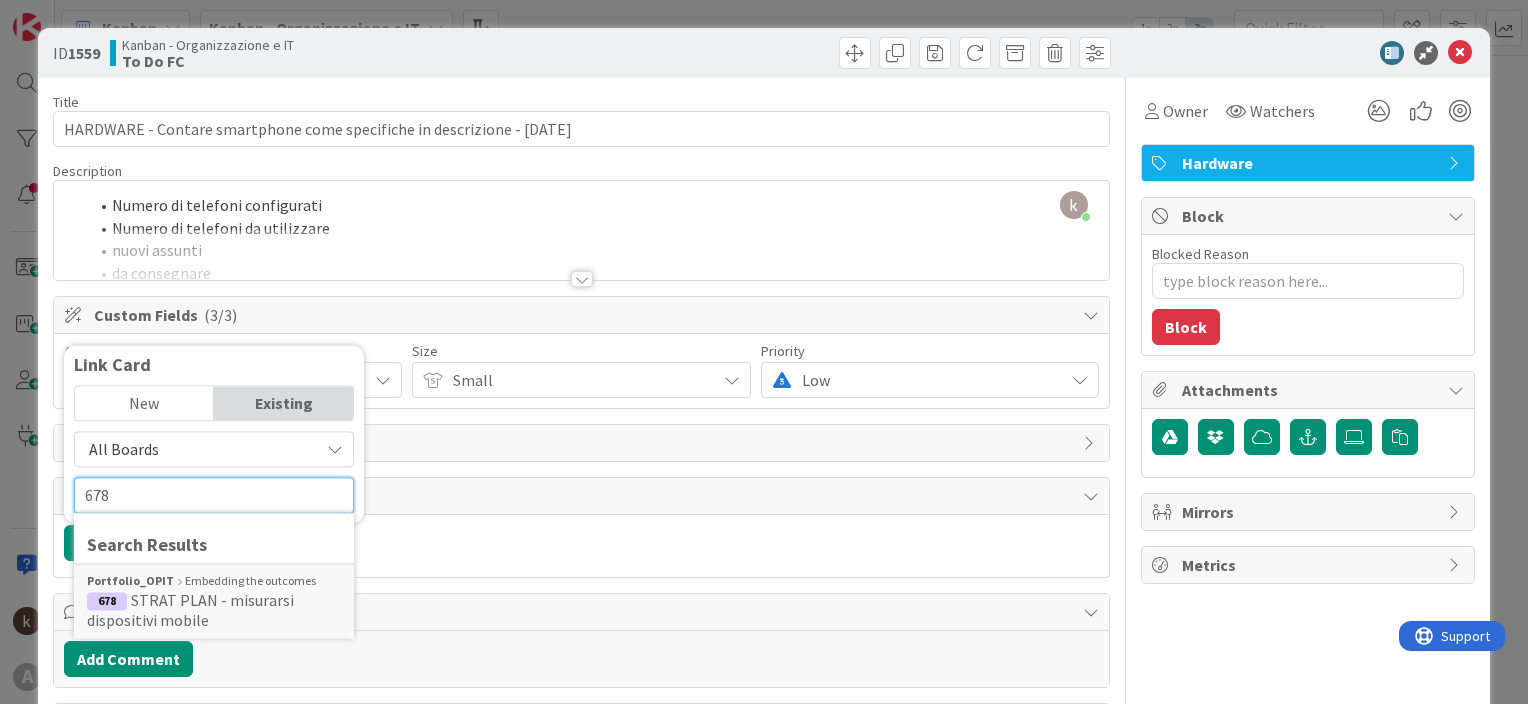 click on "678" at bounding box center [214, 495] 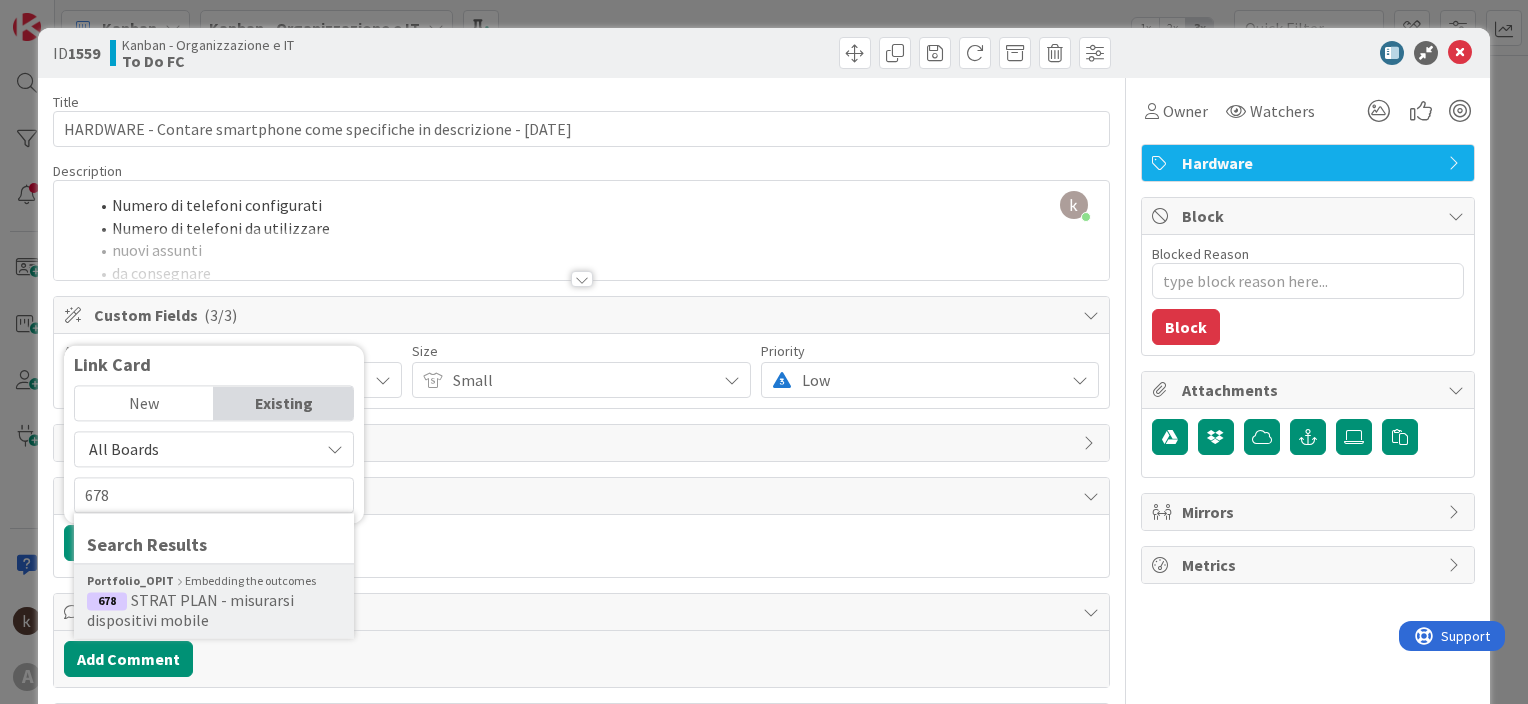 click on "STRAT PLAN - misurarsi dispositivi mobile" at bounding box center [190, 610] 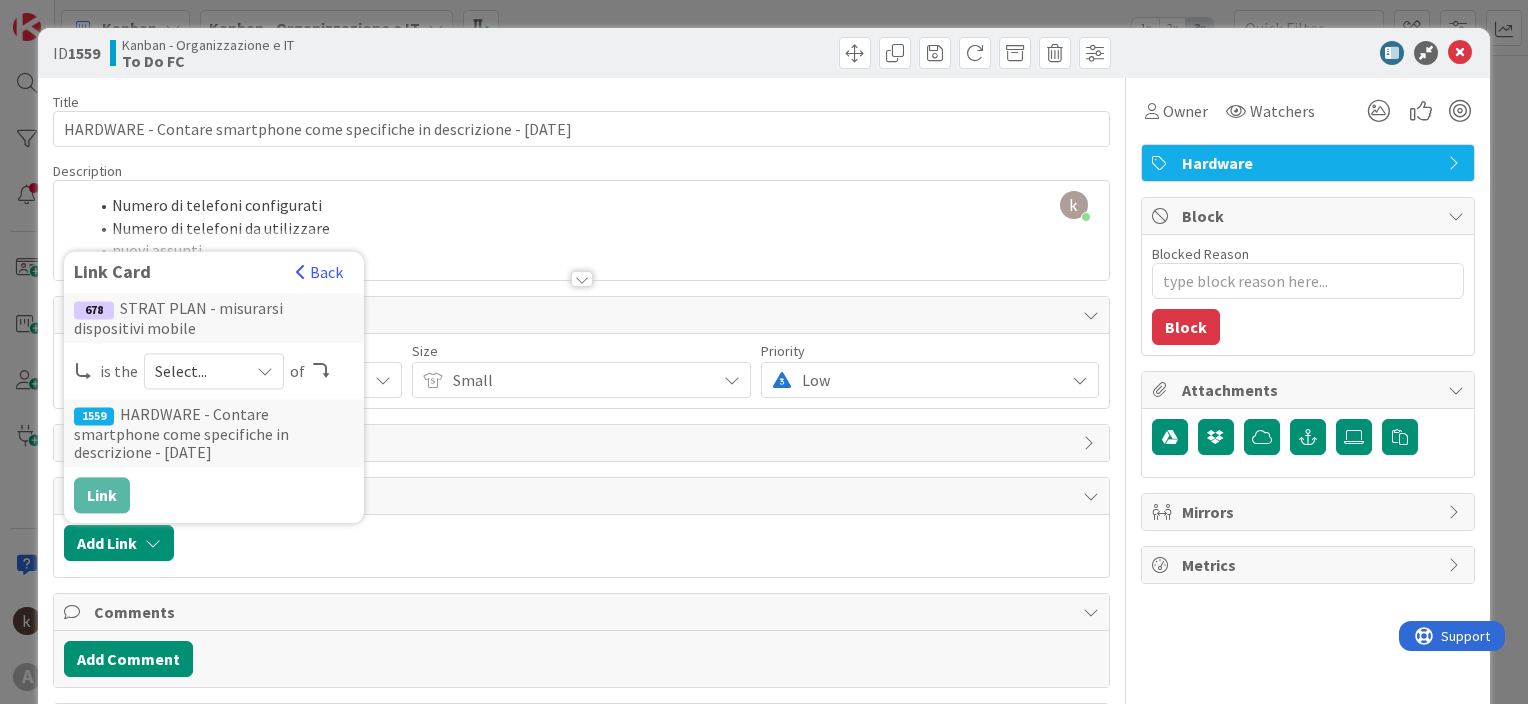 click on "Select..." at bounding box center [197, 371] 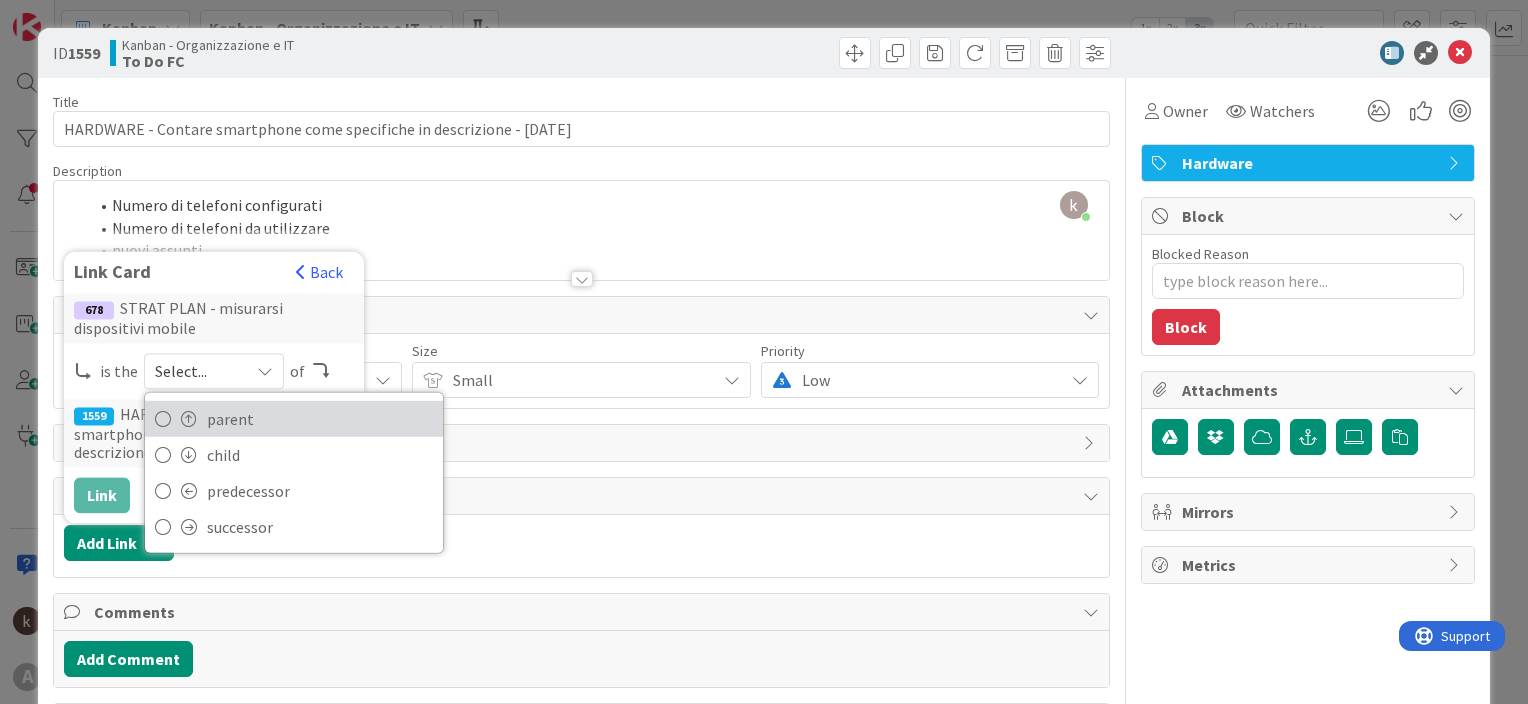 click on "parent" at bounding box center (294, 419) 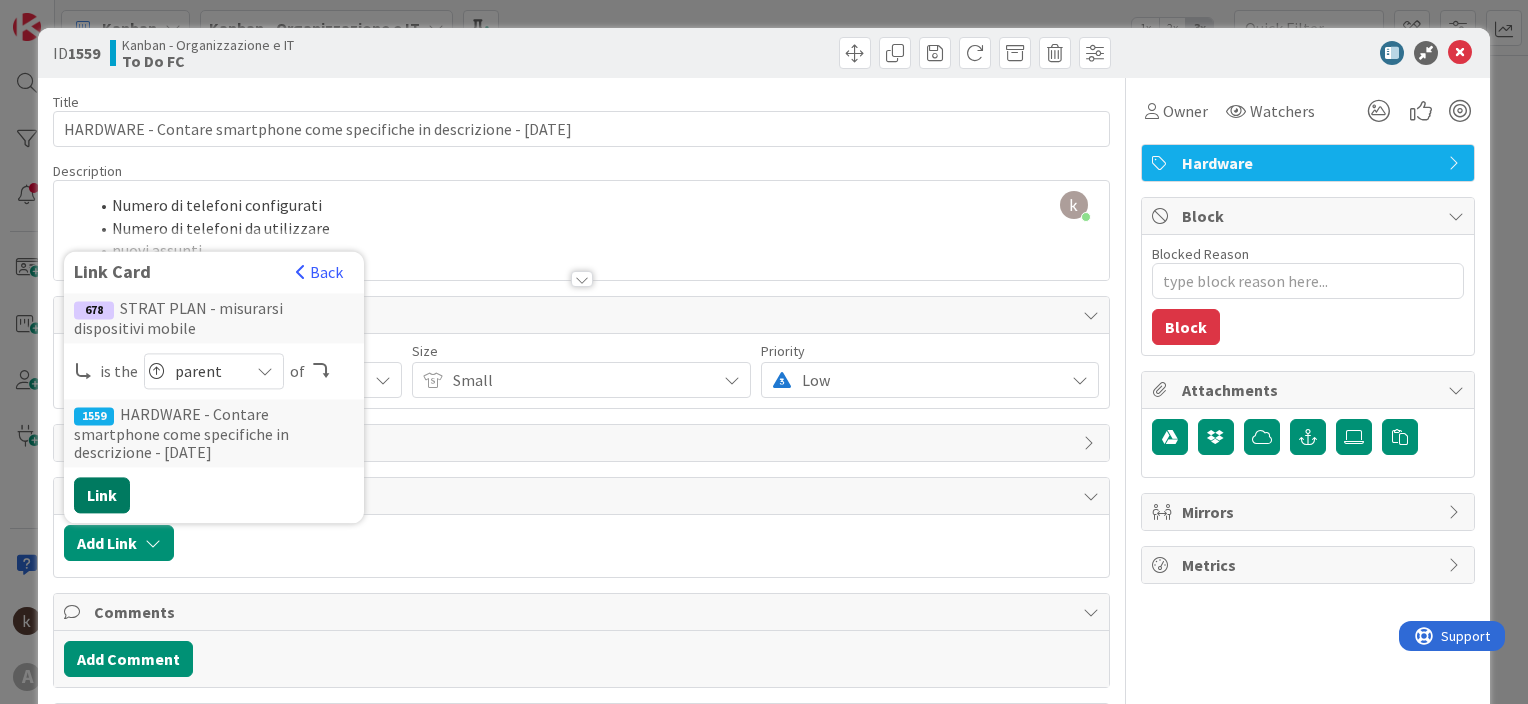 click on "Link" at bounding box center (102, 495) 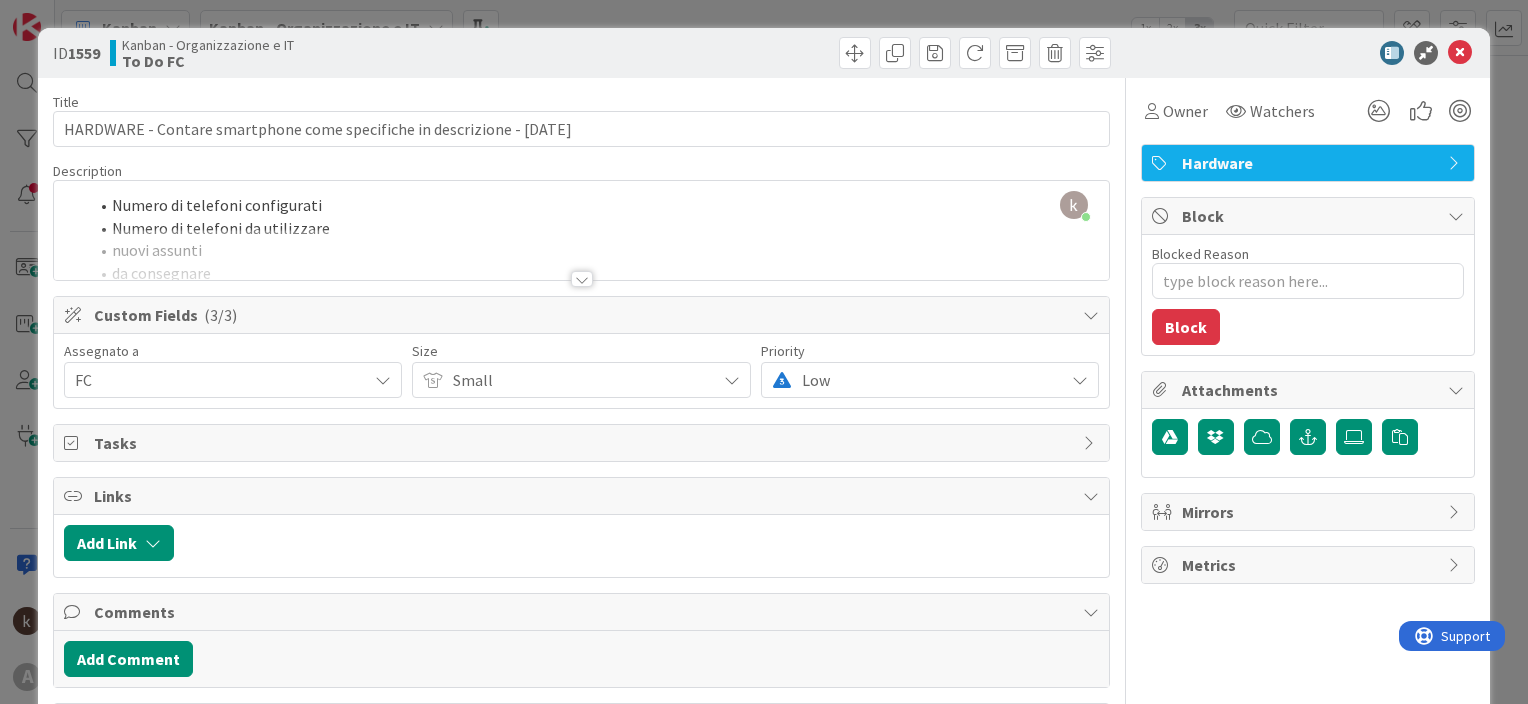 type on "x" 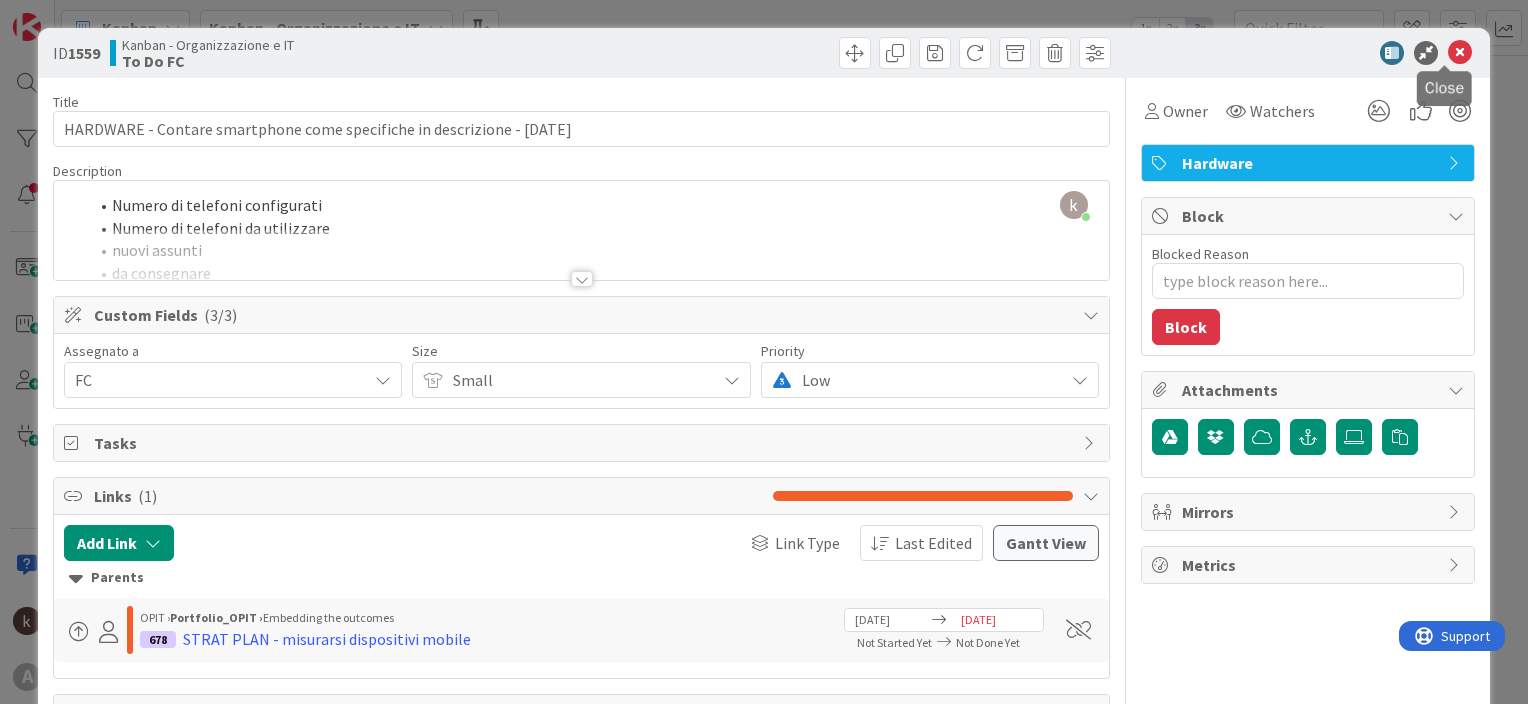 click at bounding box center [1460, 53] 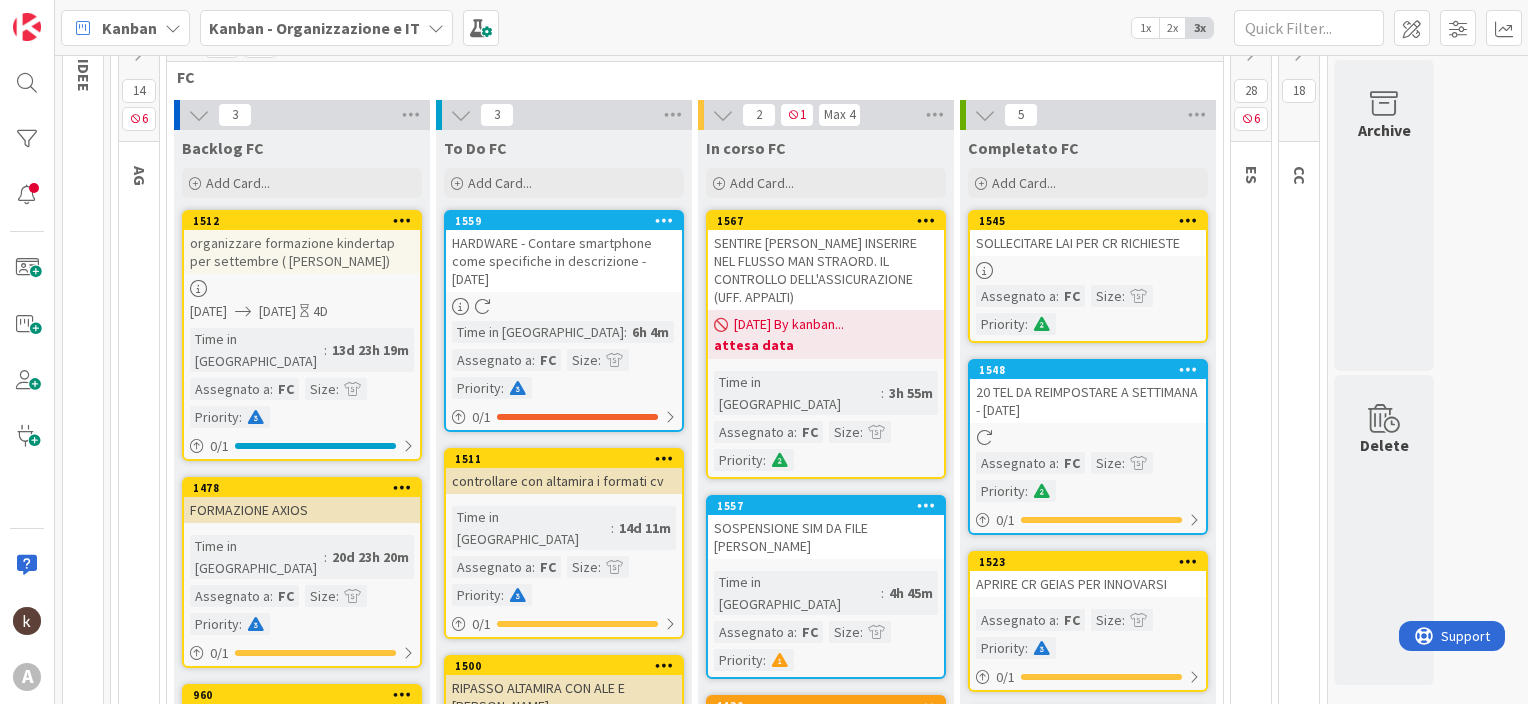 scroll, scrollTop: 0, scrollLeft: 0, axis: both 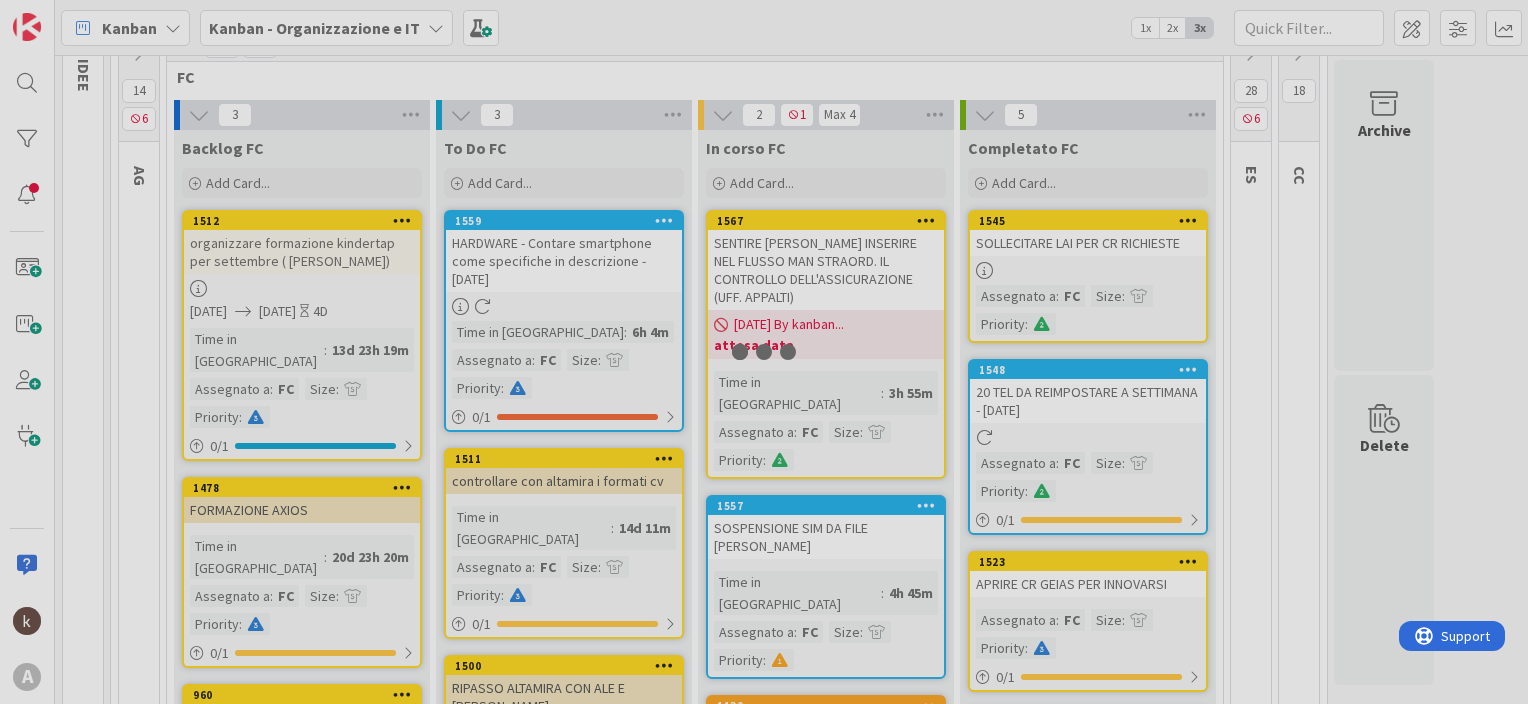 click at bounding box center (764, 352) 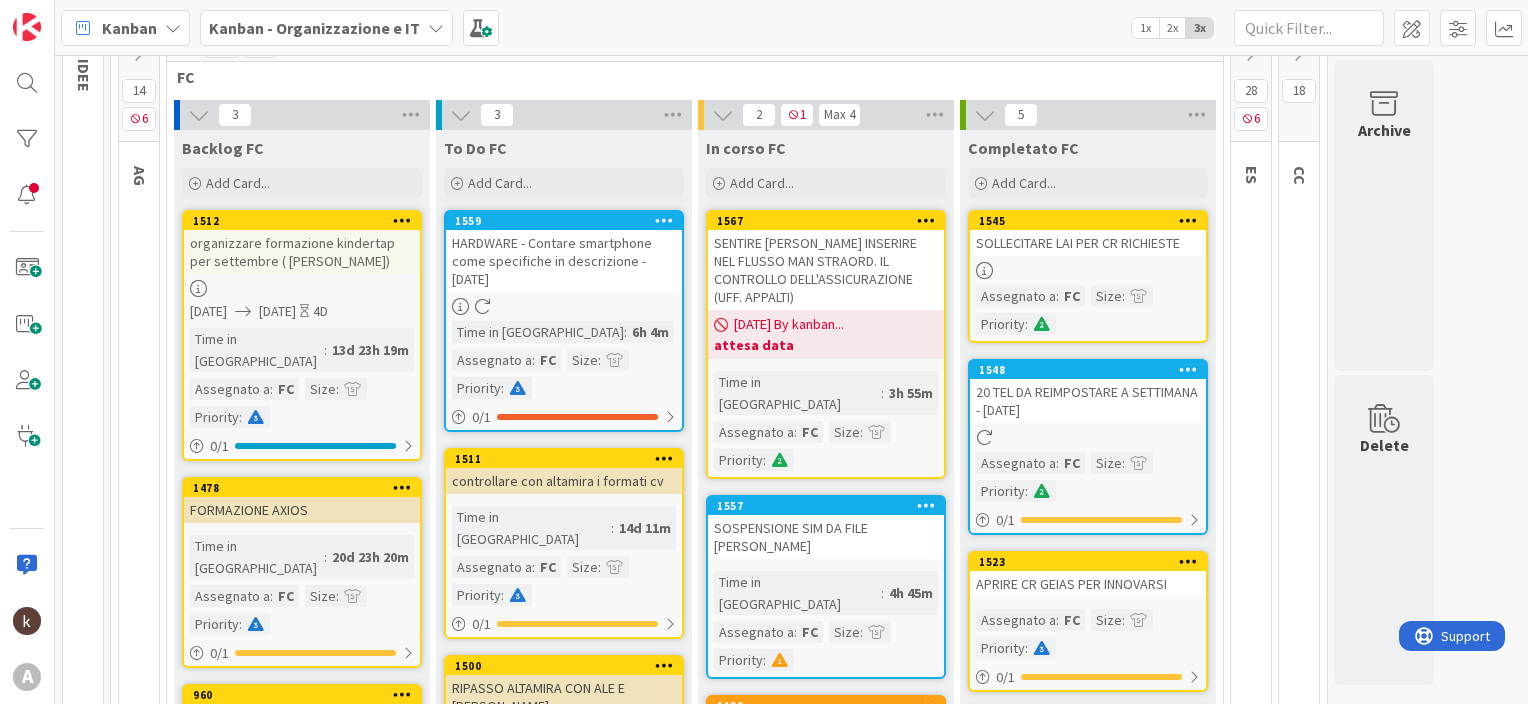 scroll, scrollTop: 0, scrollLeft: 0, axis: both 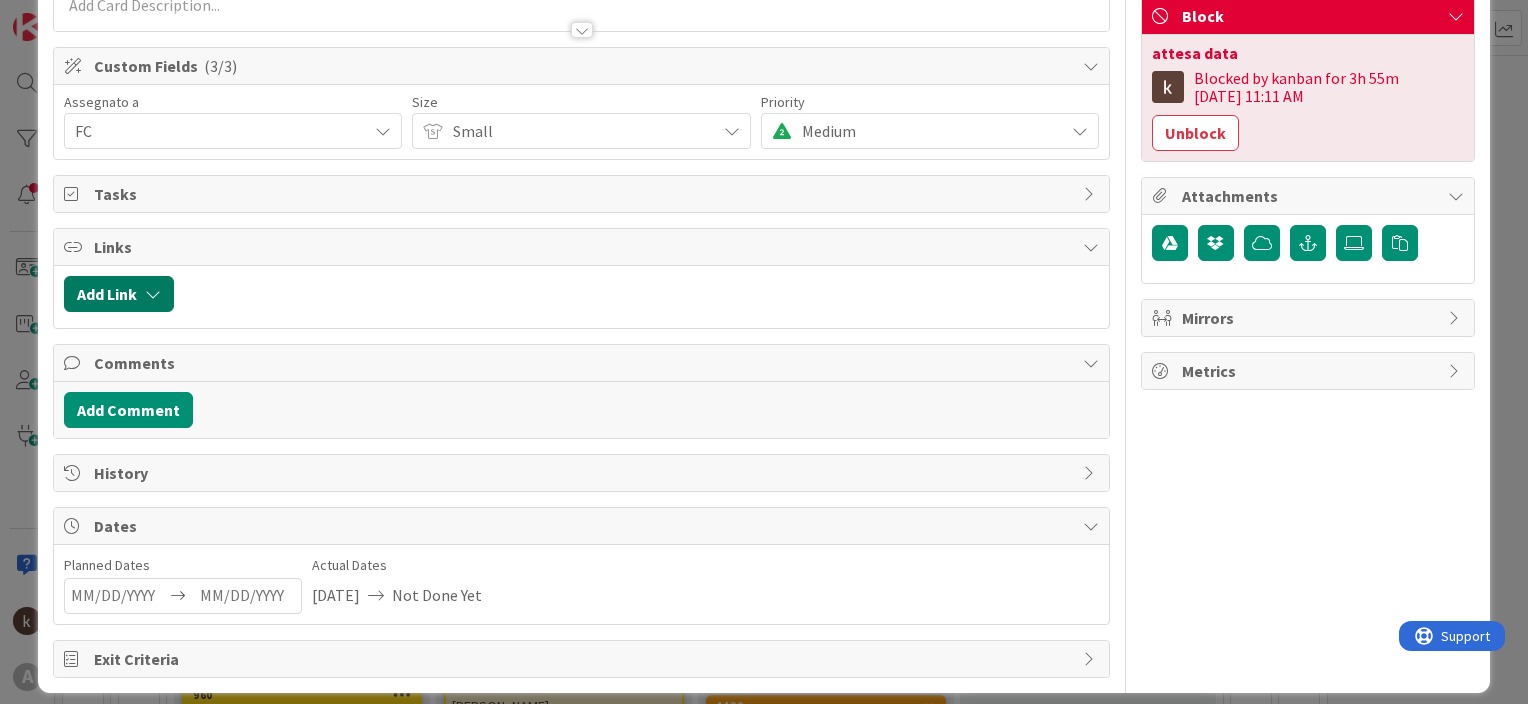 click on "Add Link" at bounding box center (119, 294) 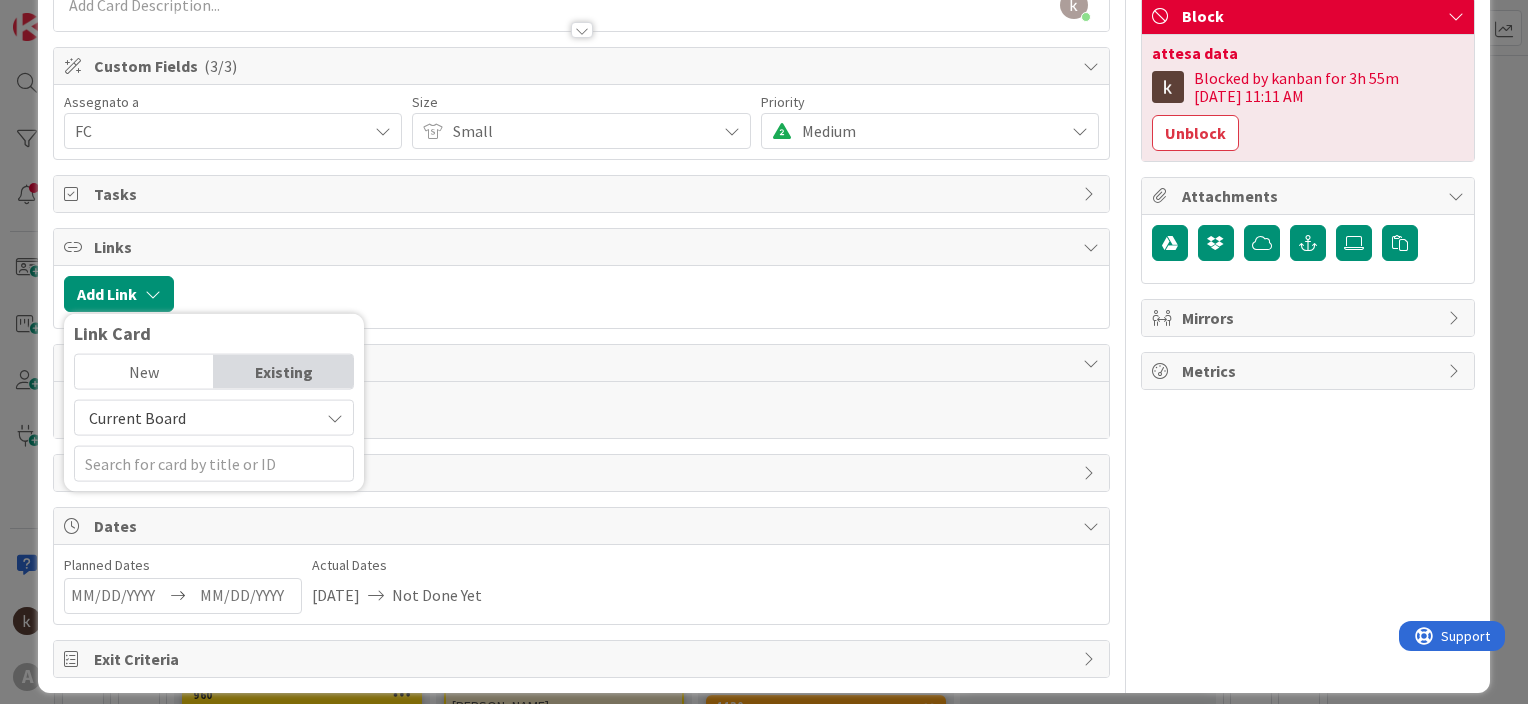 click on "Current Board" at bounding box center (137, 418) 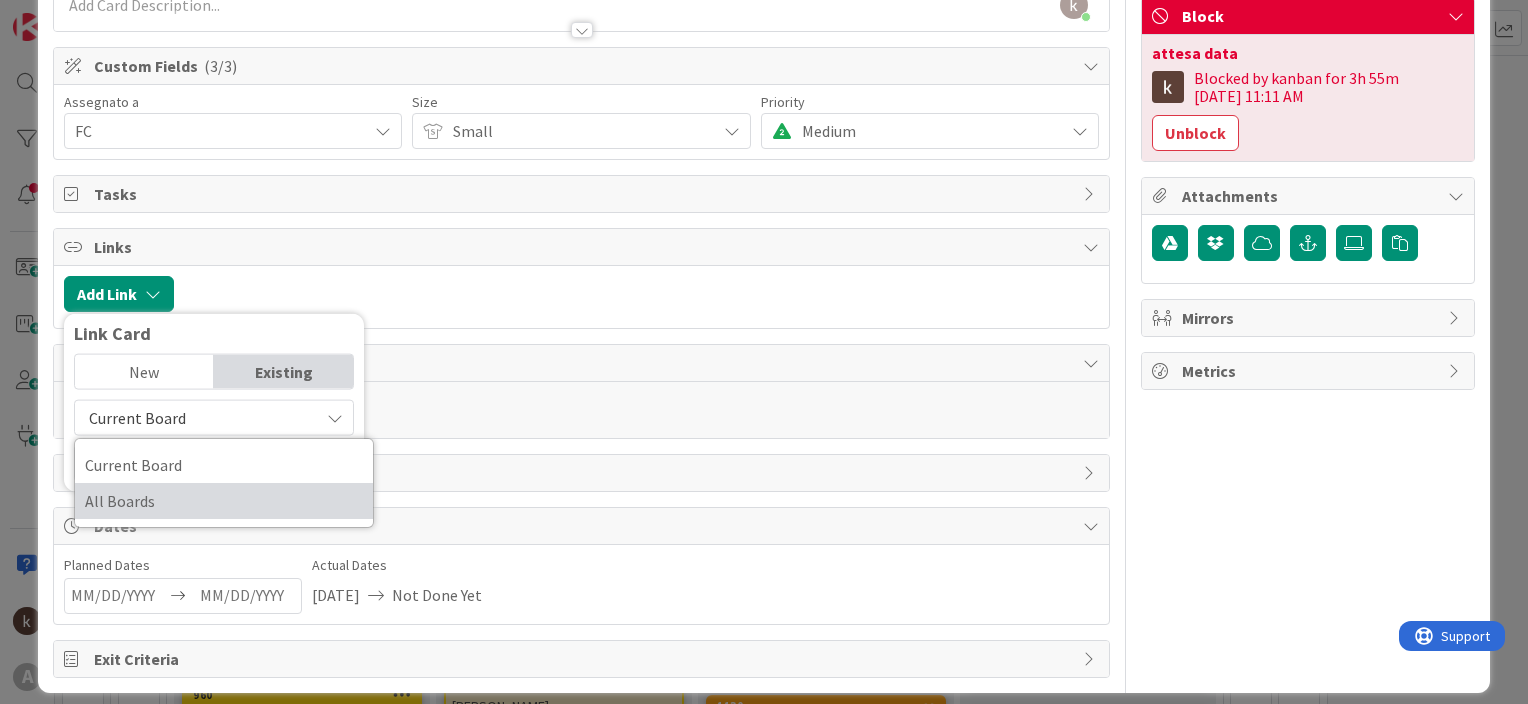 click on "All Boards" at bounding box center (224, 501) 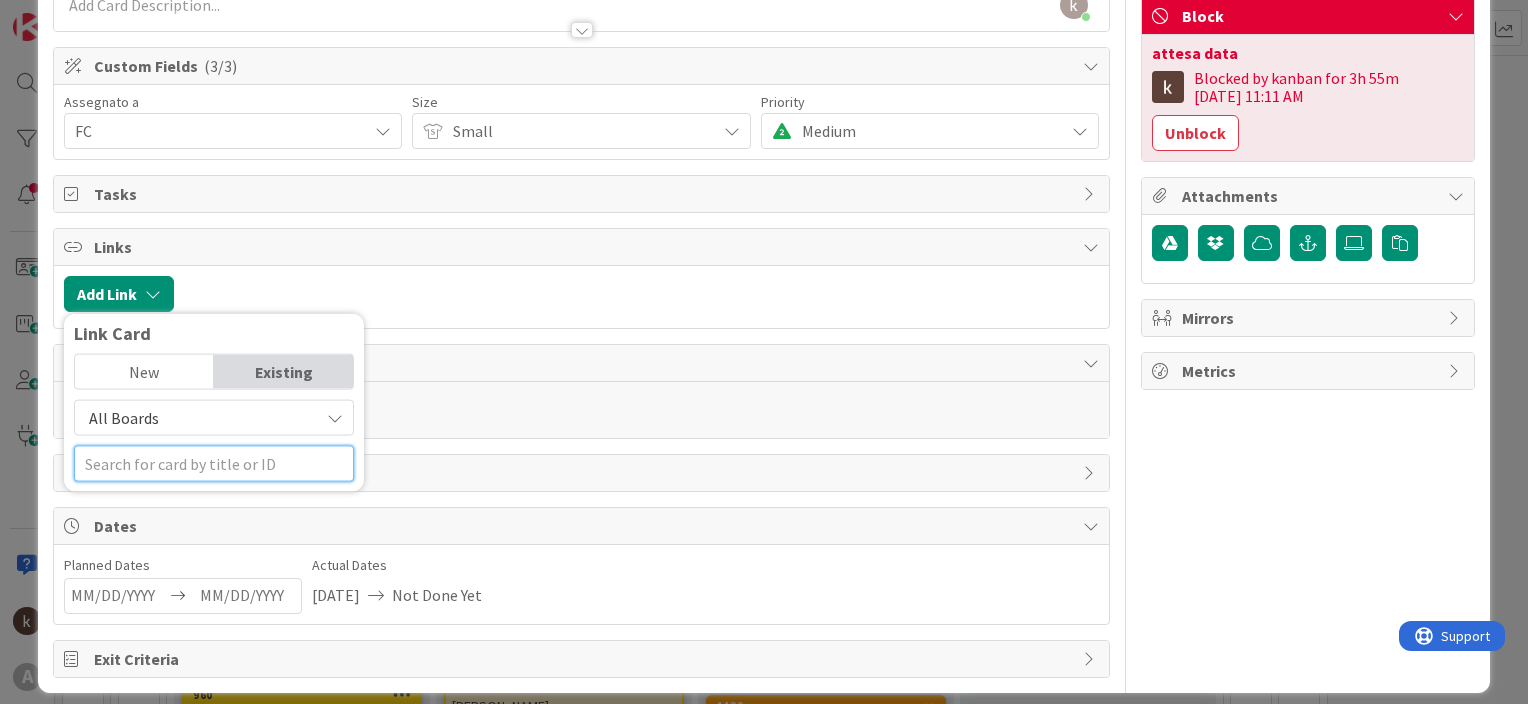 click at bounding box center [214, 464] 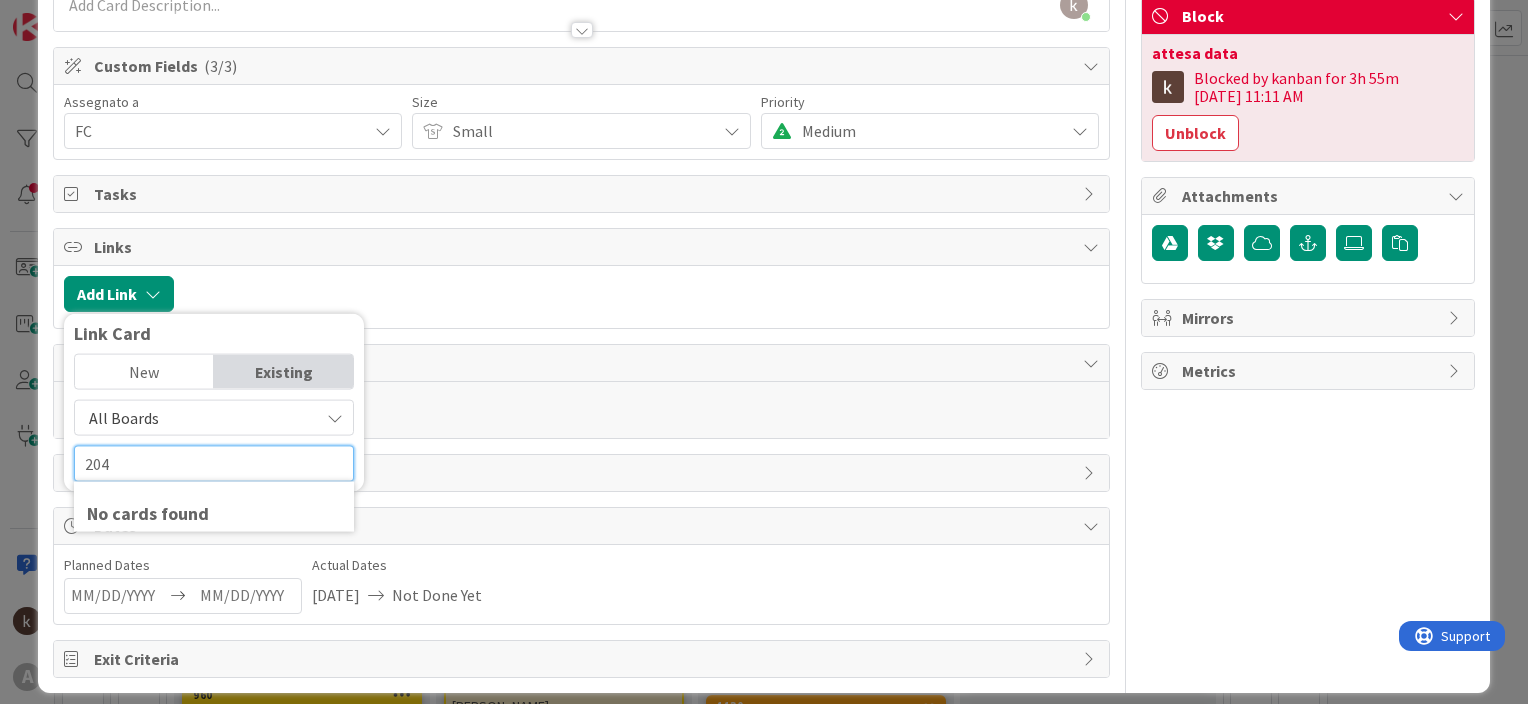 type on "204" 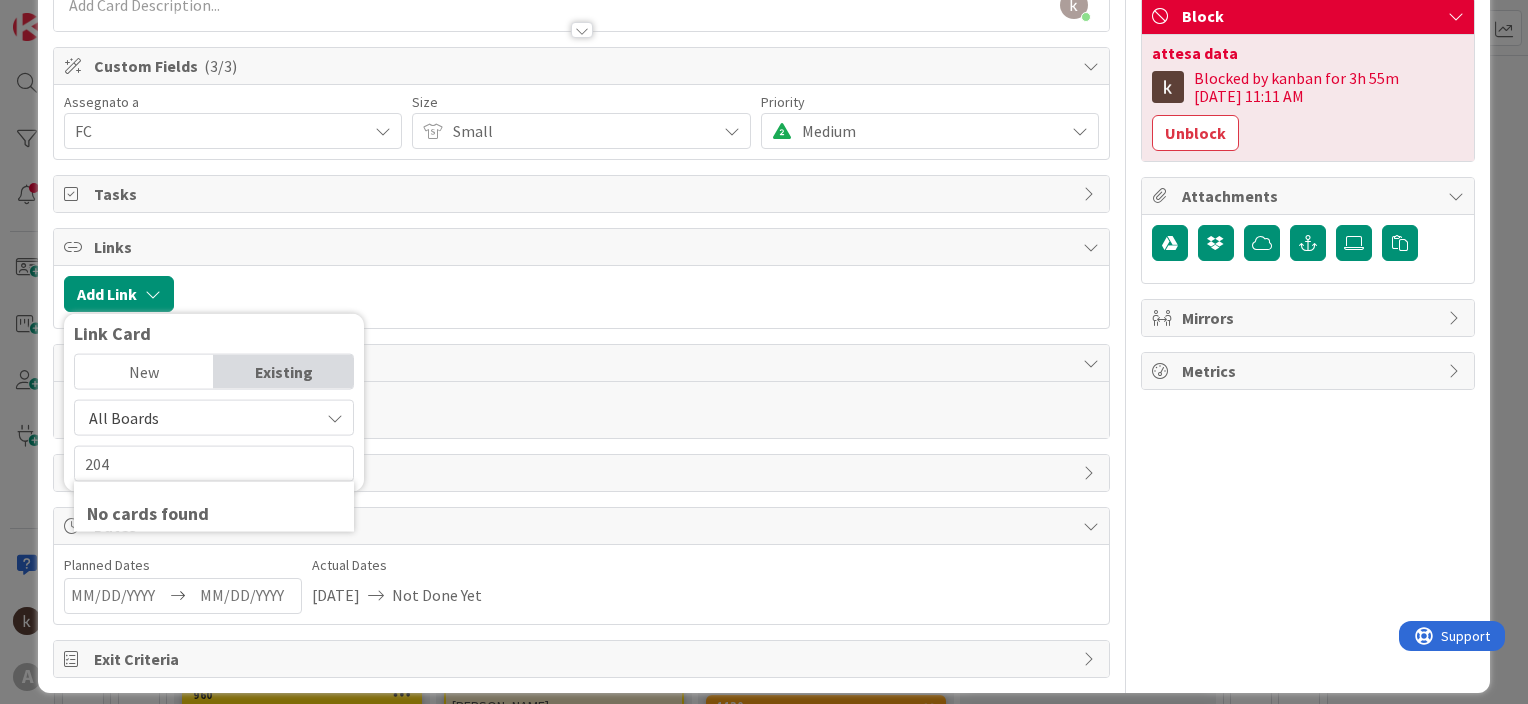click on "All Boards" at bounding box center (197, 418) 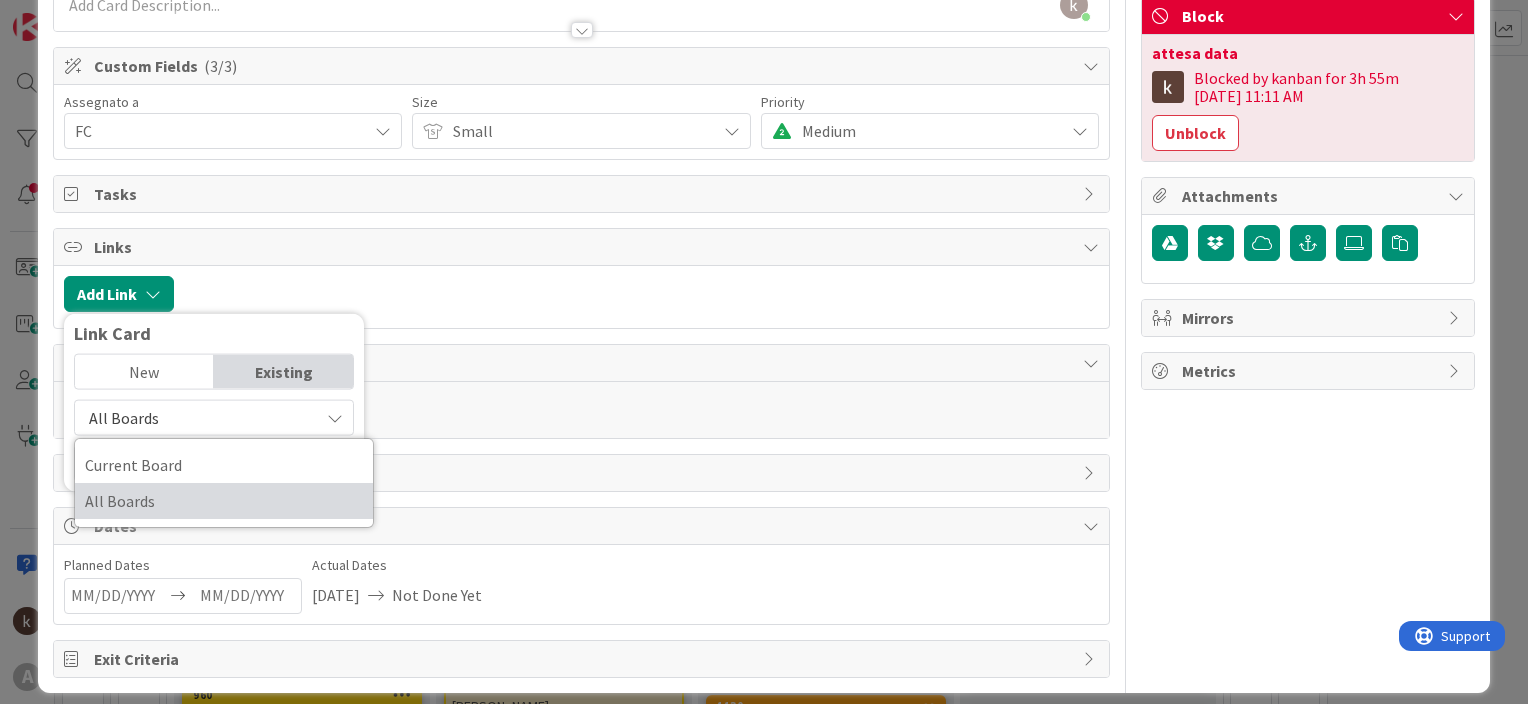 click on "All Boards" at bounding box center (224, 501) 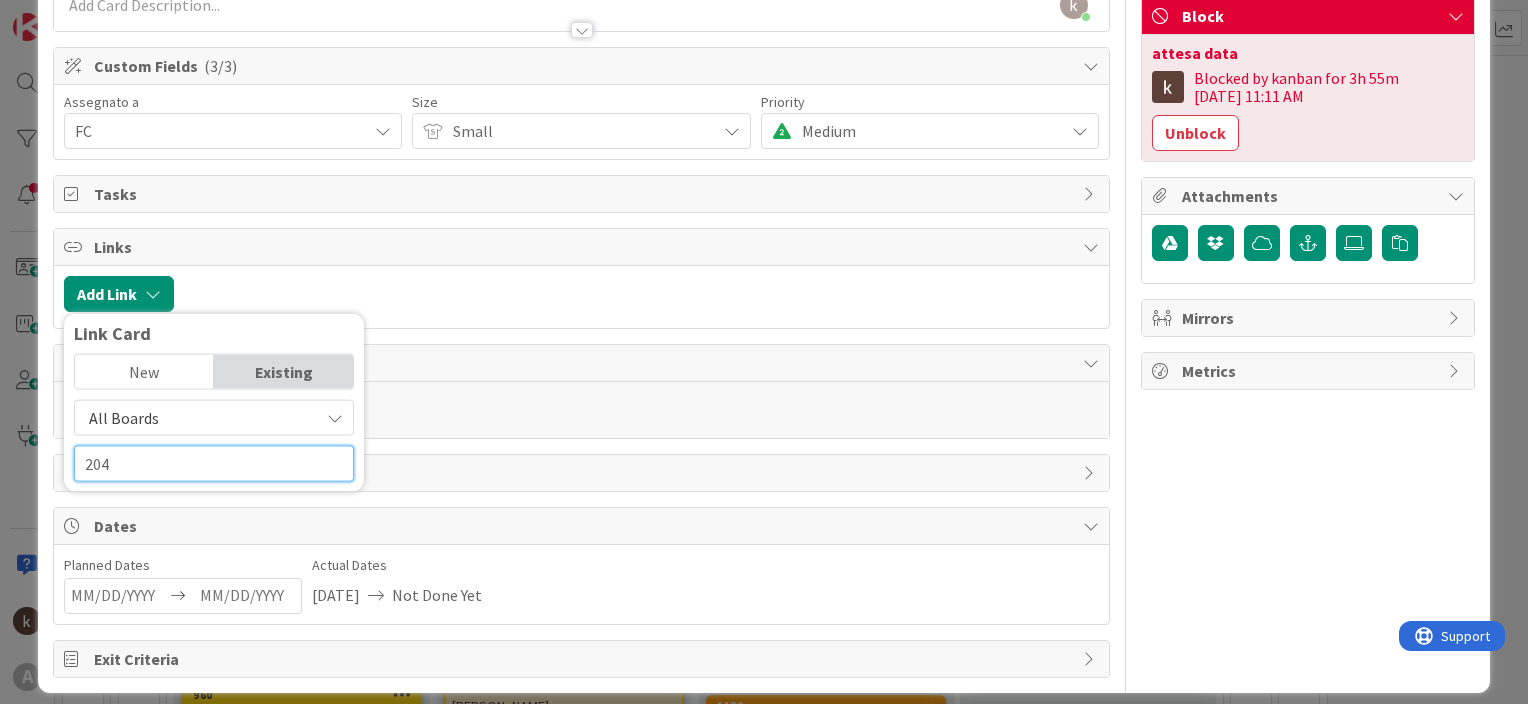 click on "204" at bounding box center [214, 464] 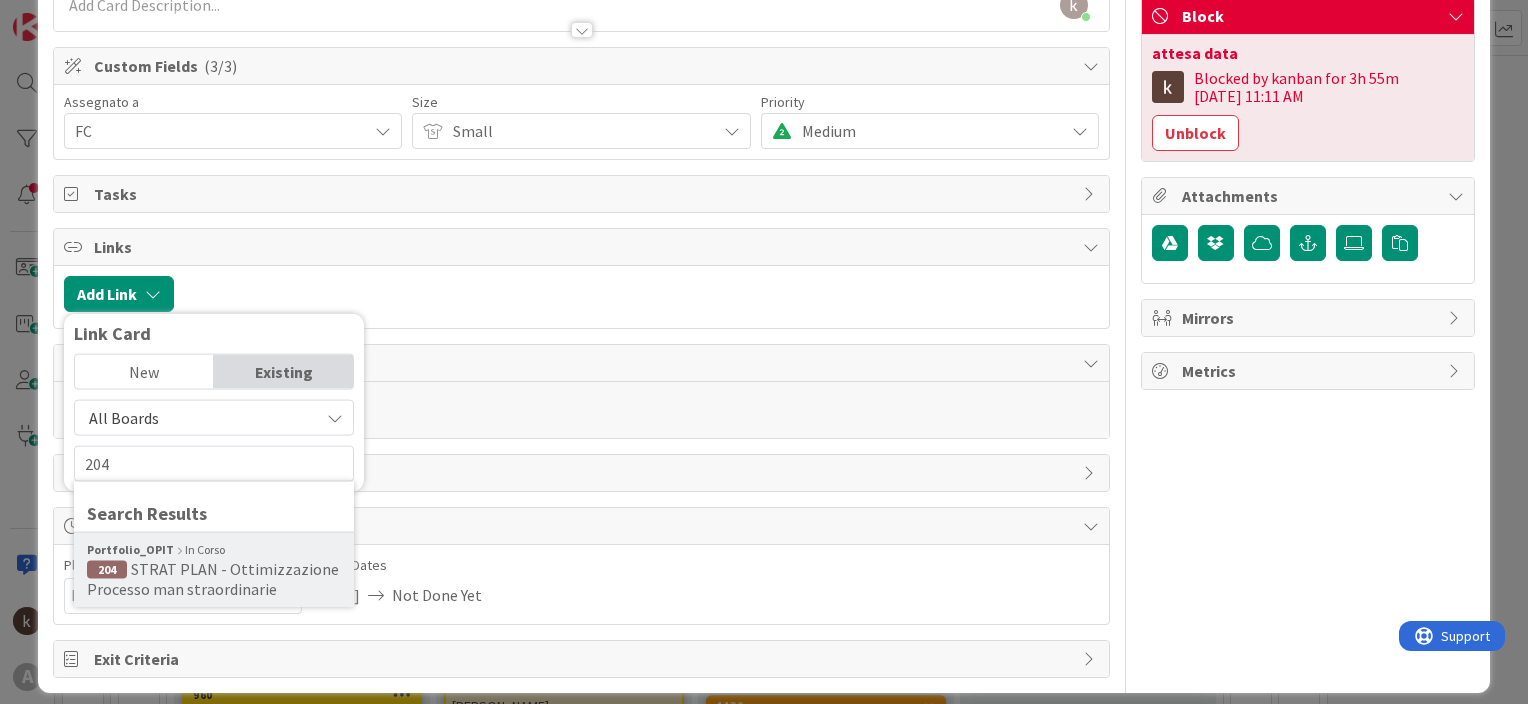 click on "STRAT PLAN - Ottimizzazione Processo man straordinarie" at bounding box center (213, 579) 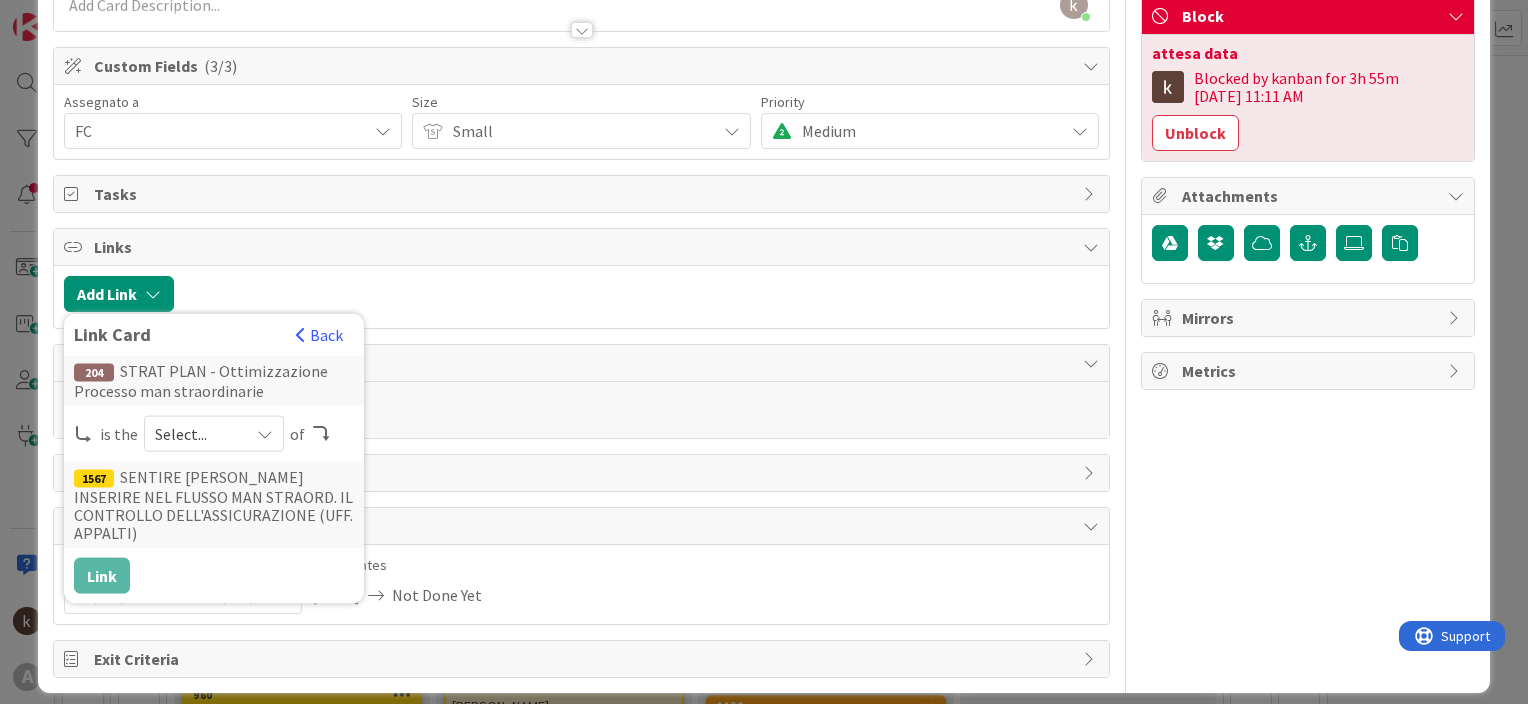 click on "Select..." at bounding box center [197, 434] 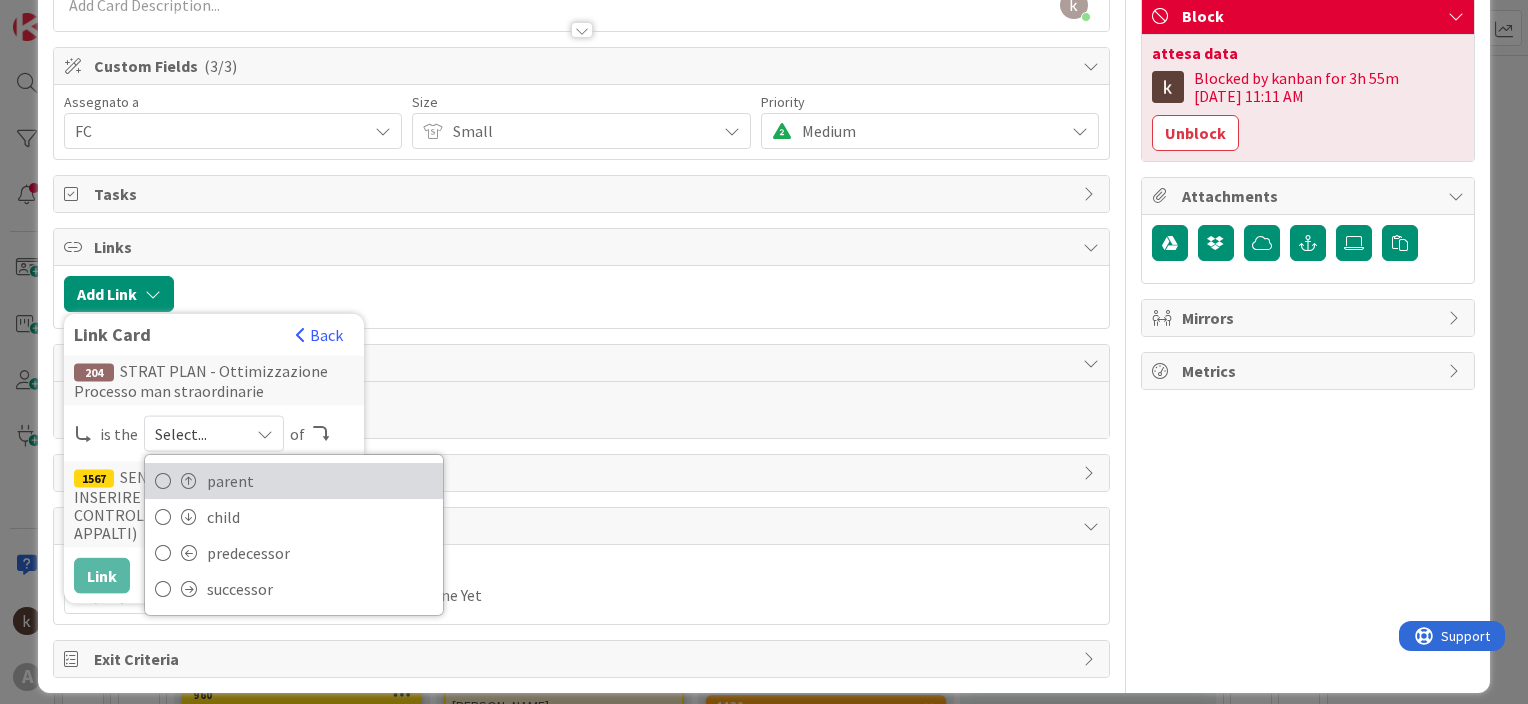 click on "parent" at bounding box center [320, 481] 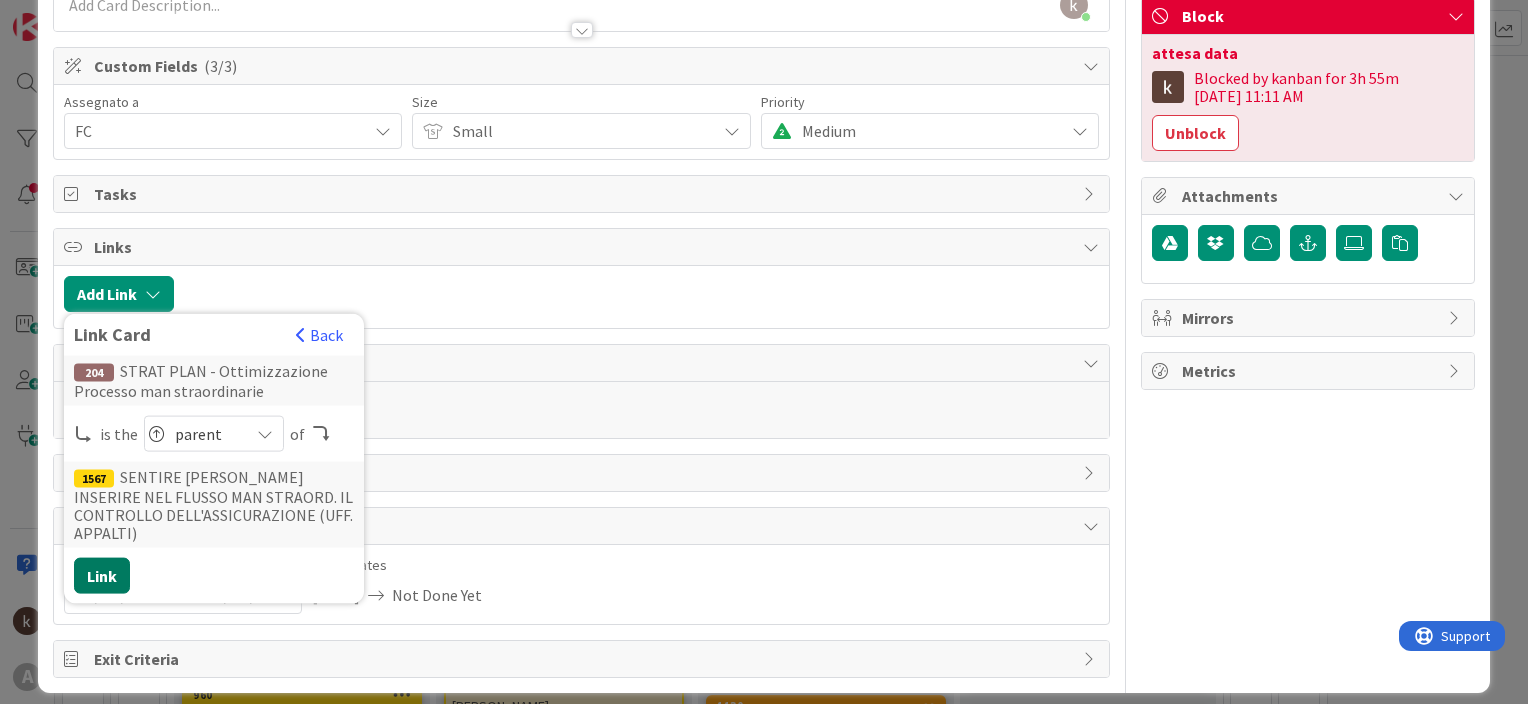 click on "Link" at bounding box center [102, 576] 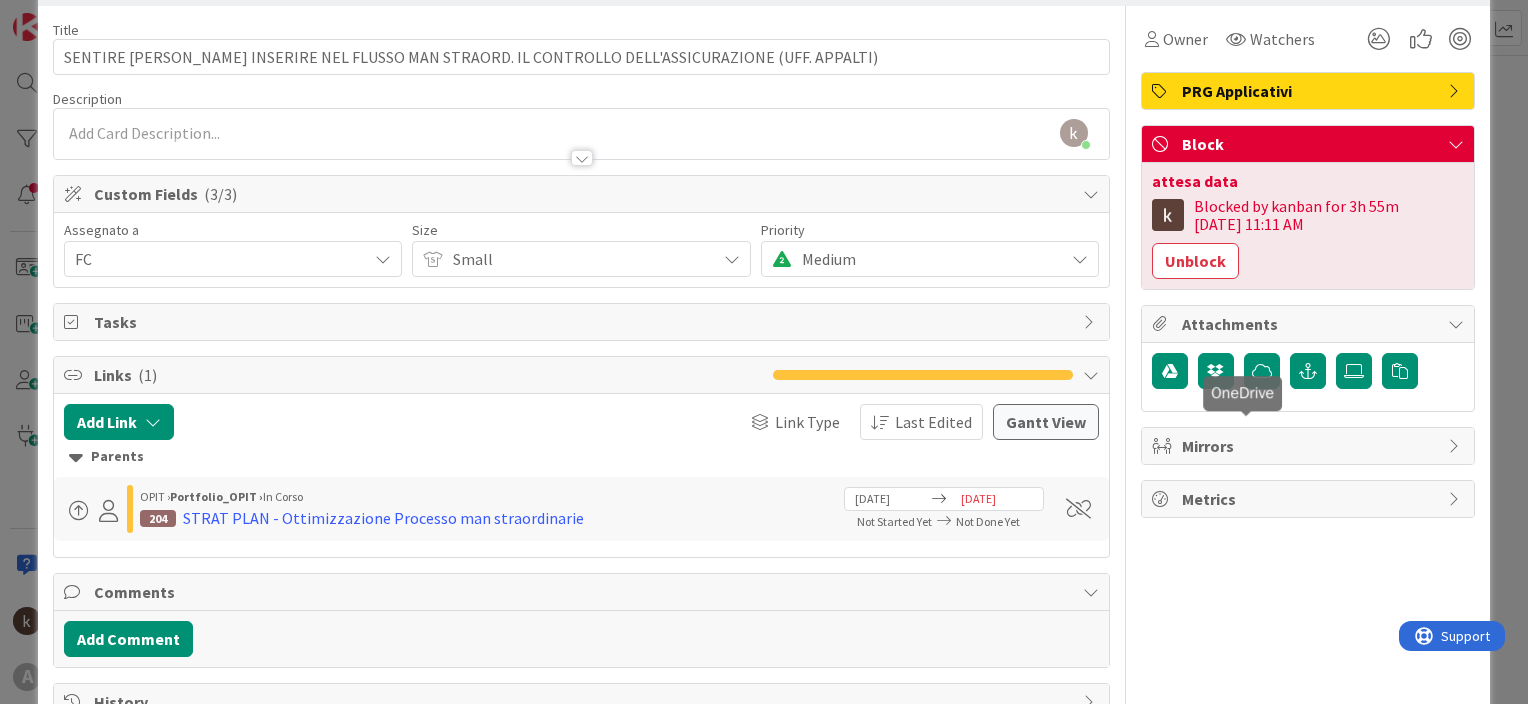 scroll, scrollTop: 0, scrollLeft: 0, axis: both 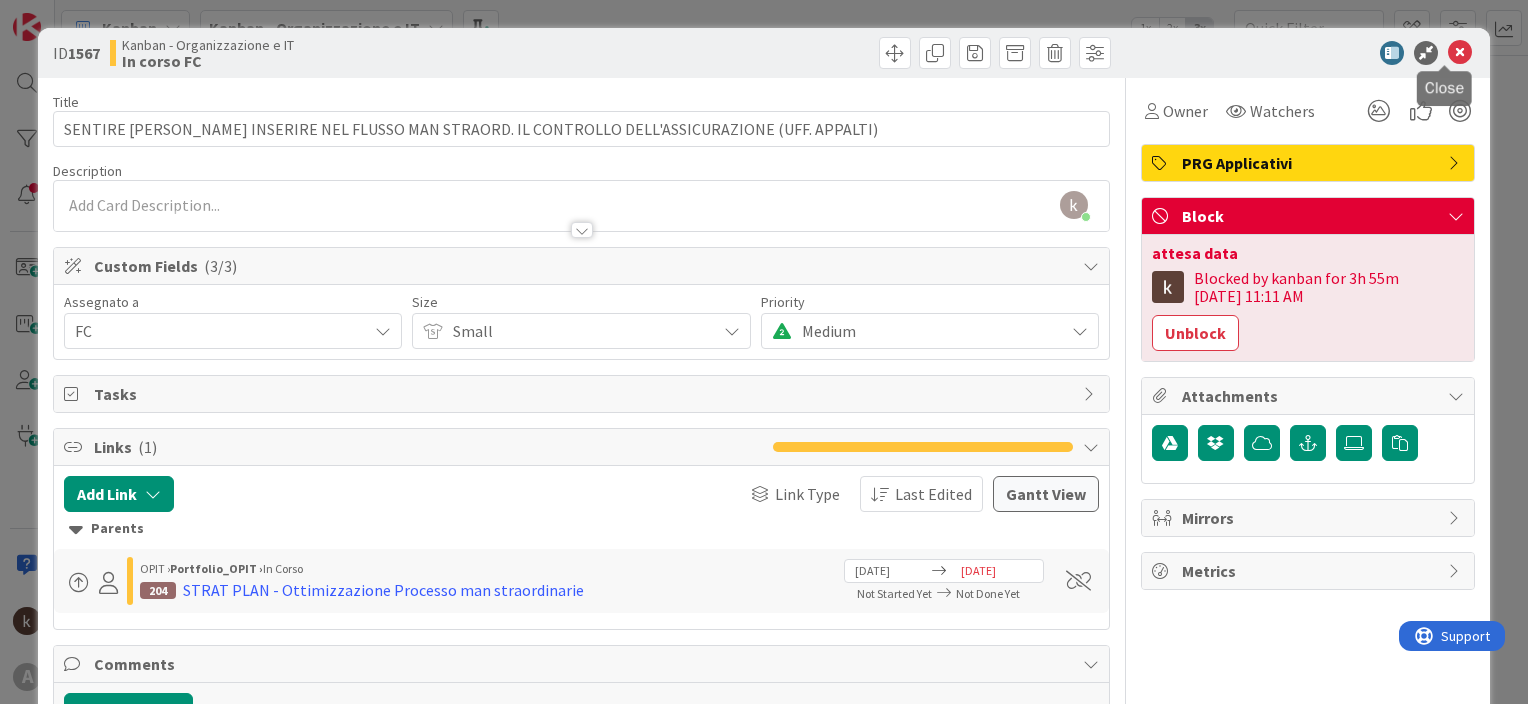 click at bounding box center [1460, 53] 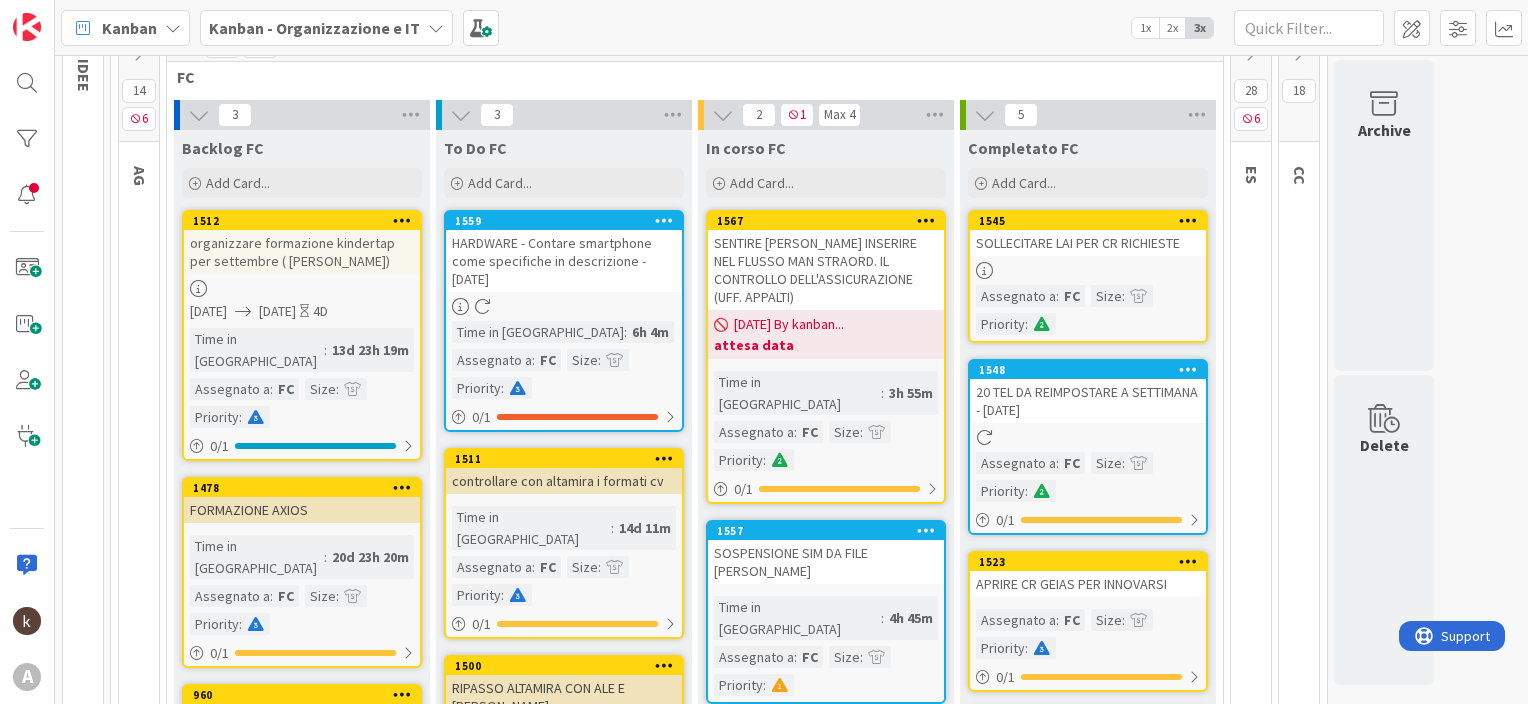 scroll, scrollTop: 0, scrollLeft: 0, axis: both 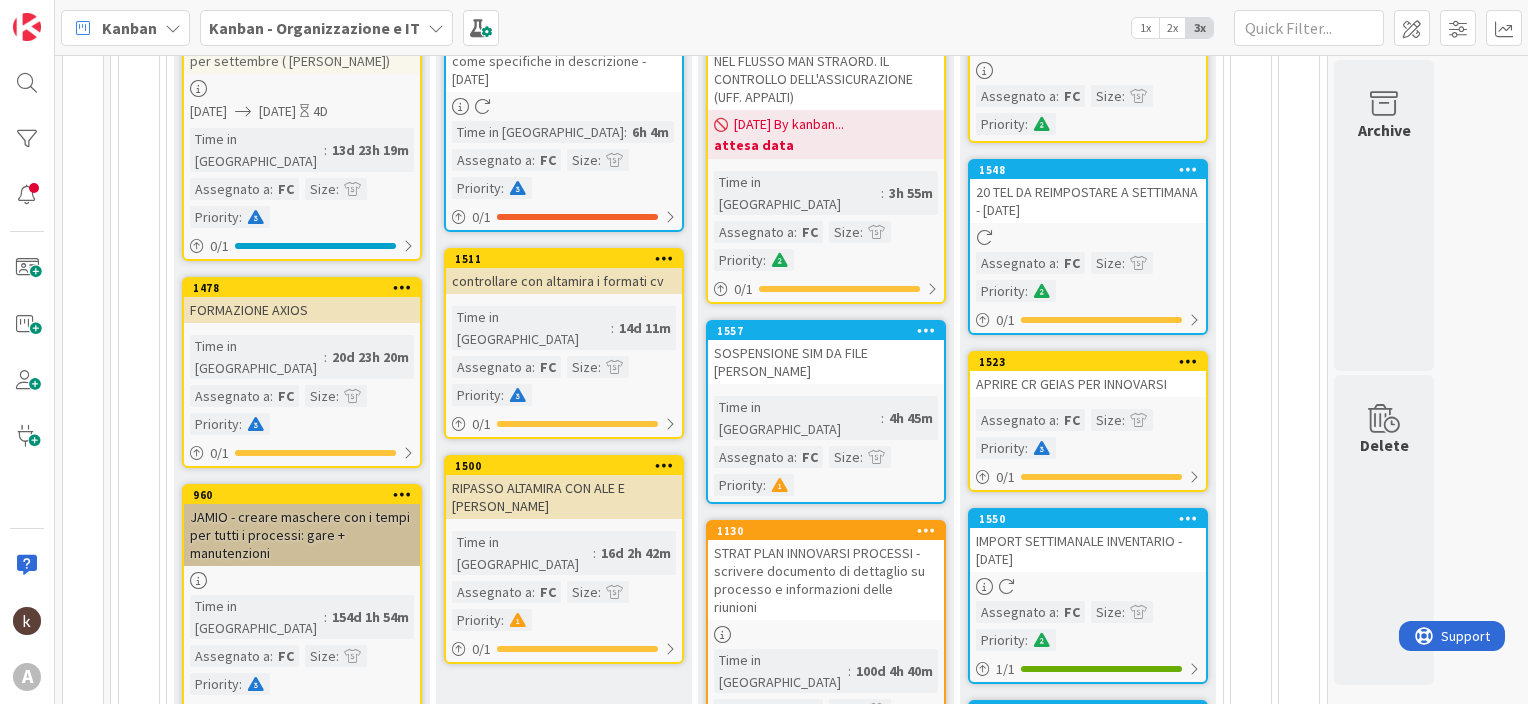 click on "SOSPENSIONE SIM DA FILE [PERSON_NAME]" at bounding box center (826, 362) 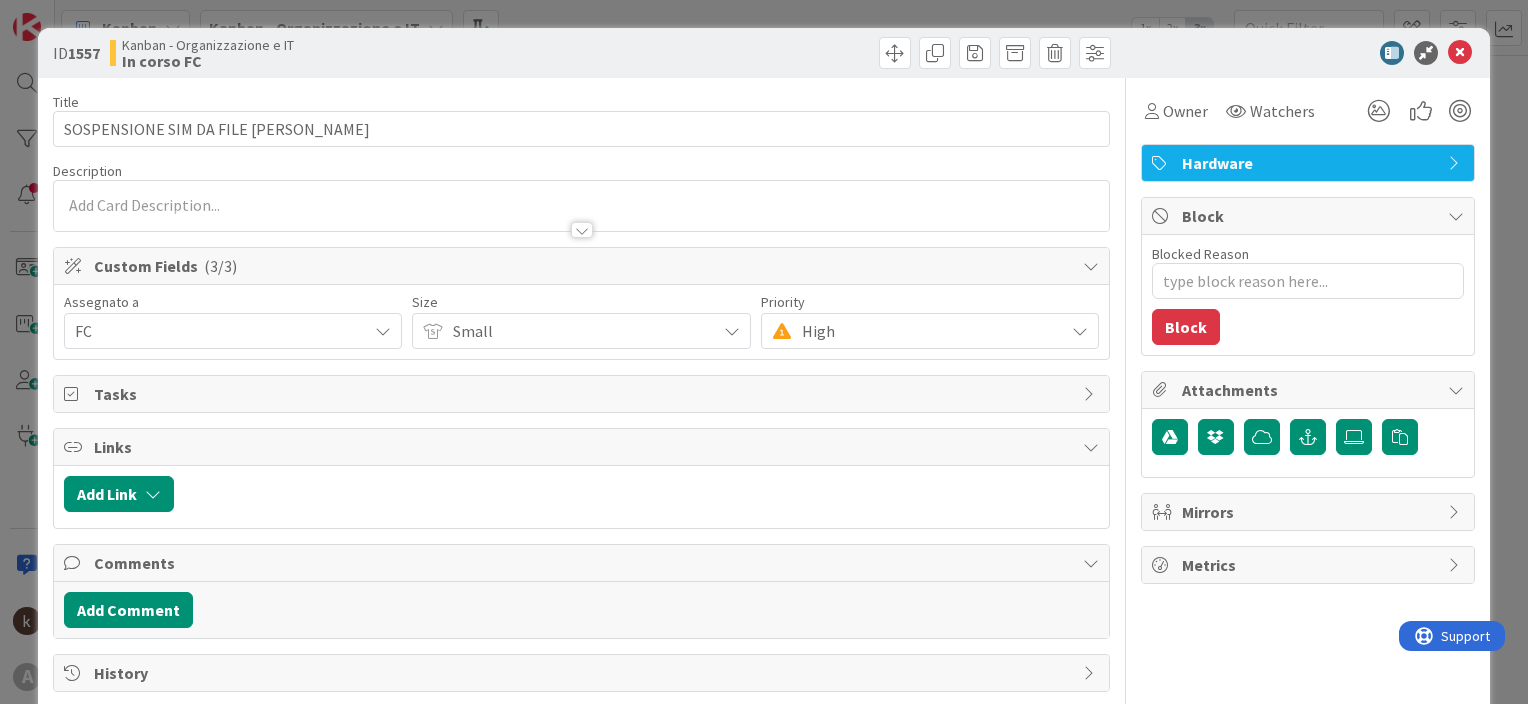 type on "x" 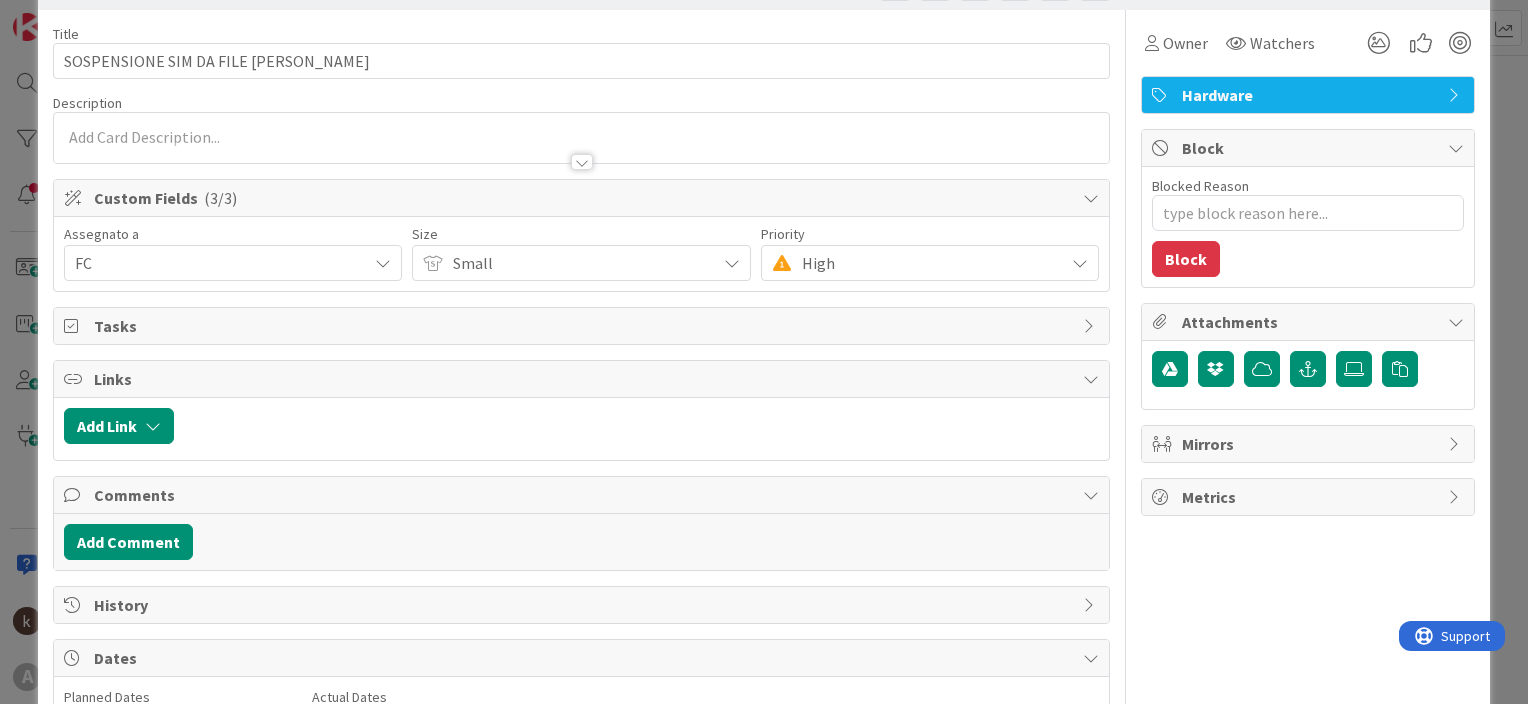 scroll, scrollTop: 0, scrollLeft: 0, axis: both 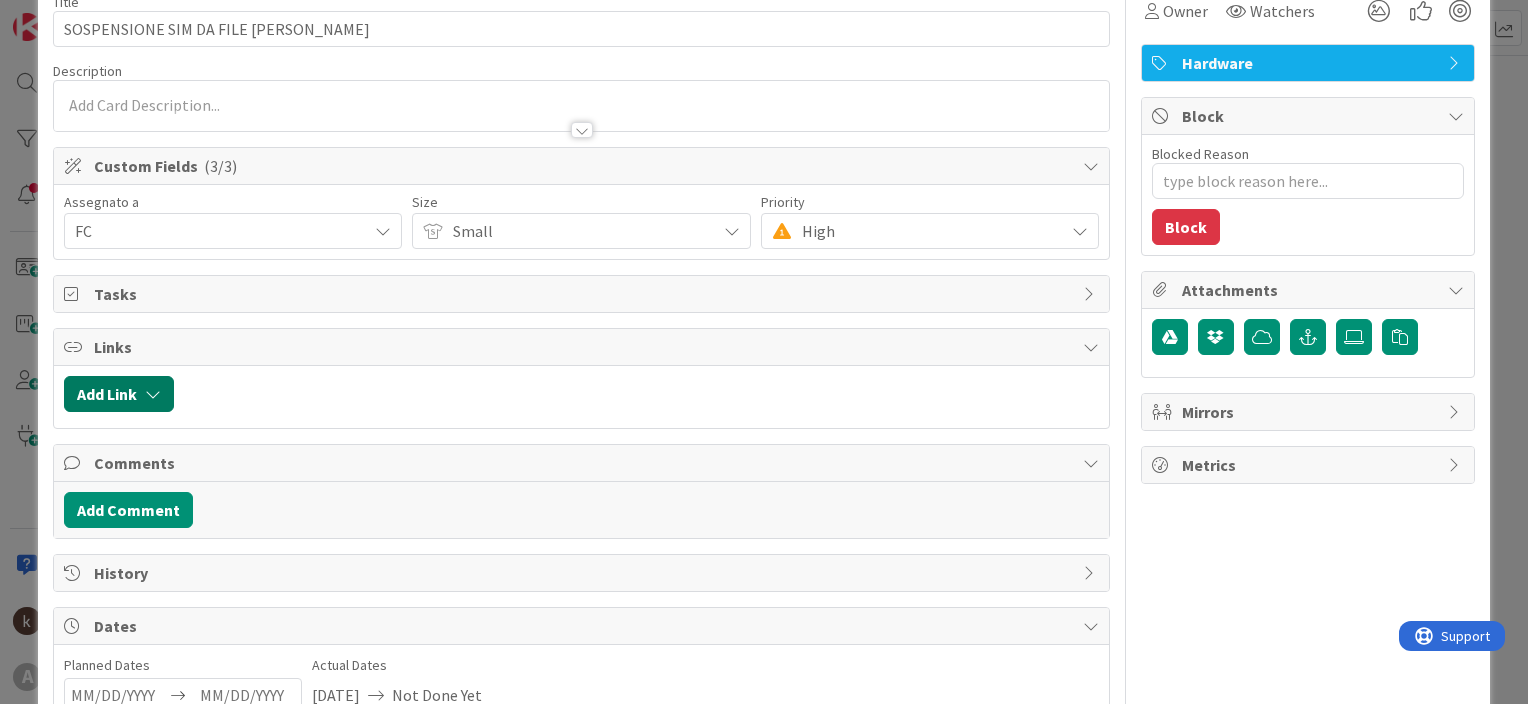 click at bounding box center (153, 394) 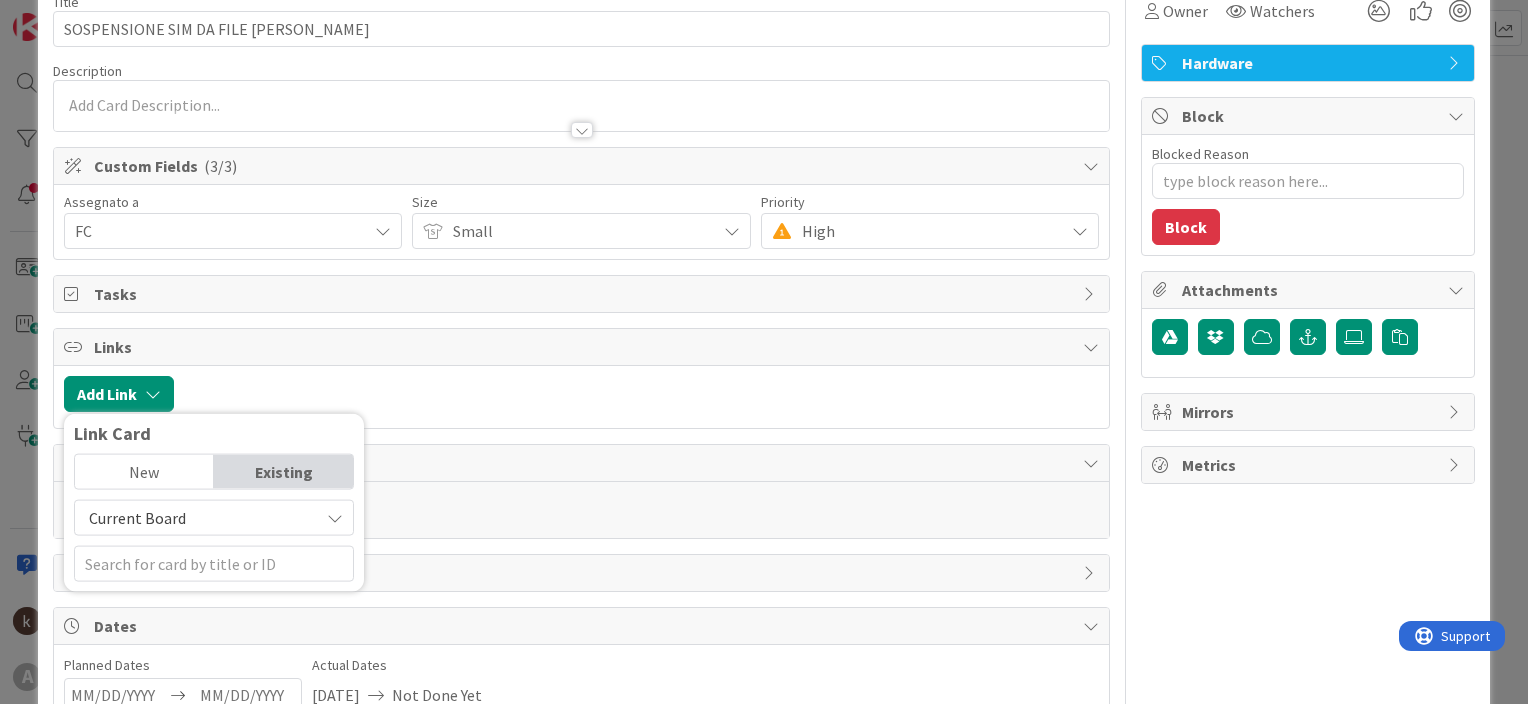 click on "Current Board" at bounding box center (197, 518) 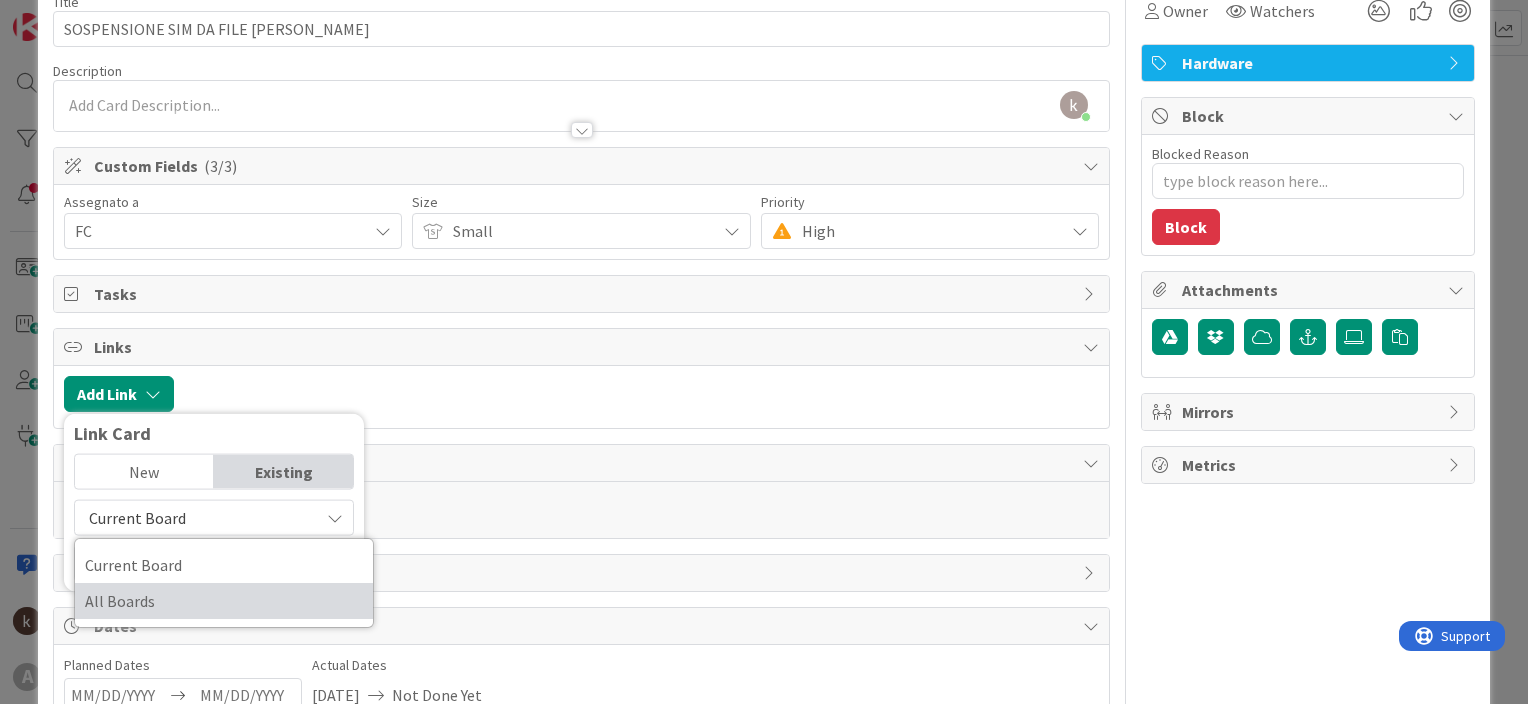 click on "All Boards" at bounding box center [224, 601] 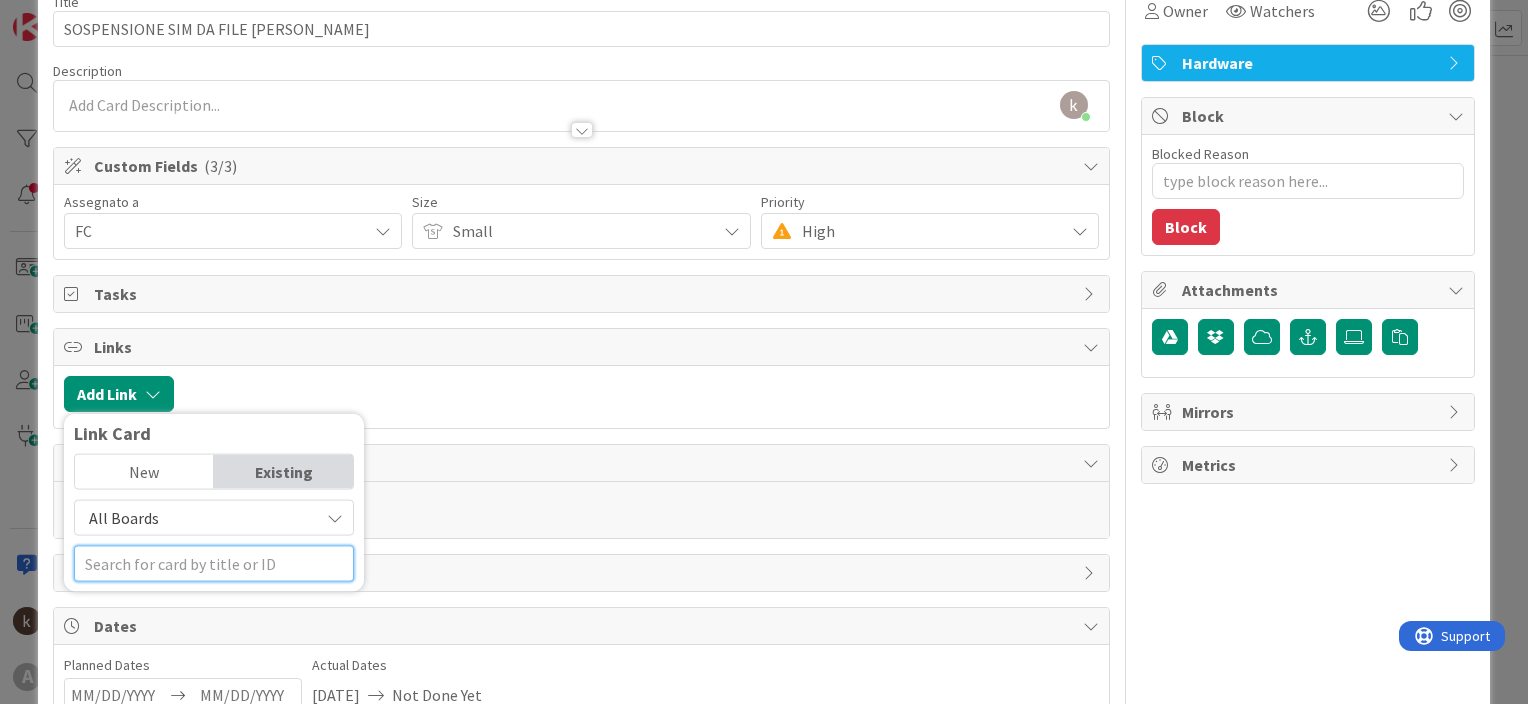 click at bounding box center (214, 564) 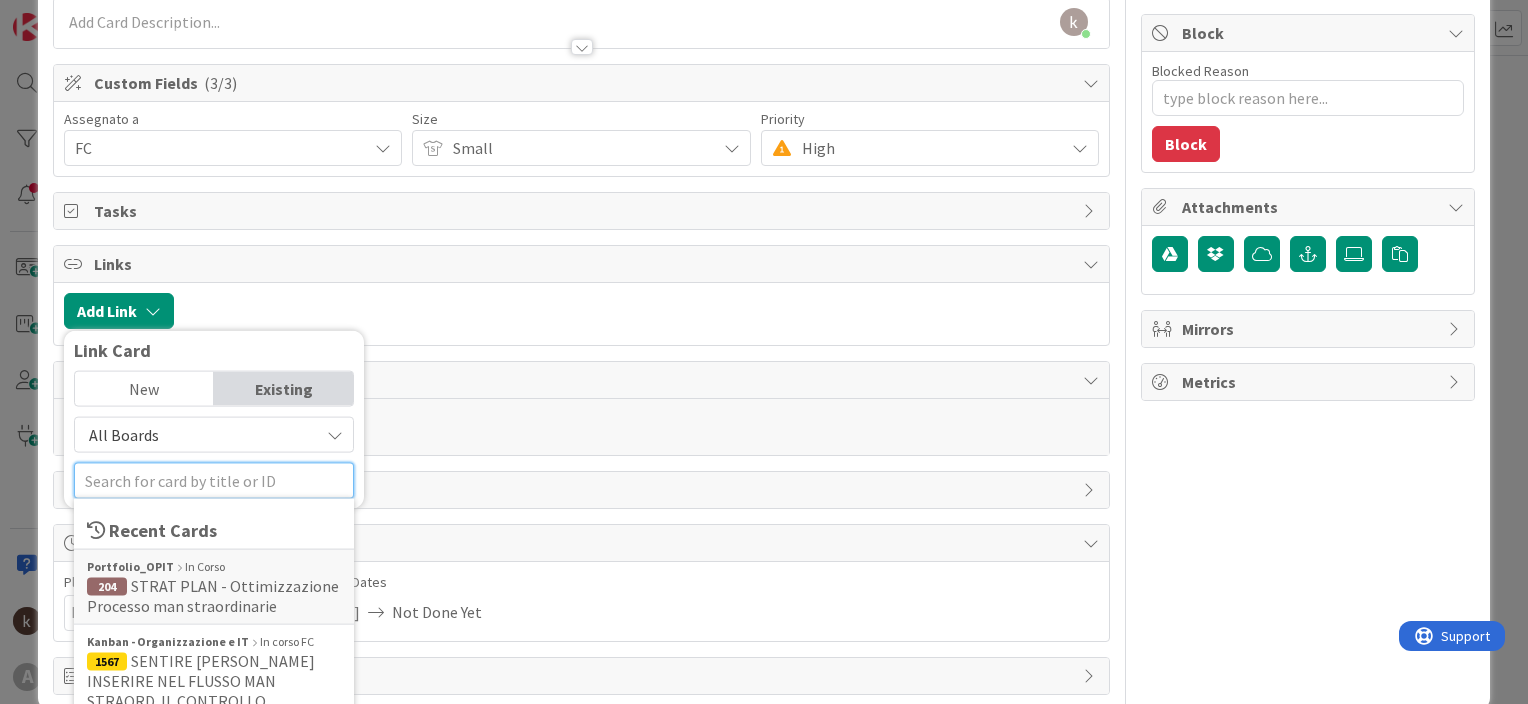 scroll, scrollTop: 139, scrollLeft: 0, axis: vertical 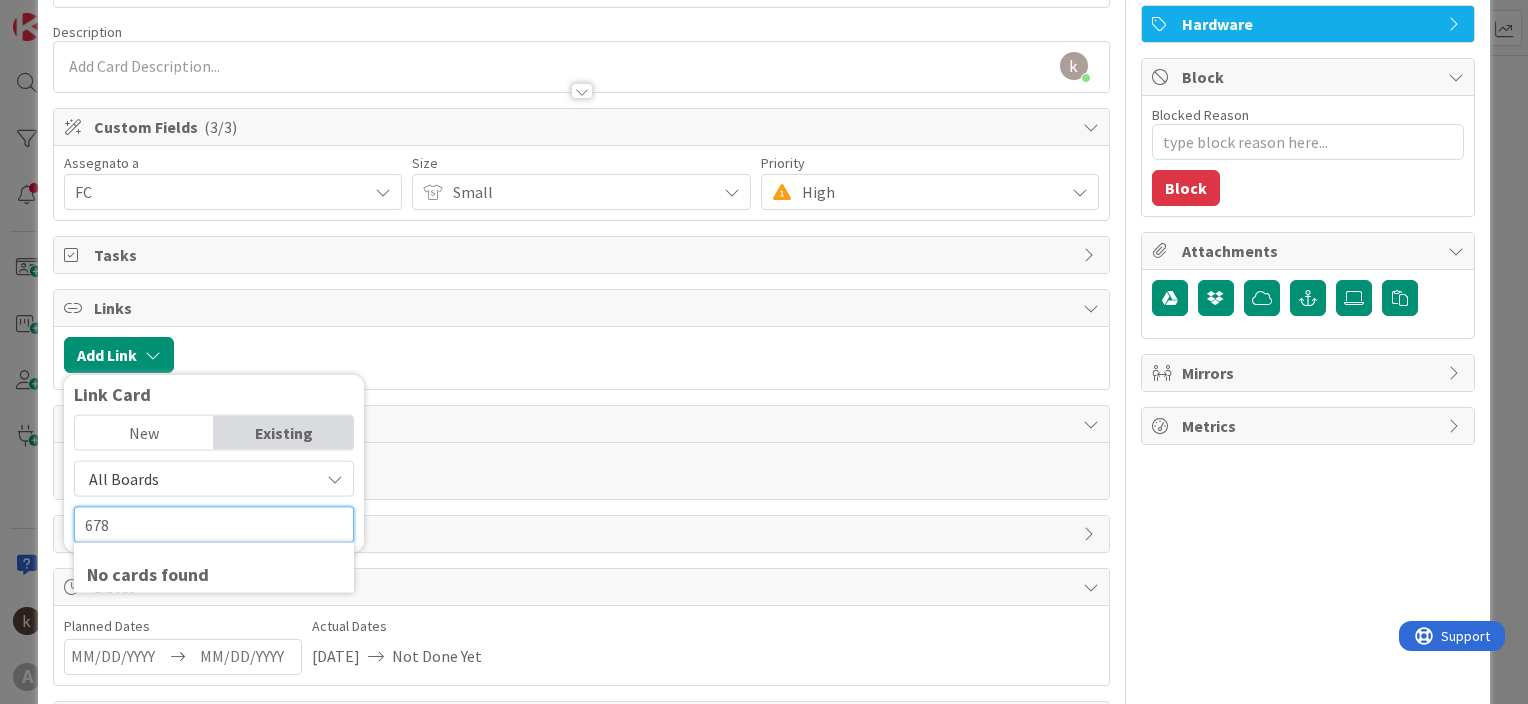 type on "678" 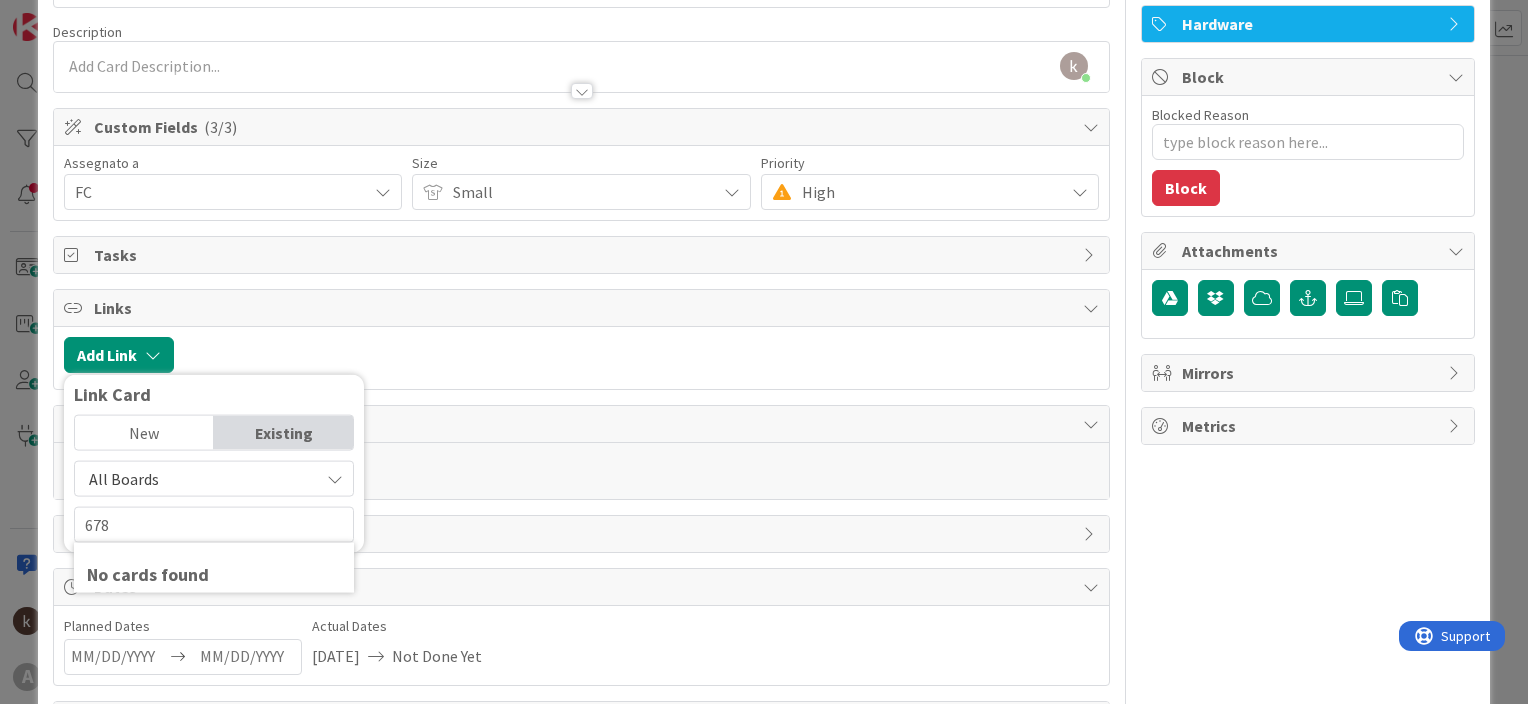 click on "All Boards" at bounding box center (197, 479) 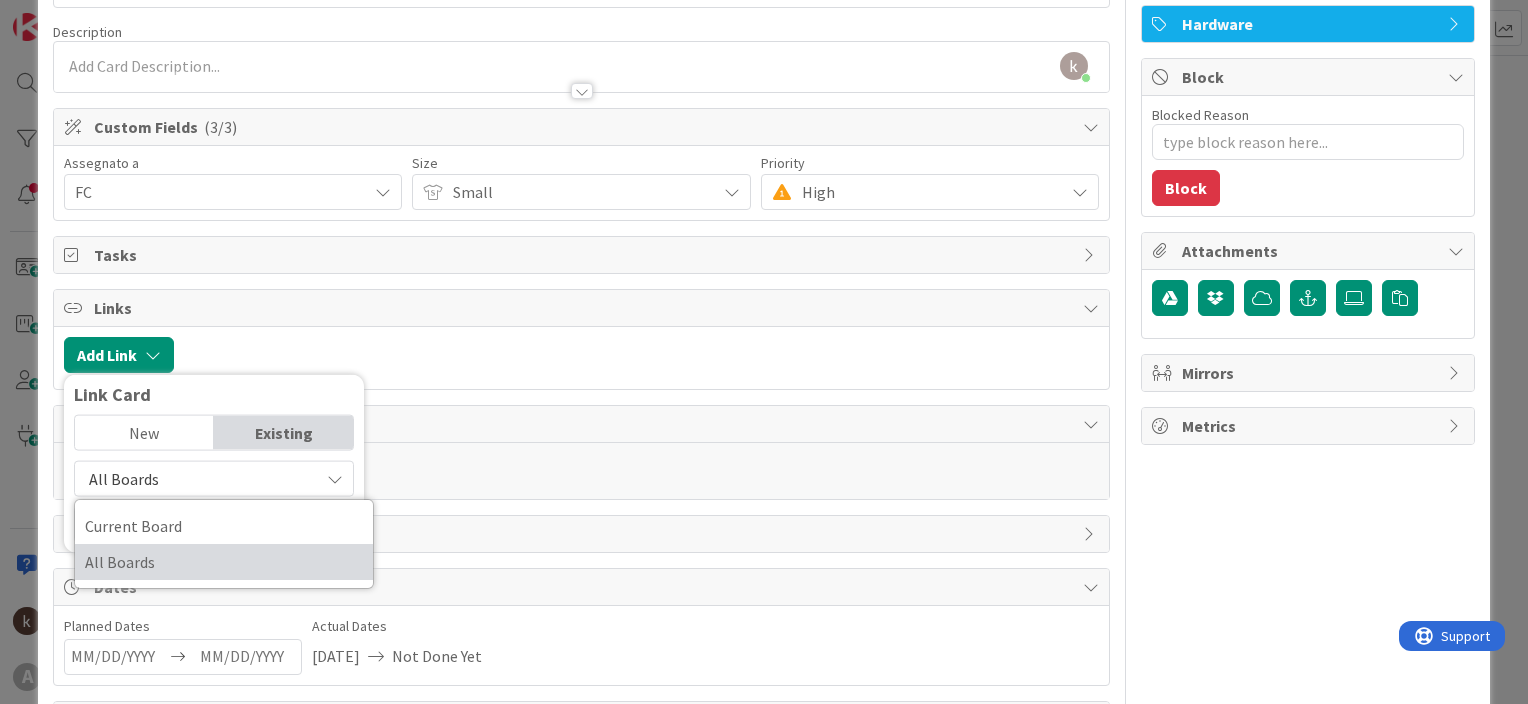 click on "All Boards" at bounding box center [224, 562] 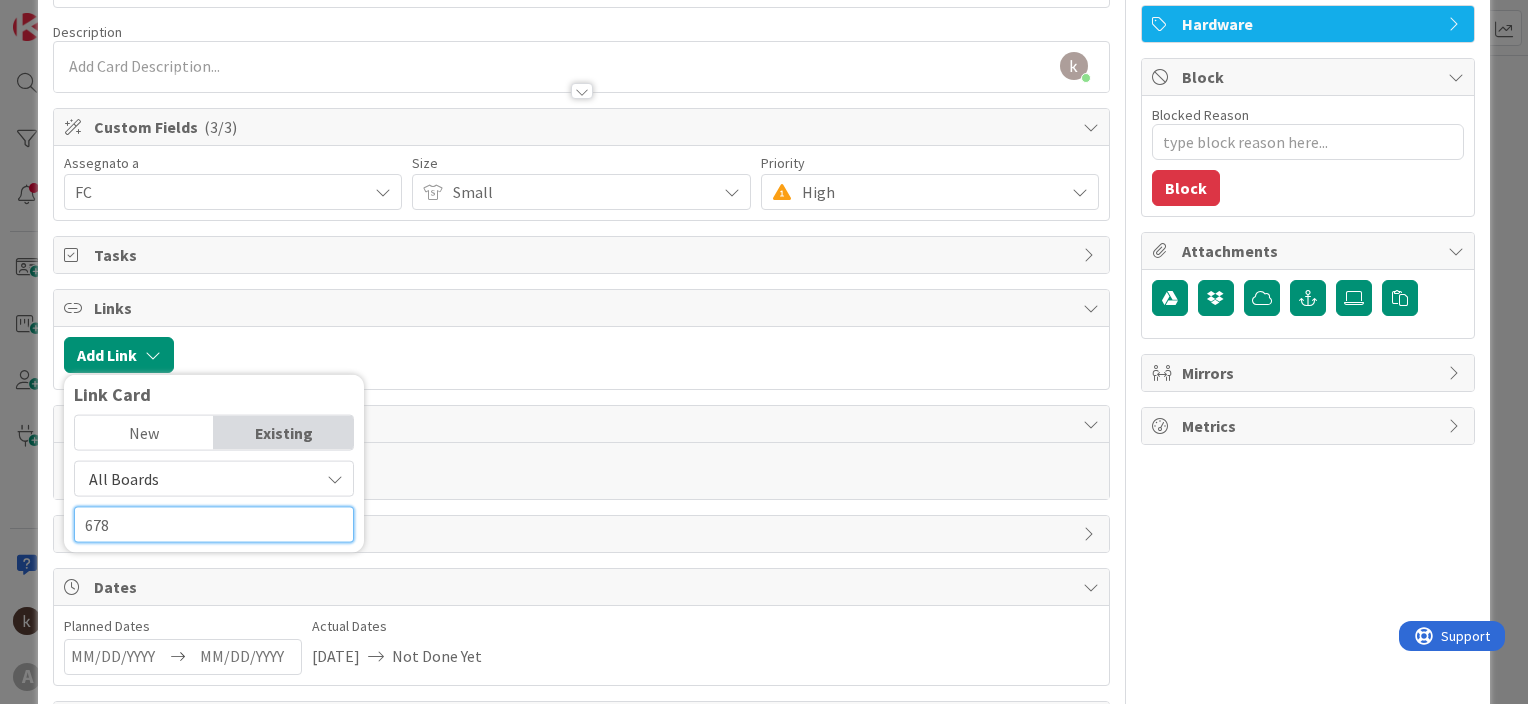 click on "678" at bounding box center [214, 525] 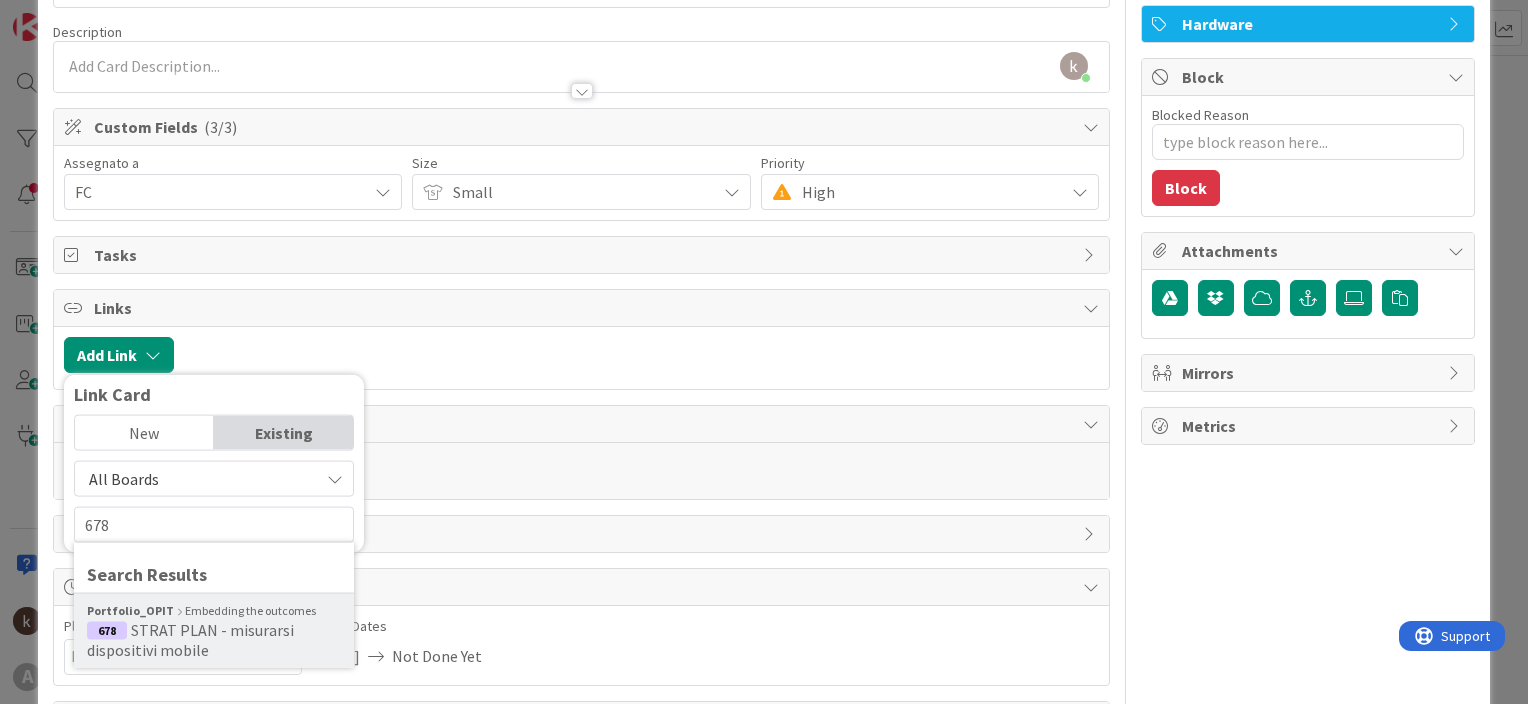 click on "STRAT PLAN - misurarsi dispositivi mobile" at bounding box center (190, 640) 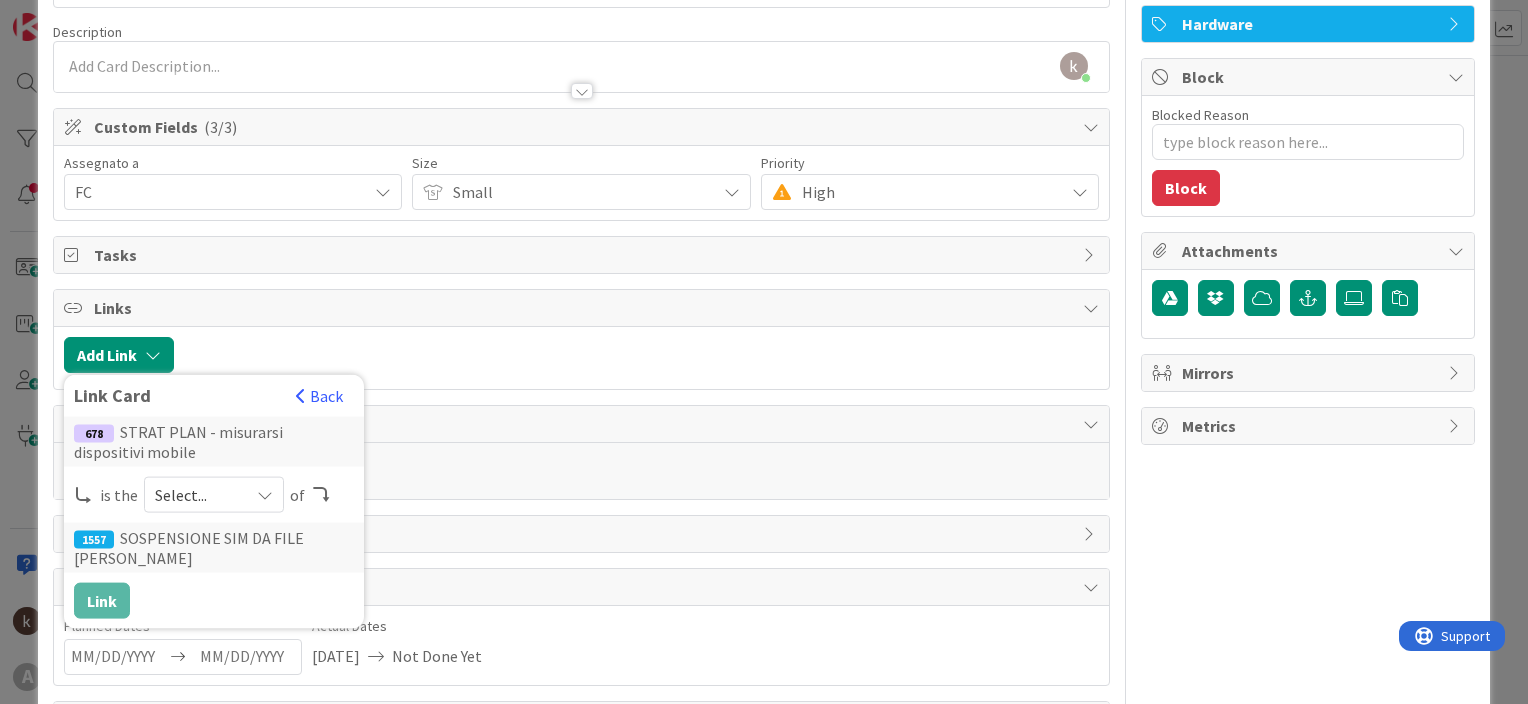 click on "Select..." at bounding box center [197, 495] 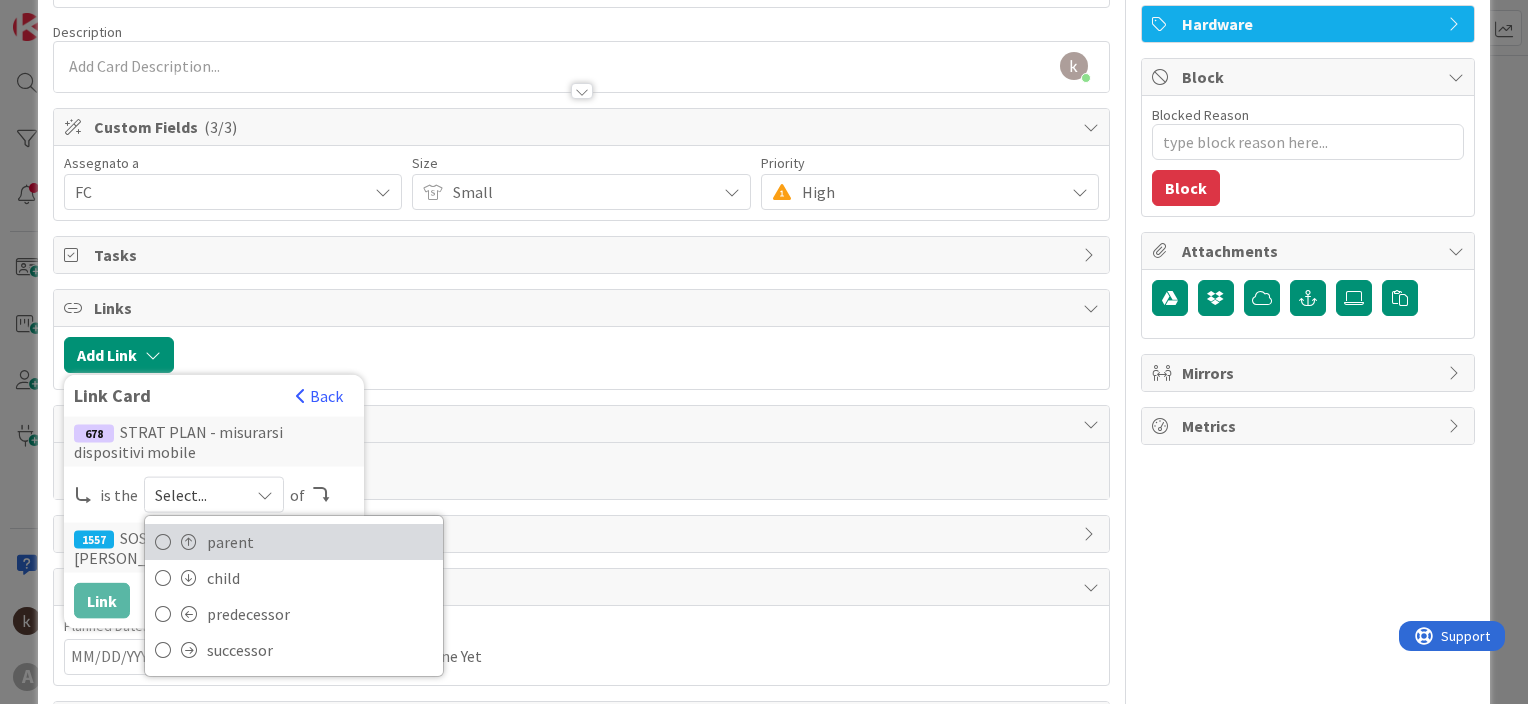 click at bounding box center [189, 542] 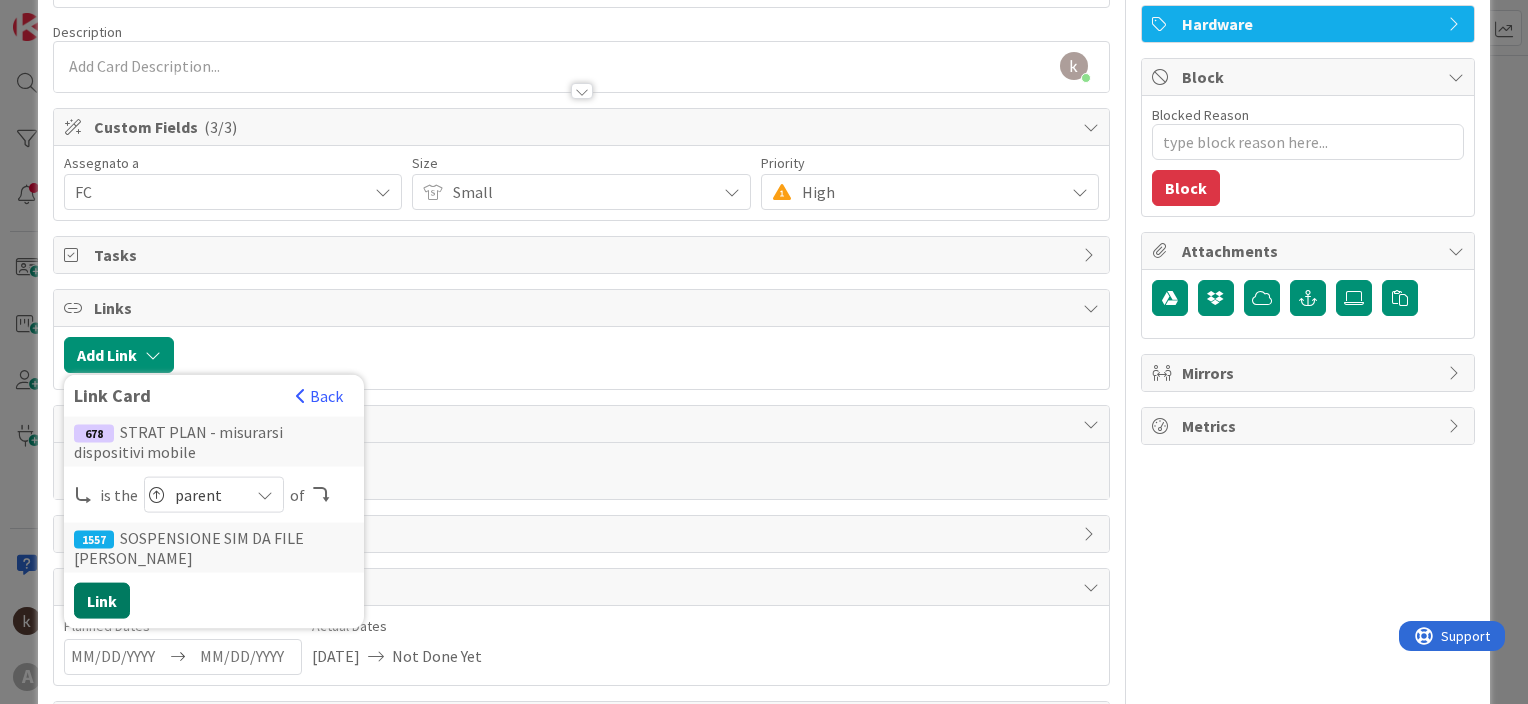click on "Link" at bounding box center [102, 601] 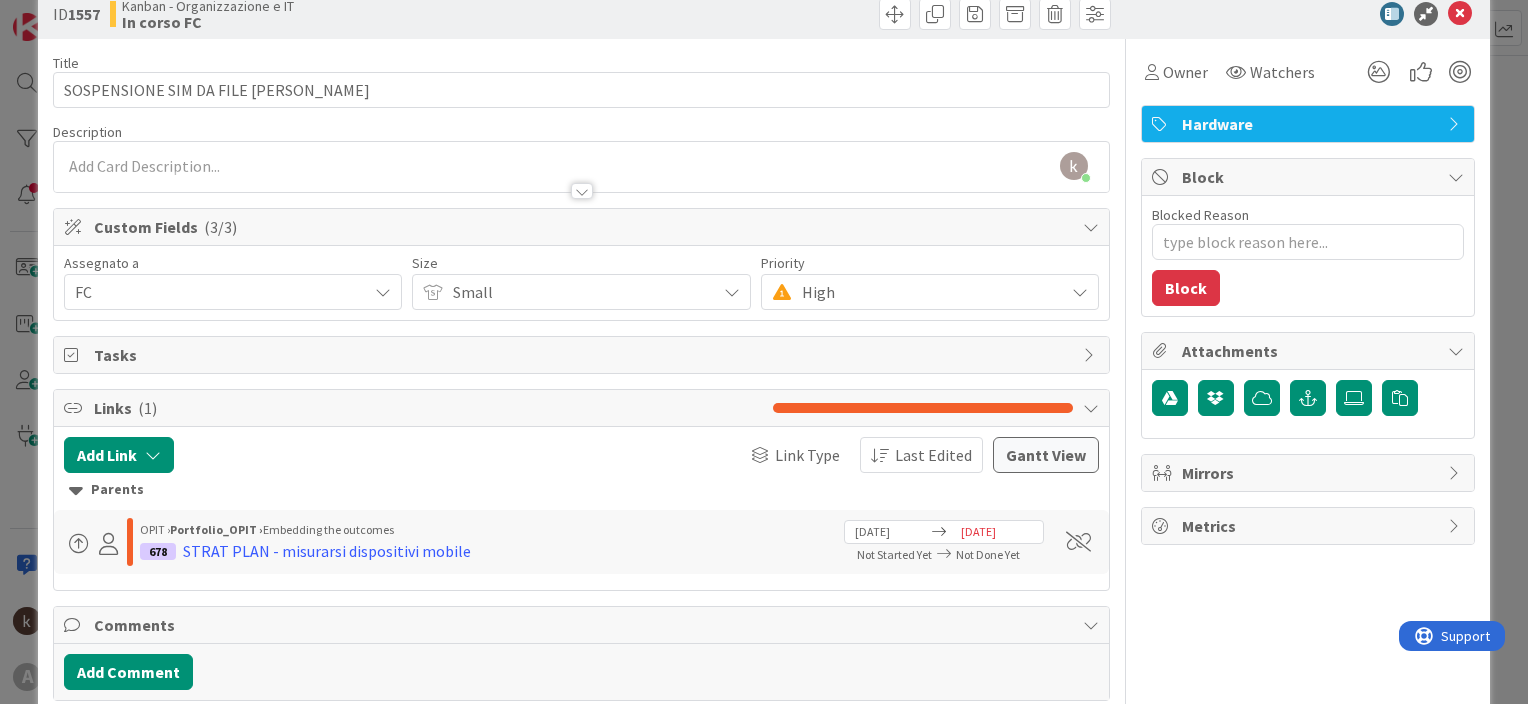 scroll, scrollTop: 0, scrollLeft: 0, axis: both 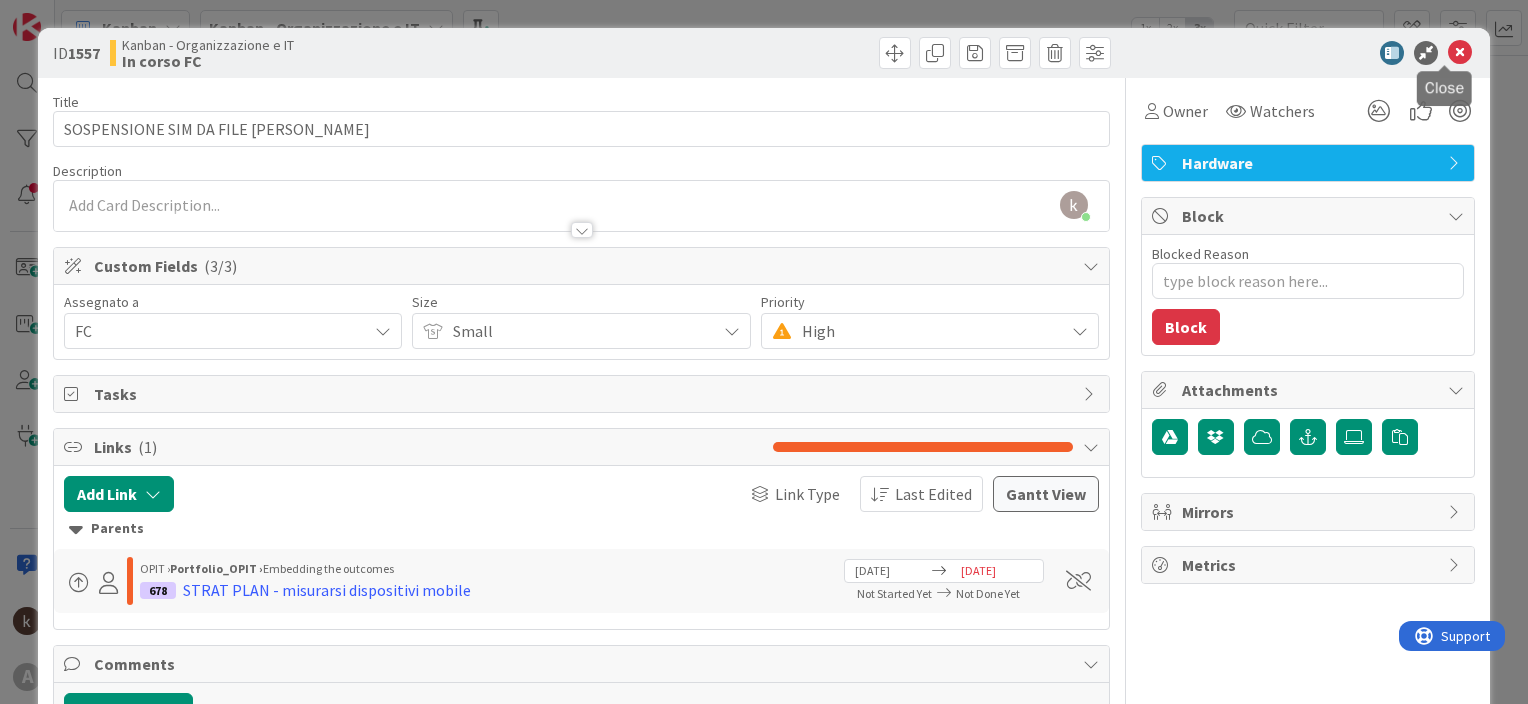 click at bounding box center (1460, 53) 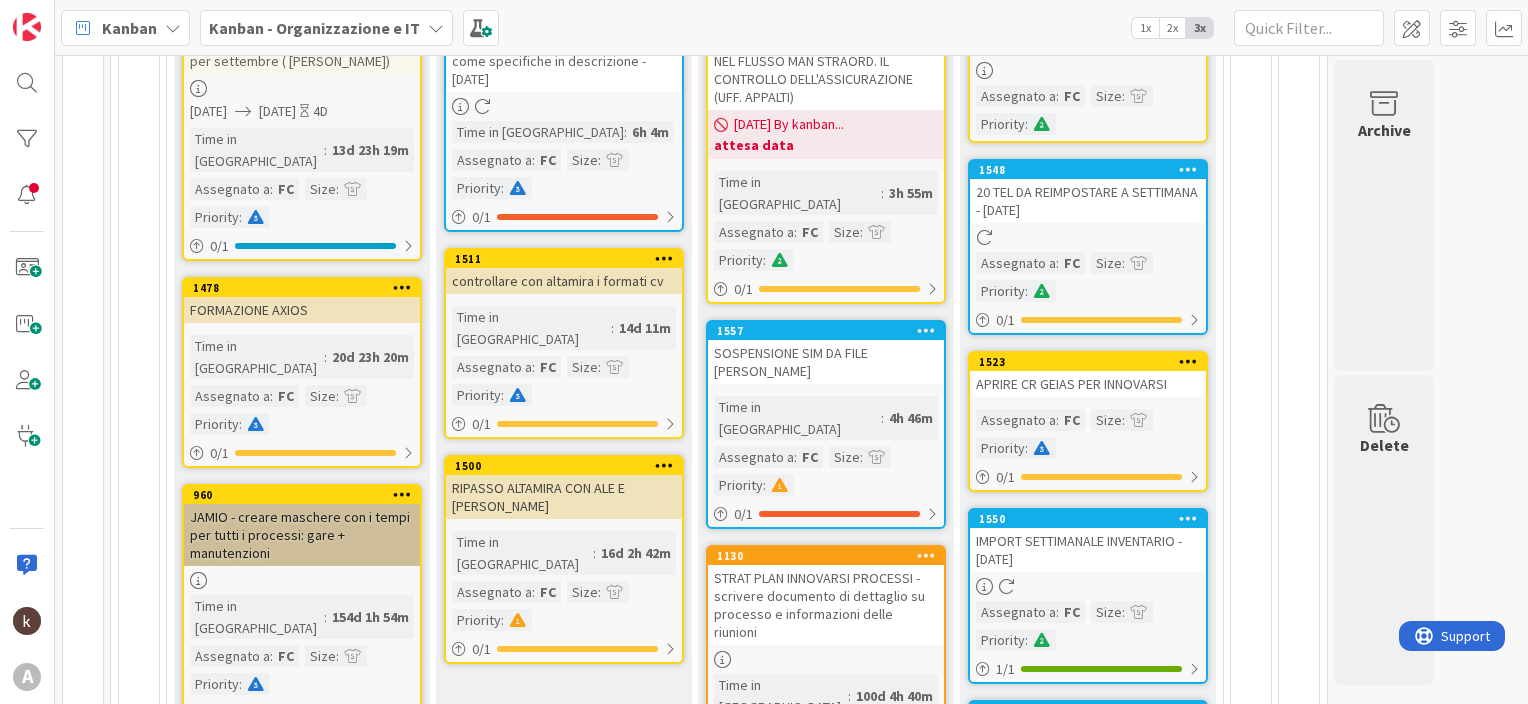 scroll, scrollTop: 0, scrollLeft: 0, axis: both 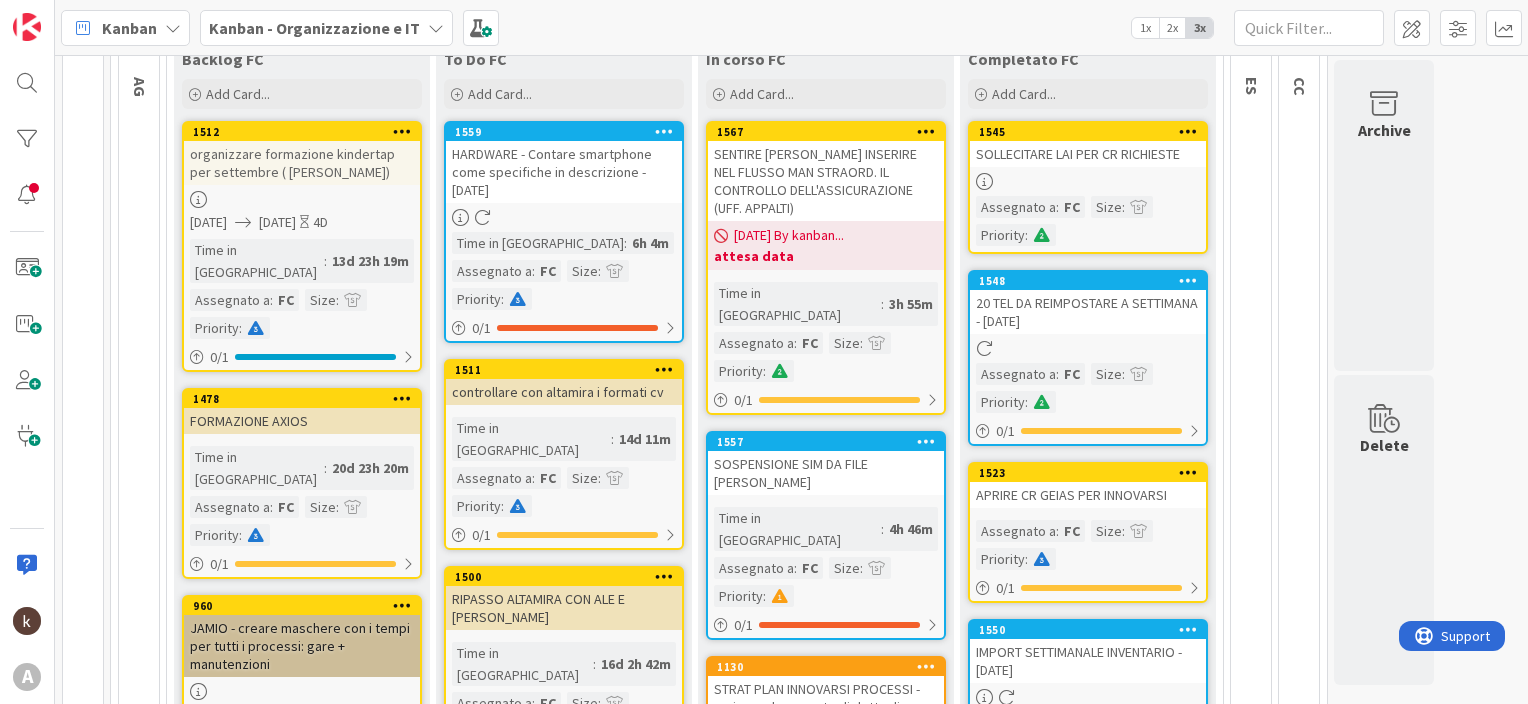 click on "SOLLECITARE LAI PER CR RICHIESTE" at bounding box center (1088, 154) 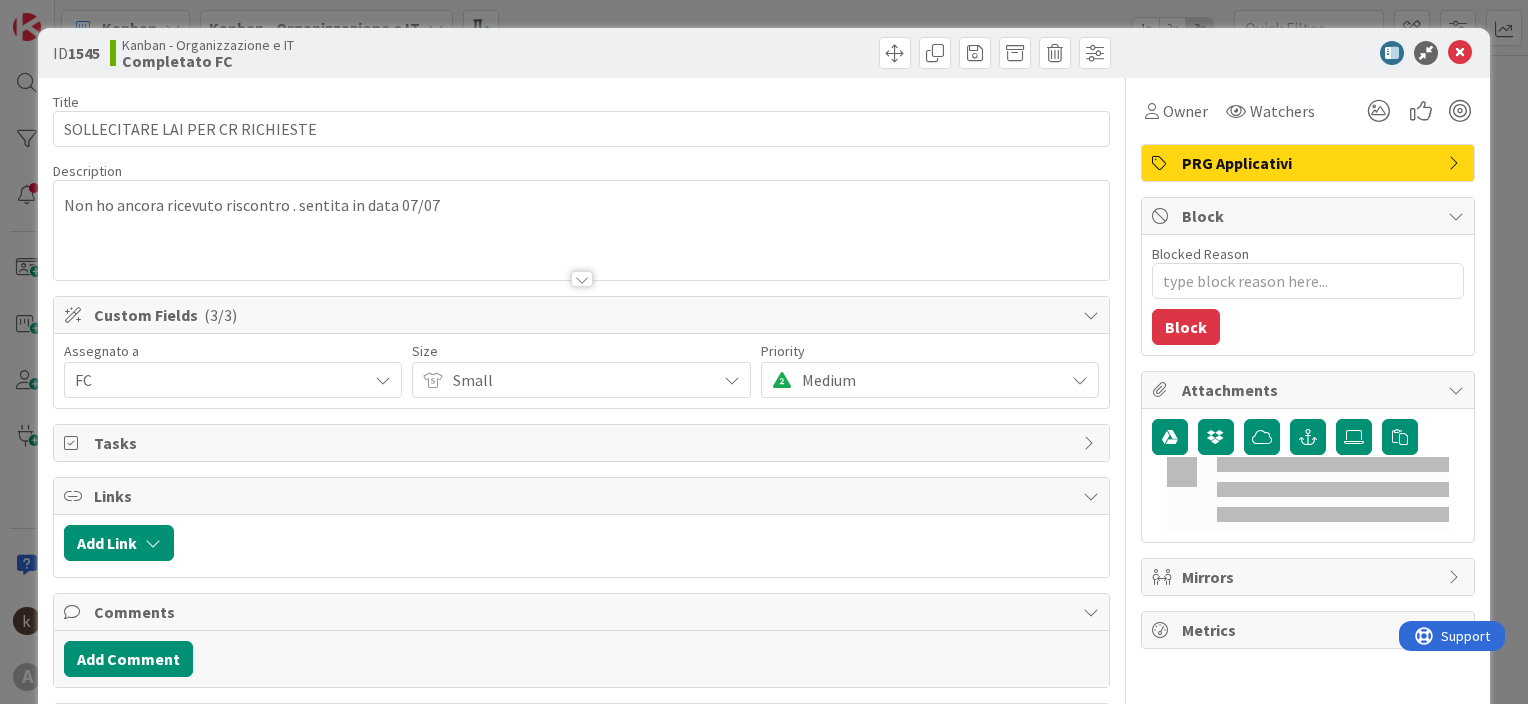 scroll, scrollTop: 0, scrollLeft: 0, axis: both 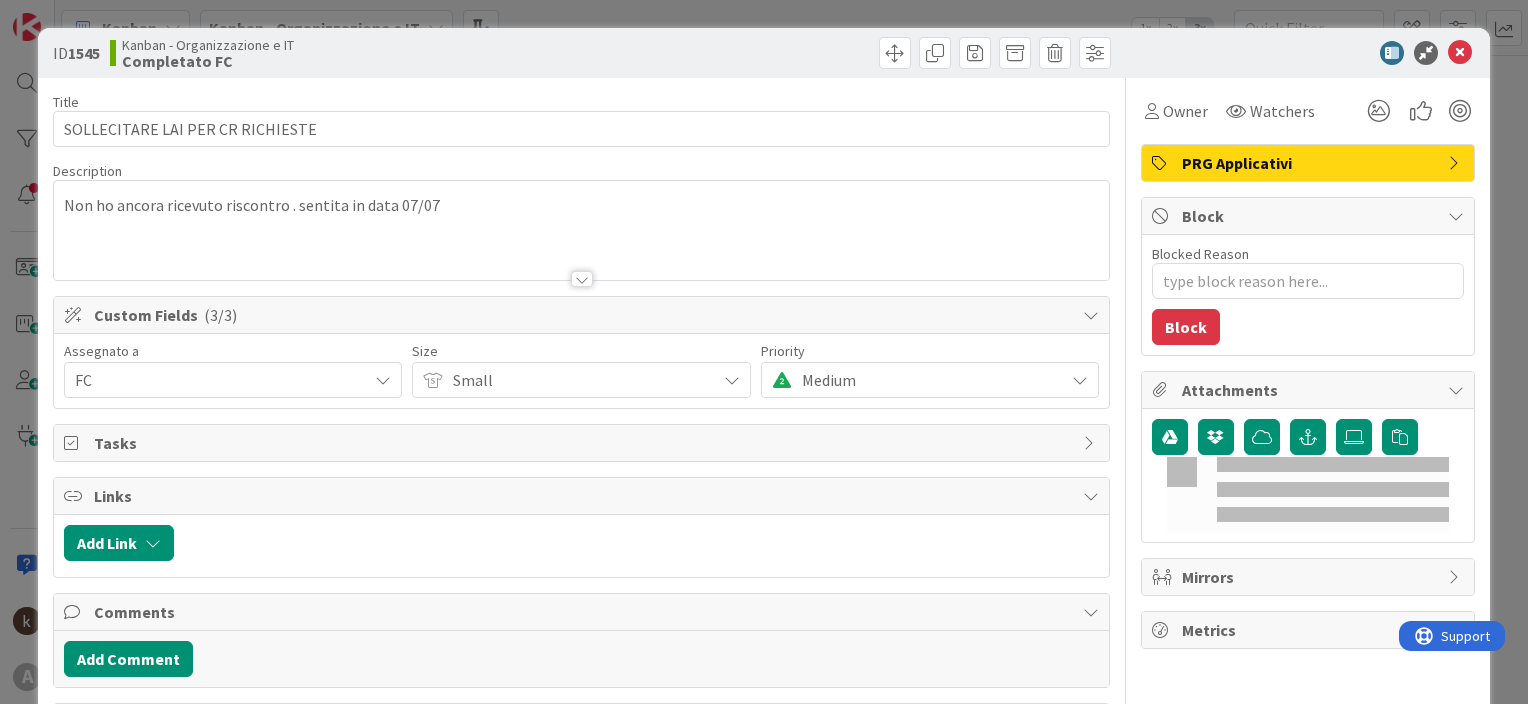 type on "x" 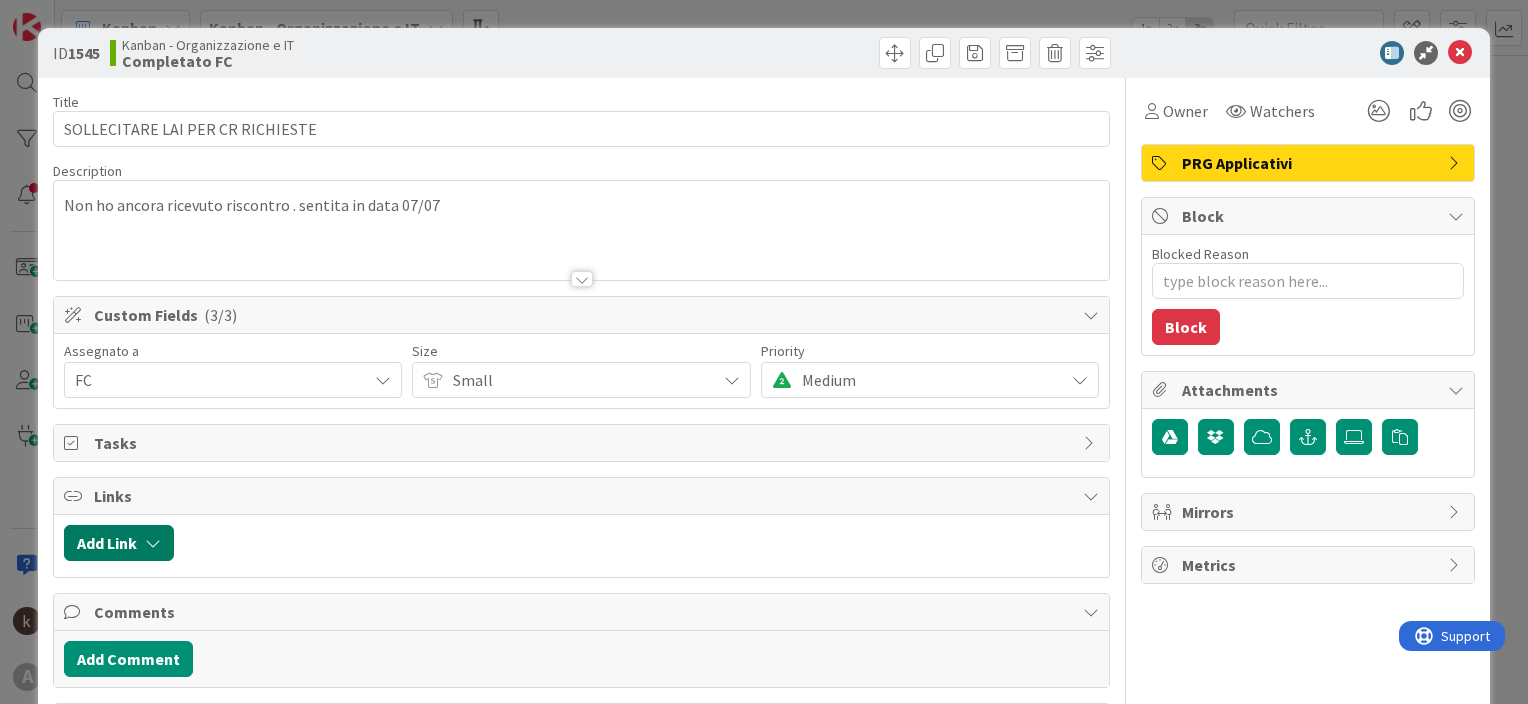 click at bounding box center (153, 543) 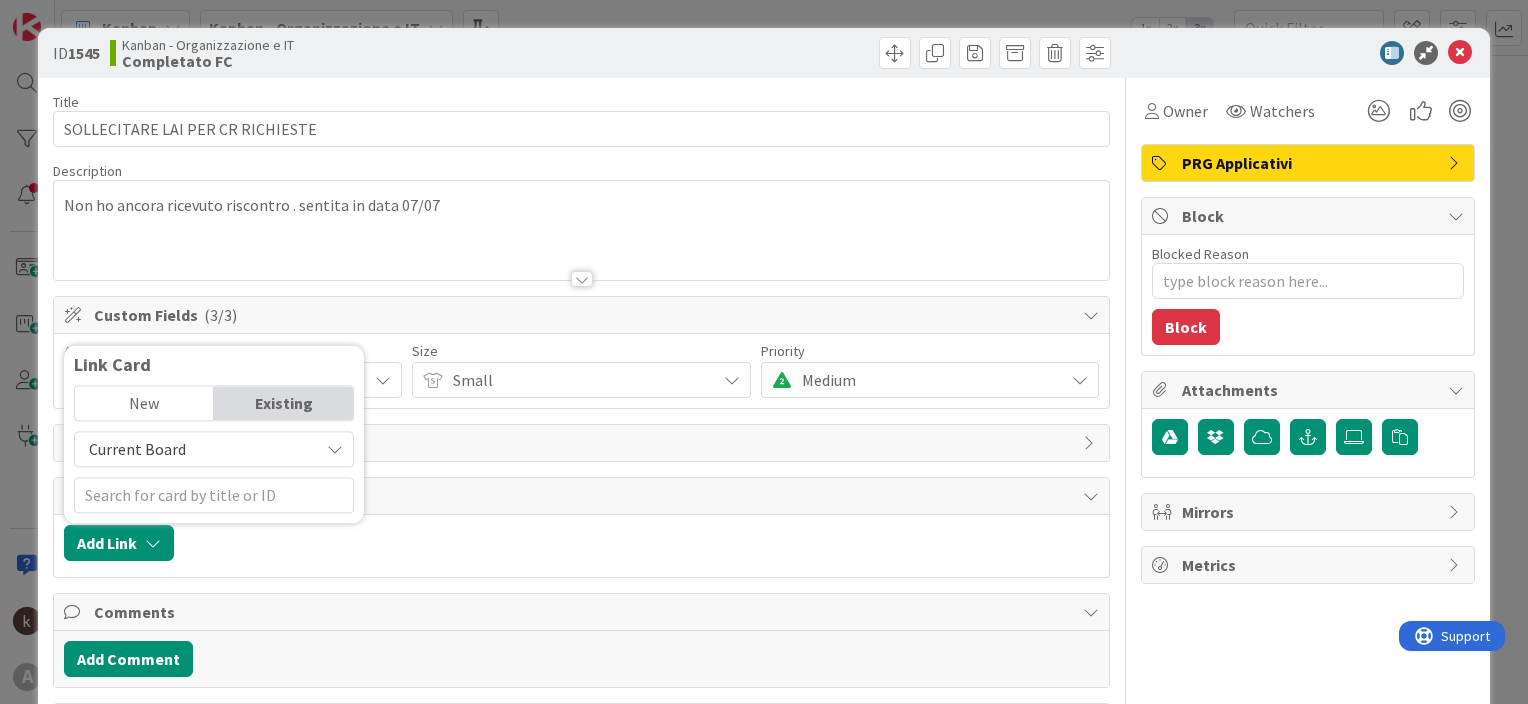 click on "Current Board" at bounding box center (197, 449) 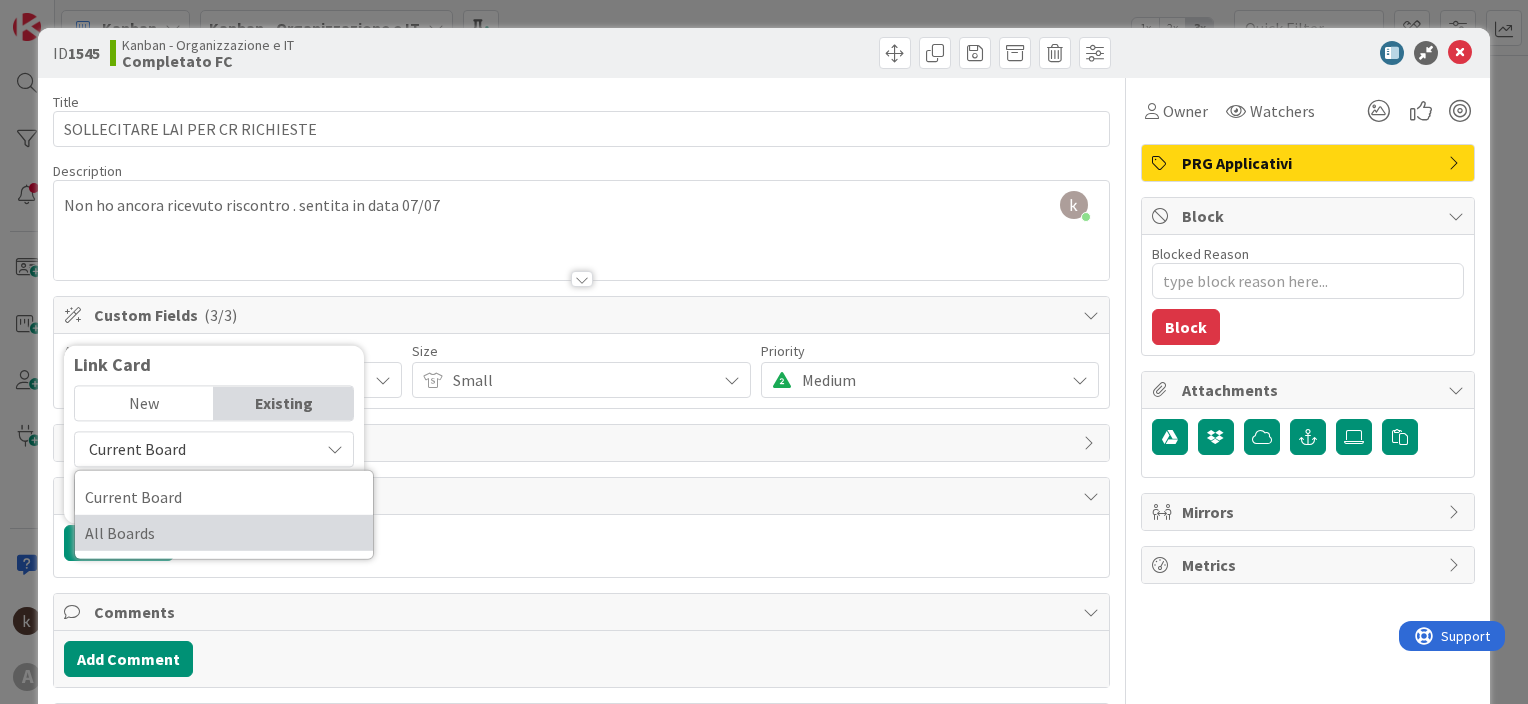 click on "All Boards" at bounding box center [224, 533] 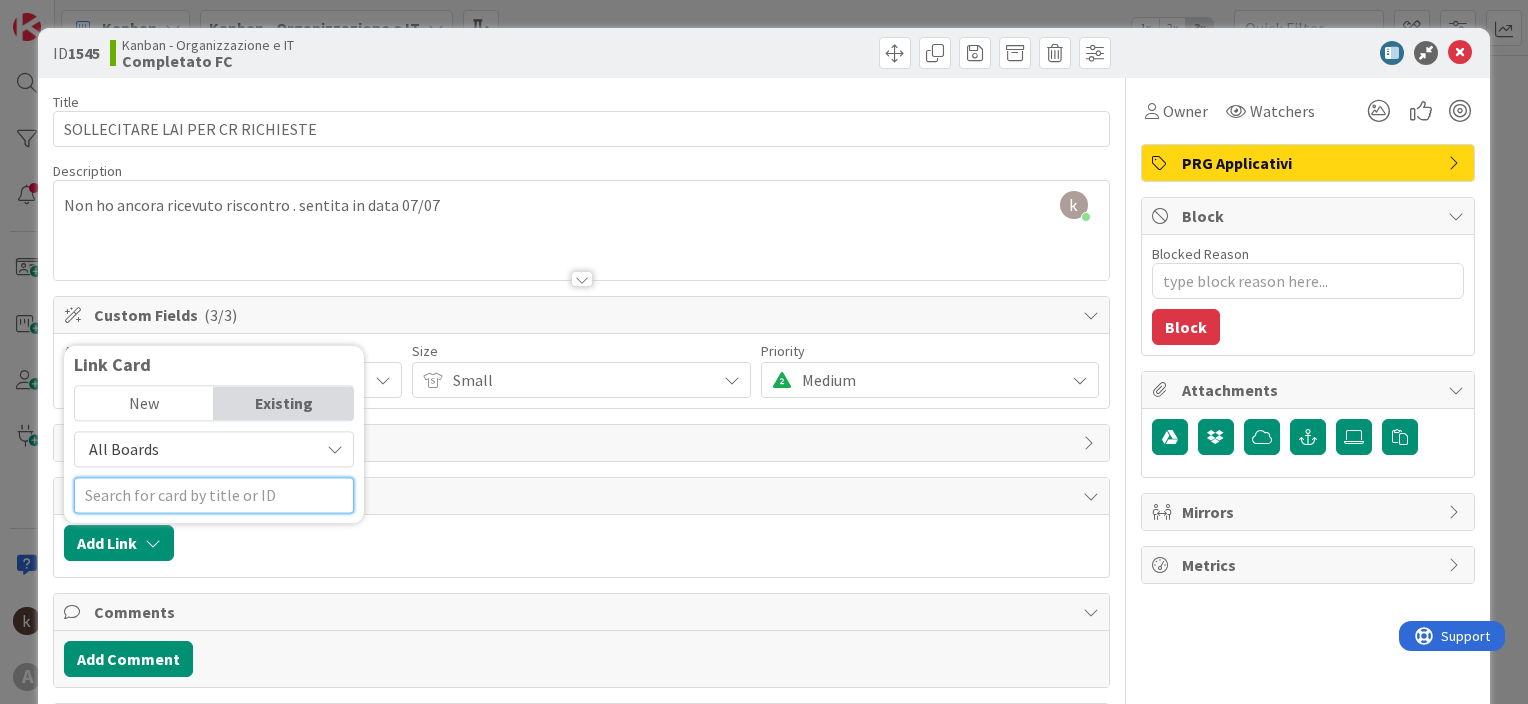 click at bounding box center [214, 495] 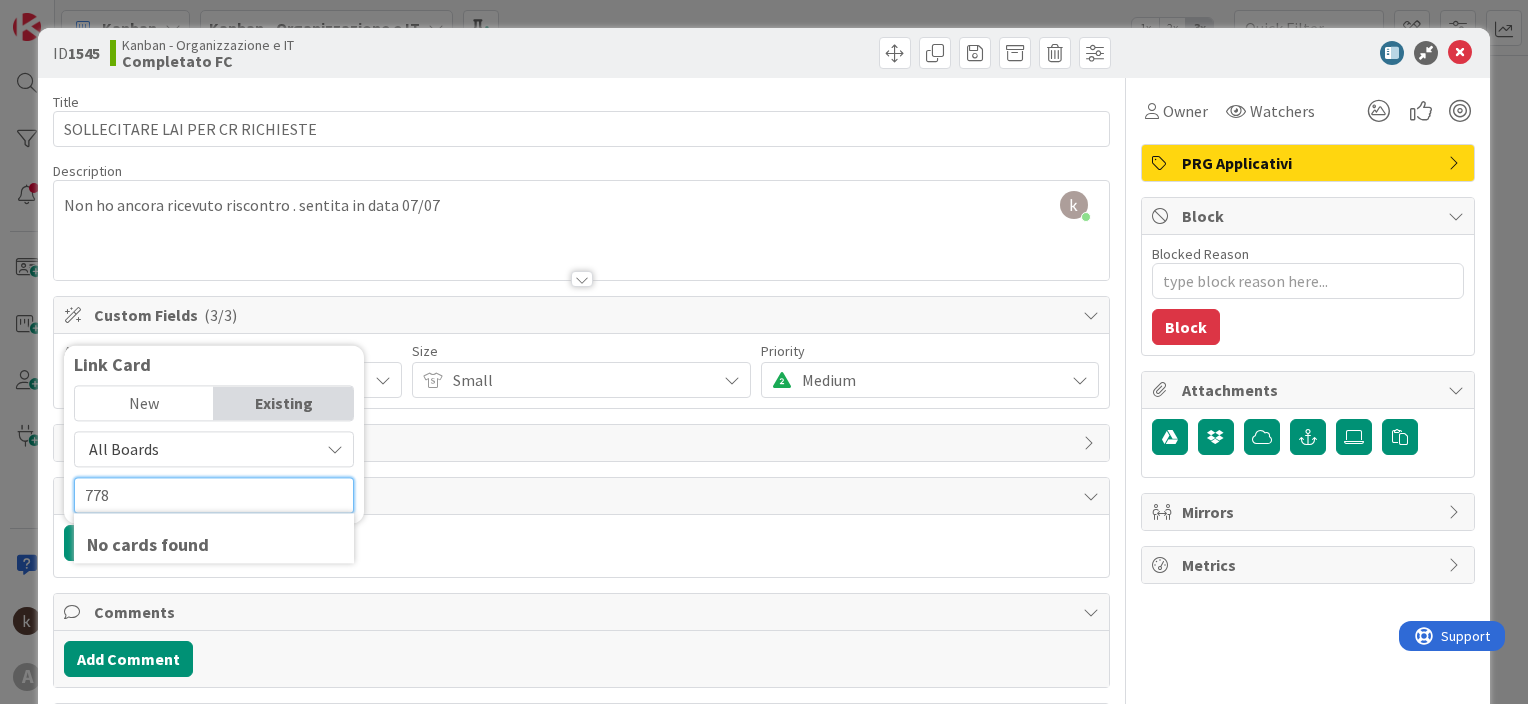 type on "778" 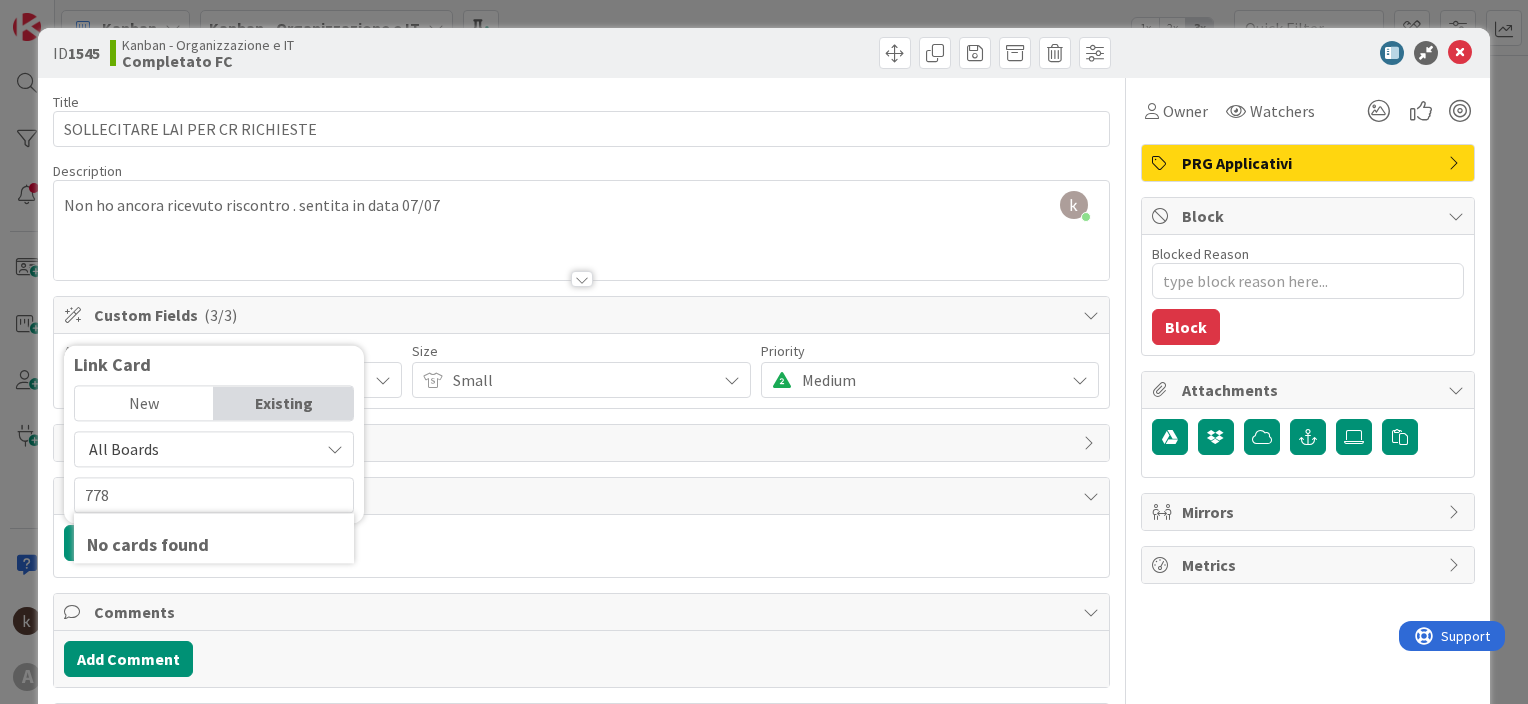 click on "All Boards" at bounding box center (197, 449) 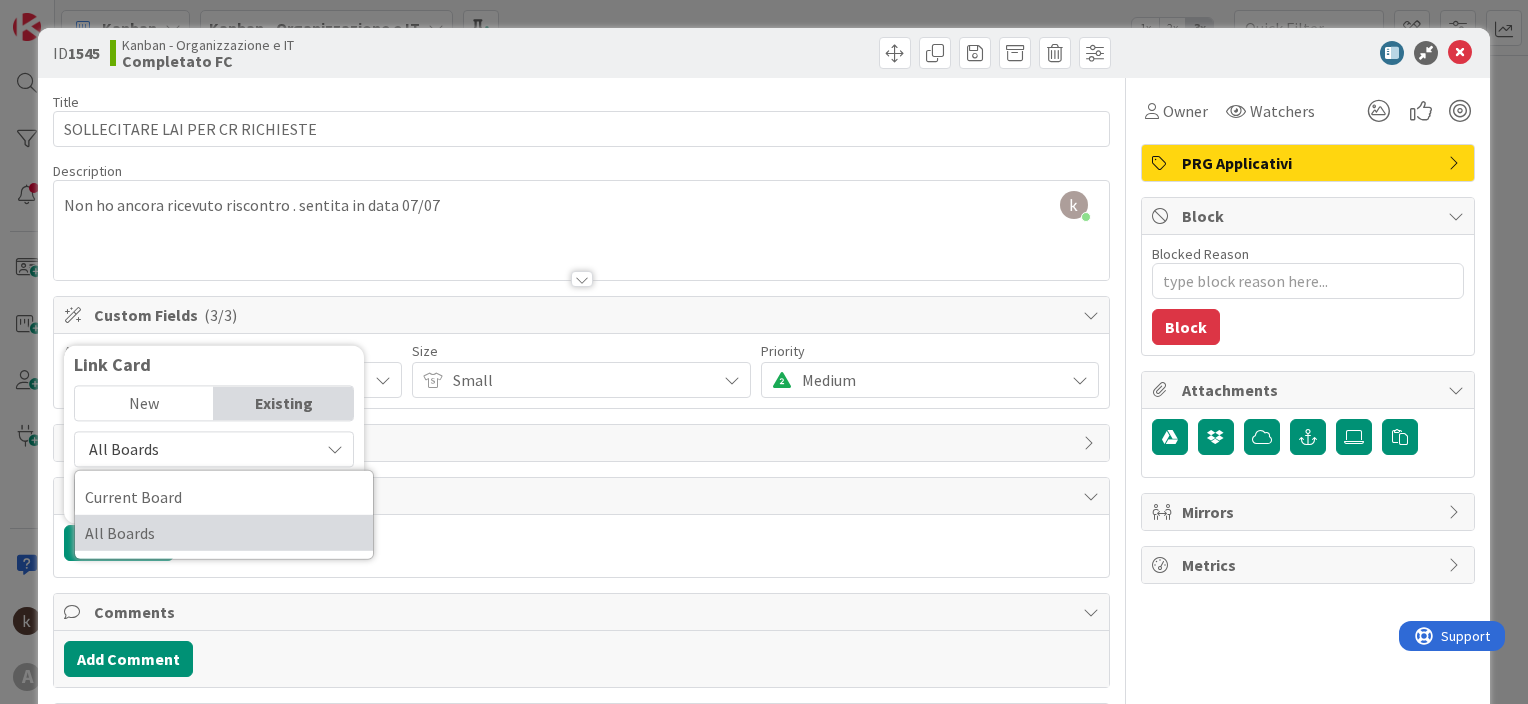 click on "All Boards" at bounding box center (224, 533) 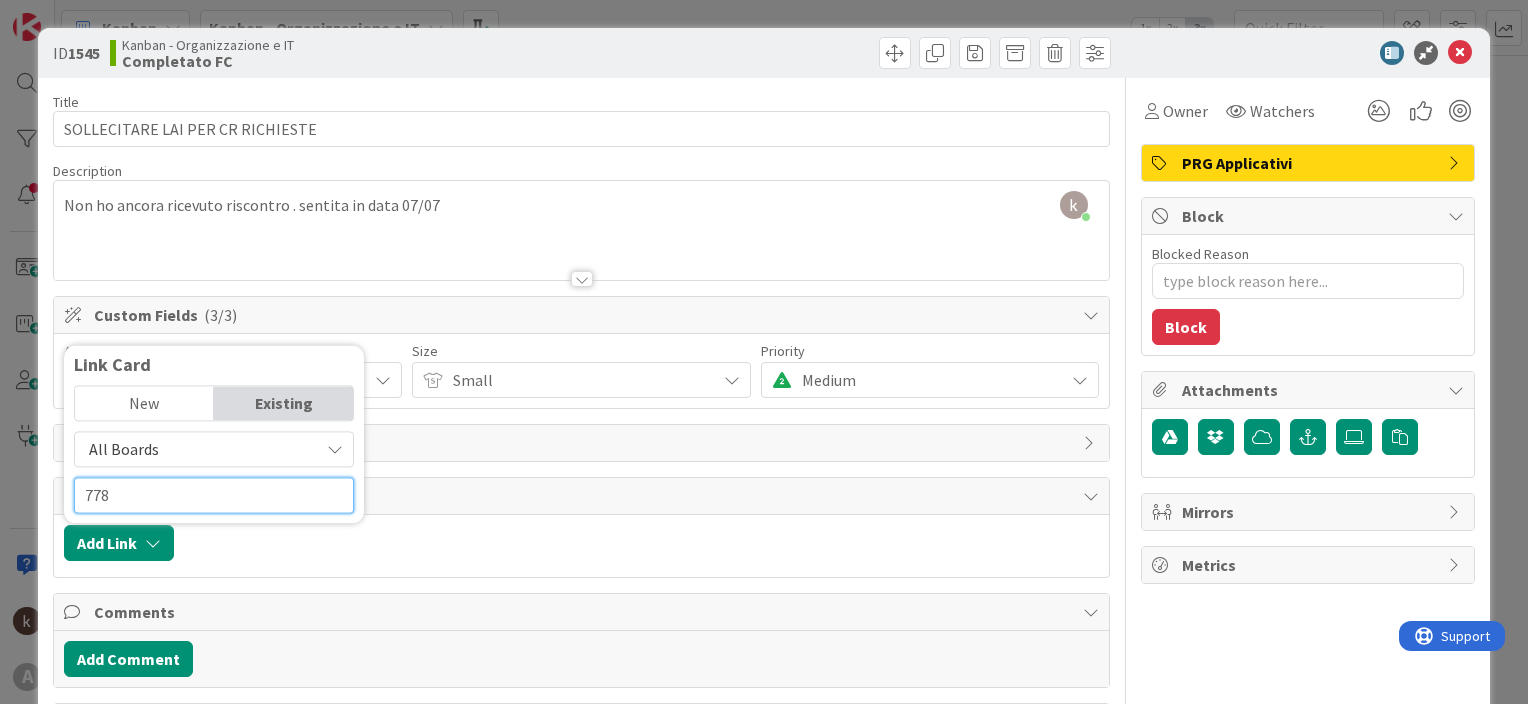 click on "778" at bounding box center [214, 495] 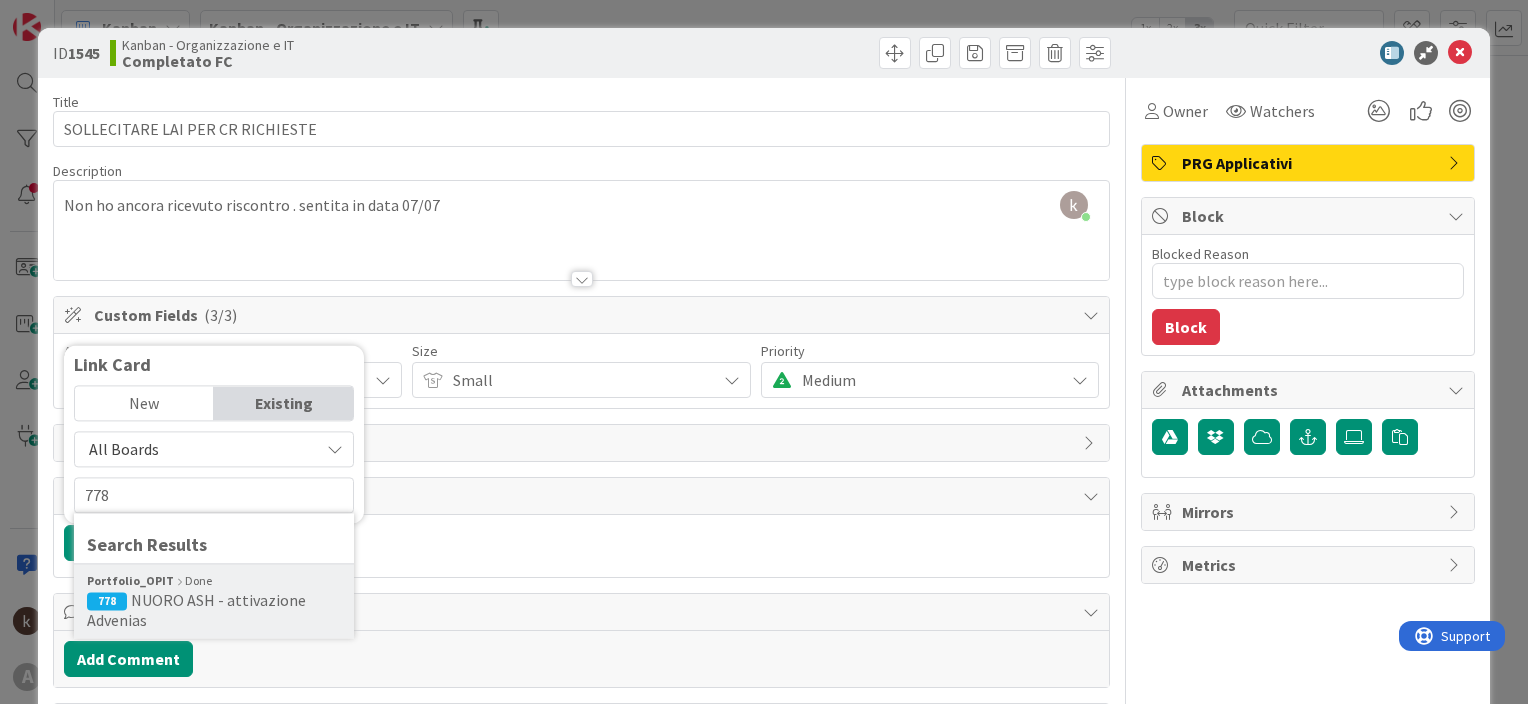 click on "NUORO ASH - attivazione Advenias" at bounding box center (196, 610) 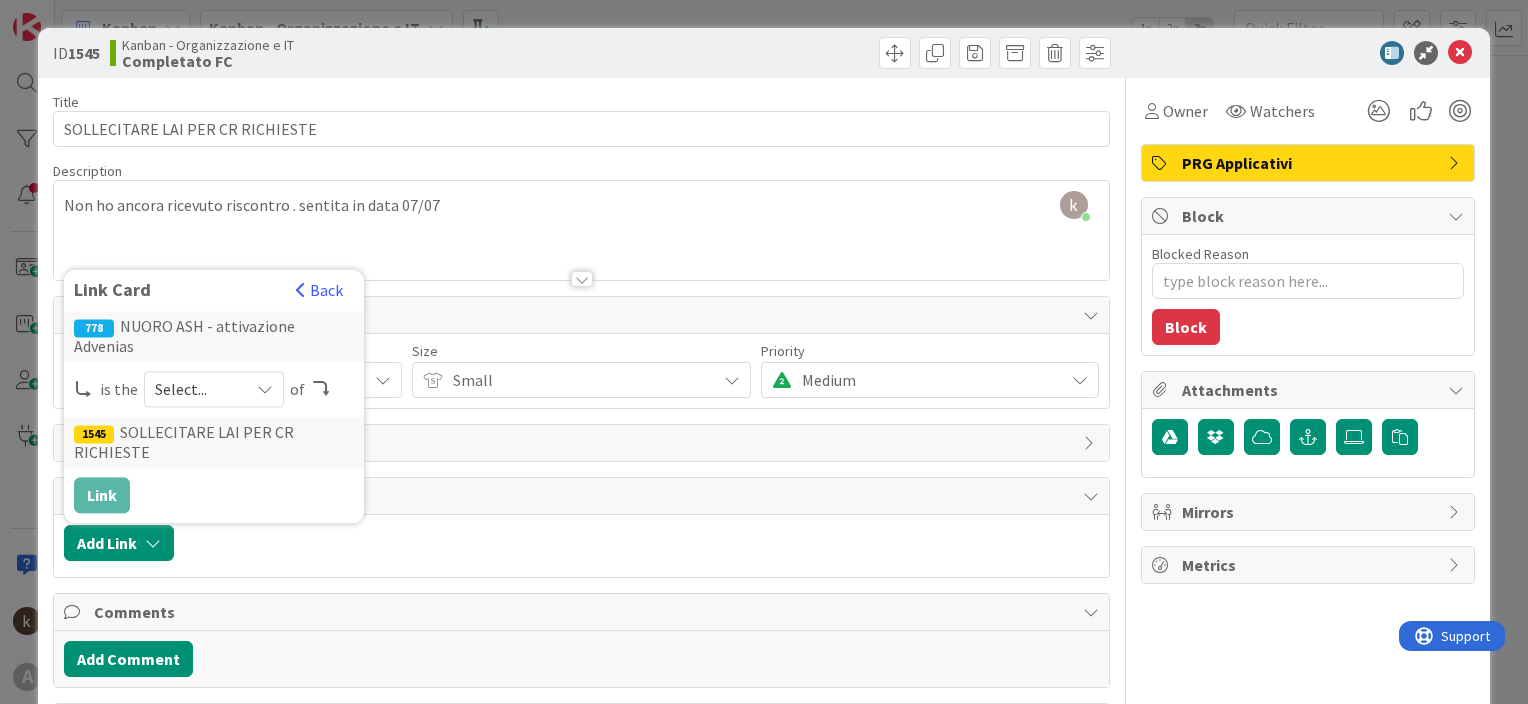 click on "Select..." at bounding box center (214, 389) 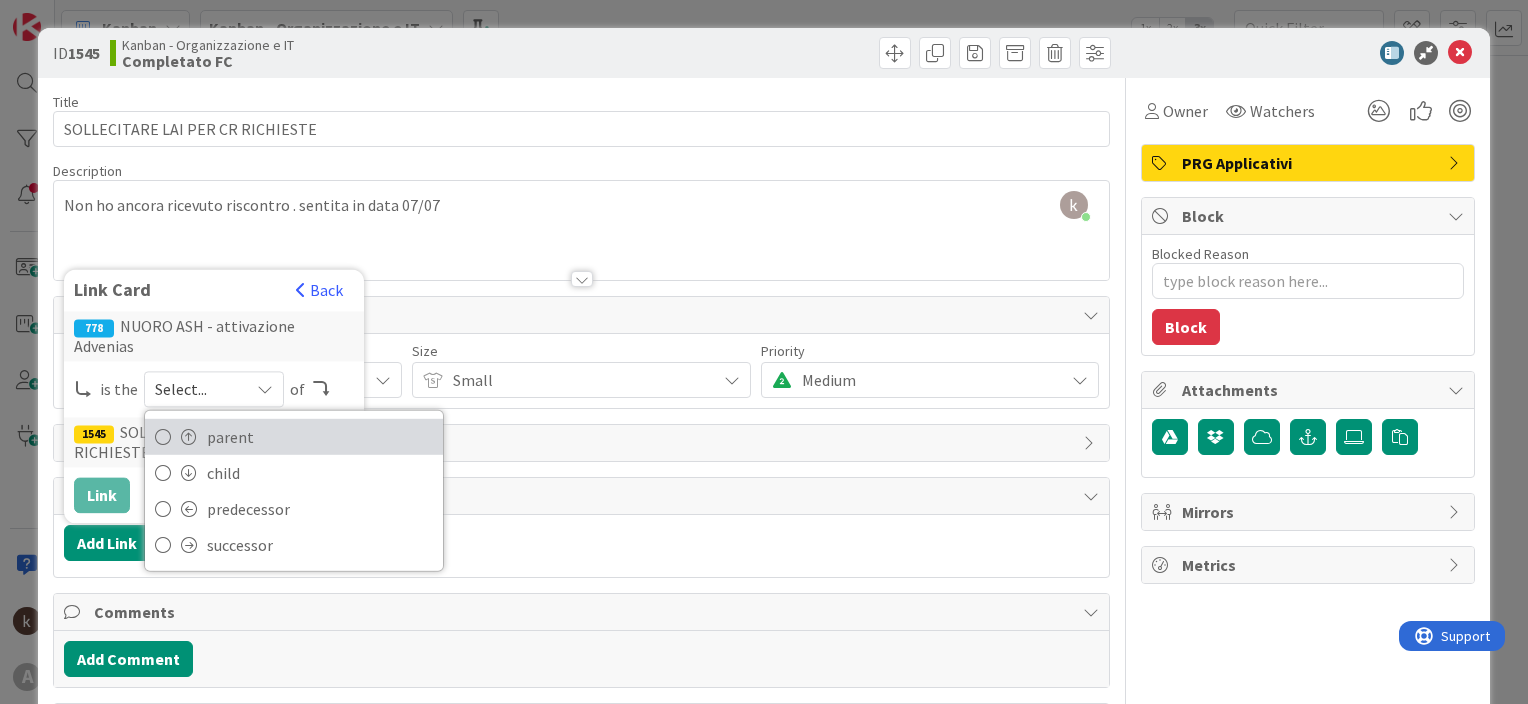 click on "parent" at bounding box center [320, 437] 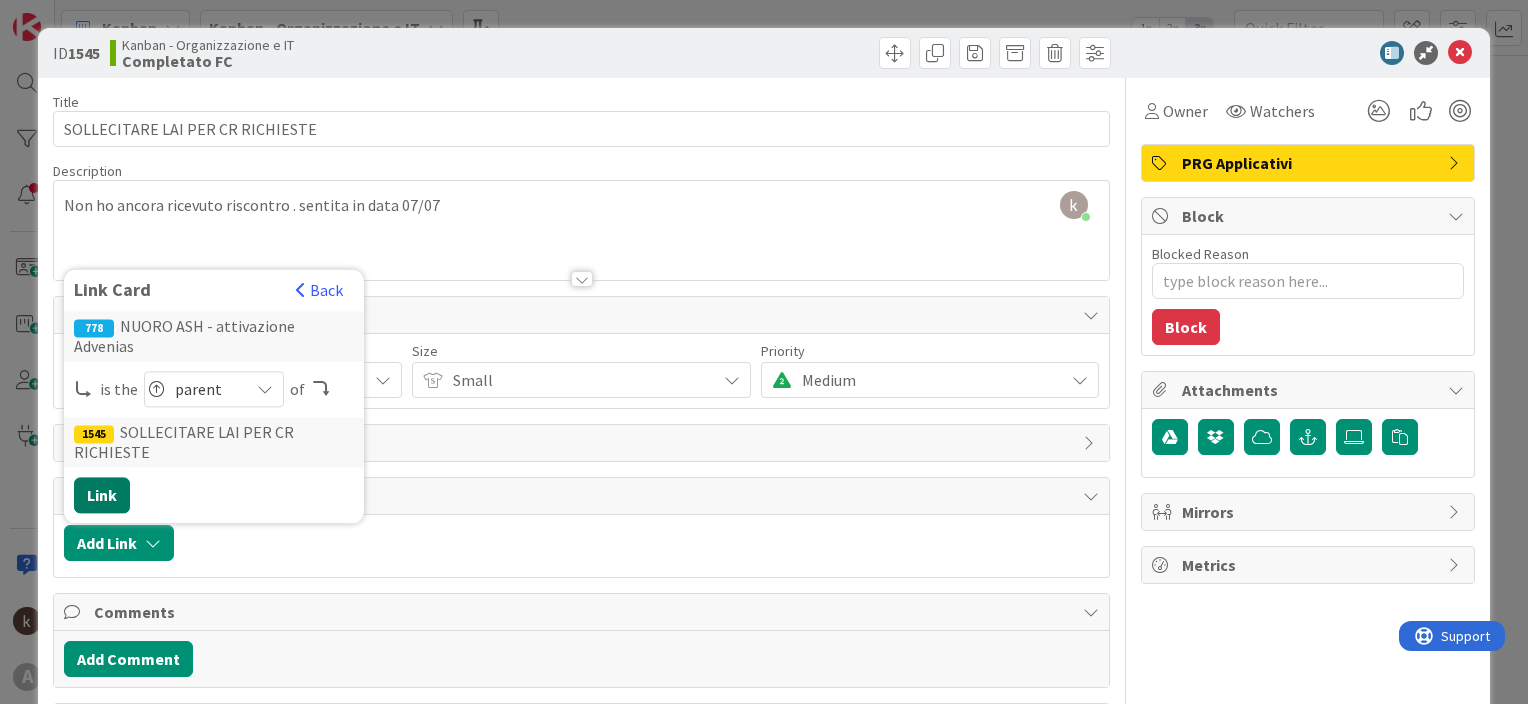 click on "Link" at bounding box center [102, 495] 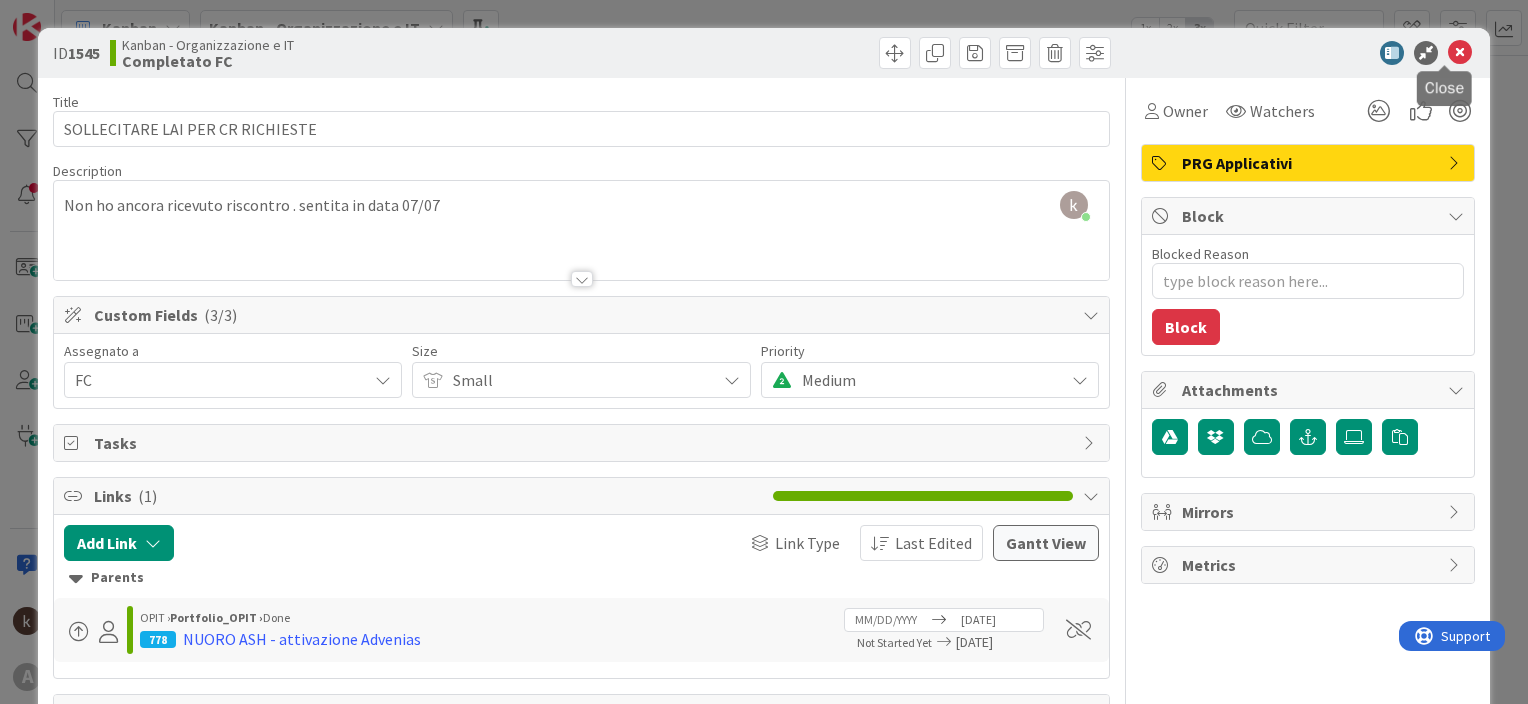 click at bounding box center (1460, 53) 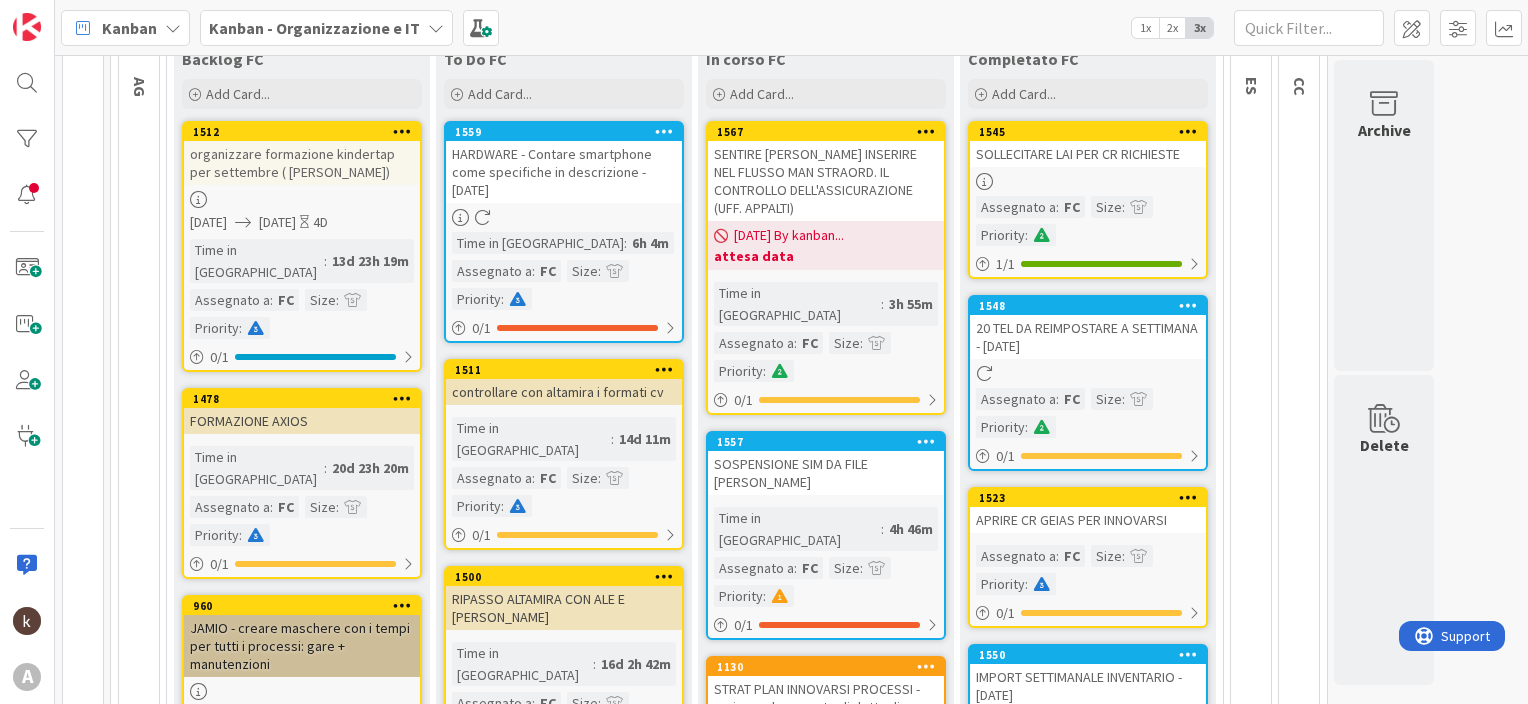 scroll, scrollTop: 0, scrollLeft: 0, axis: both 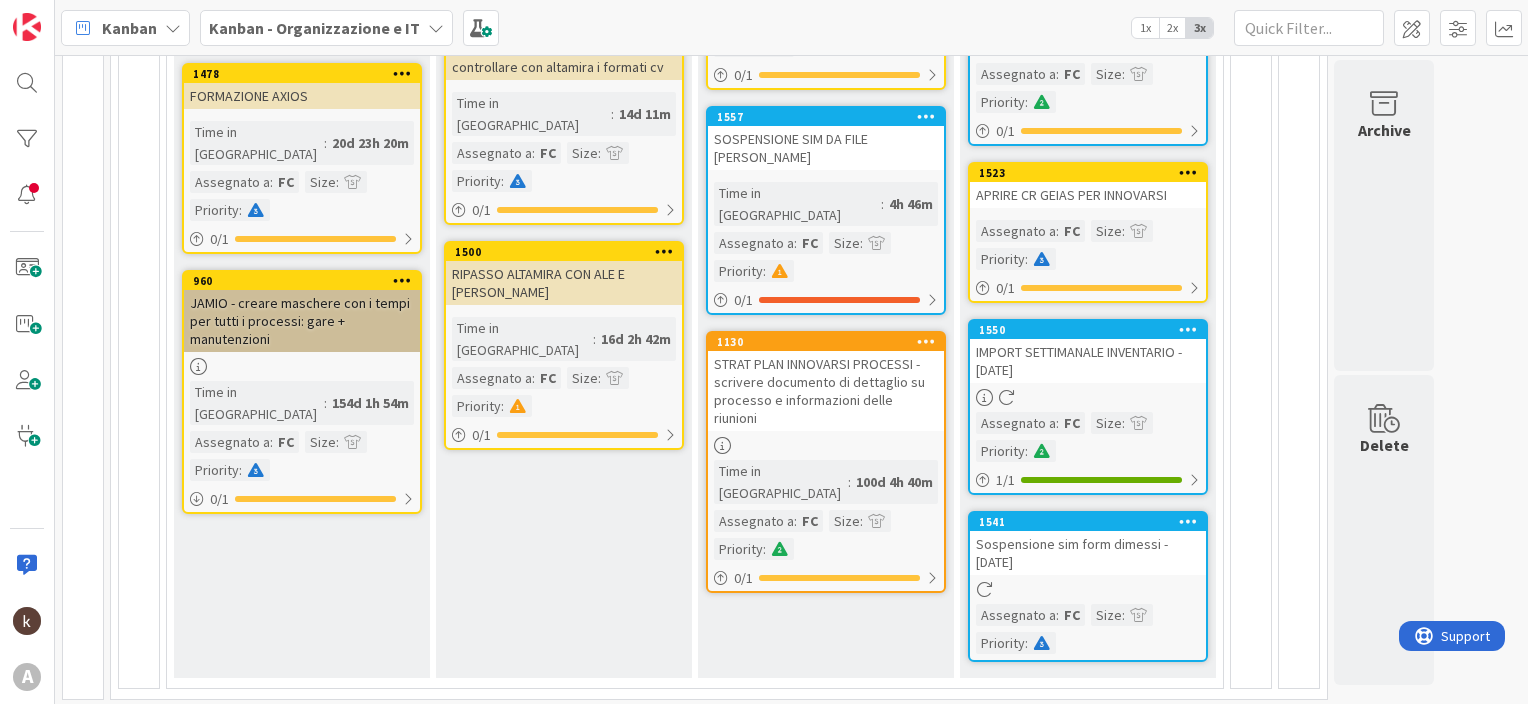 click on "Sospensione sim form dimessi - [DATE]" at bounding box center (1088, 553) 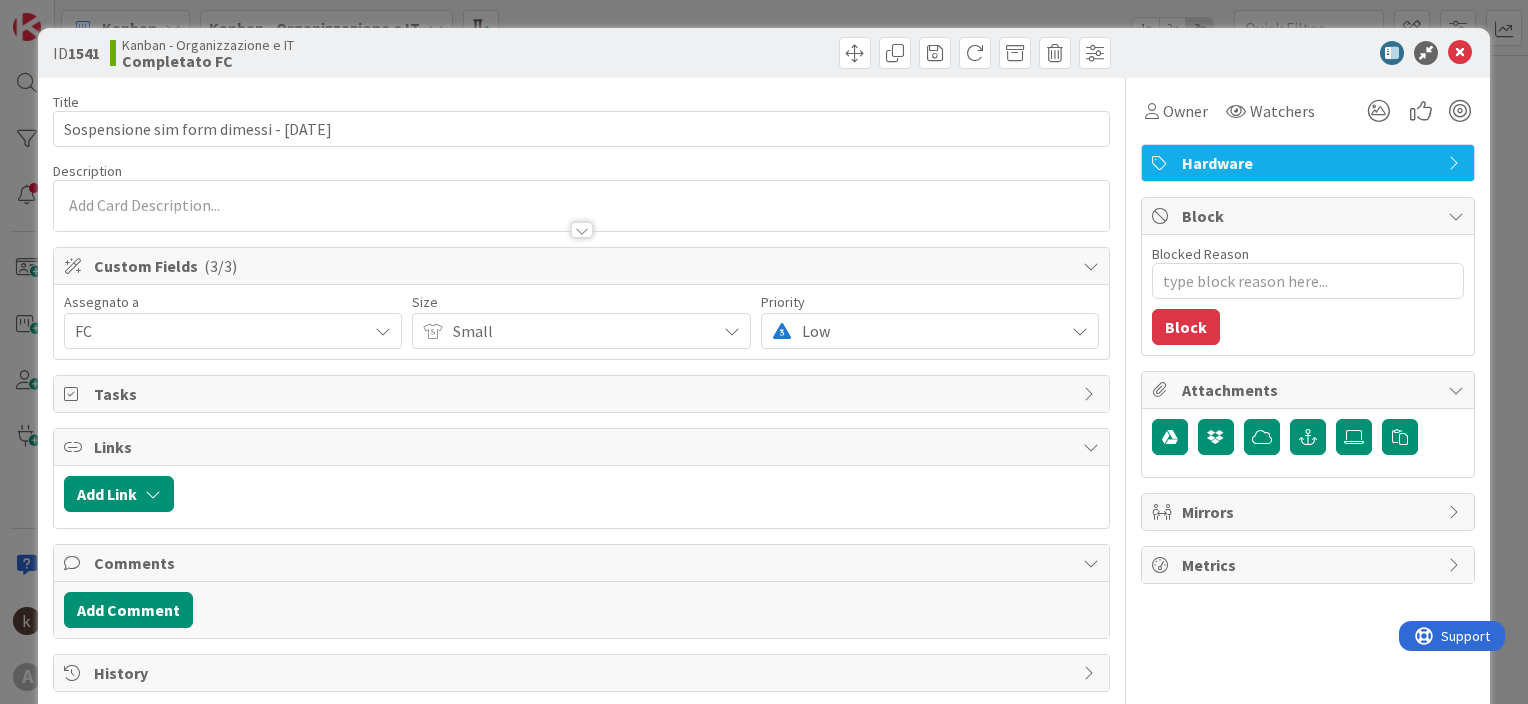 type on "x" 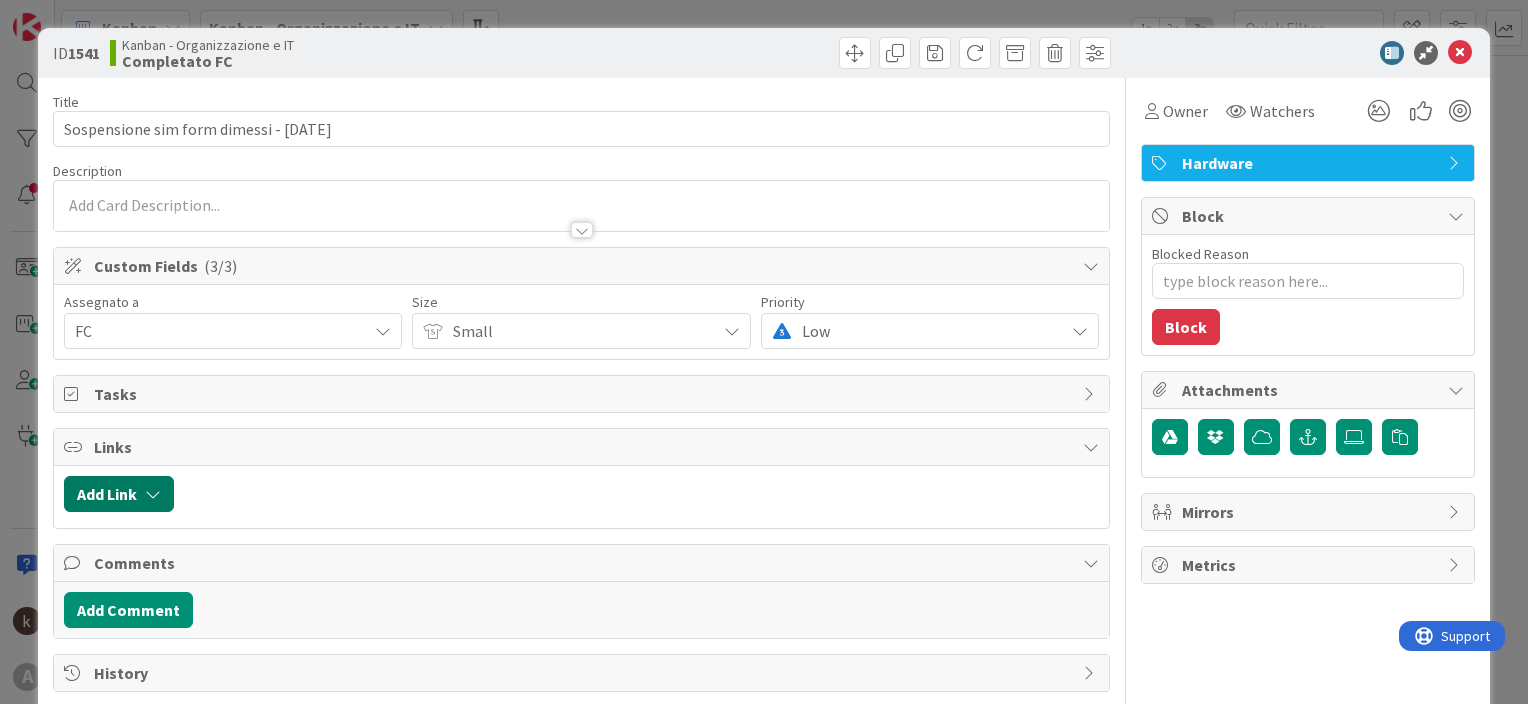 click on "Add Link" at bounding box center [119, 494] 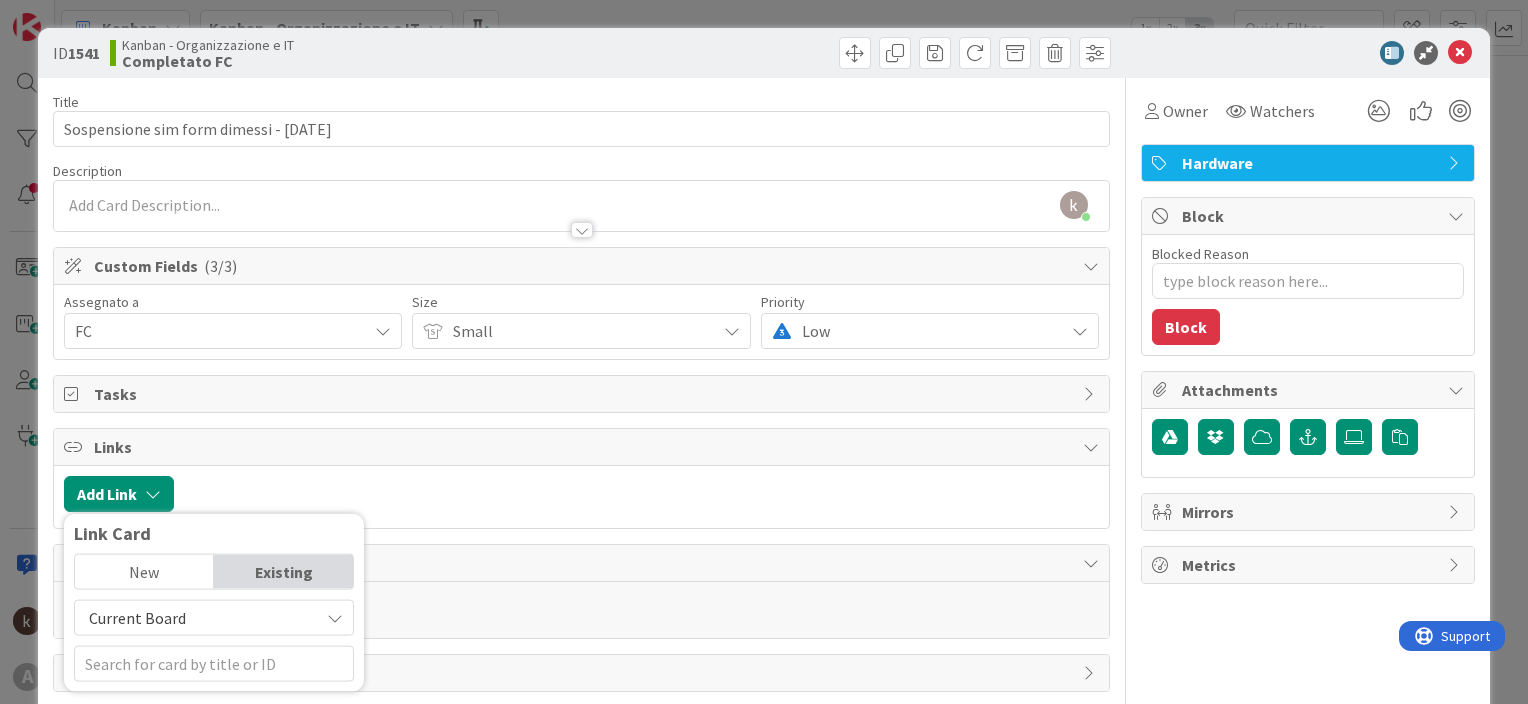 click on "Current Board" at bounding box center (137, 618) 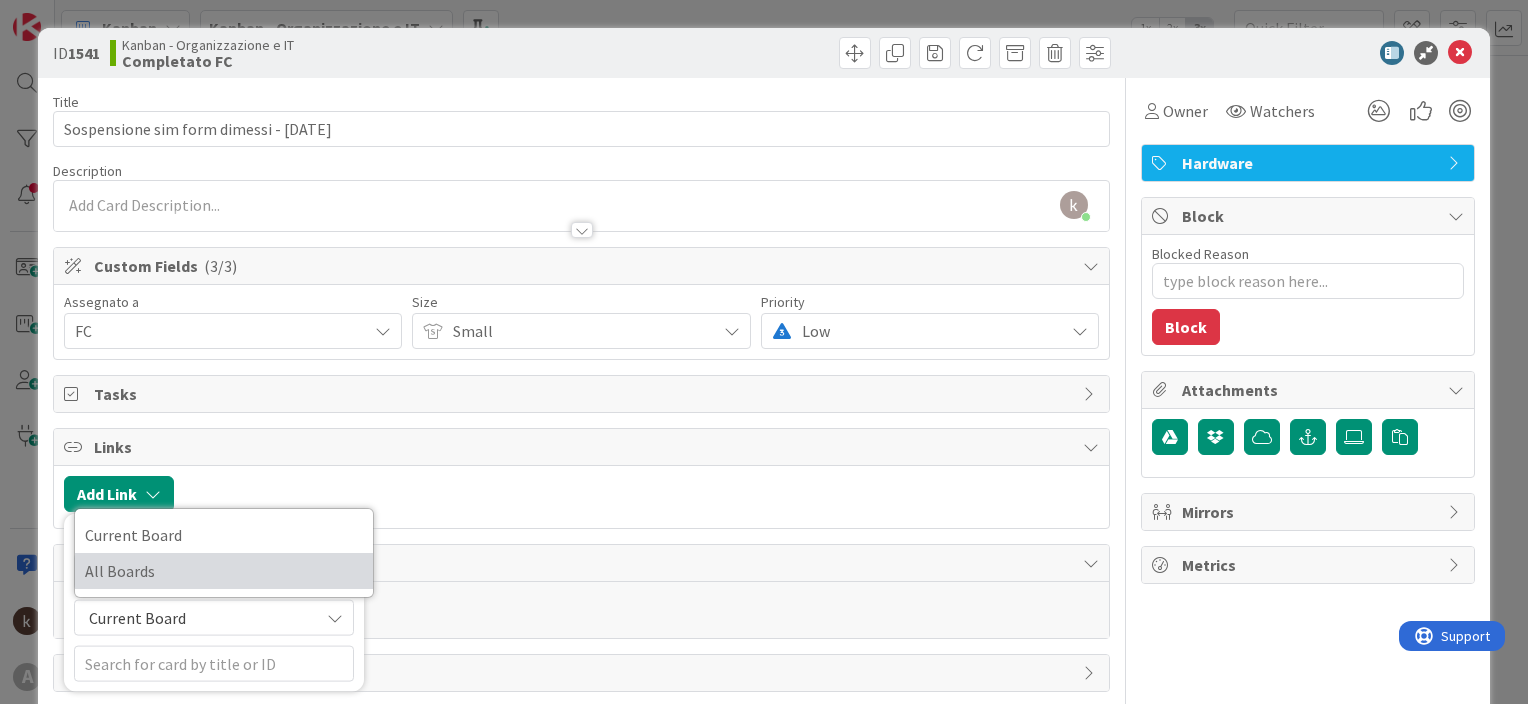 click on "All Boards" at bounding box center [224, 571] 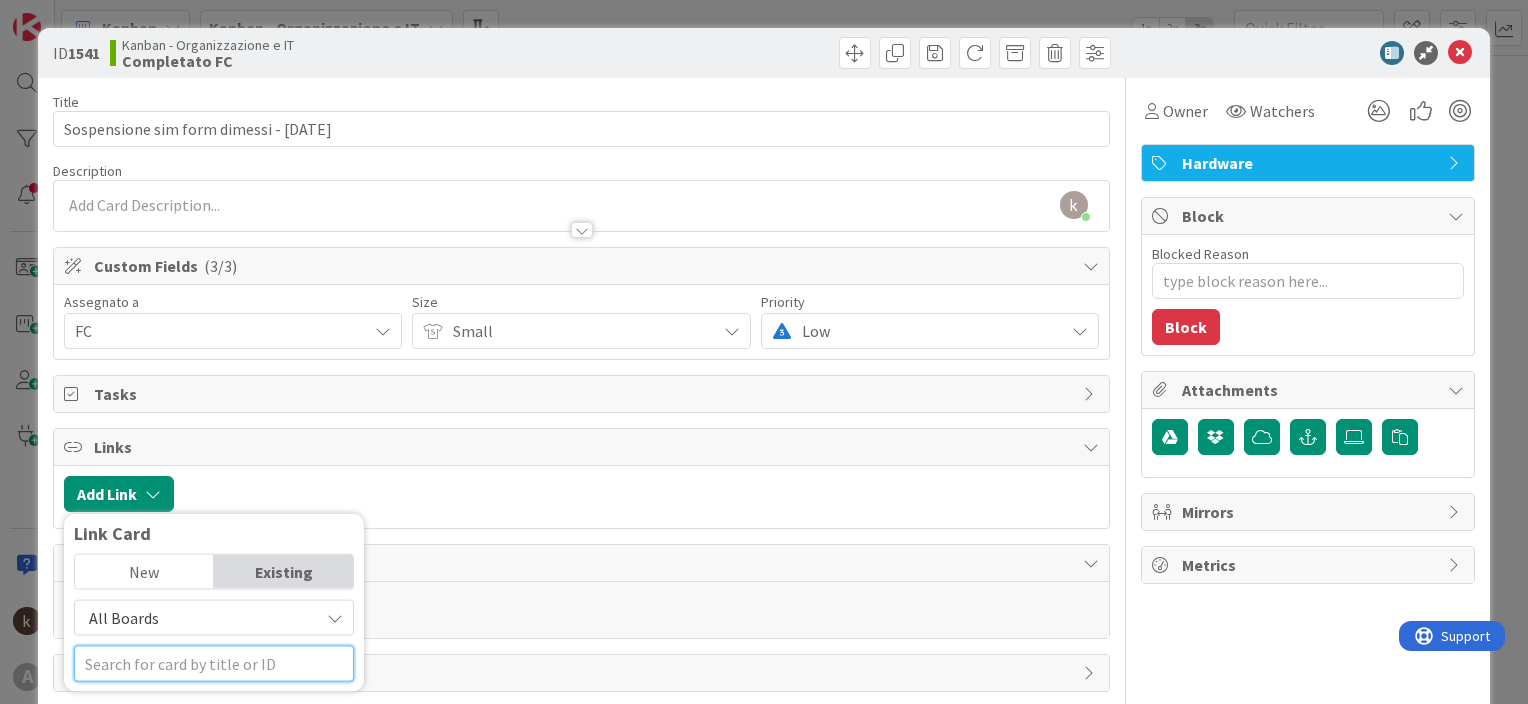 click at bounding box center [214, 664] 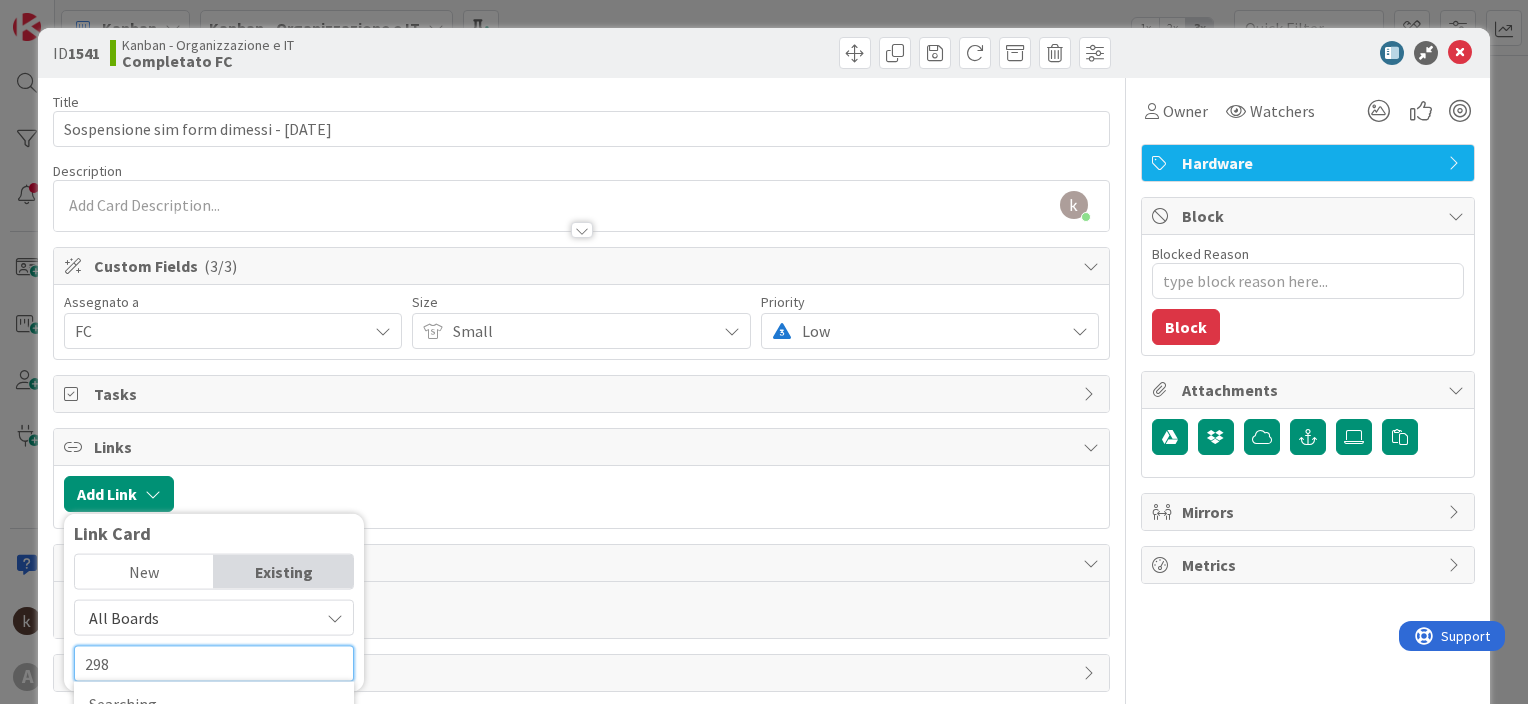 scroll, scrollTop: 100, scrollLeft: 0, axis: vertical 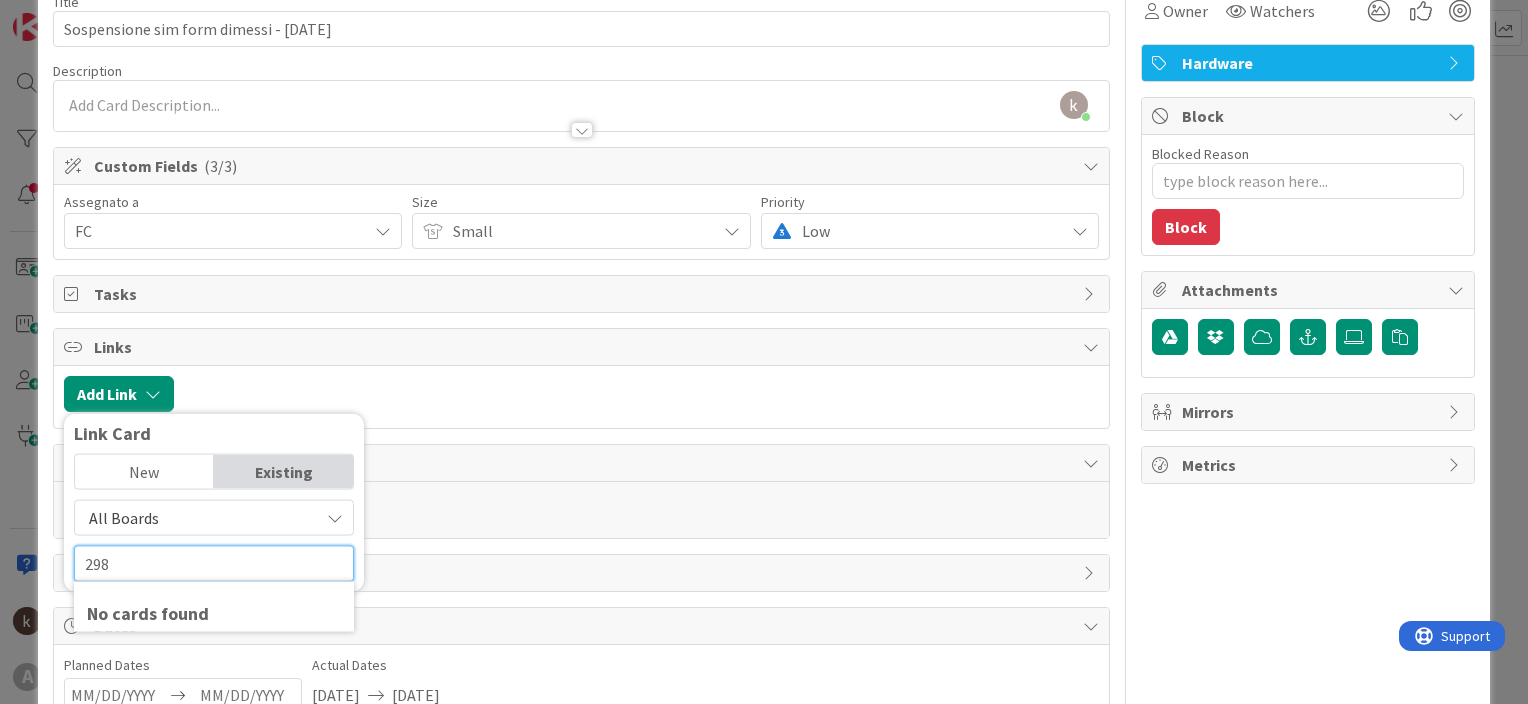 type on "298" 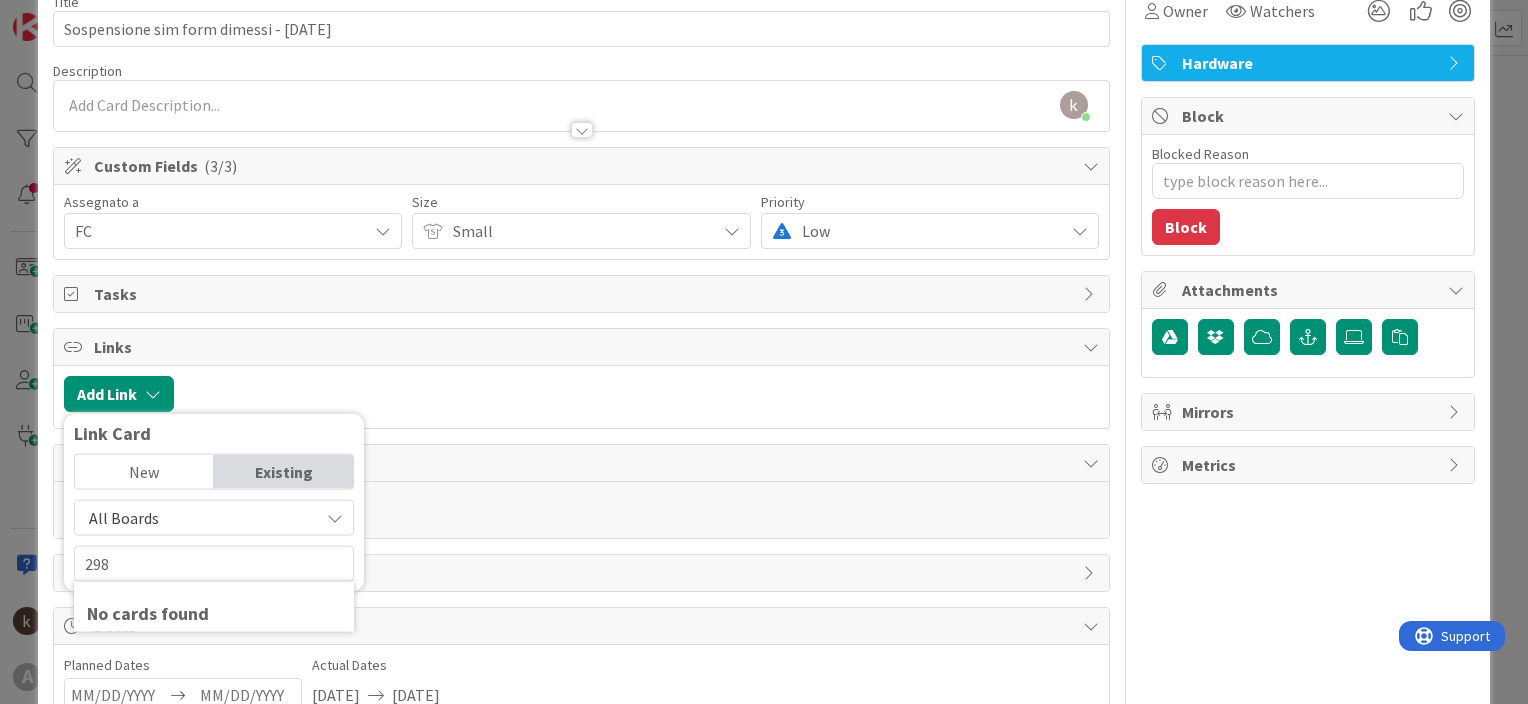 click on "New Existing All Boards Current Board All Boards 298 No cards found" at bounding box center [214, 518] 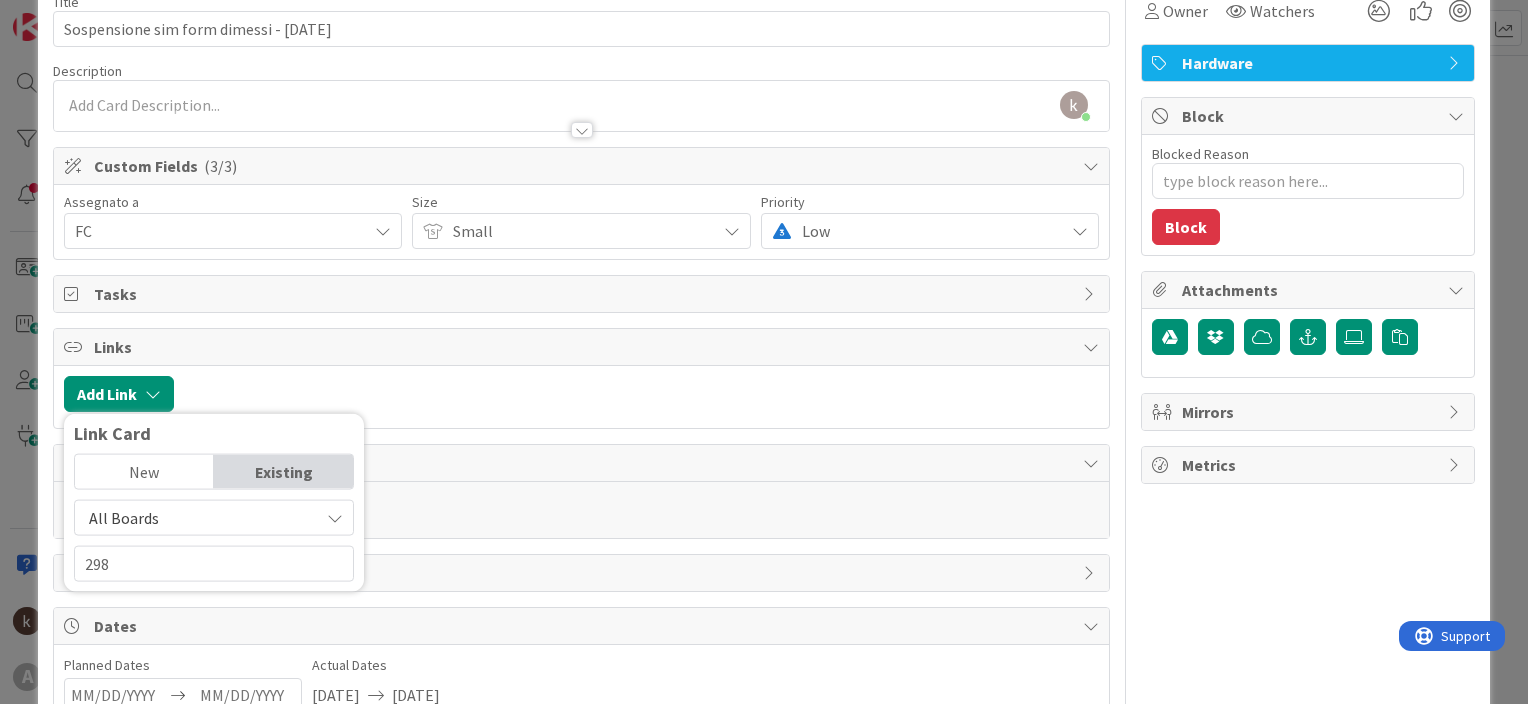 click on "All Boards" at bounding box center [197, 518] 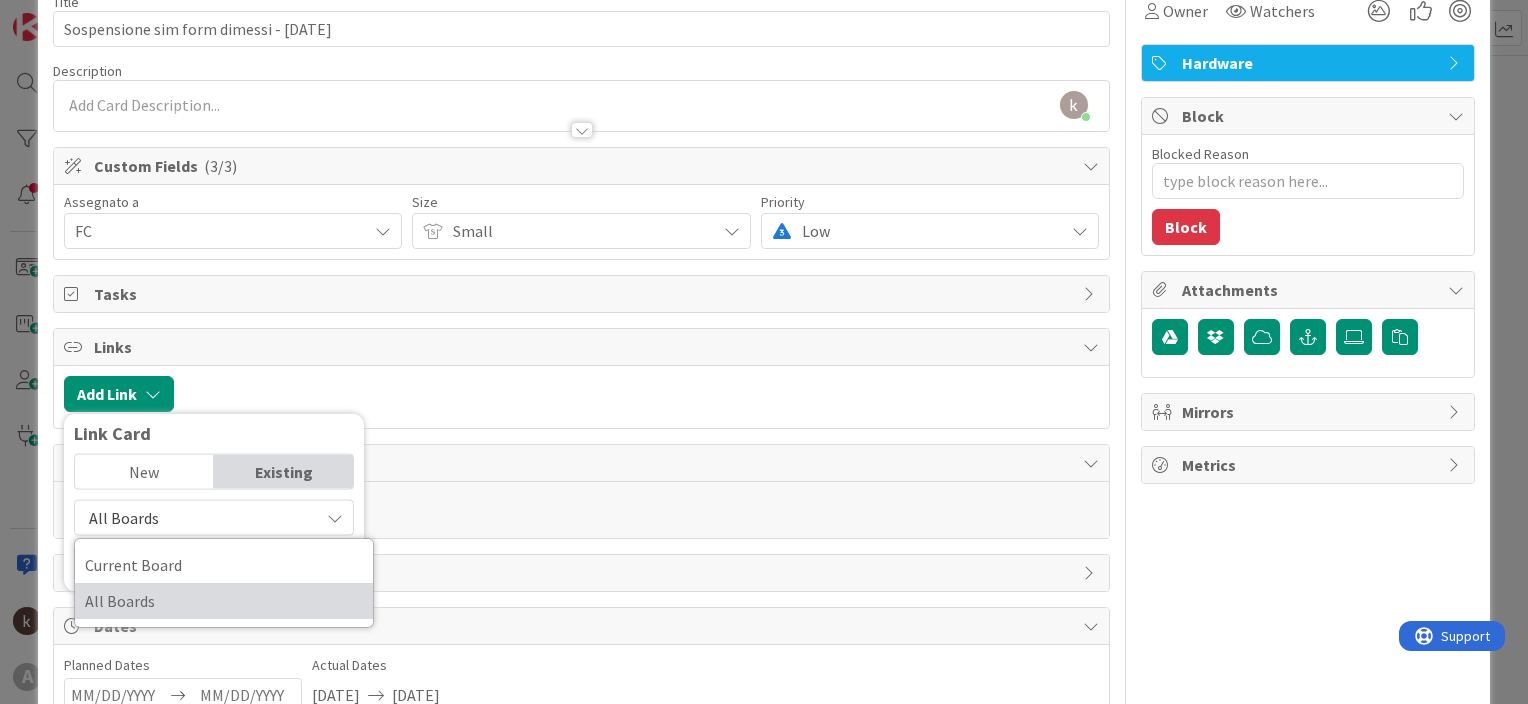 click on "All Boards" at bounding box center [224, 601] 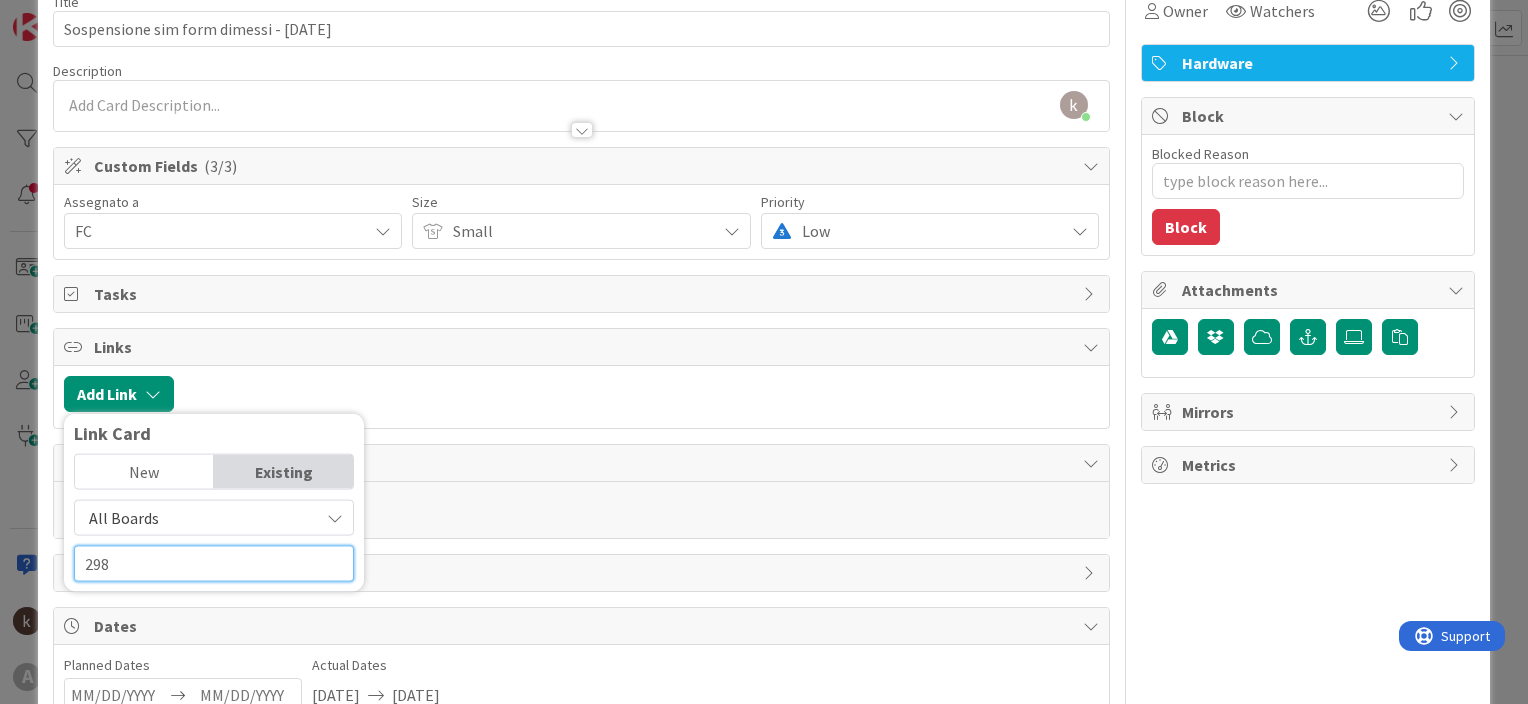 click on "298" at bounding box center (214, 564) 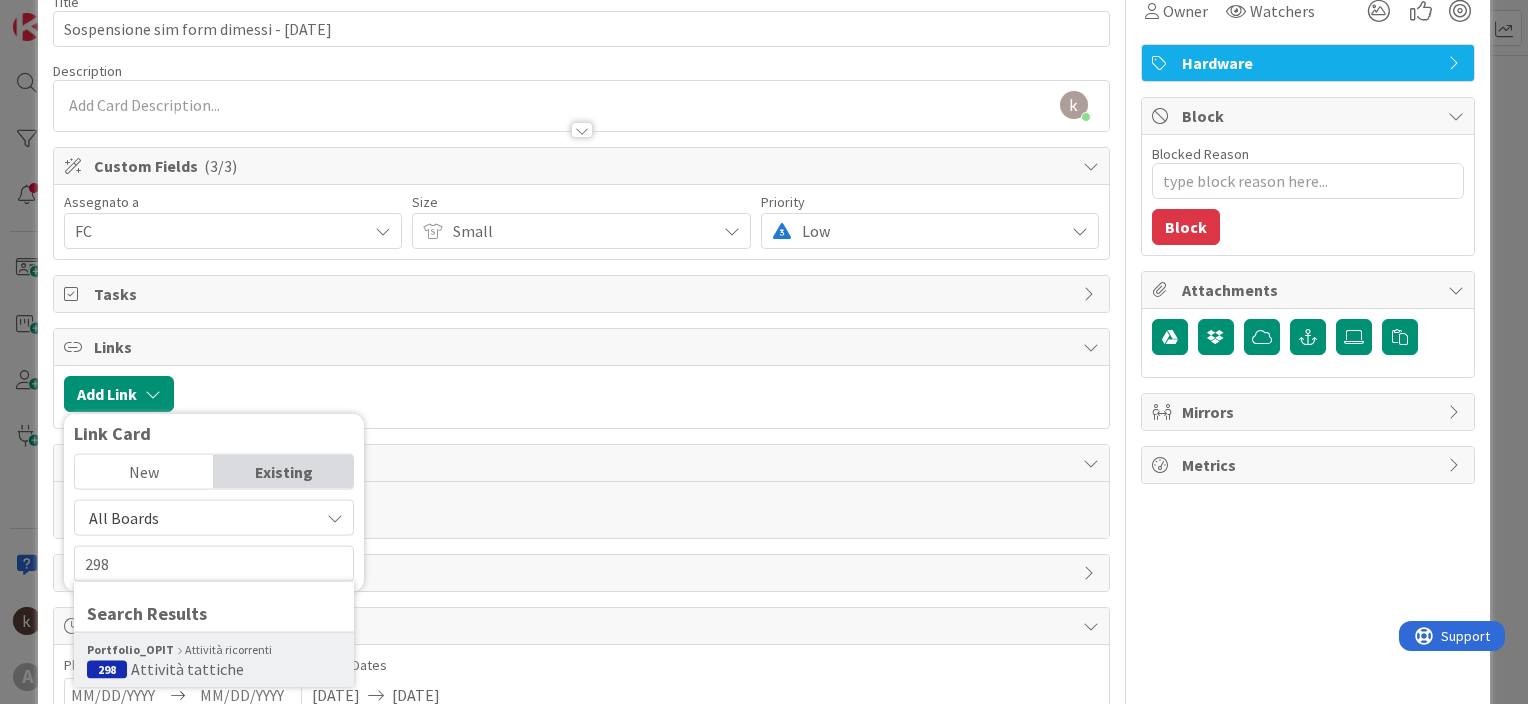click on "Portfolio_OPIT Attività ricorrenti" at bounding box center (214, 650) 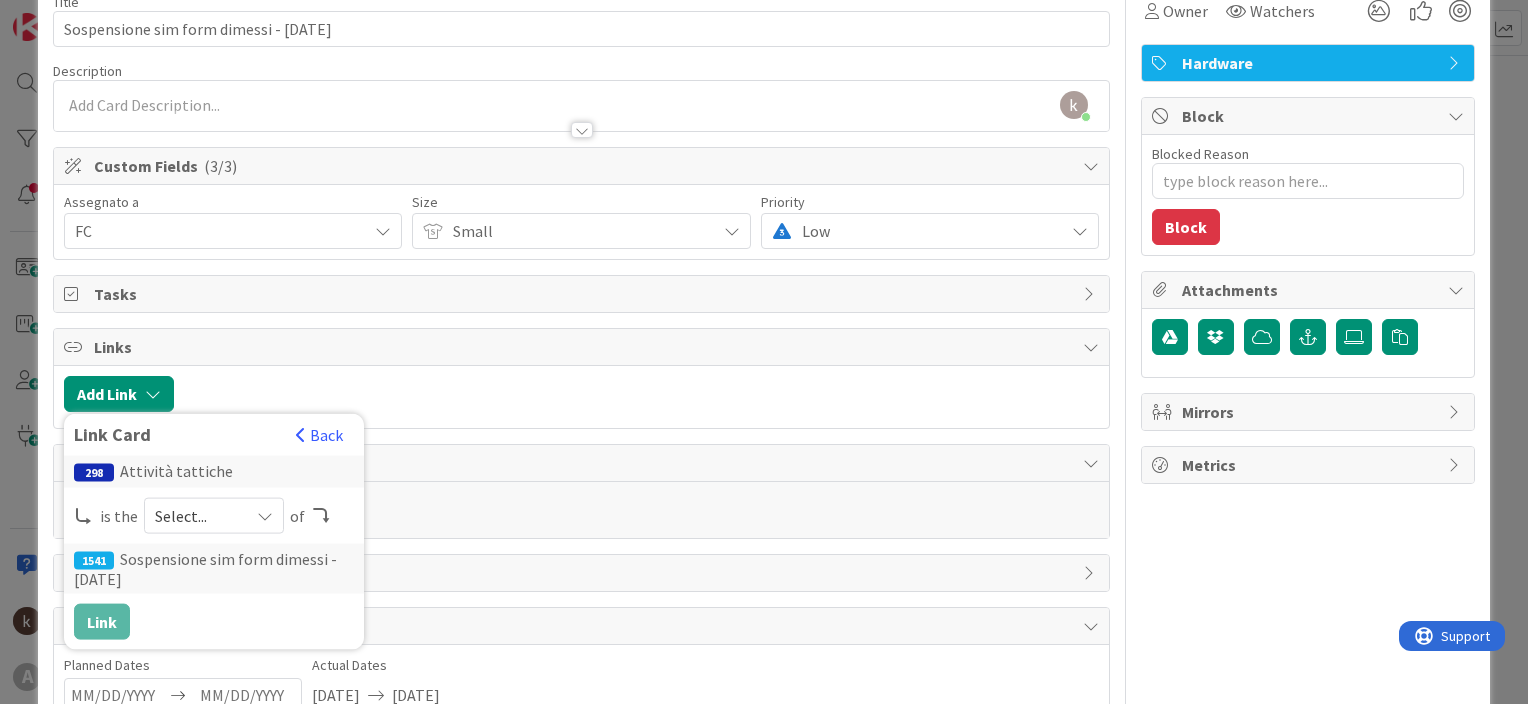 click at bounding box center (265, 516) 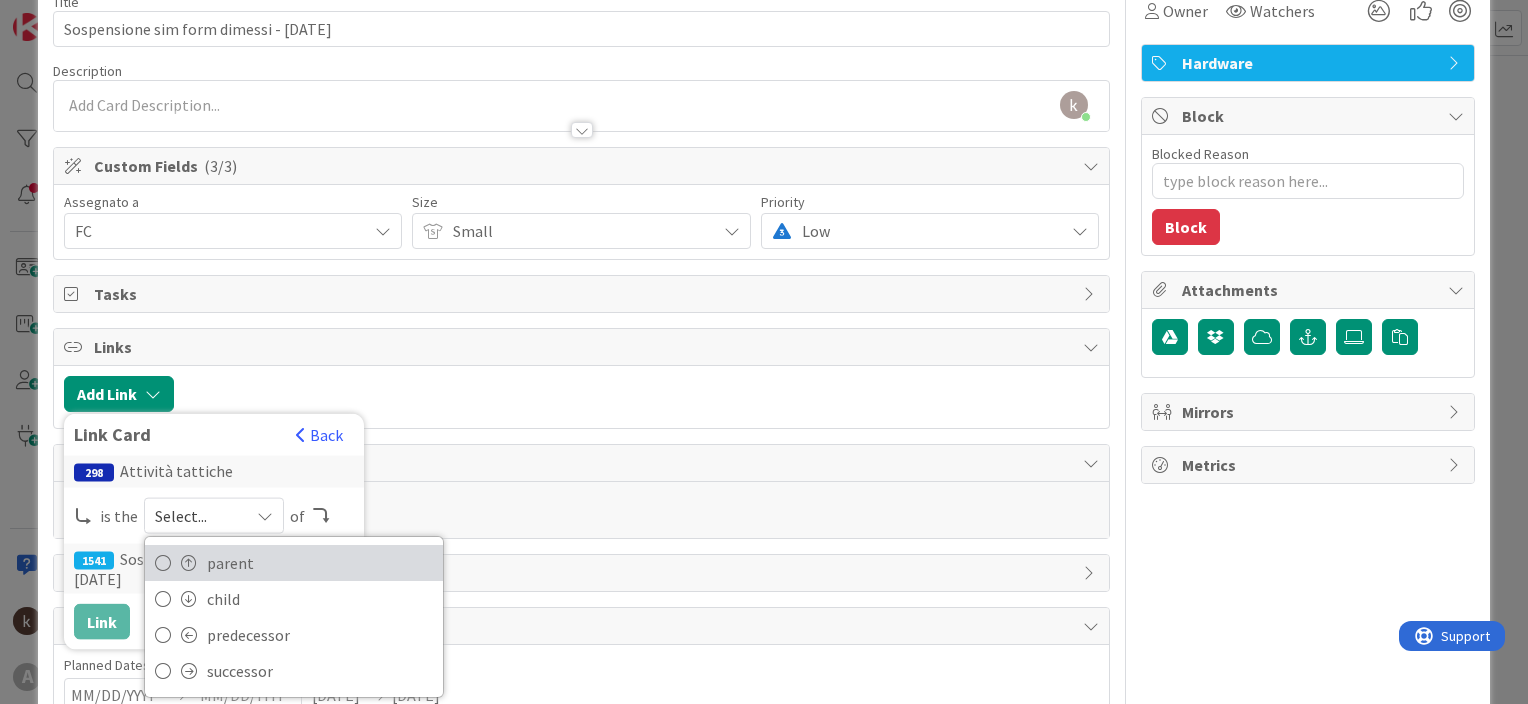 click on "parent" at bounding box center (320, 563) 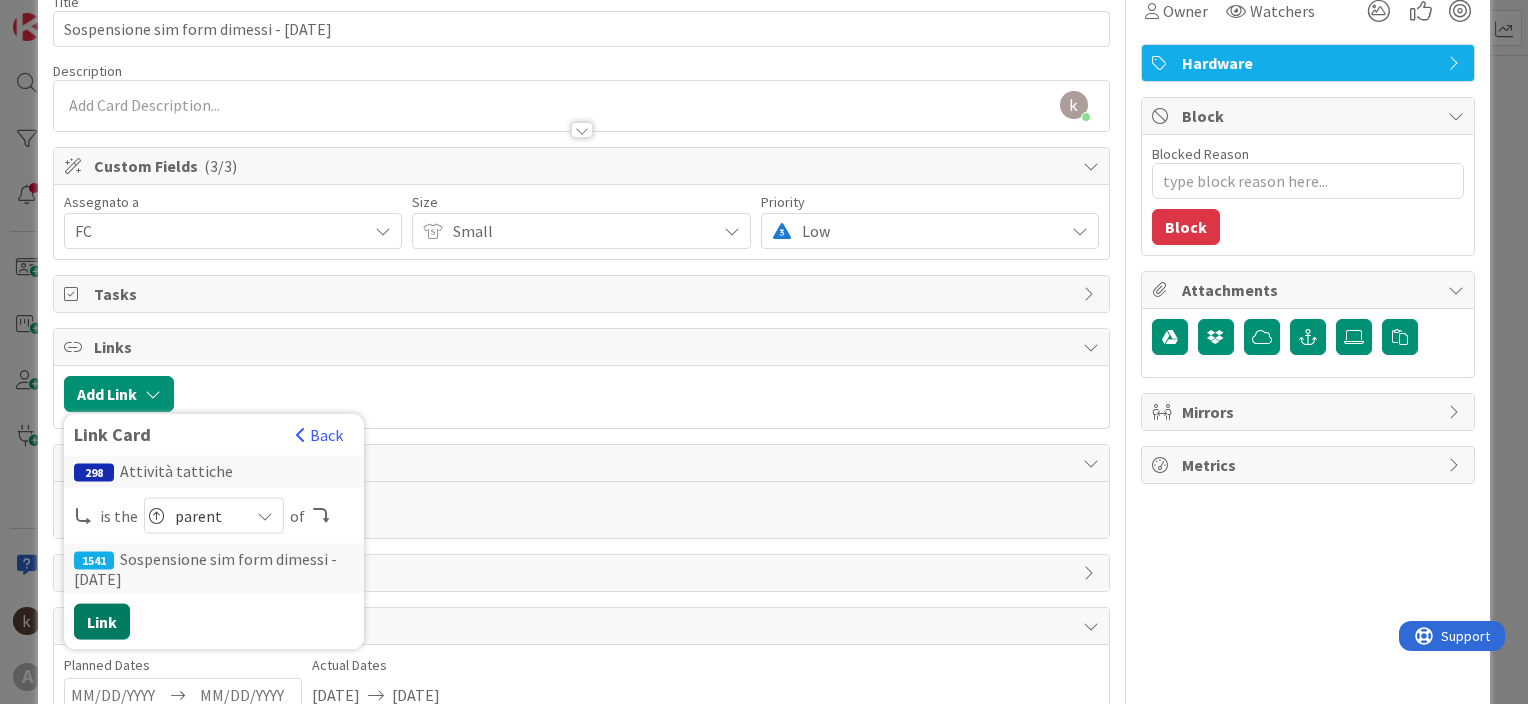 click on "Link" at bounding box center (102, 622) 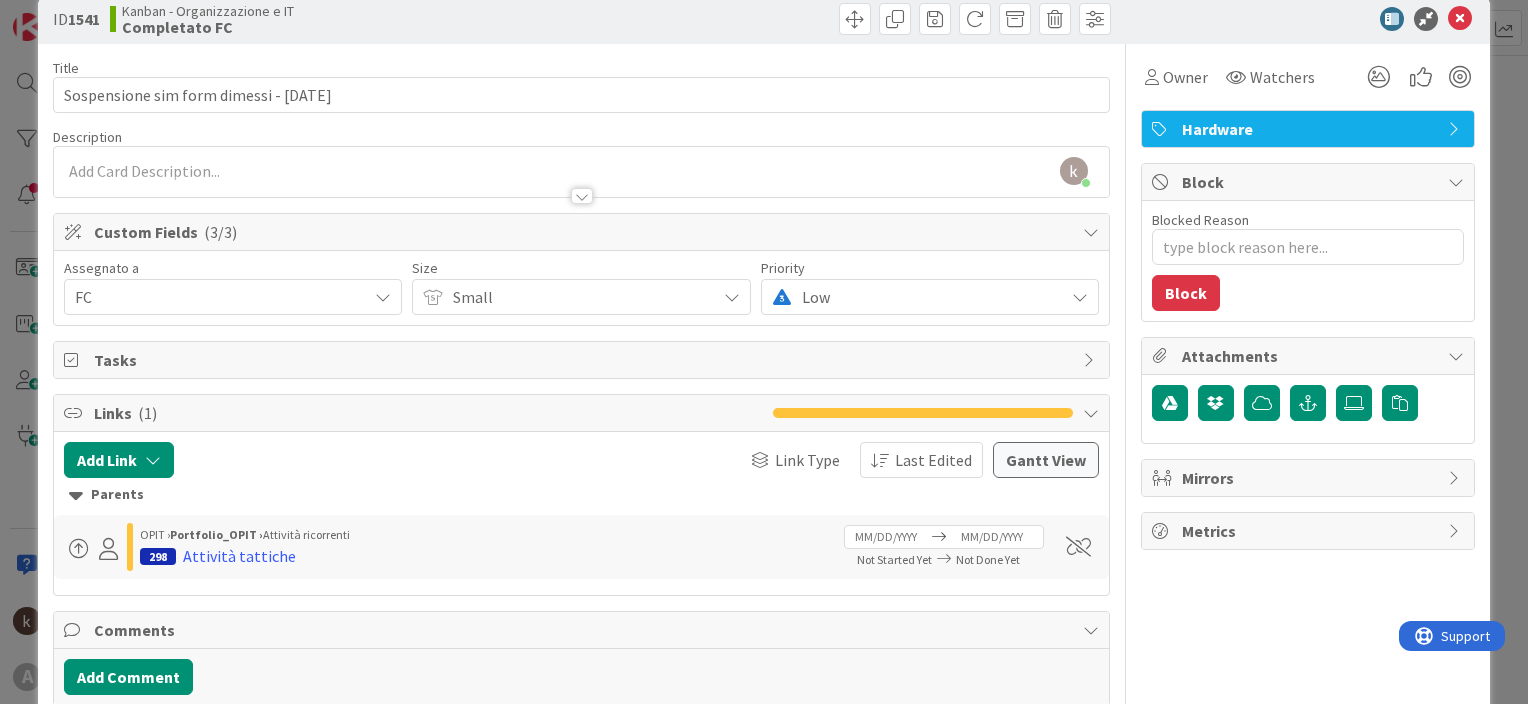 scroll, scrollTop: 0, scrollLeft: 0, axis: both 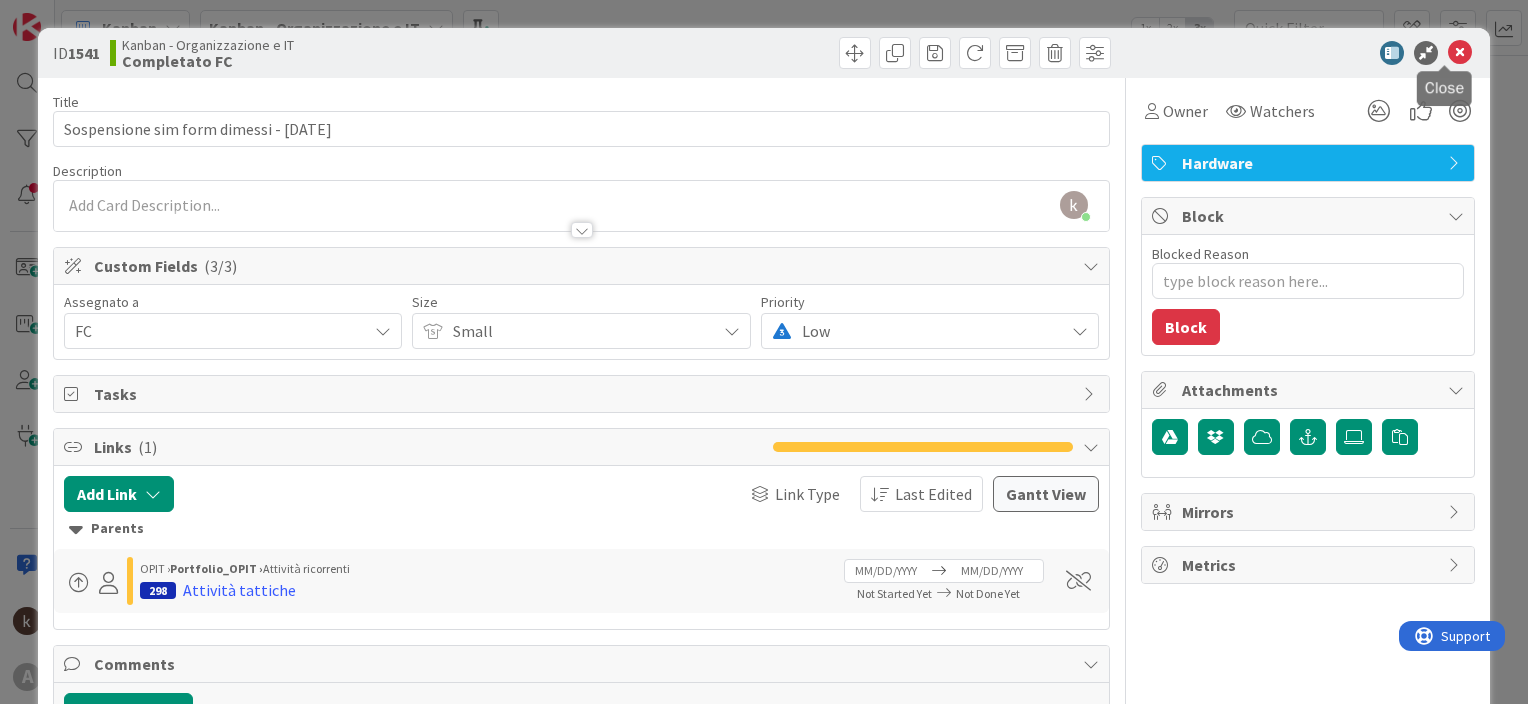 click at bounding box center (1460, 53) 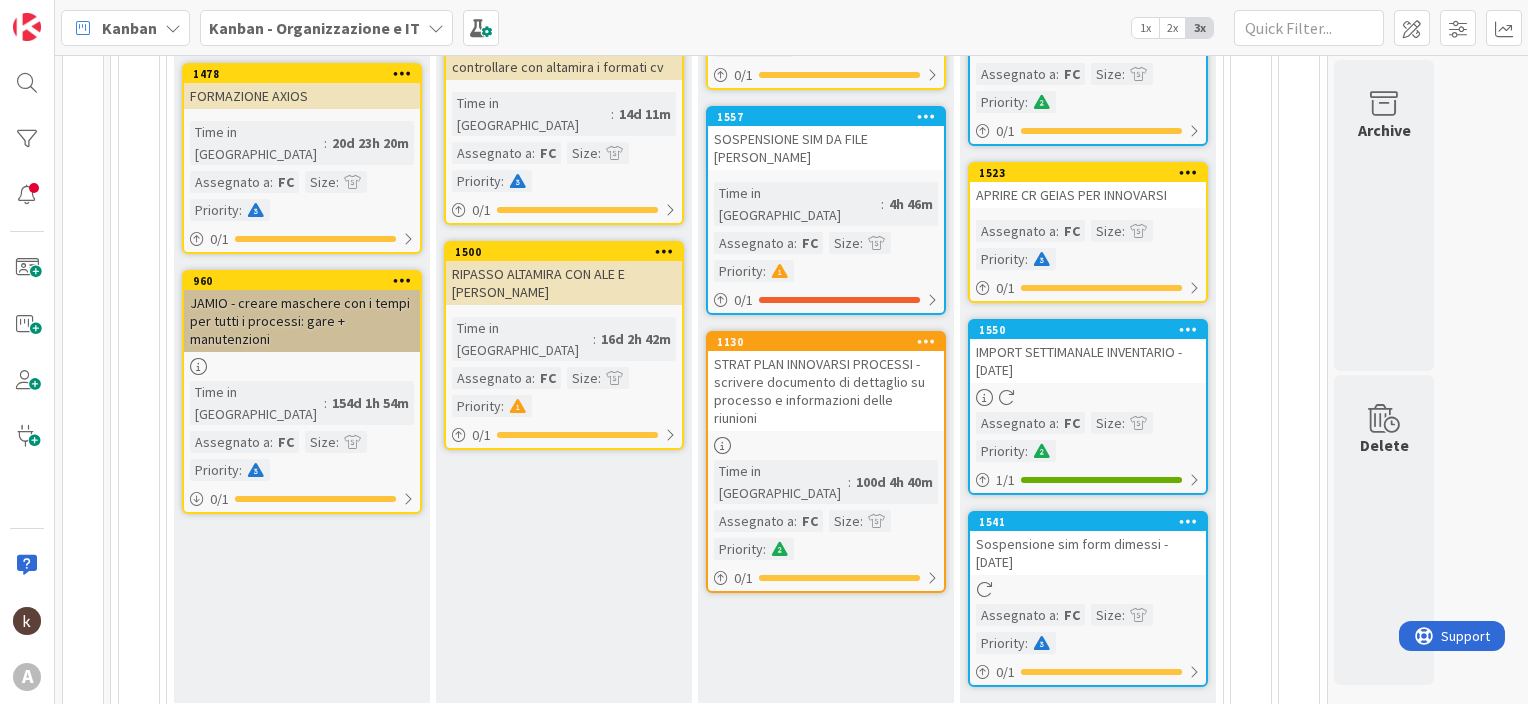 scroll, scrollTop: 0, scrollLeft: 0, axis: both 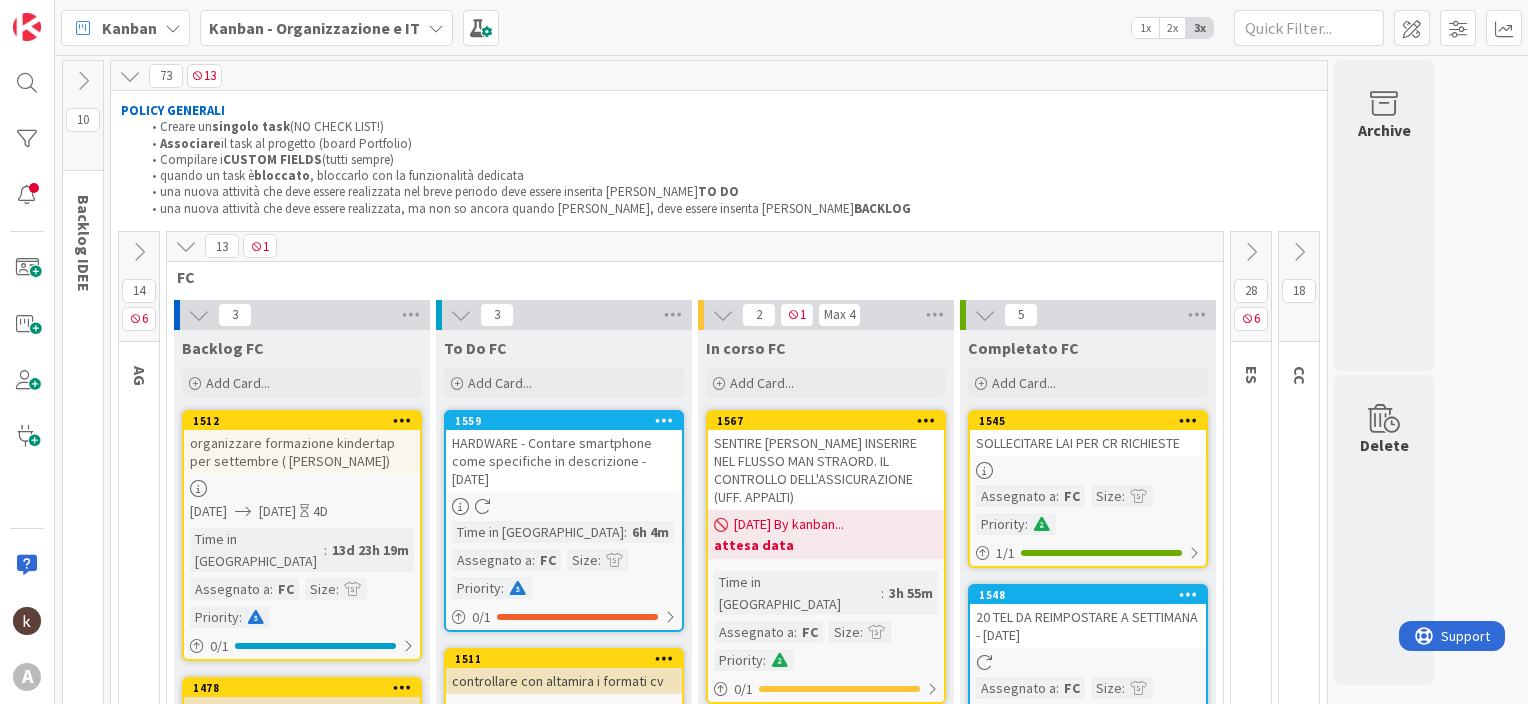 click on "Kanban - Organizzazione e IT" at bounding box center [314, 28] 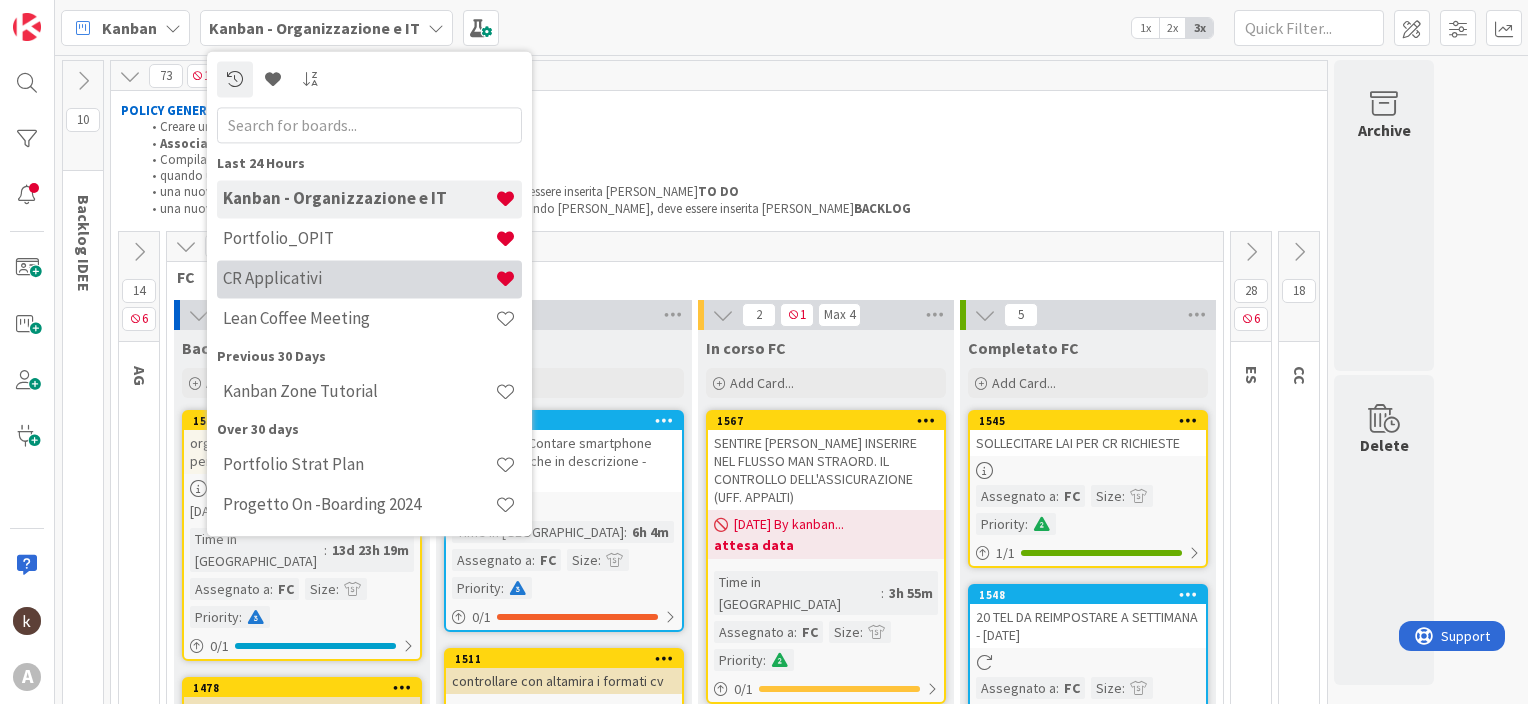 click on "CR Applicativi" at bounding box center [359, 279] 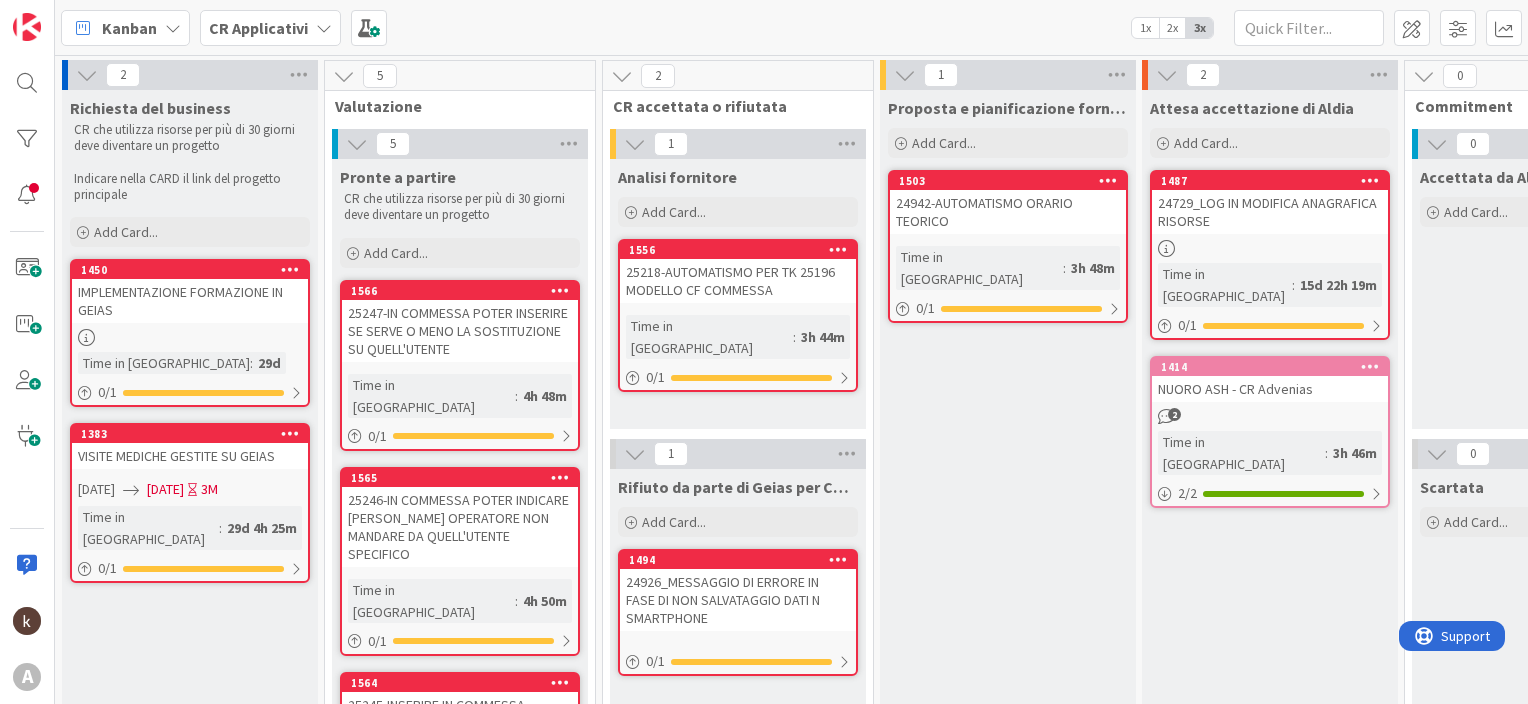 scroll, scrollTop: 0, scrollLeft: 0, axis: both 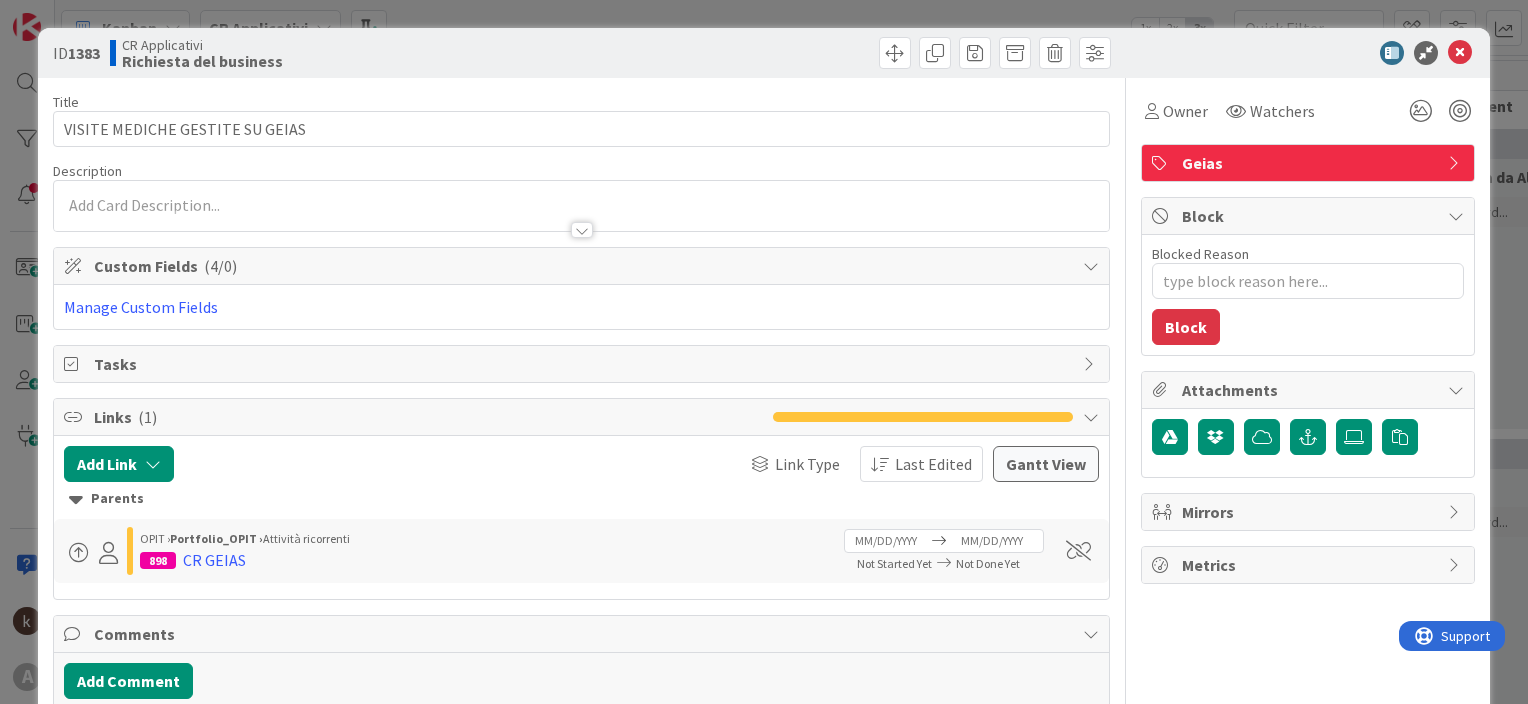 click at bounding box center (582, 230) 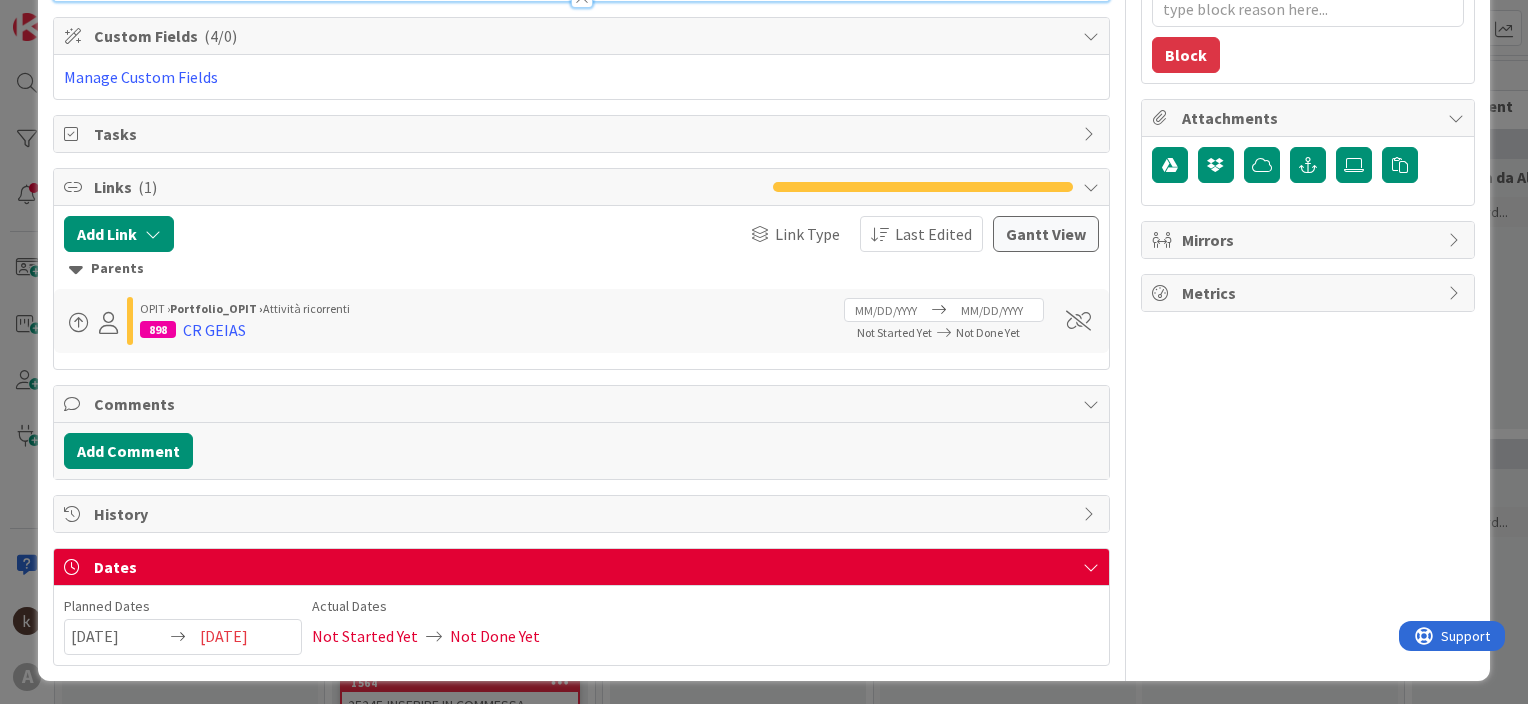 scroll, scrollTop: 0, scrollLeft: 0, axis: both 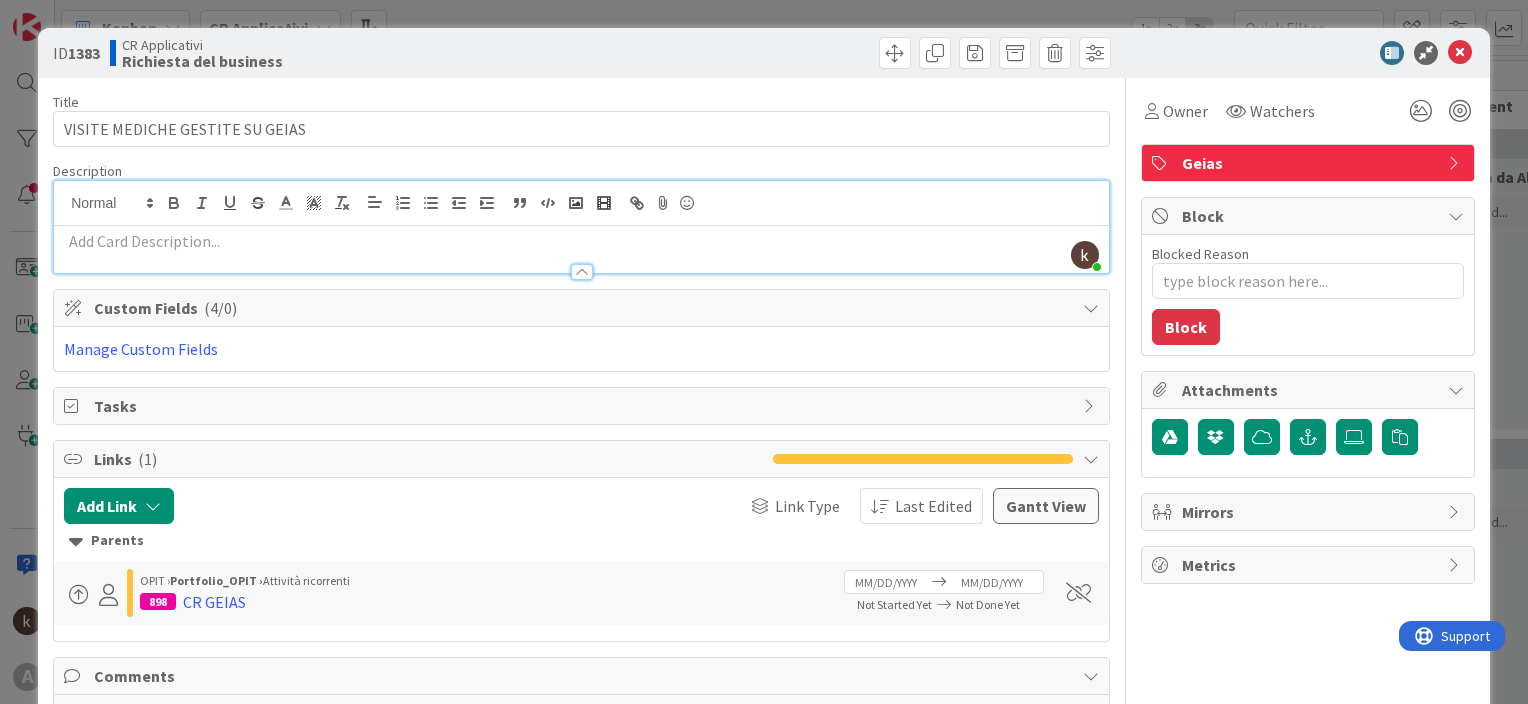 click on "Custom Fields ( 4/0 )" at bounding box center (581, 308) 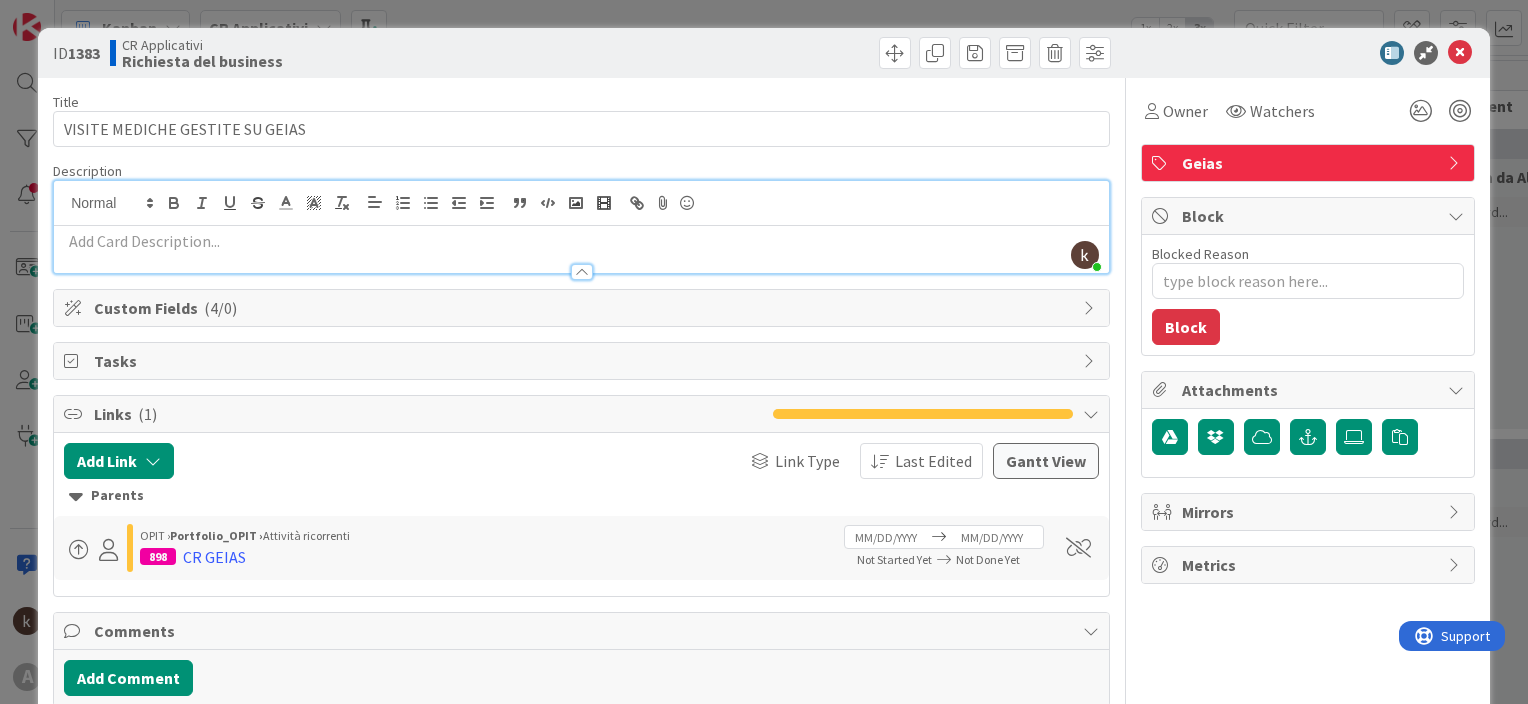 click on "Custom Fields ( 4/0 )" at bounding box center (581, 308) 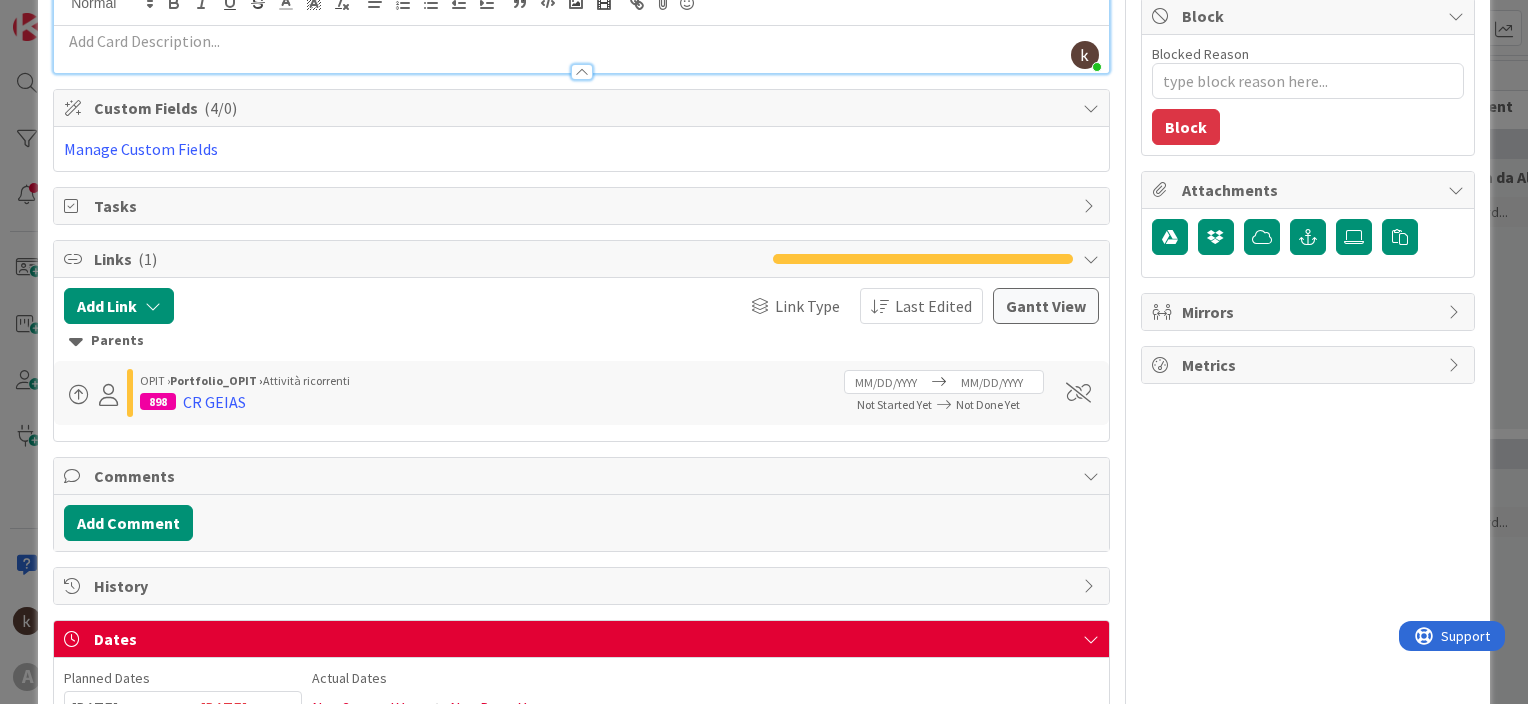 scroll, scrollTop: 0, scrollLeft: 0, axis: both 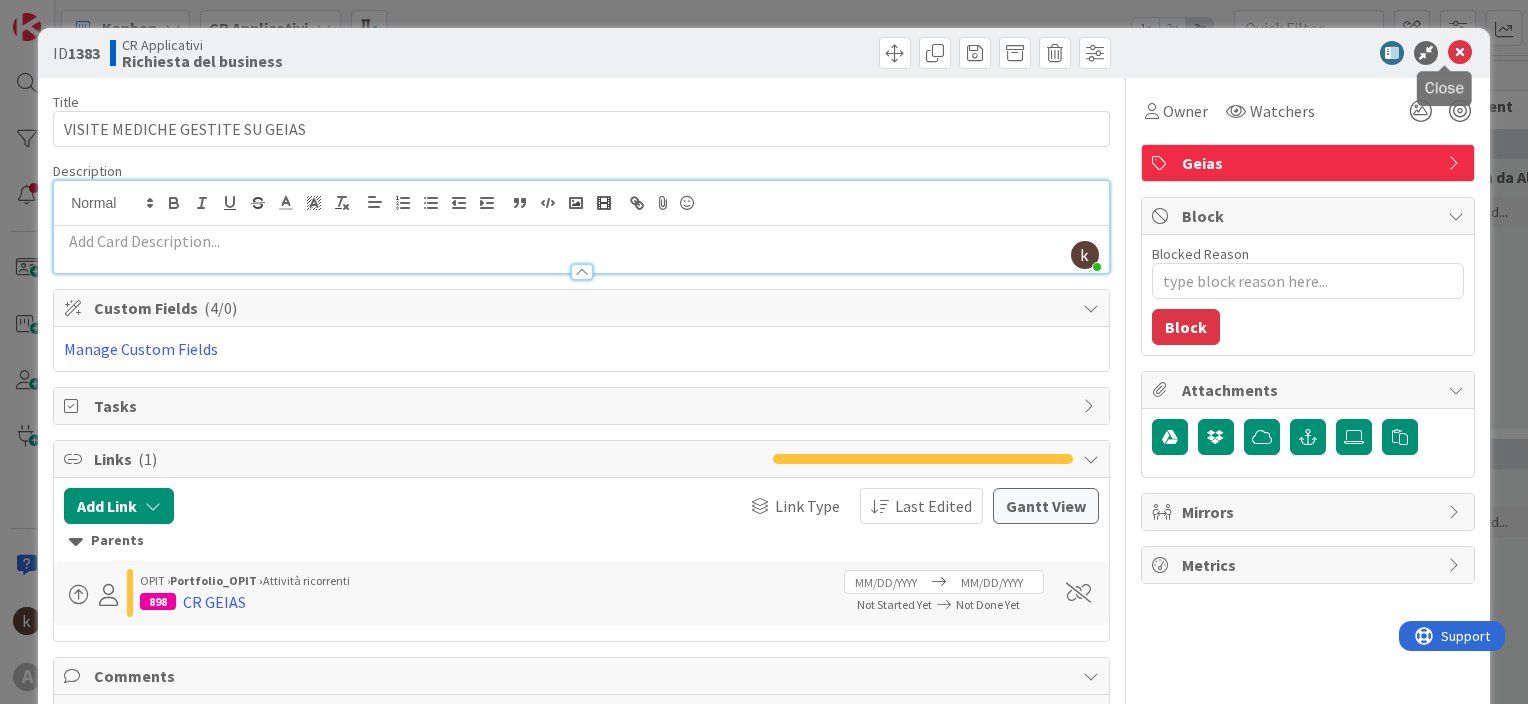 click at bounding box center (1460, 53) 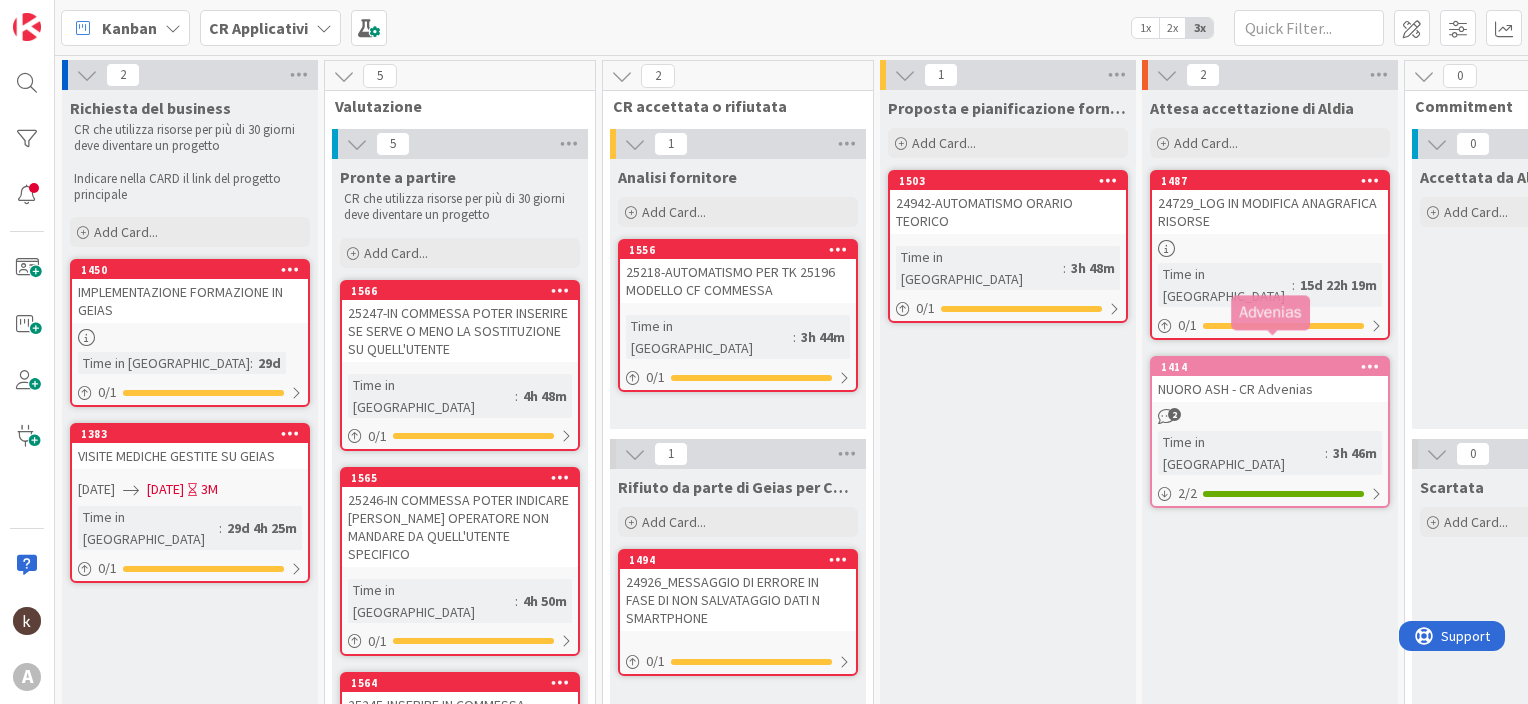 scroll, scrollTop: 0, scrollLeft: 0, axis: both 